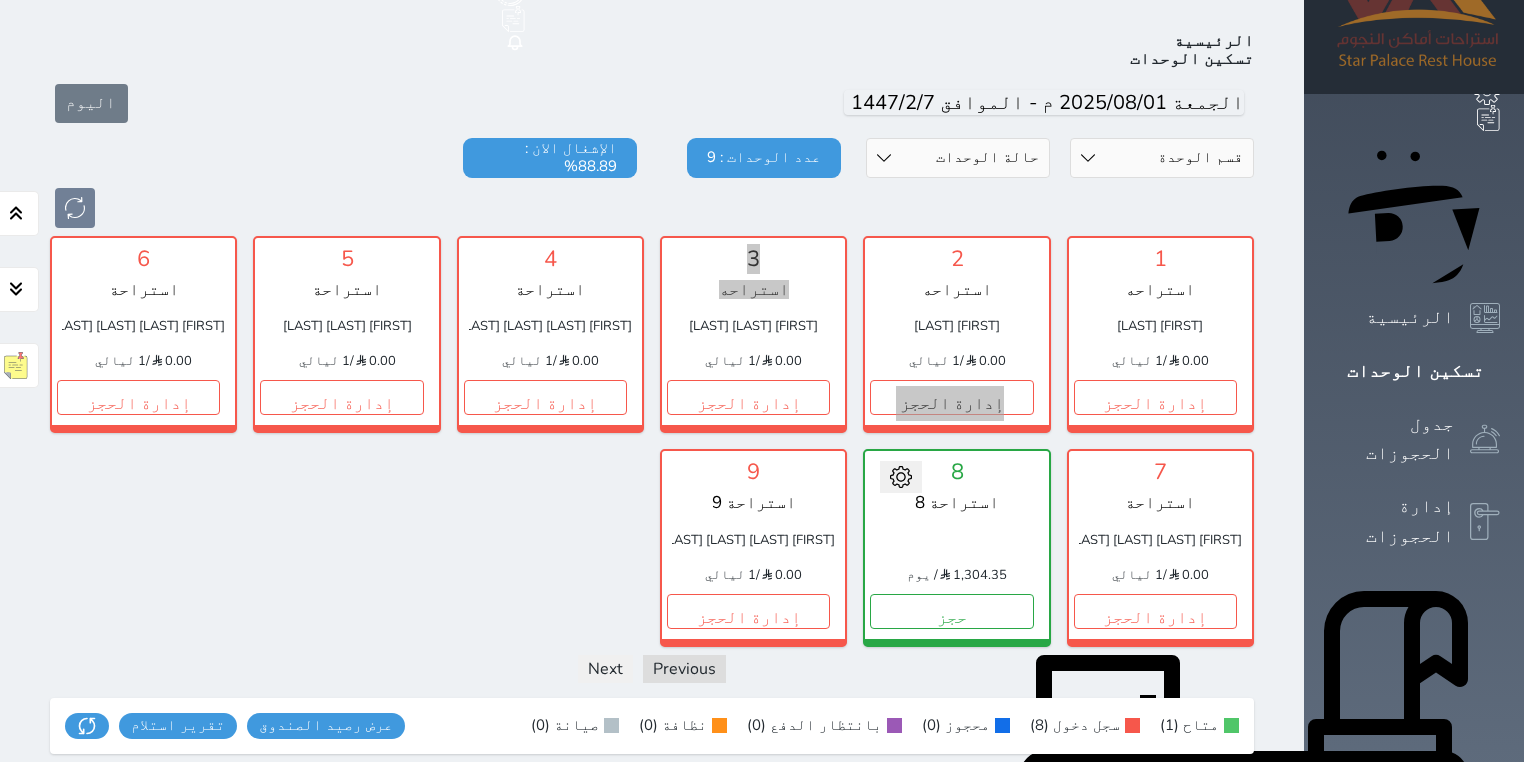 scroll, scrollTop: 78, scrollLeft: 0, axis: vertical 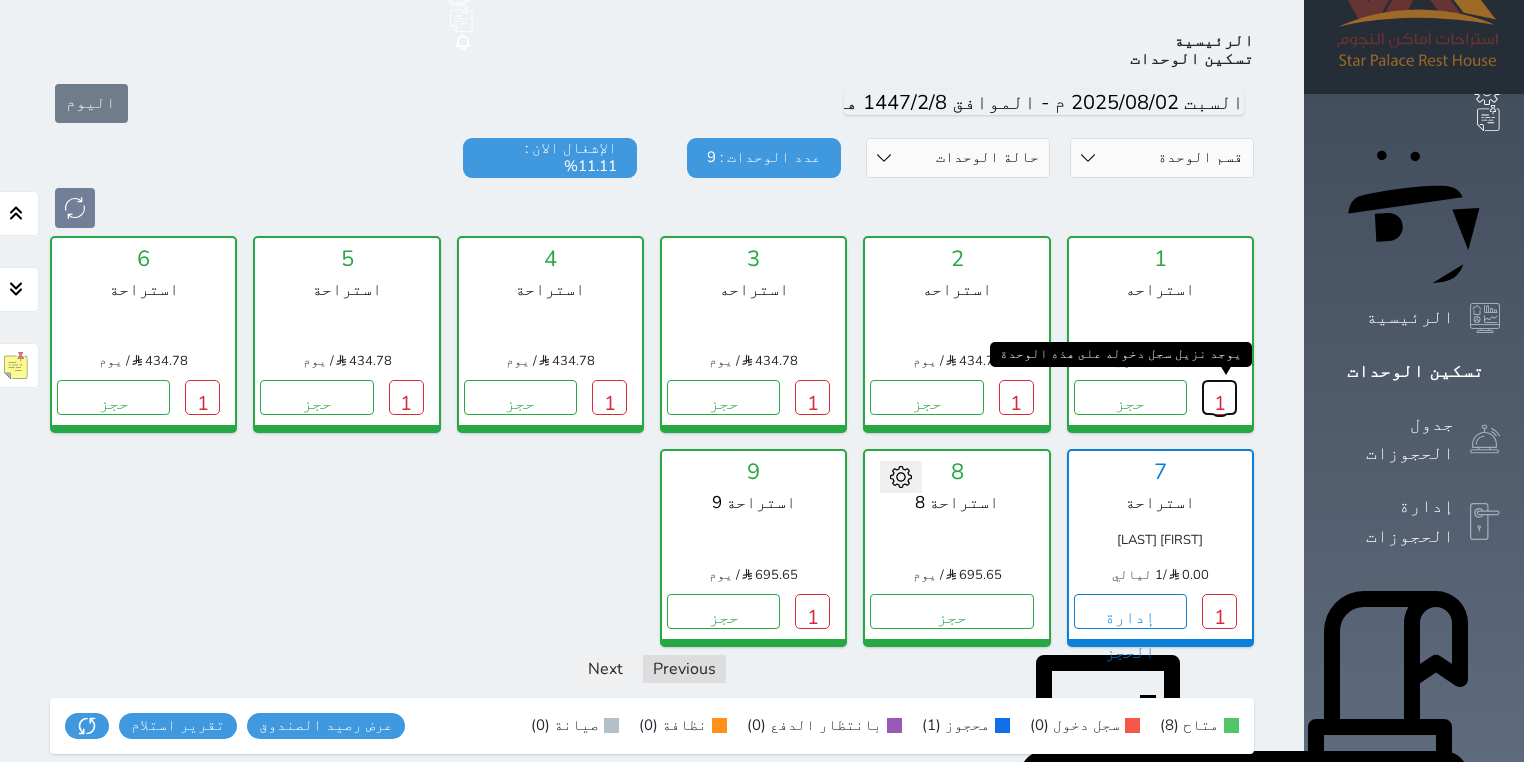 click on "1" at bounding box center [1219, 397] 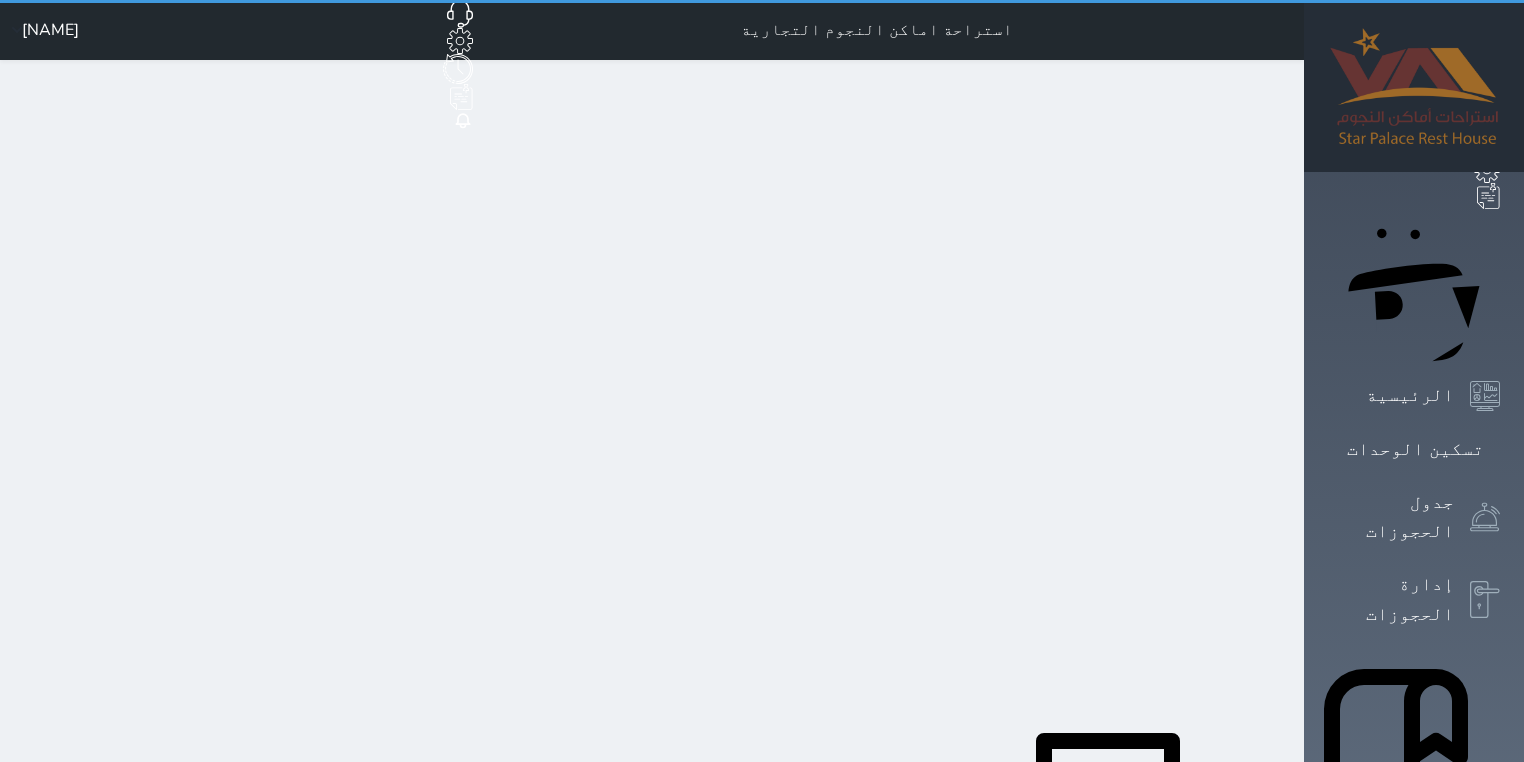 scroll, scrollTop: 0, scrollLeft: 0, axis: both 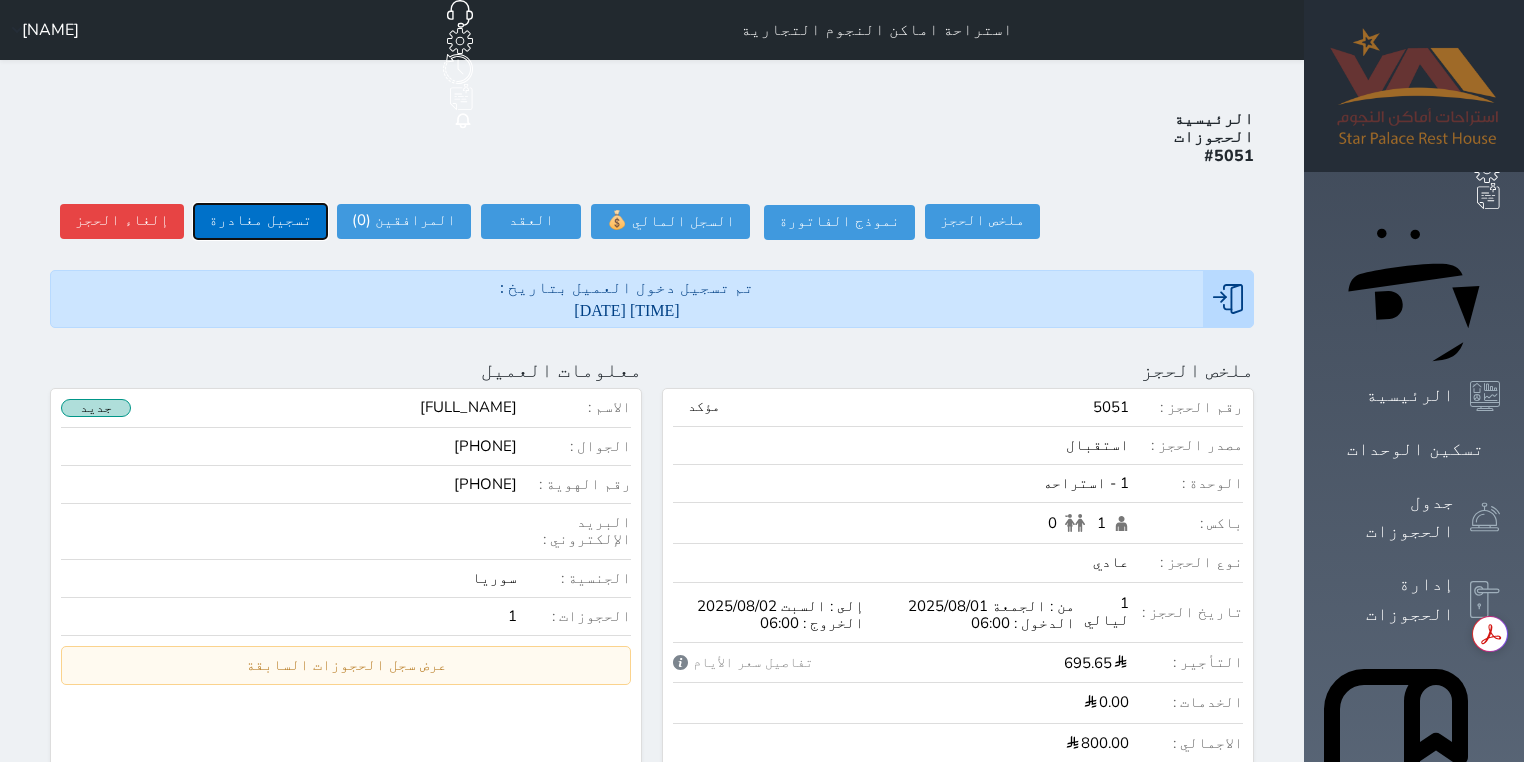 click on "تسجيل مغادرة" at bounding box center (260, 221) 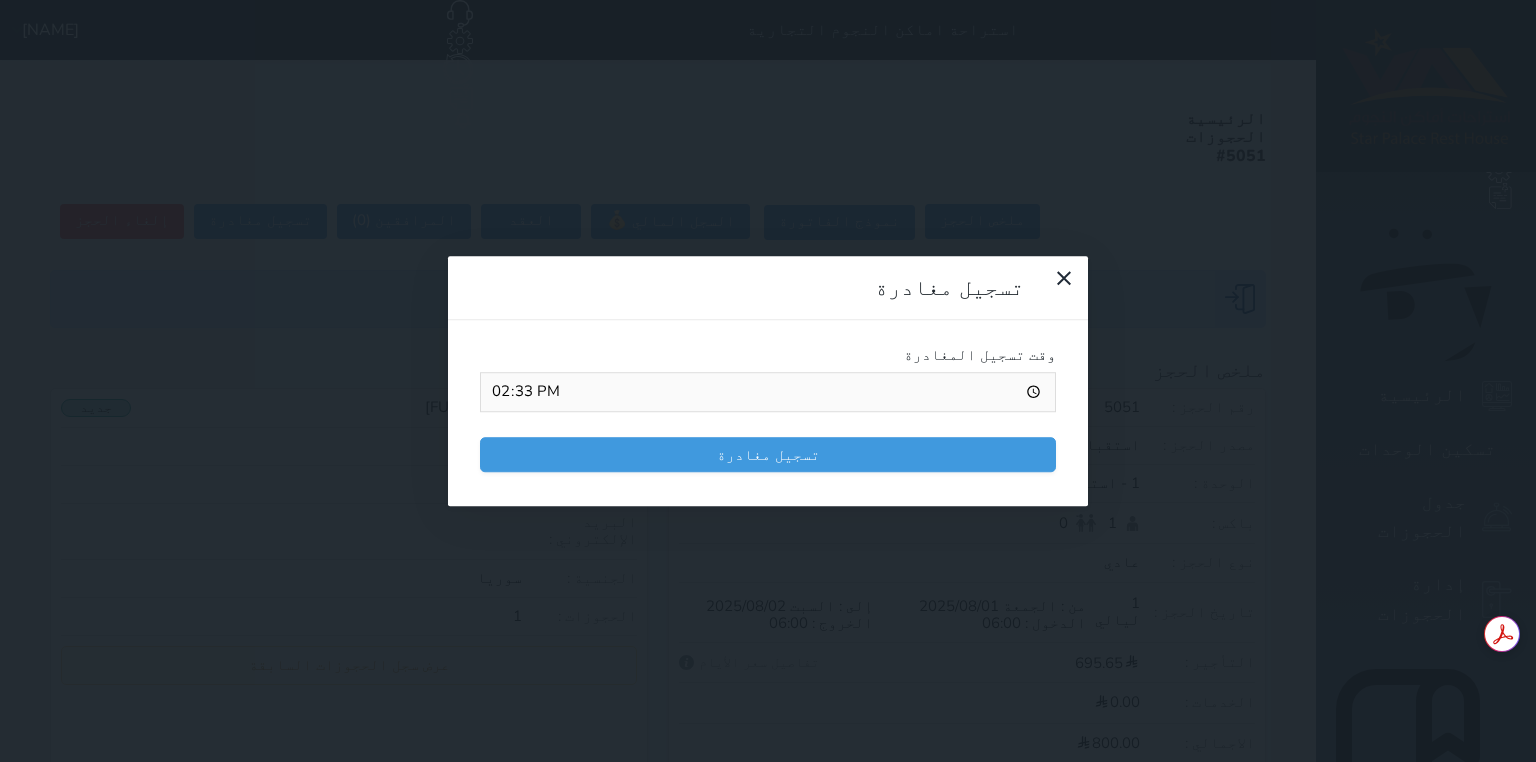 click on "14:33" at bounding box center [768, 392] 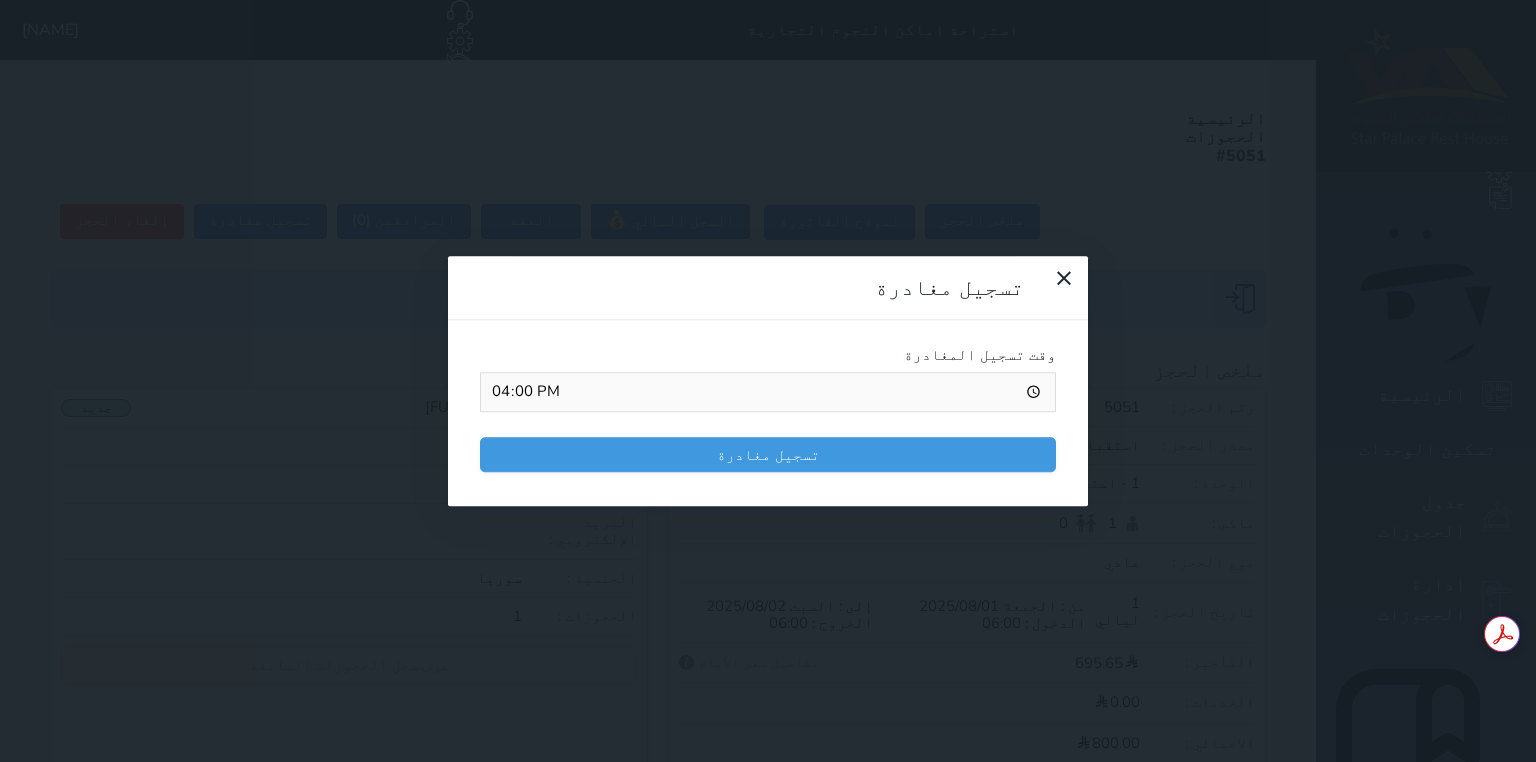 click on "16:00" at bounding box center (768, 392) 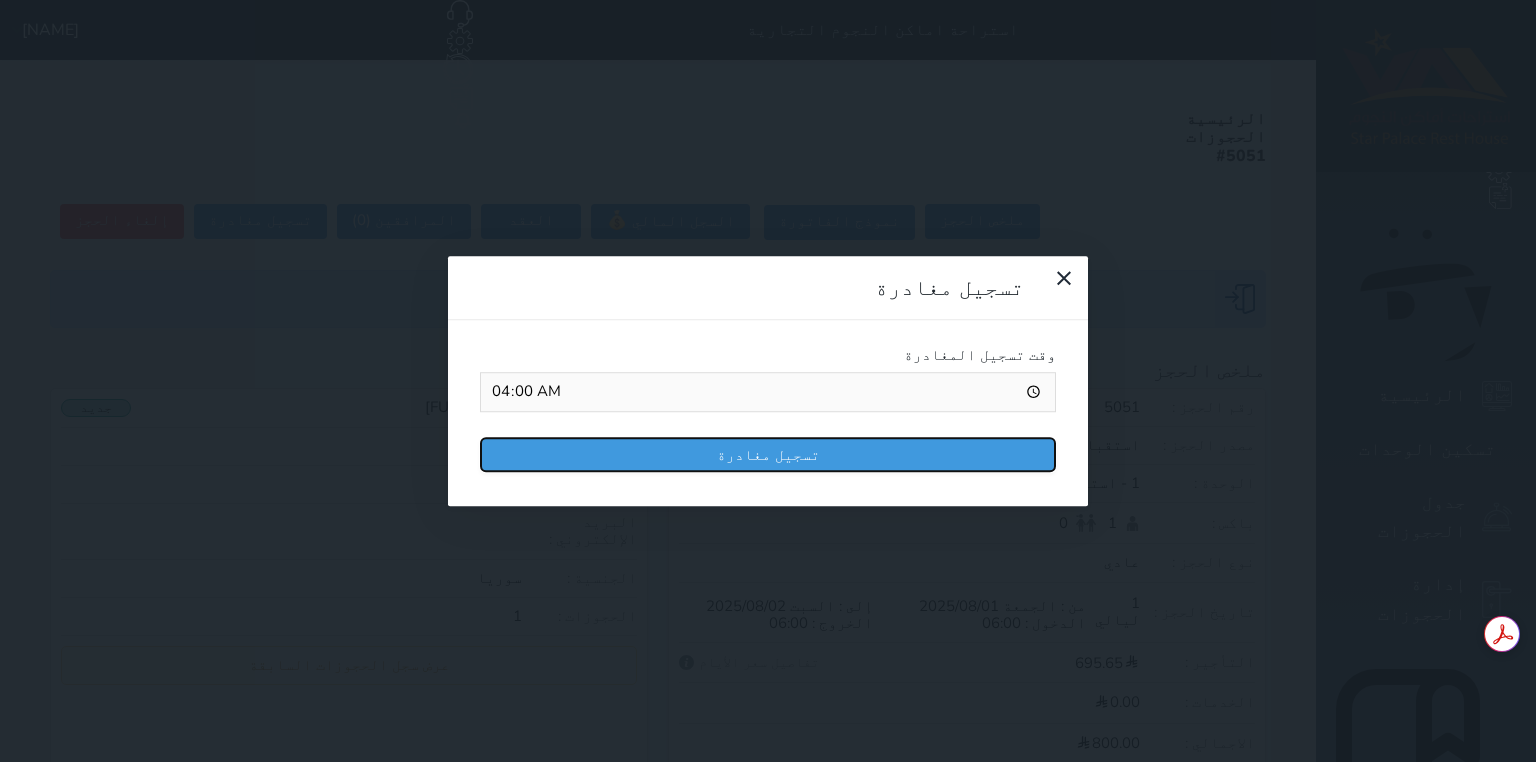 click on "تسجيل مغادرة" at bounding box center [768, 454] 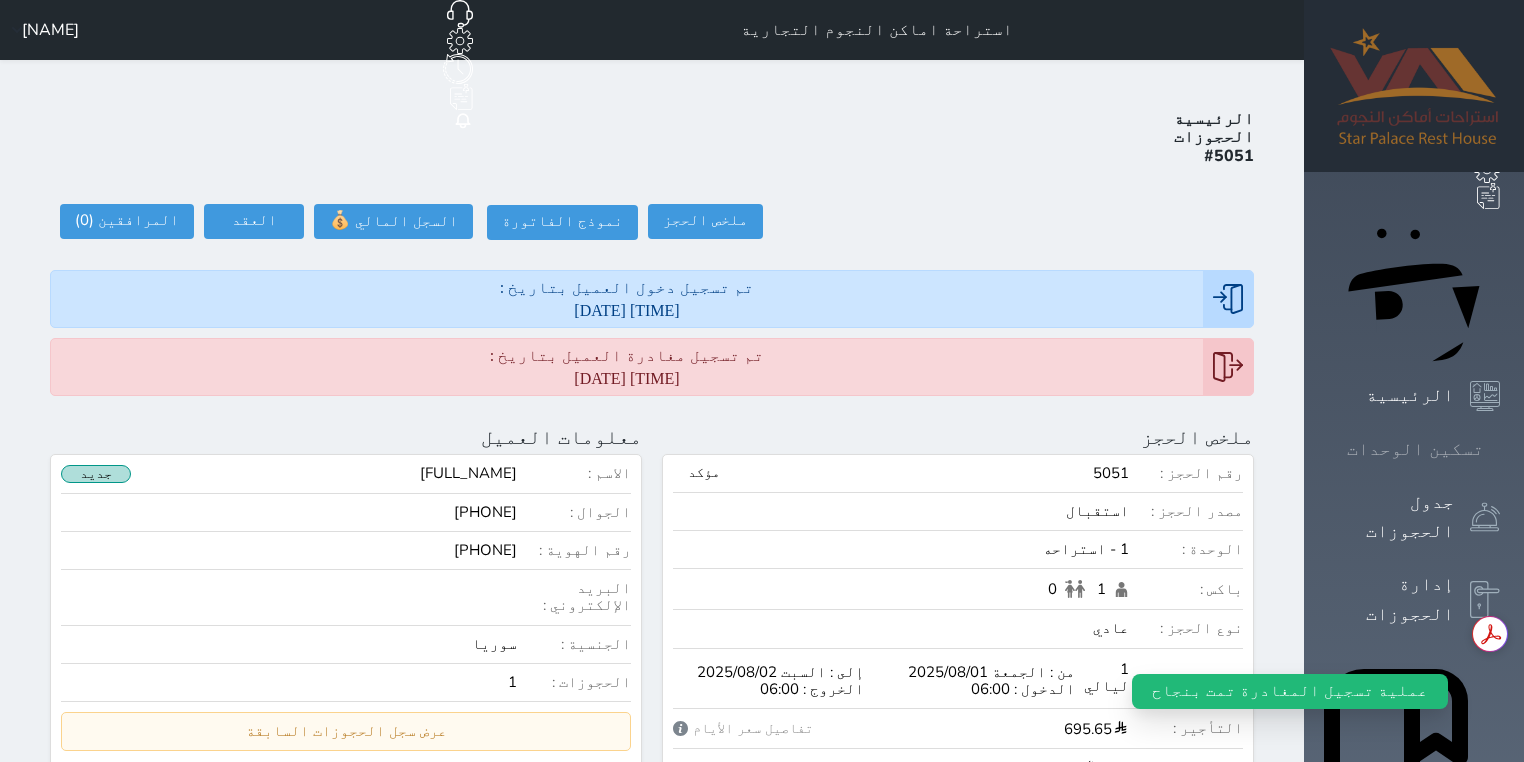 click 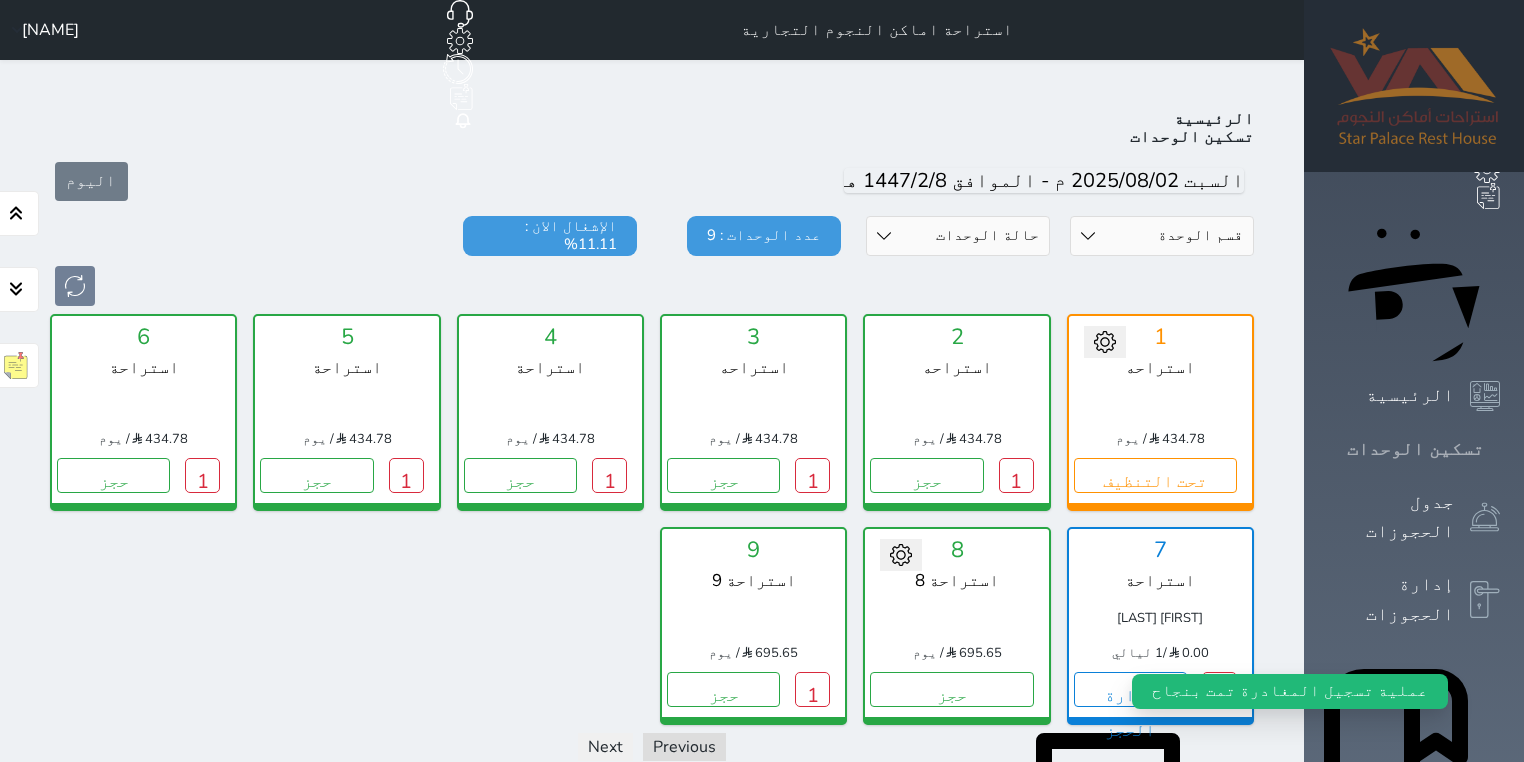 scroll, scrollTop: 78, scrollLeft: 0, axis: vertical 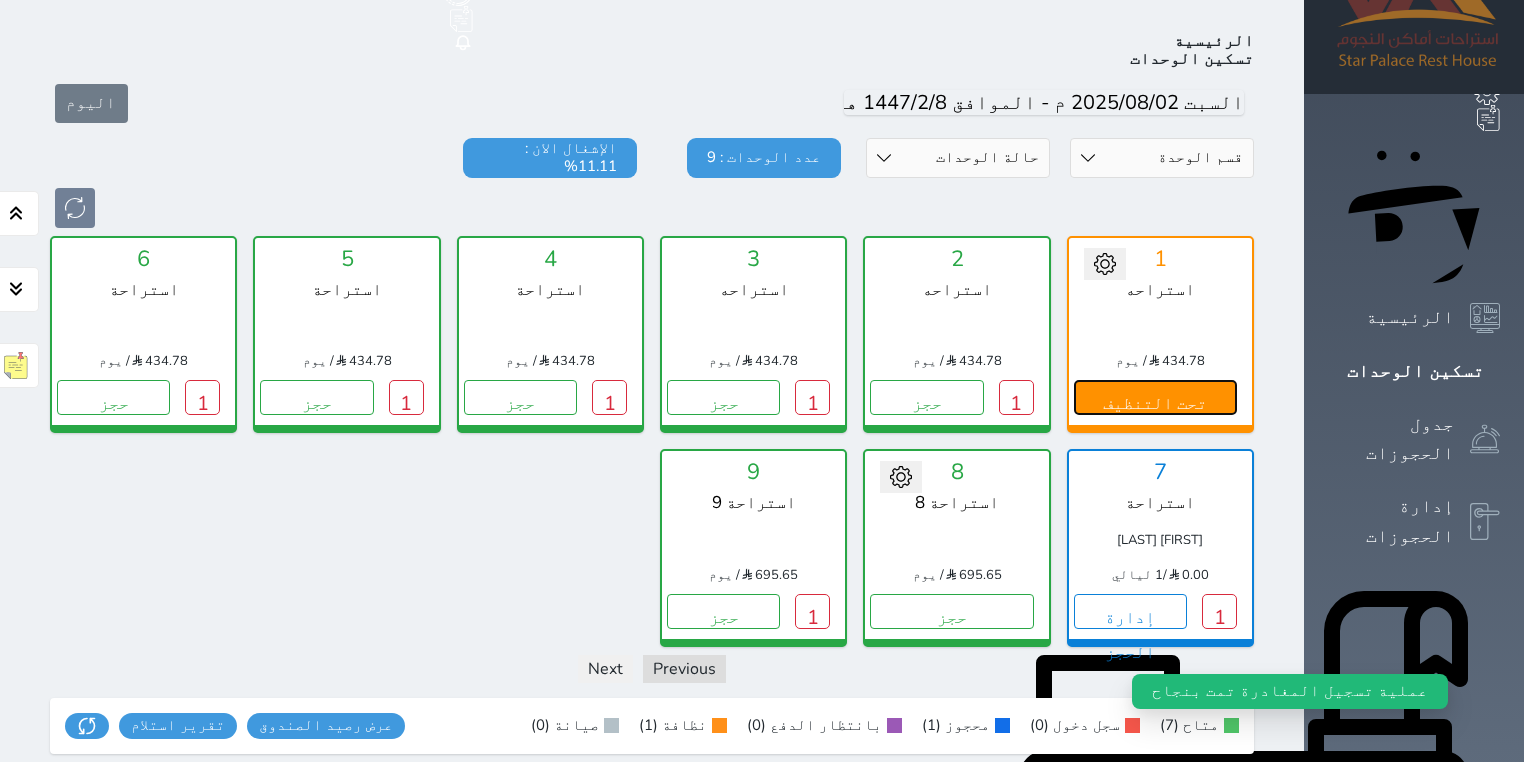 click on "تحت التنظيف" at bounding box center [1155, 397] 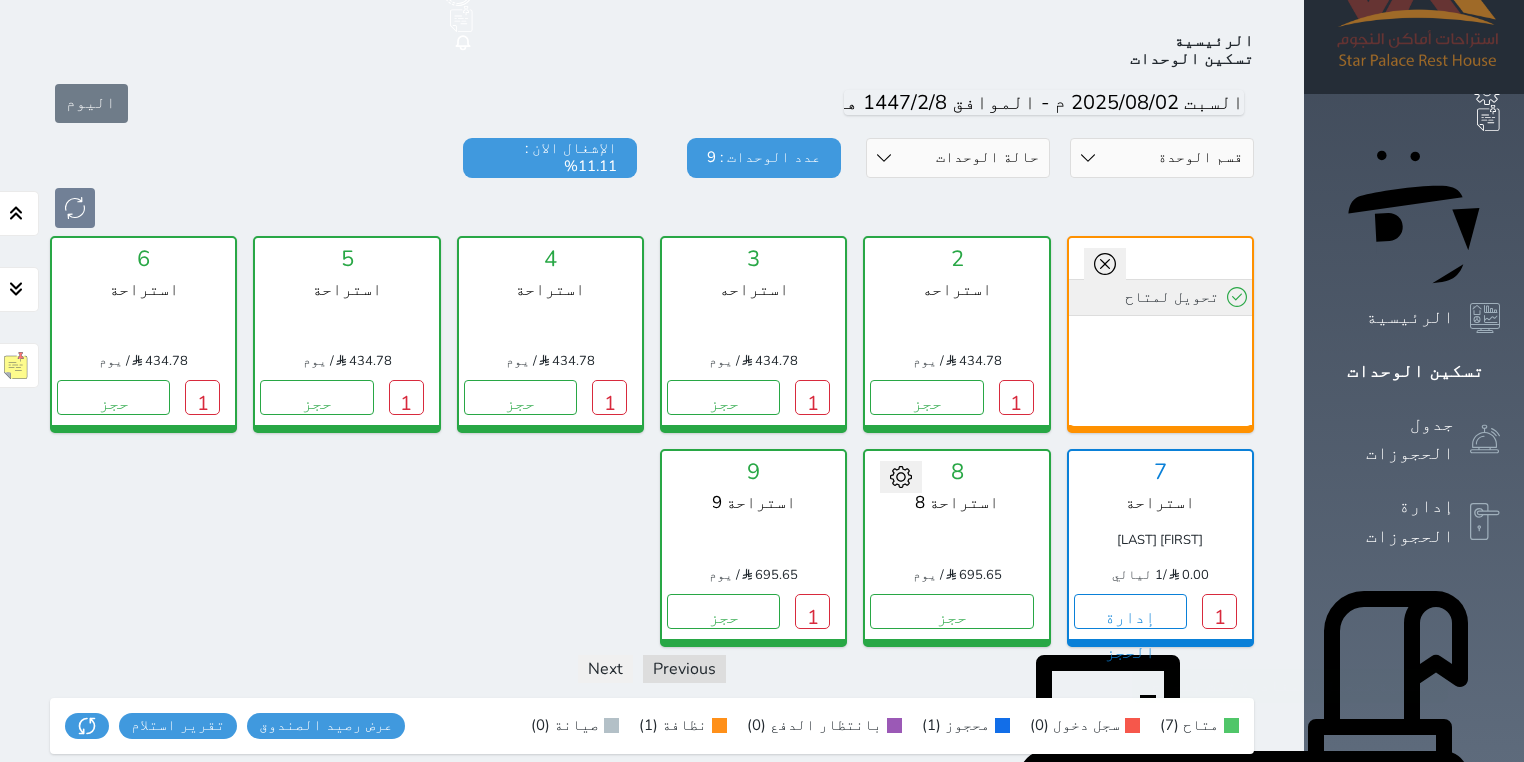 click on "تحويل لمتاح" at bounding box center [1160, 297] 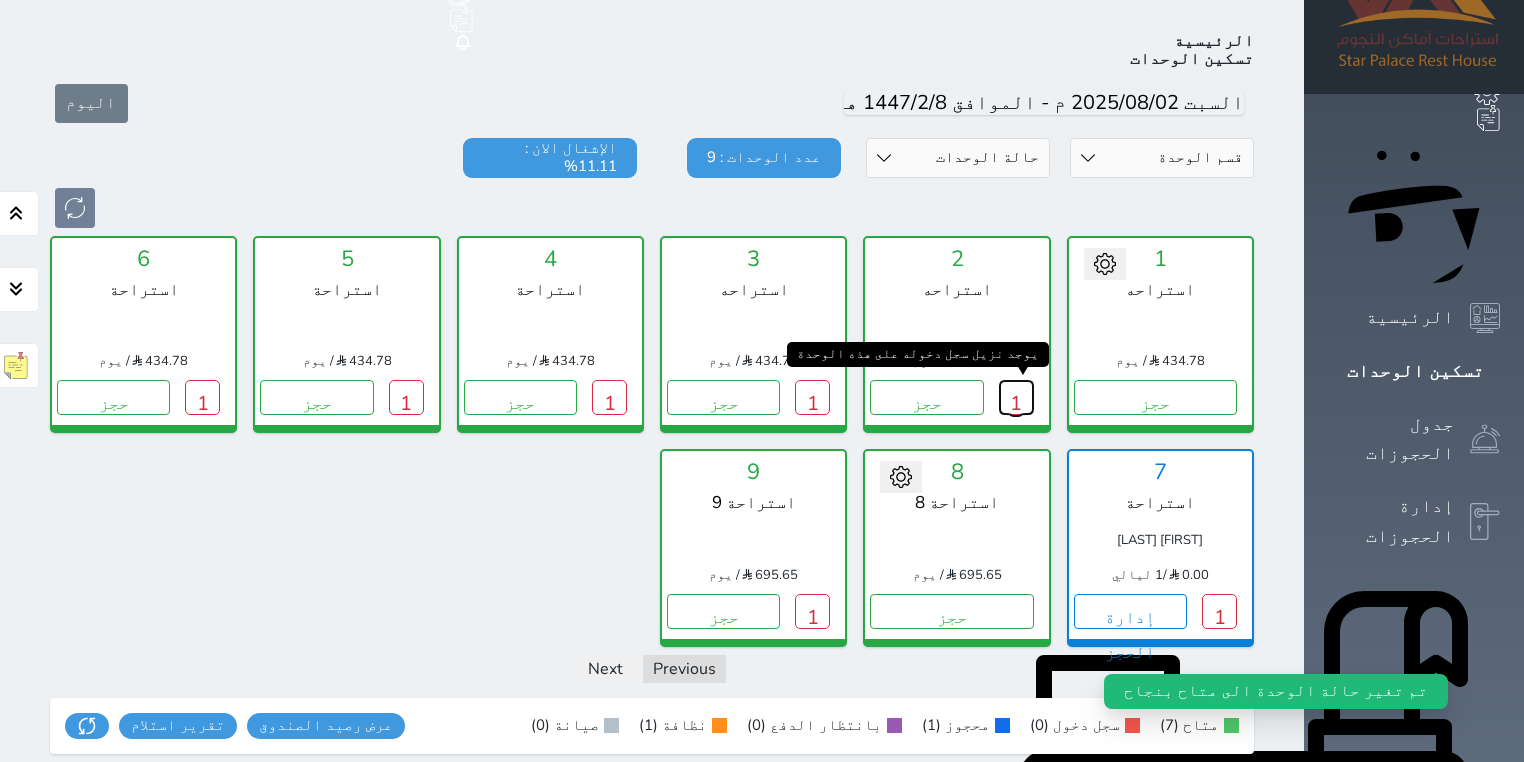 click on "1" at bounding box center [1016, 397] 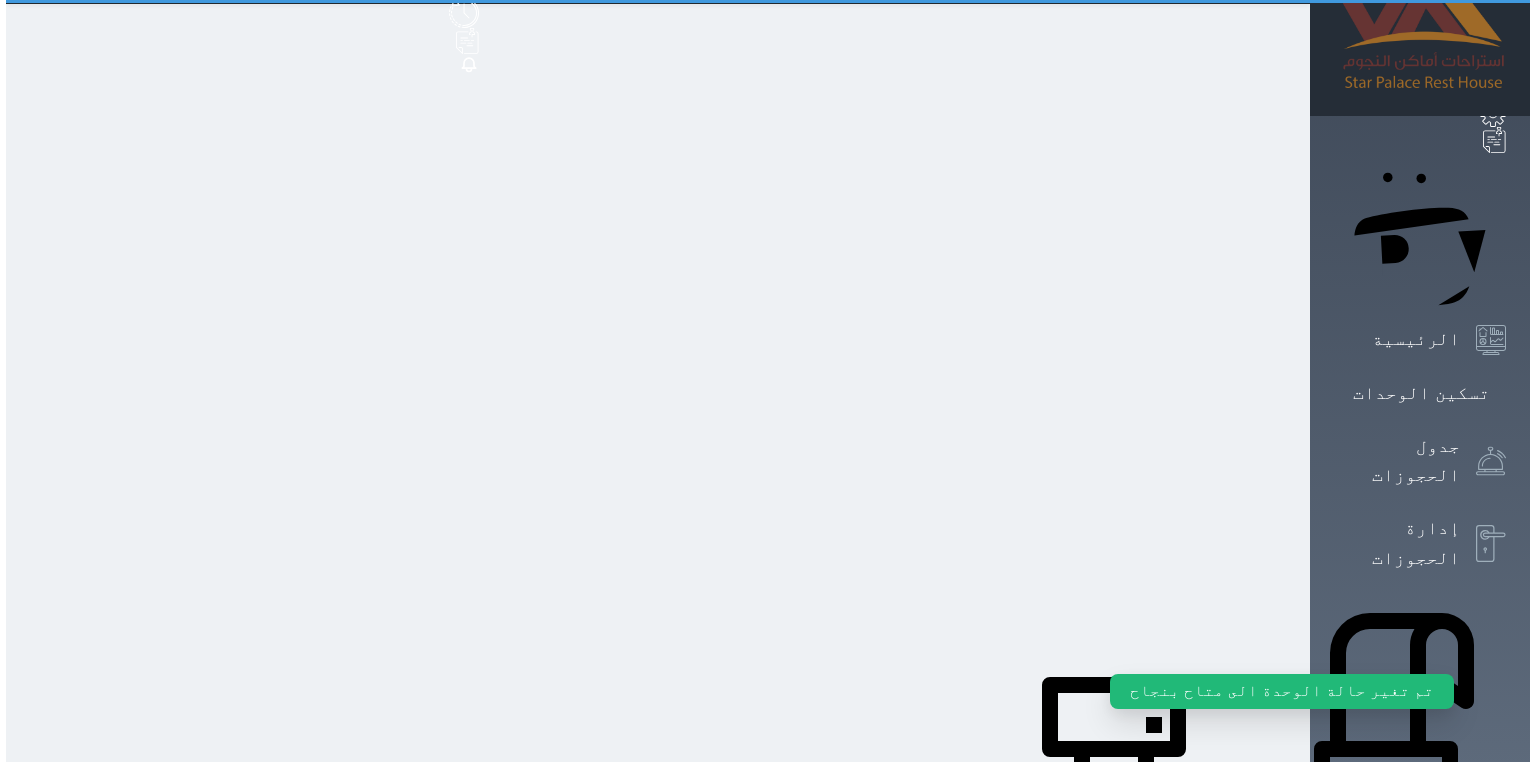 scroll, scrollTop: 0, scrollLeft: 0, axis: both 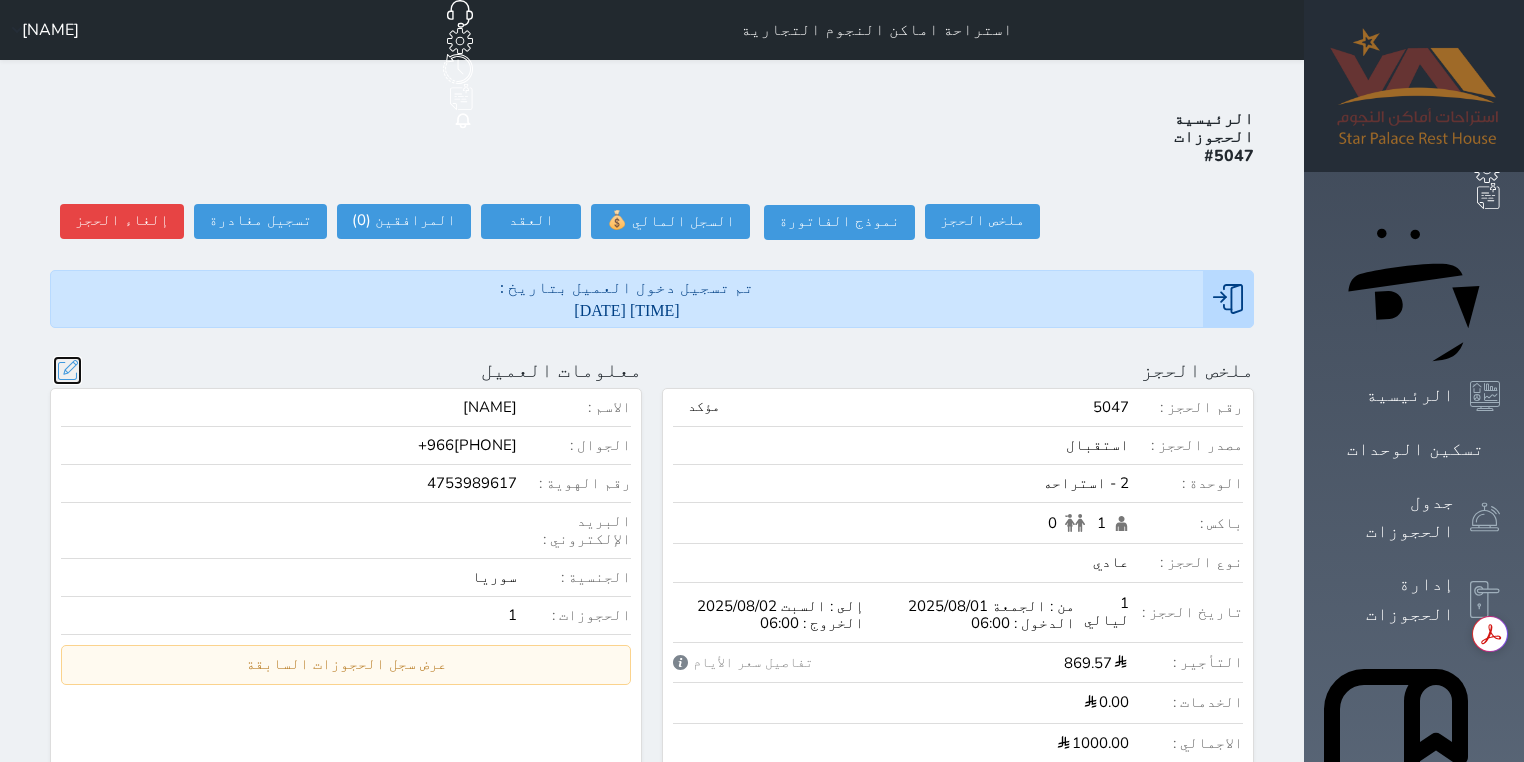 click at bounding box center (67, 370) 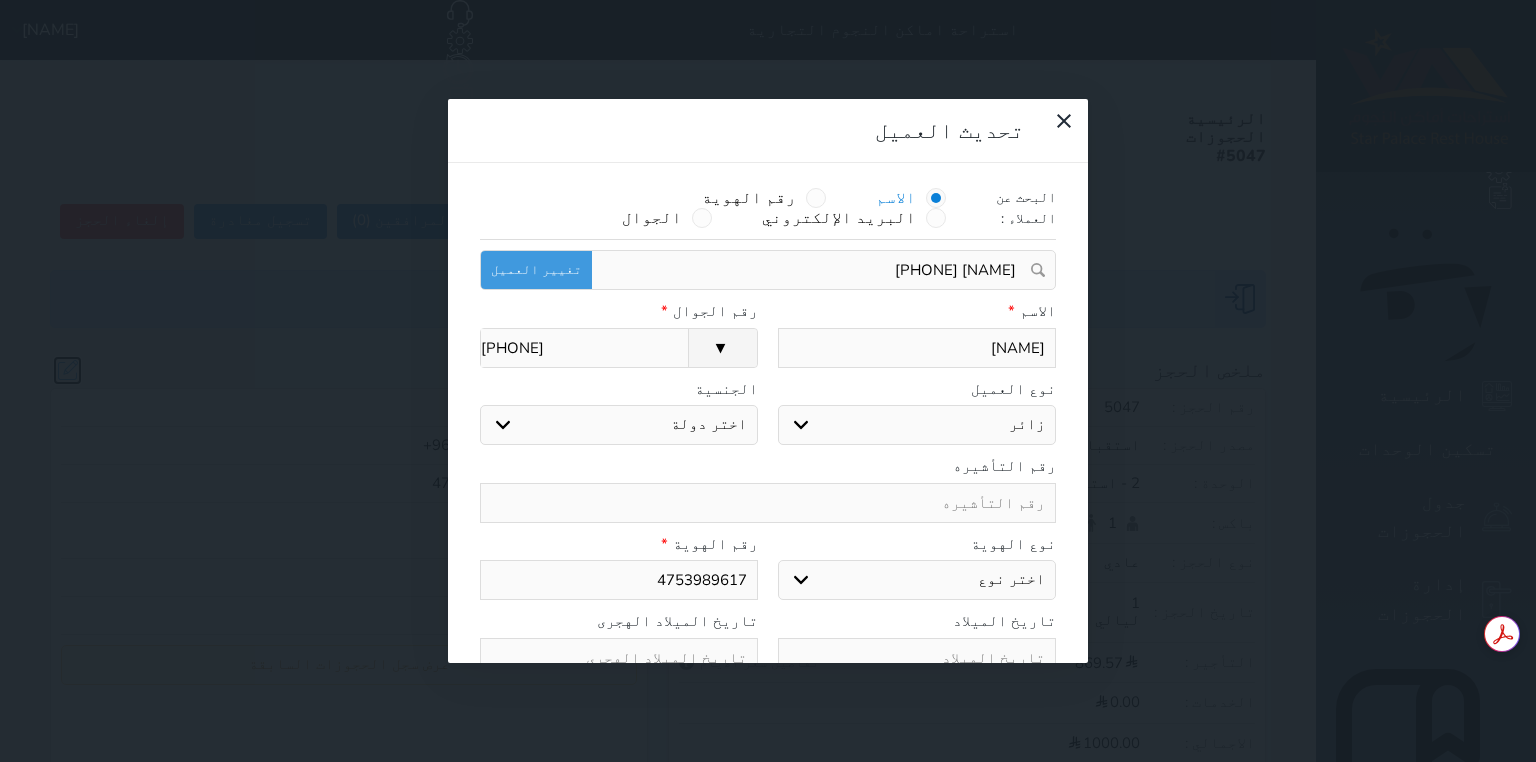 select 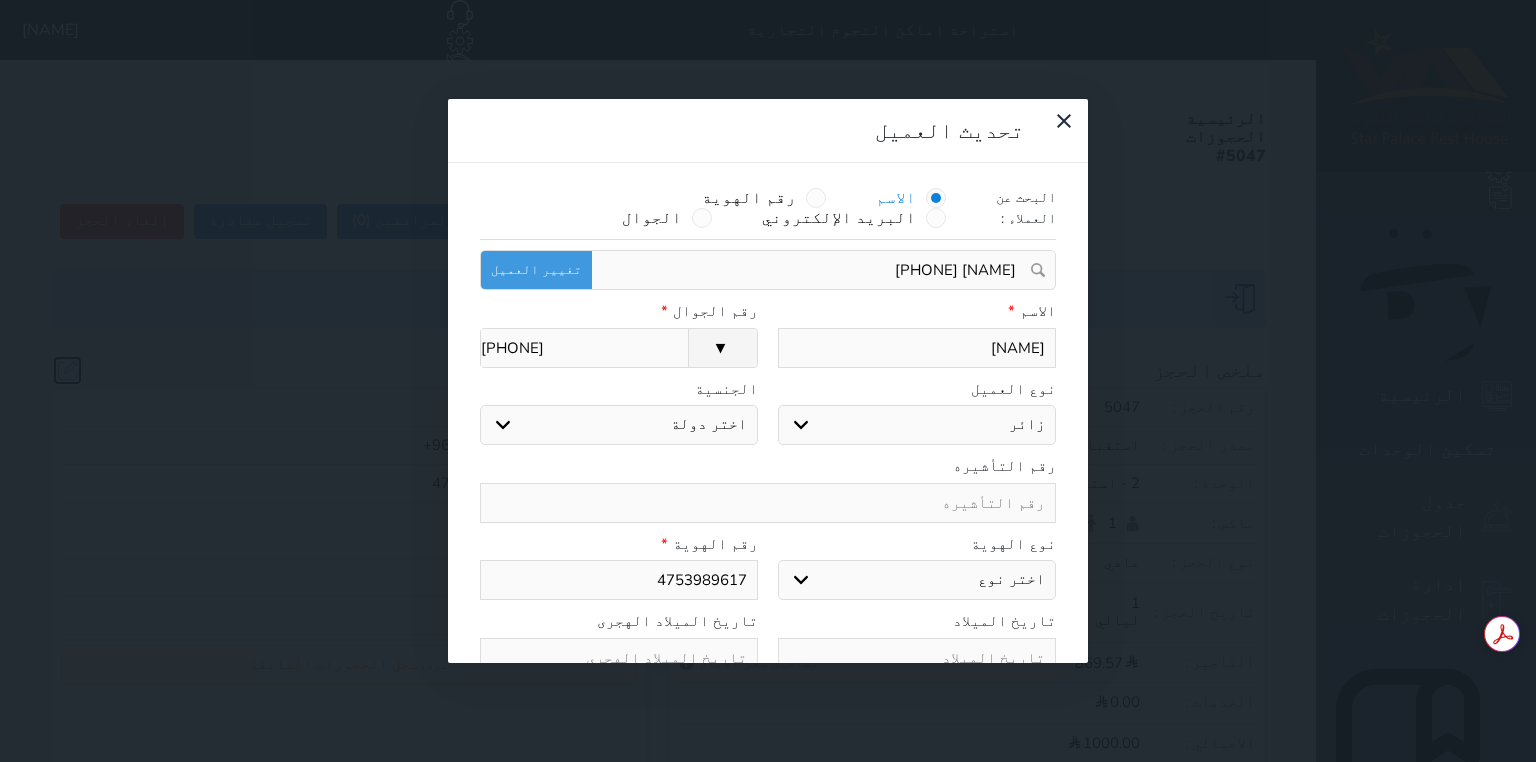 select 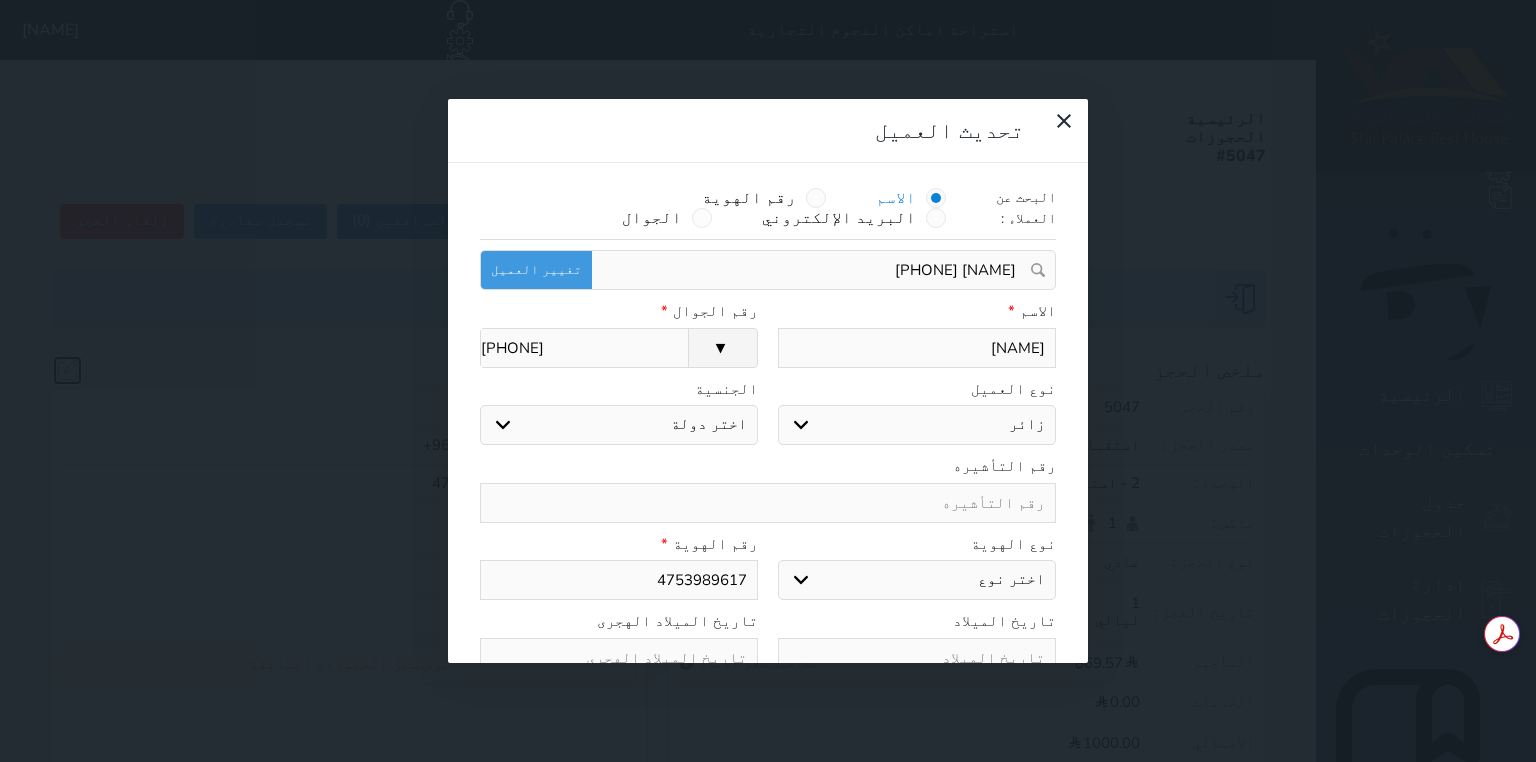 select on "104" 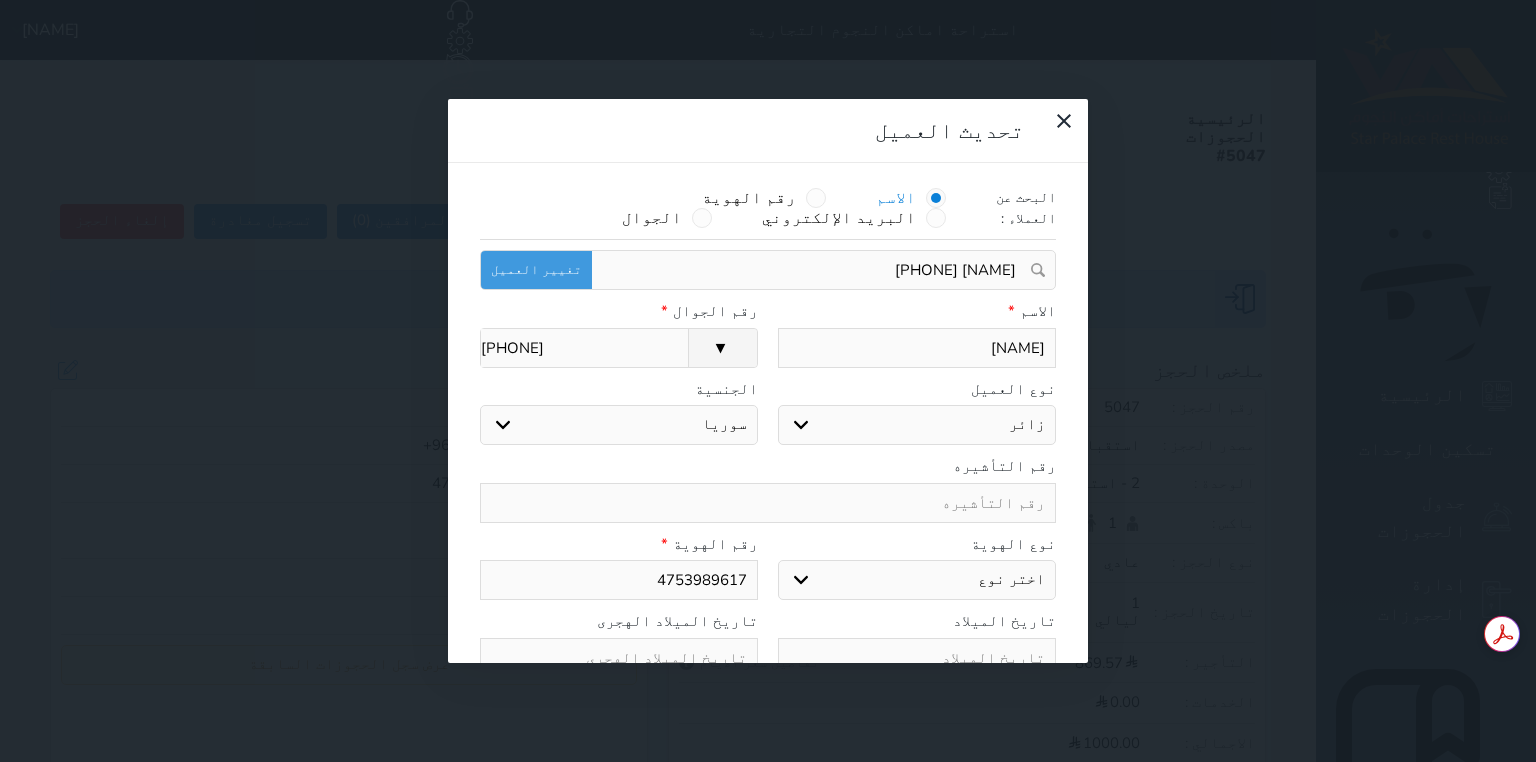 click on "[NAME]" at bounding box center [917, 348] 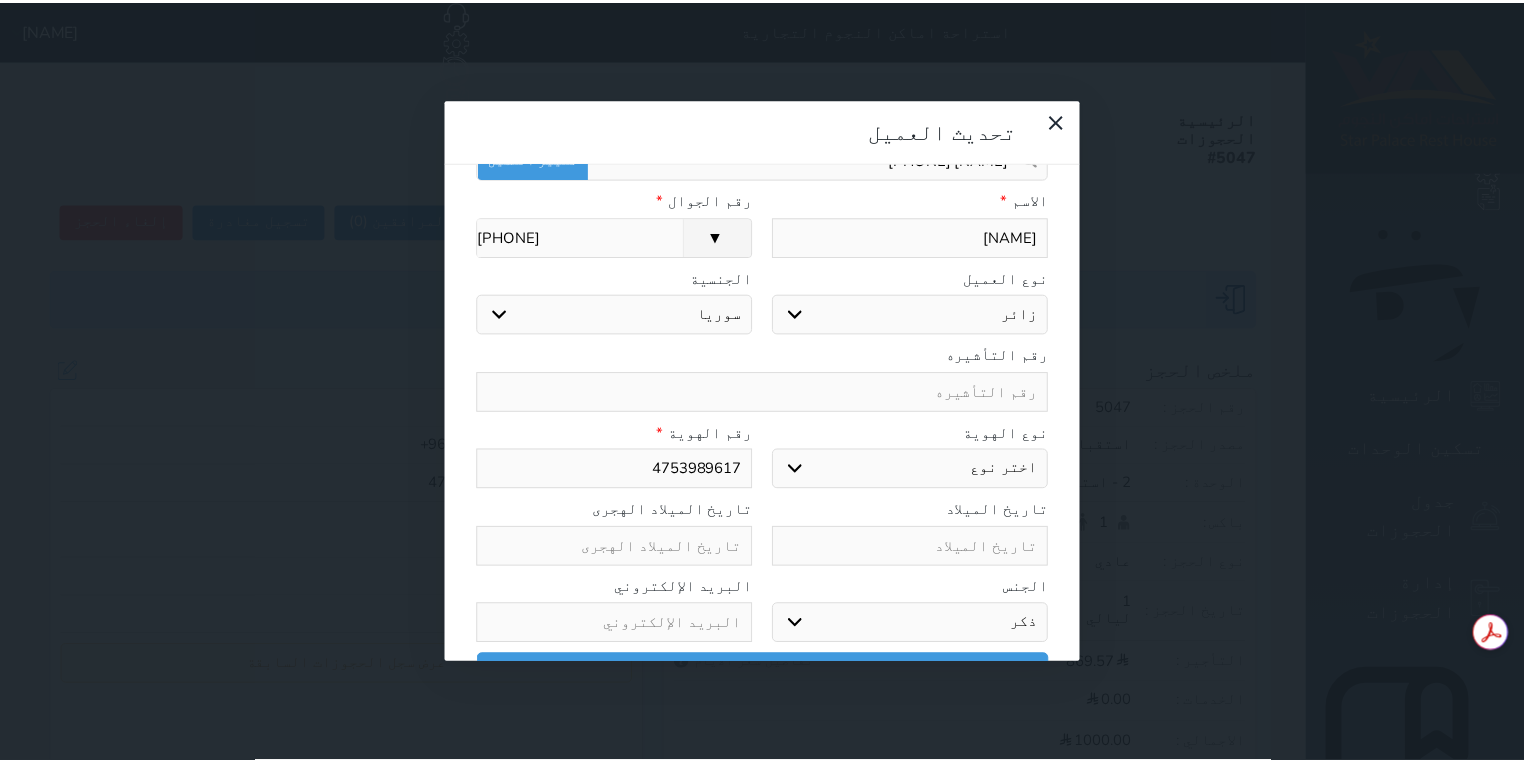 scroll, scrollTop: 121, scrollLeft: 0, axis: vertical 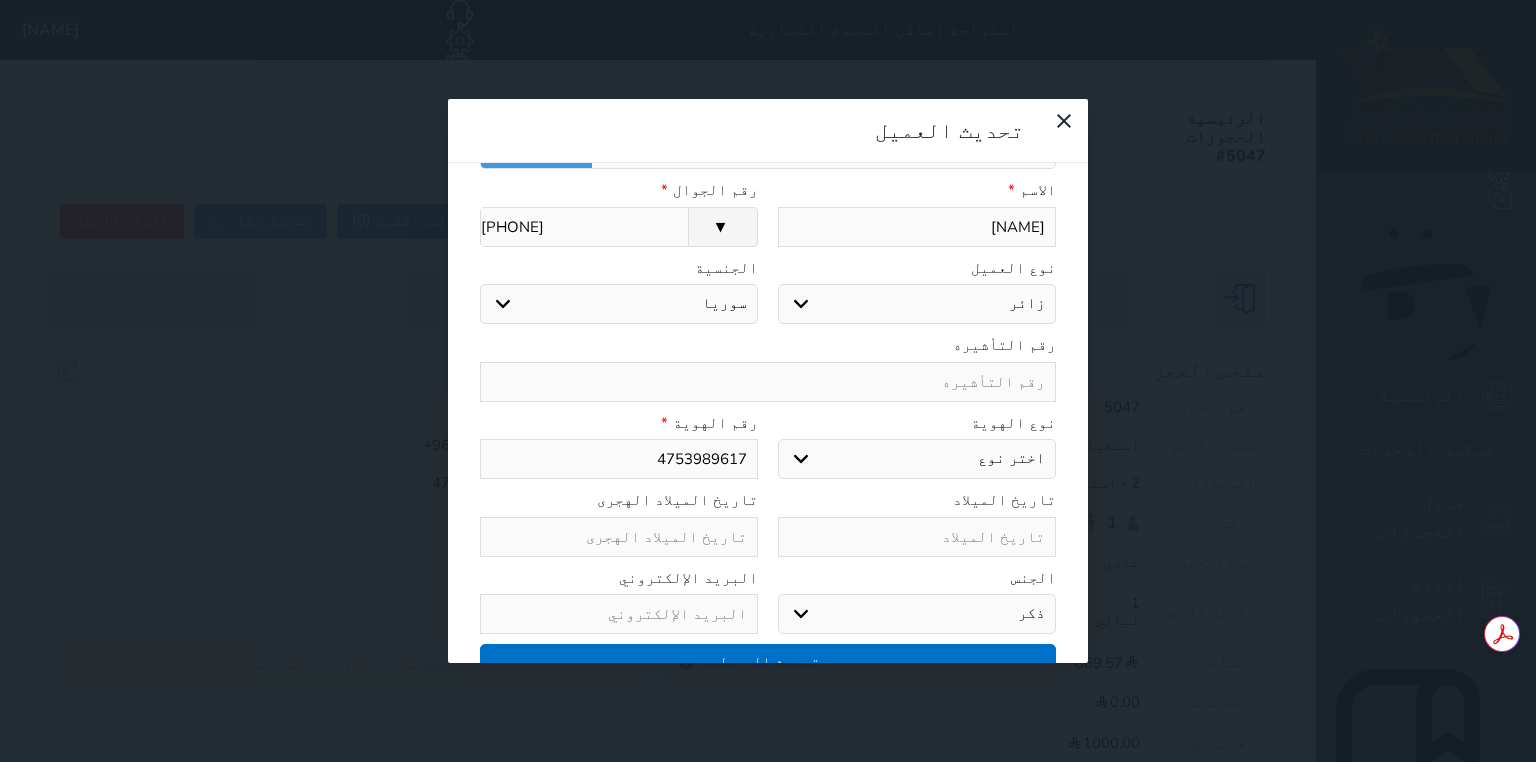 type on "[NAME]" 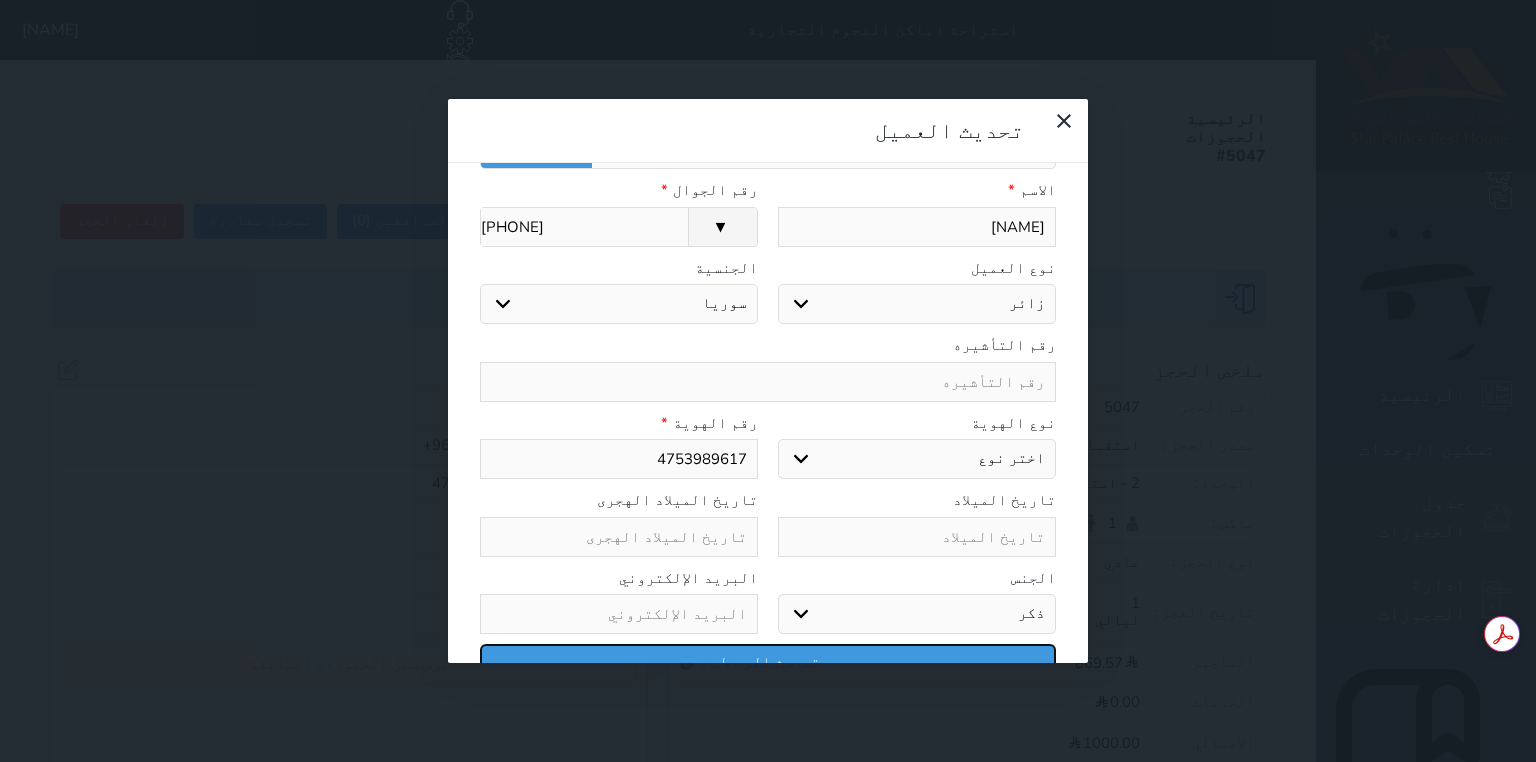 click on "تحديث العميل" at bounding box center [768, 661] 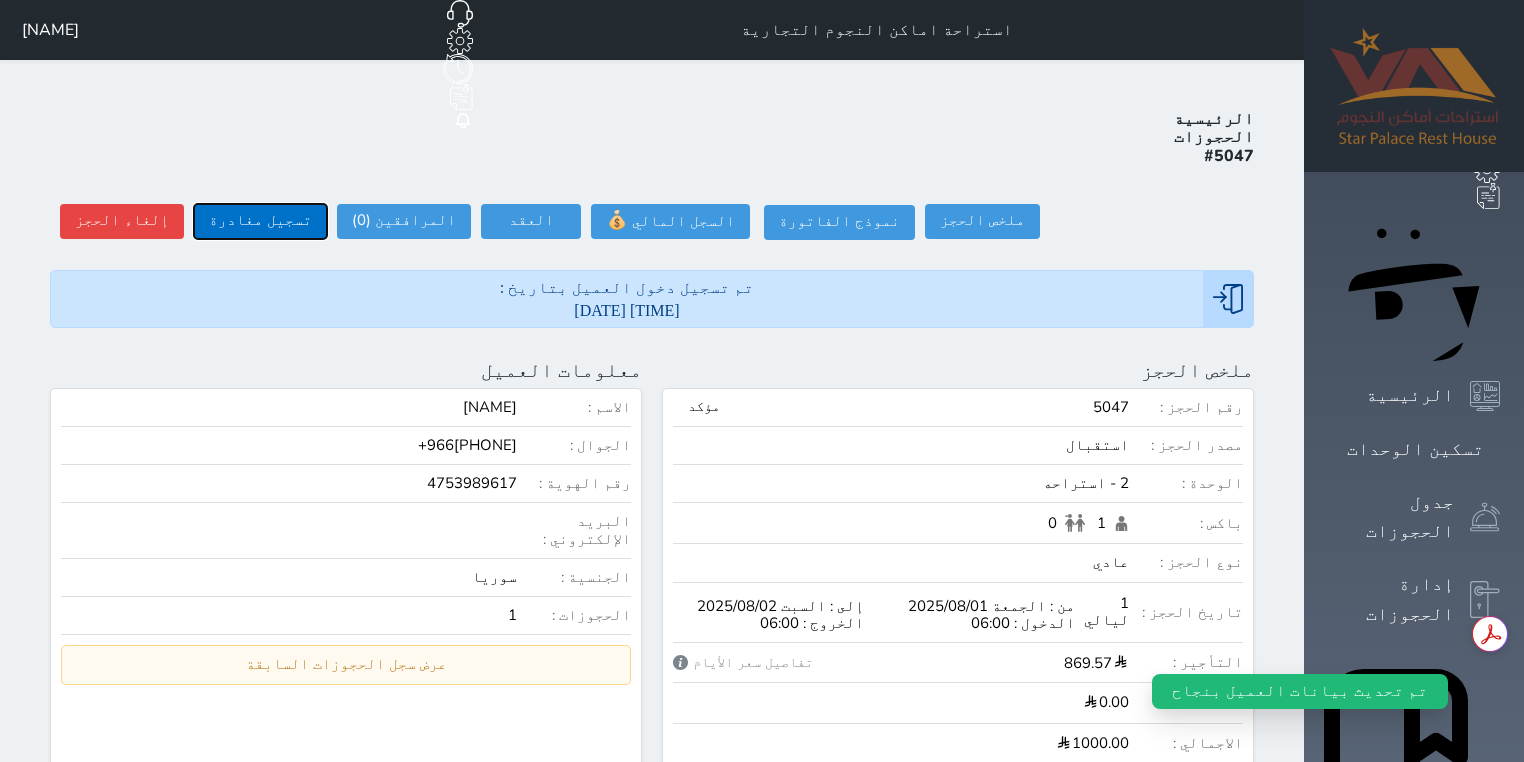 click on "تسجيل مغادرة" at bounding box center [260, 221] 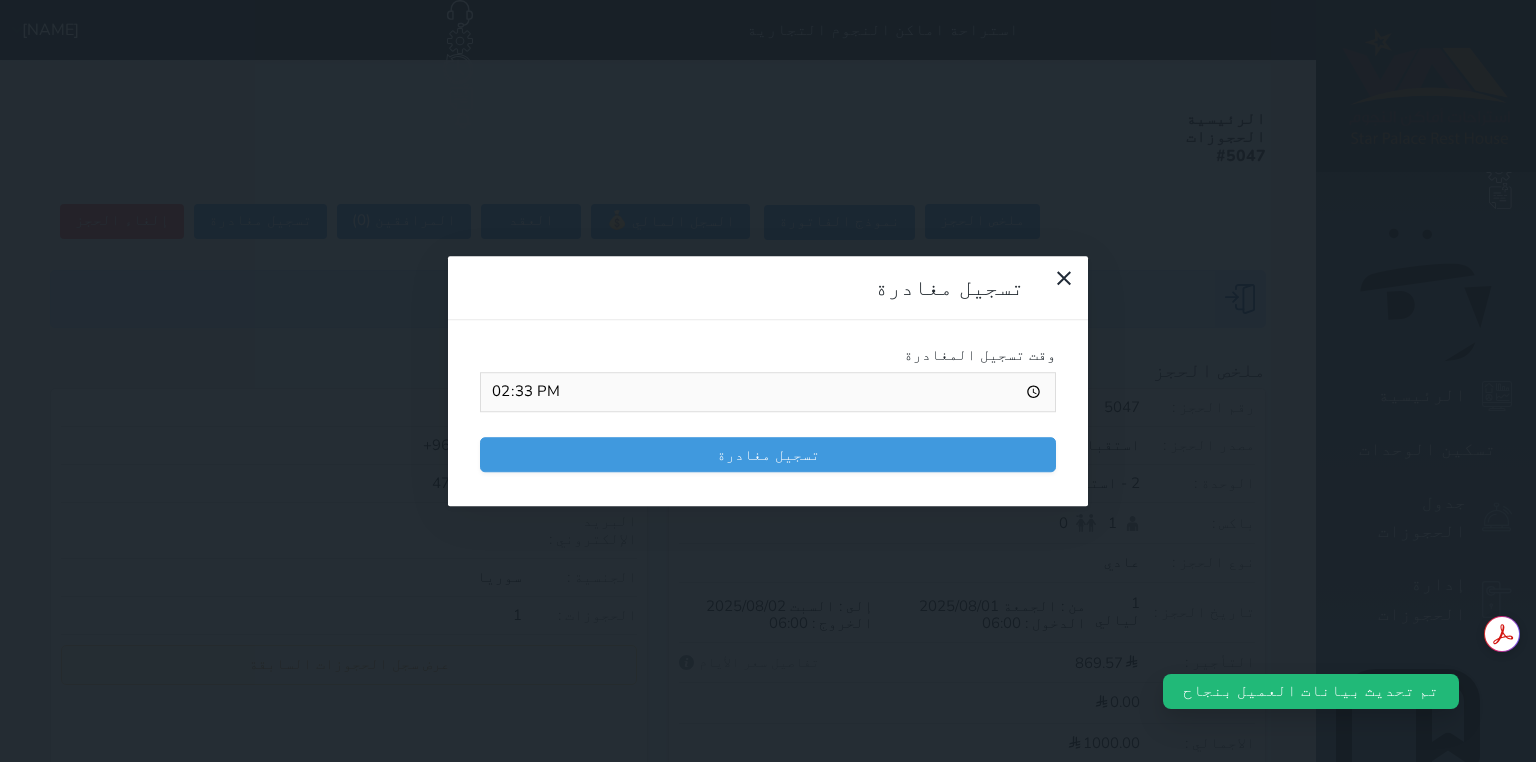 click on "14:33" at bounding box center [768, 392] 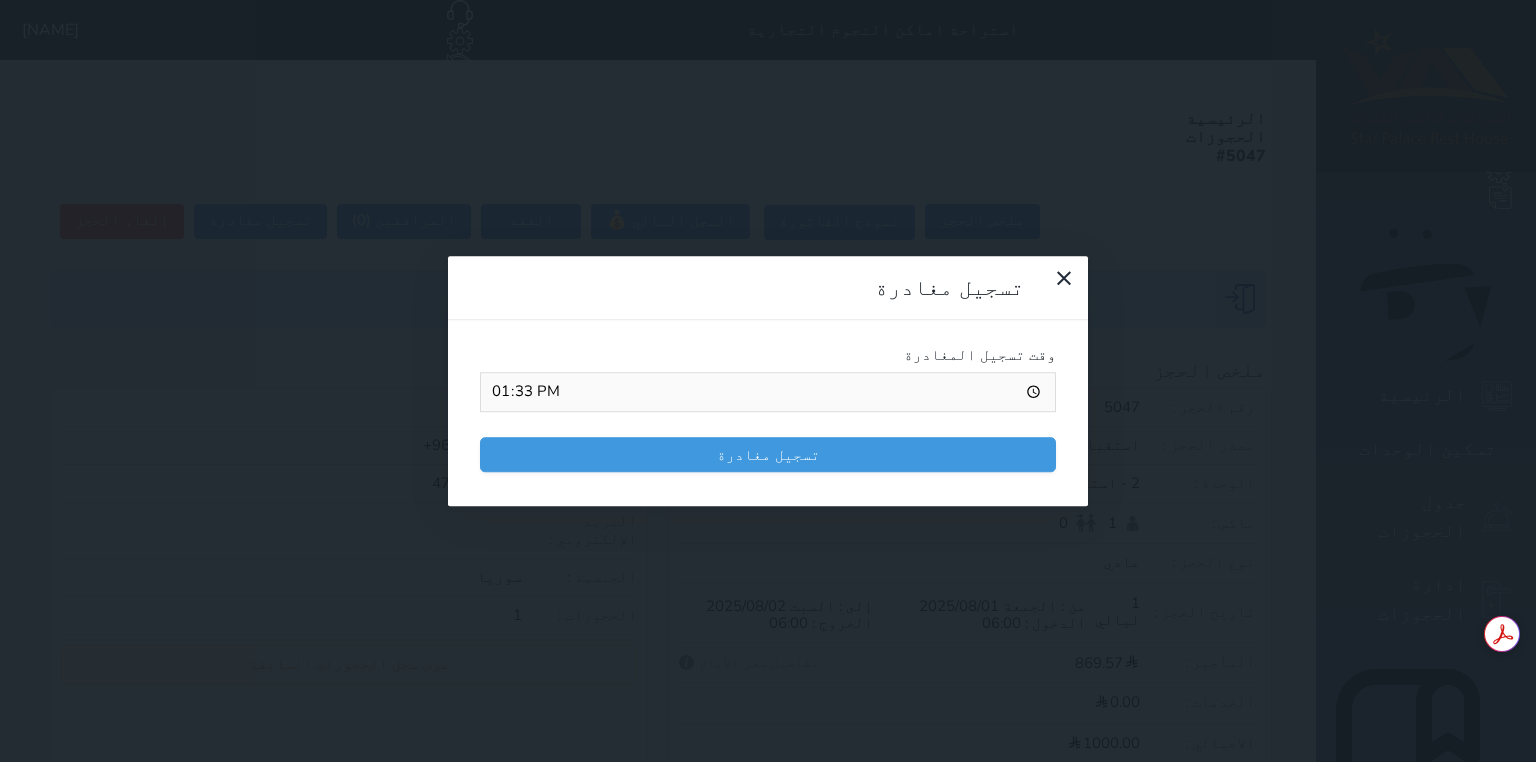 click on "13:33" at bounding box center [768, 392] 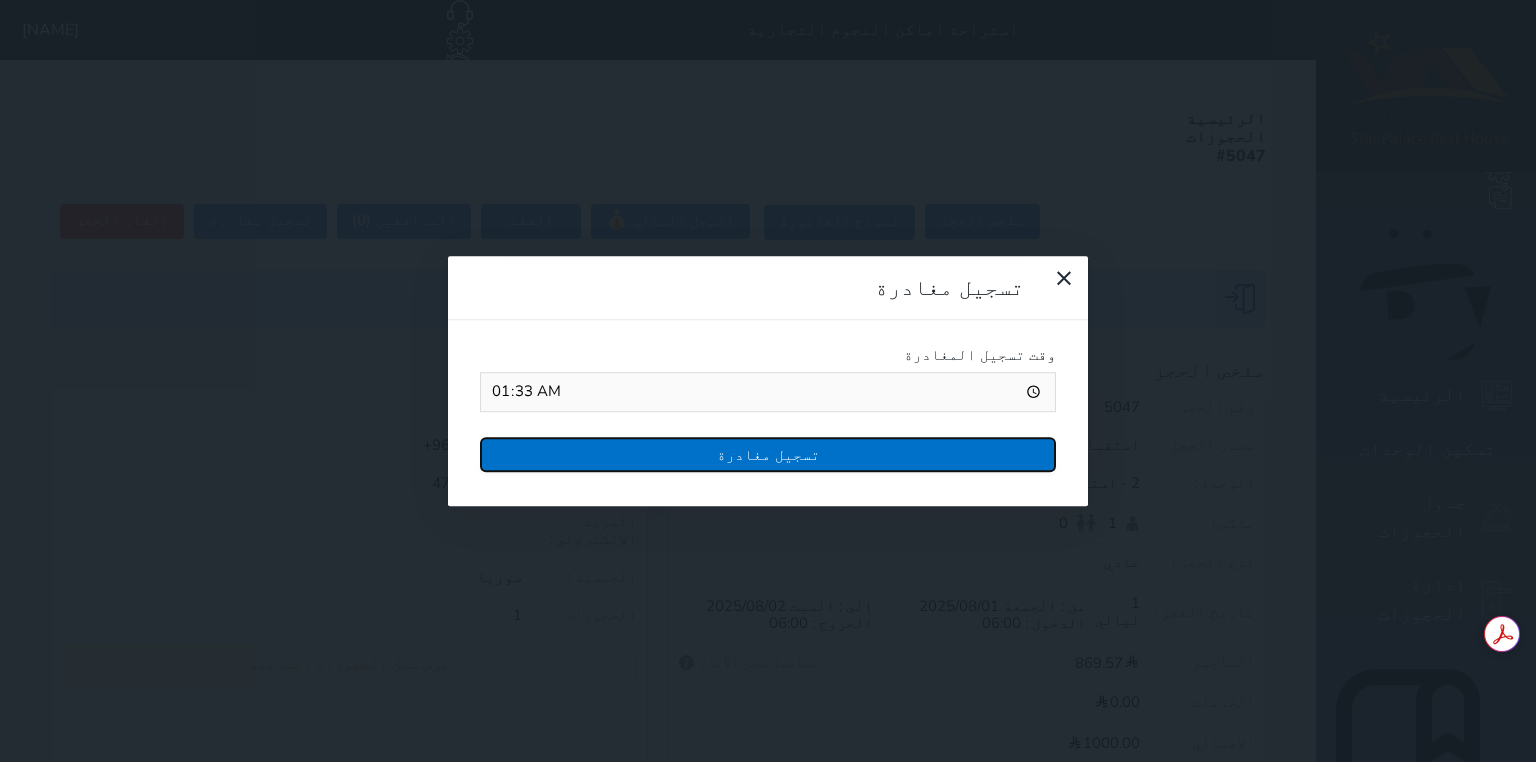 click on "تسجيل مغادرة" at bounding box center [768, 454] 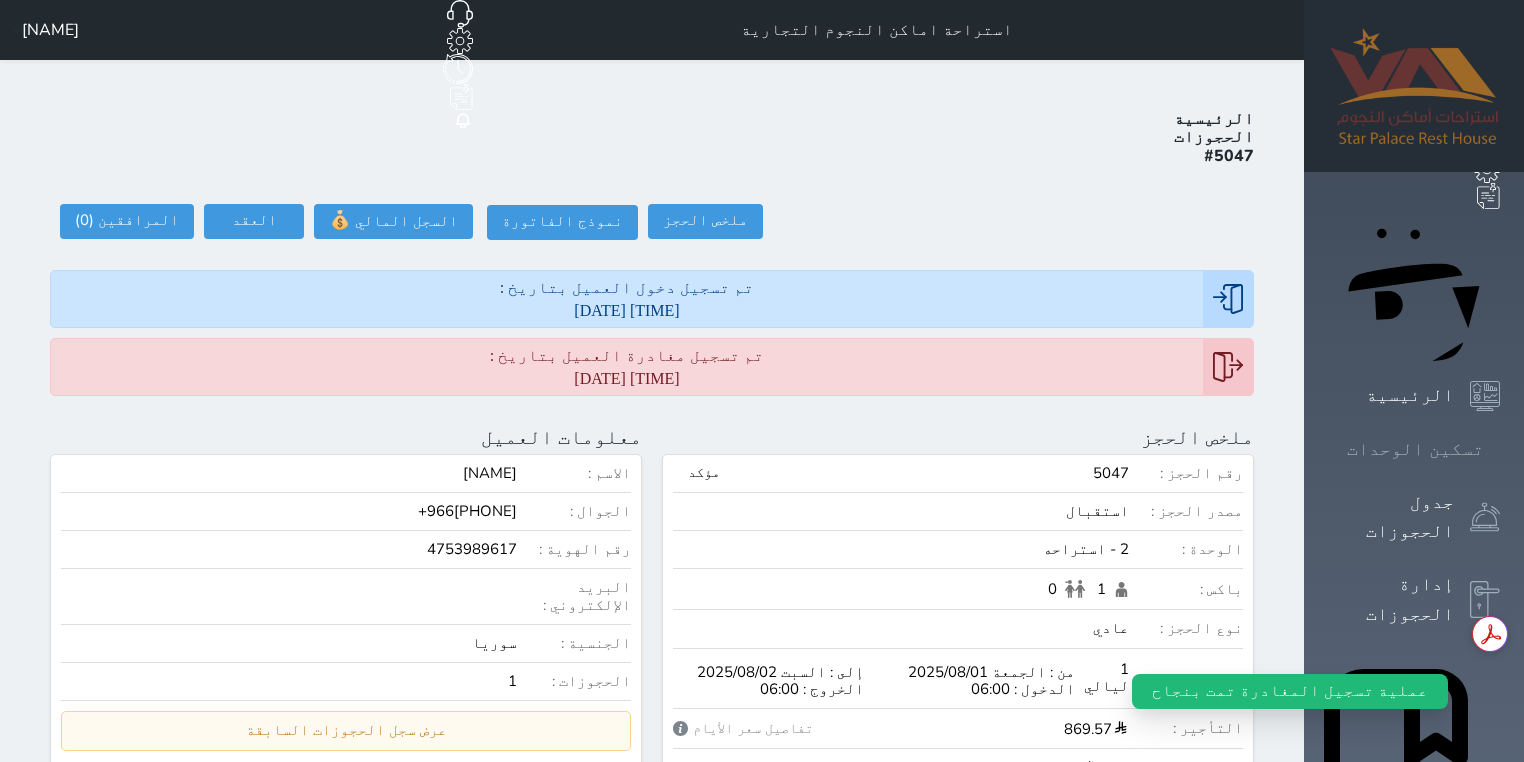 click on "تسكين الوحدات" at bounding box center (1415, 449) 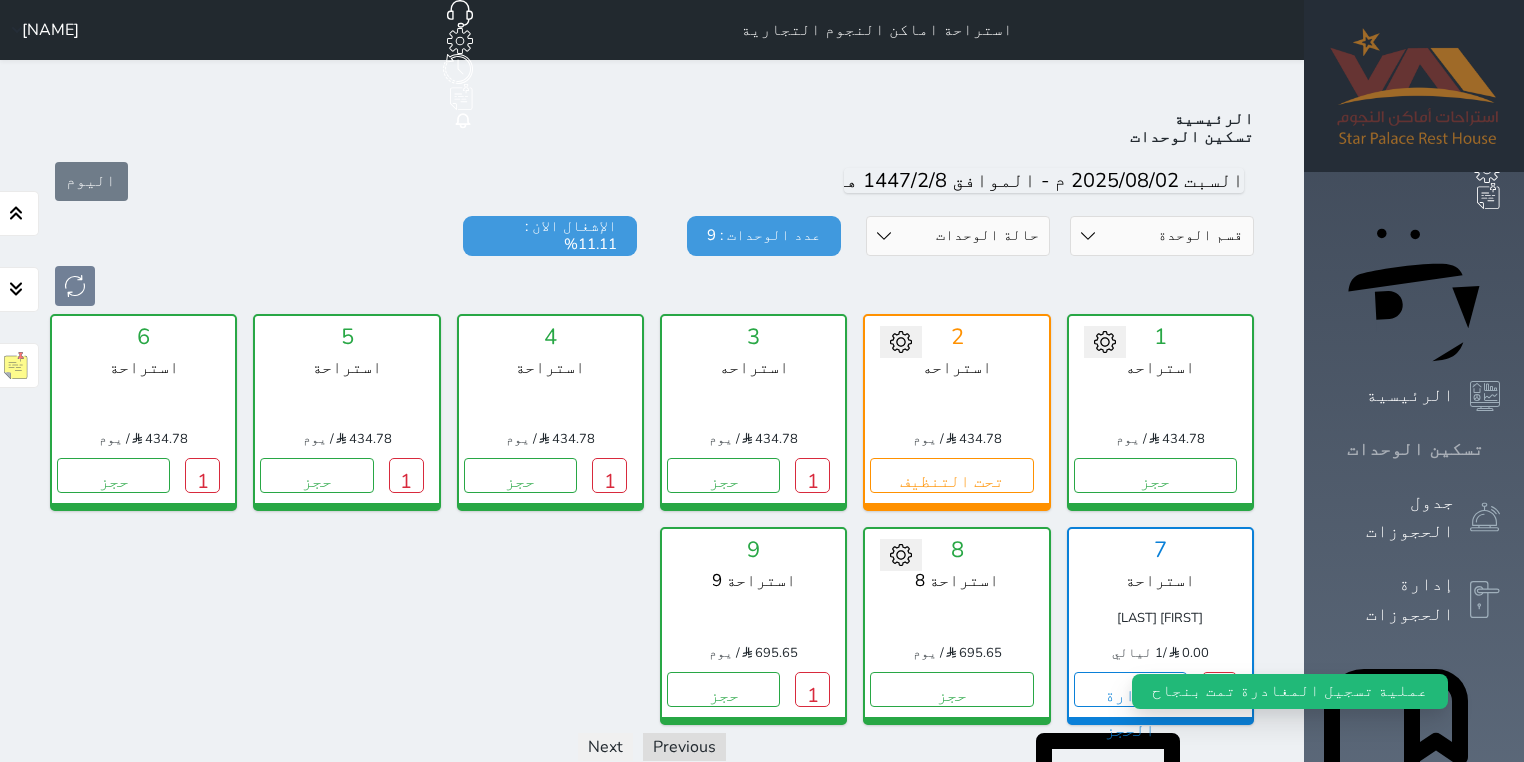 scroll, scrollTop: 78, scrollLeft: 0, axis: vertical 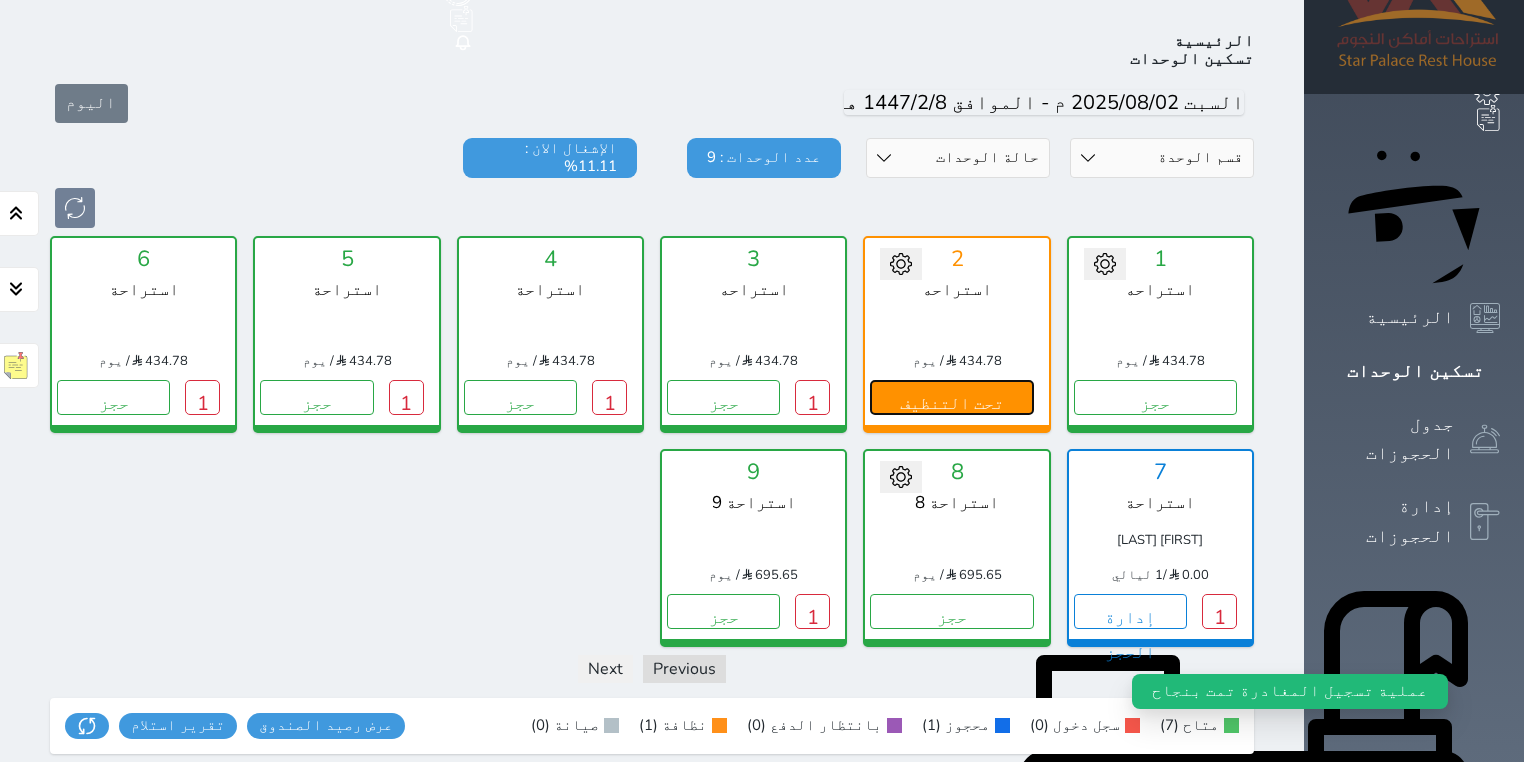 click on "تحت التنظيف" at bounding box center [951, 397] 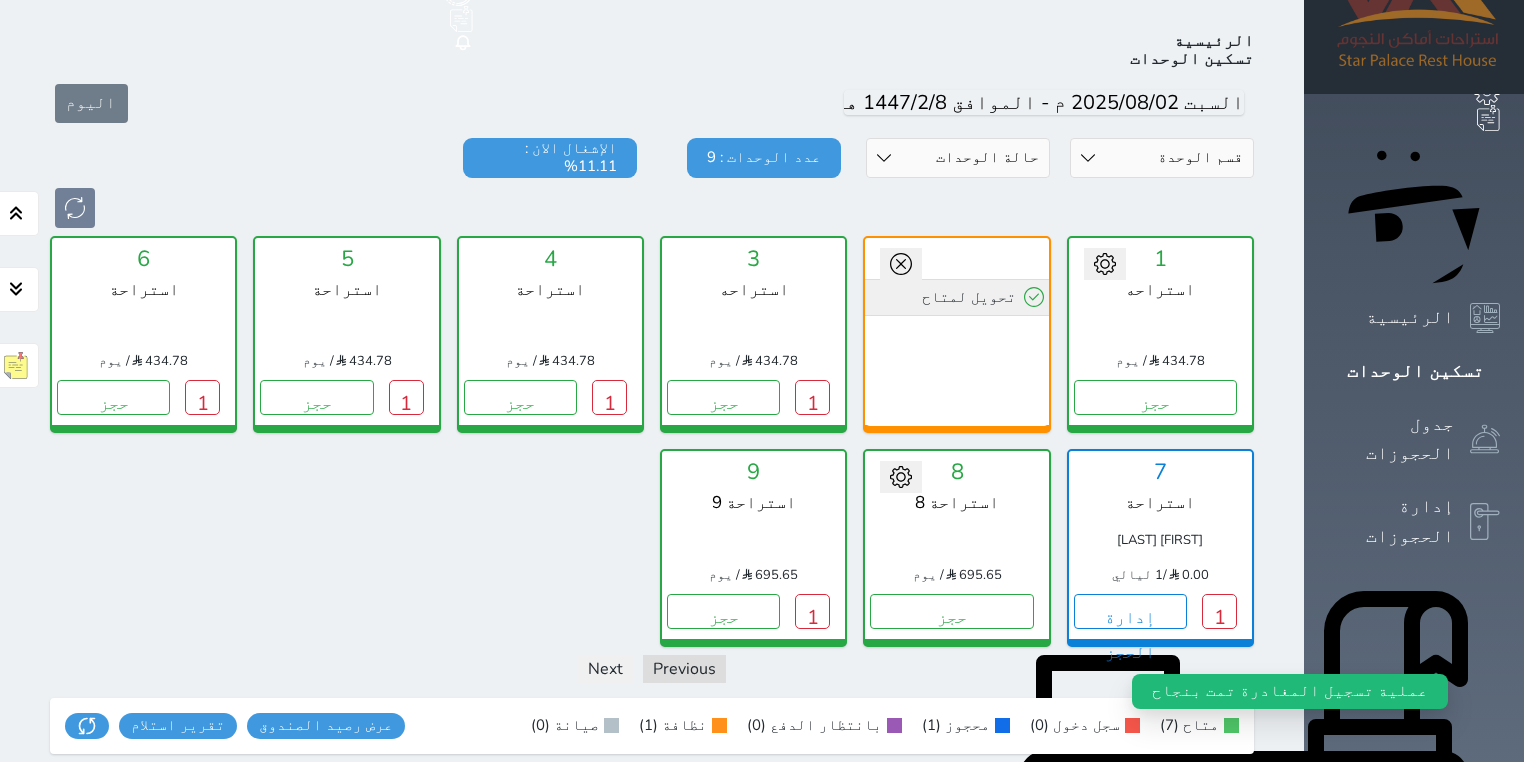 click on "تحويل لمتاح" at bounding box center [956, 297] 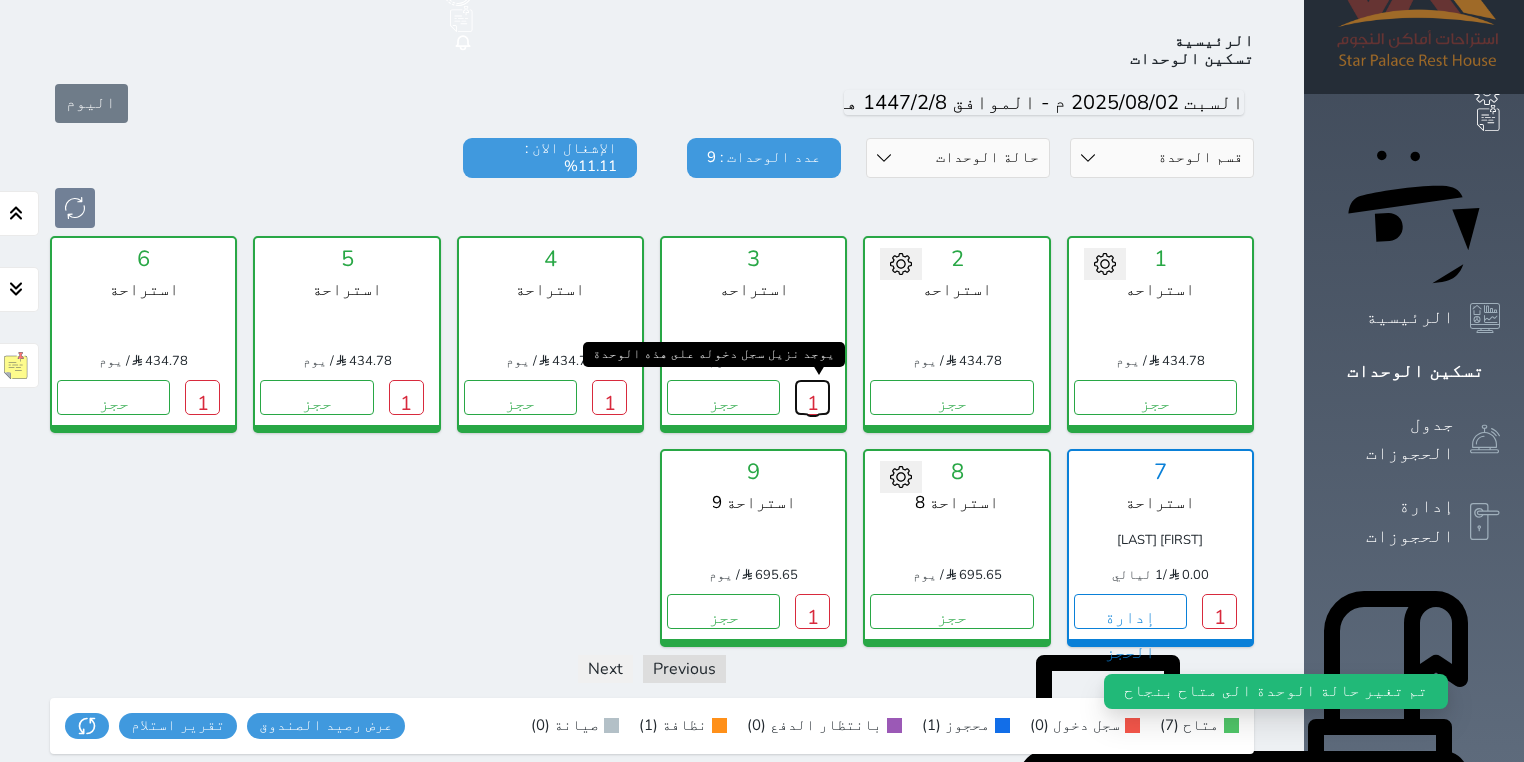click on "1" at bounding box center (812, 397) 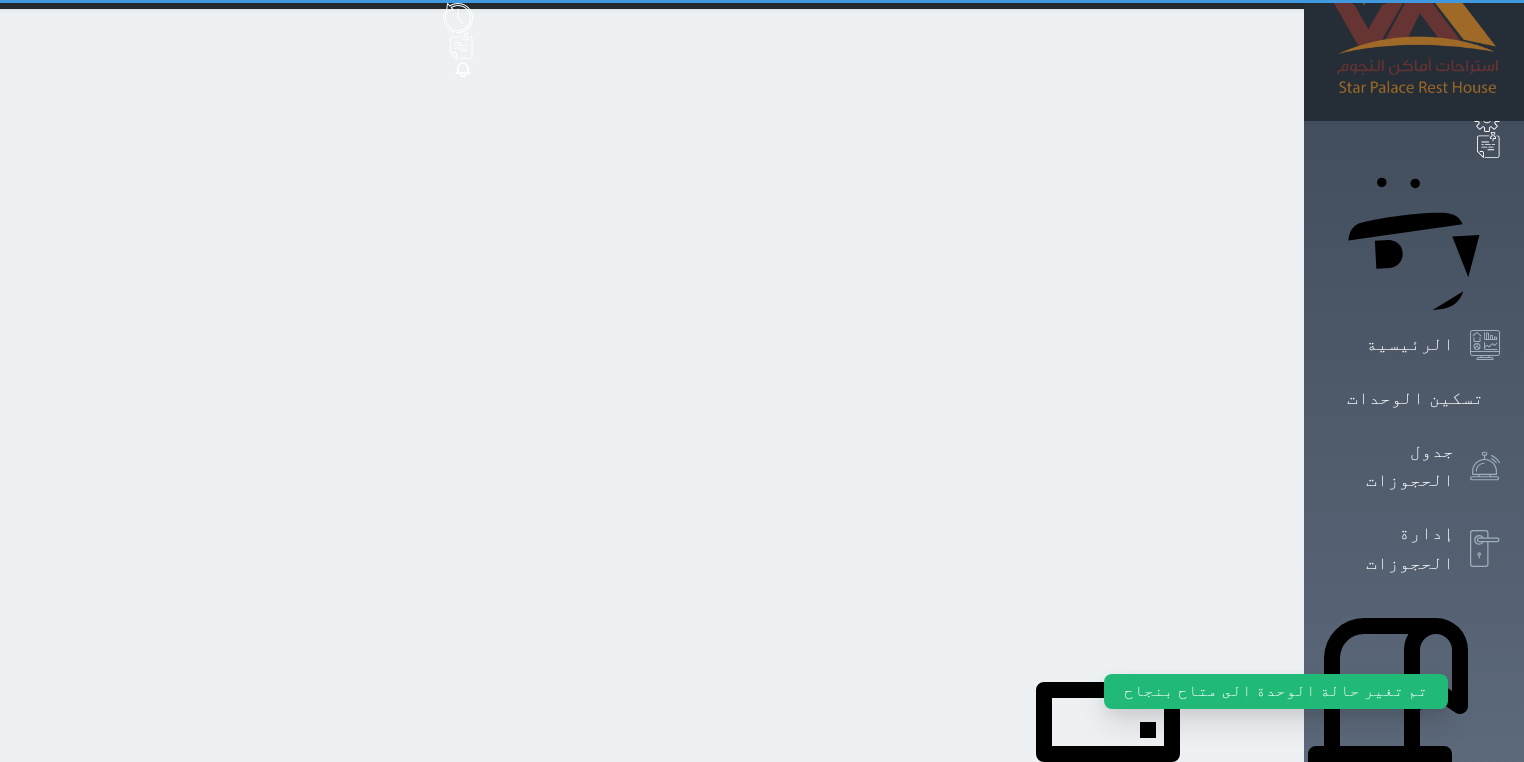 scroll, scrollTop: 0, scrollLeft: 0, axis: both 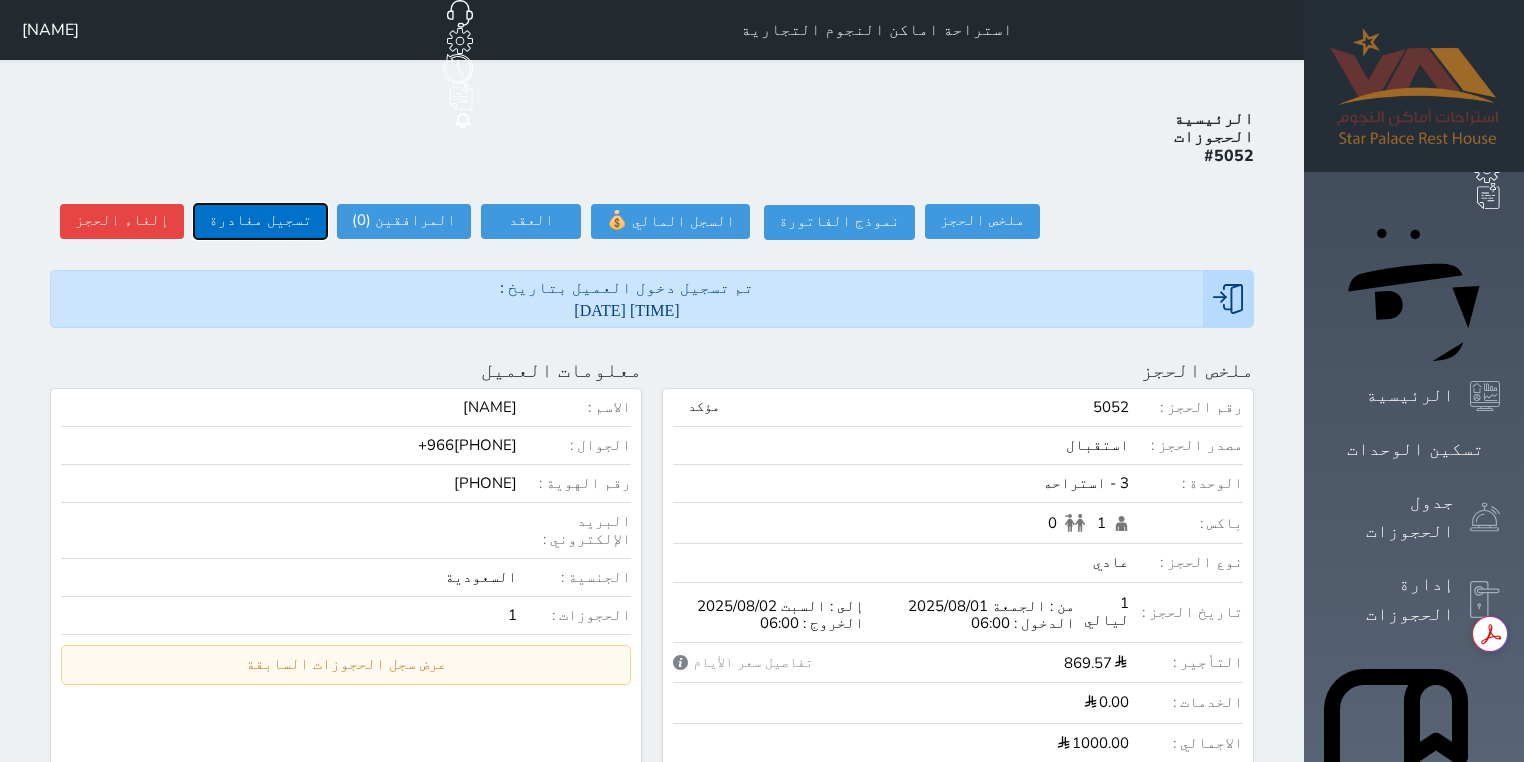 click on "تسجيل مغادرة" at bounding box center (260, 221) 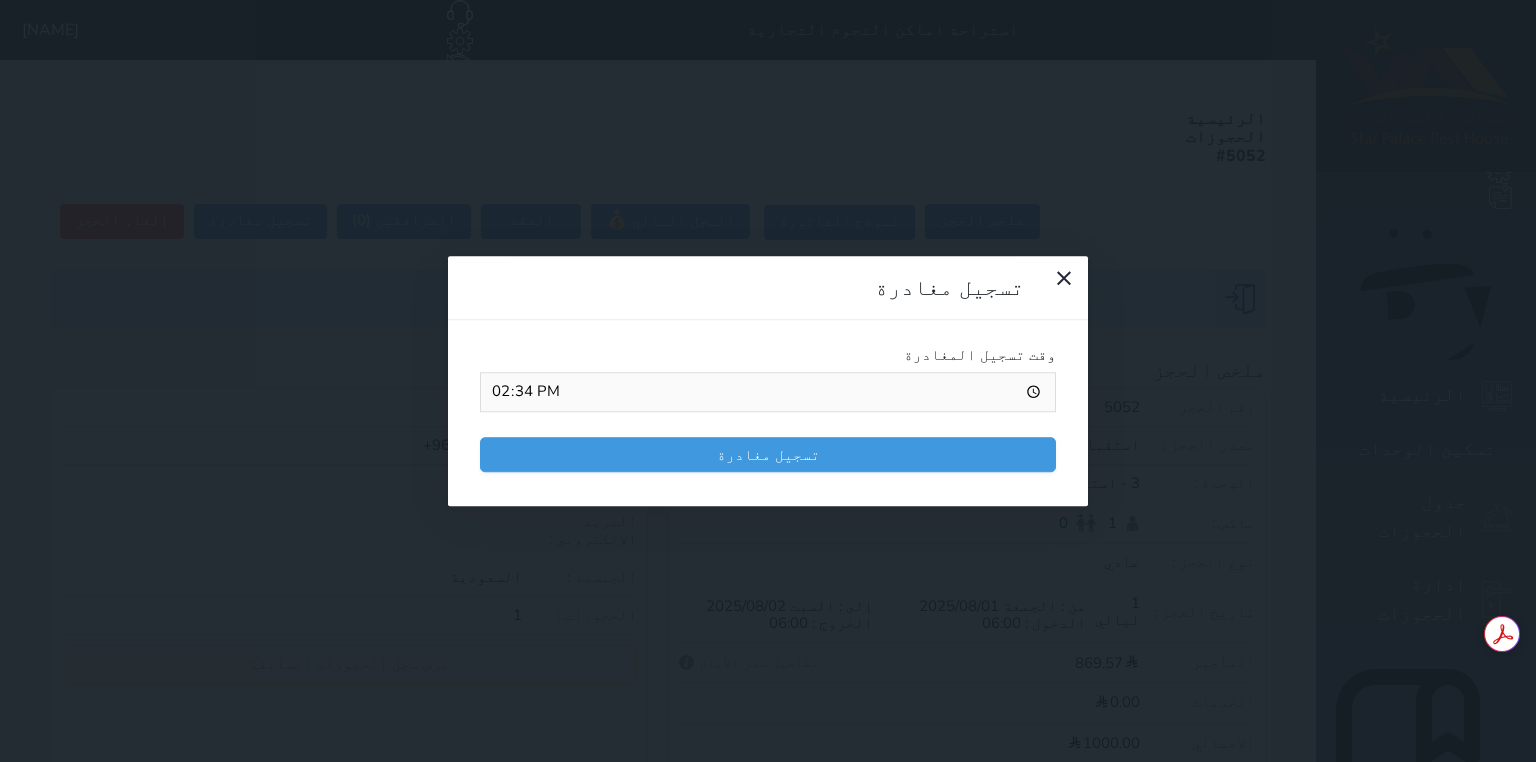 click on "14:34" at bounding box center [768, 392] 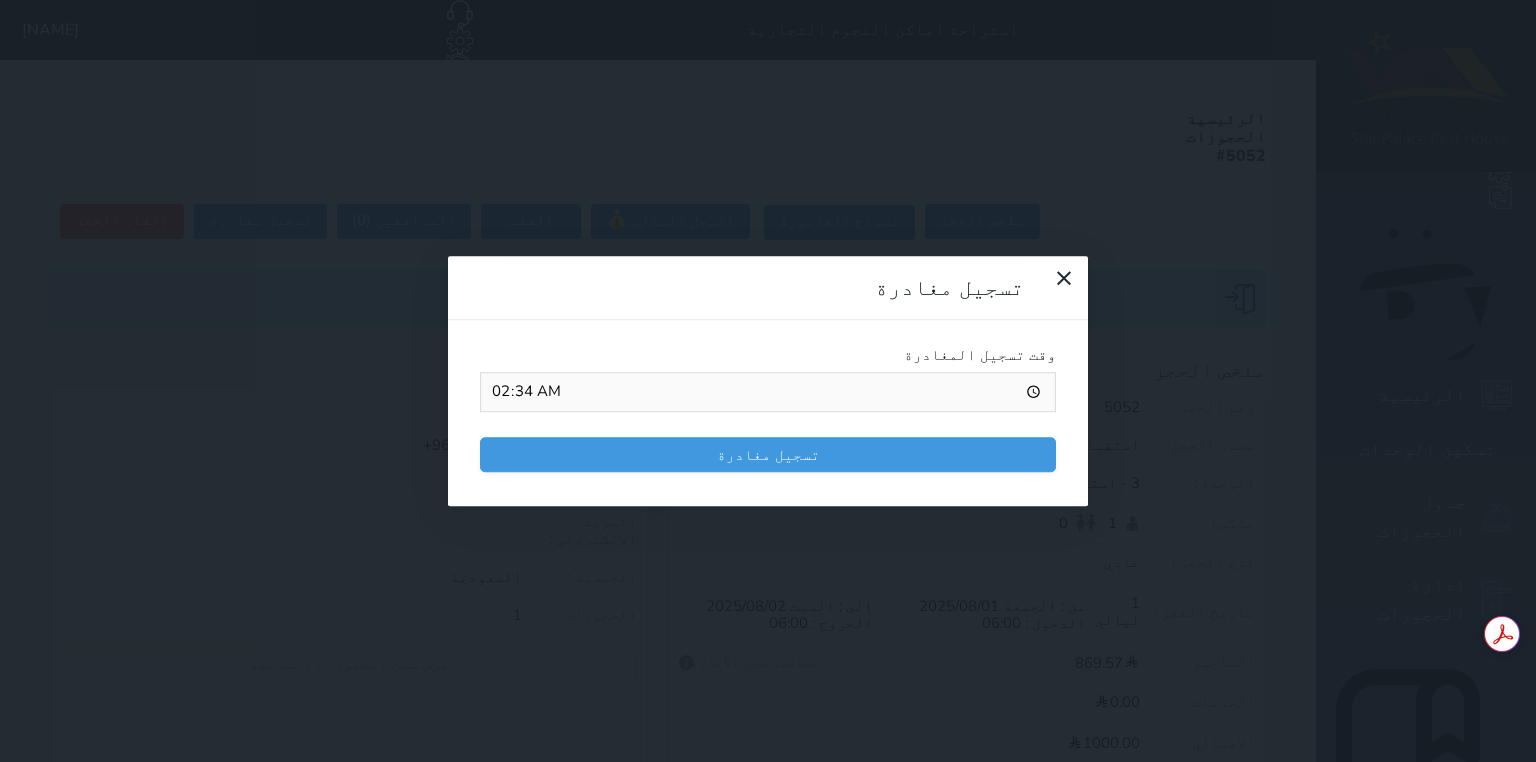 click on "02:34" at bounding box center (768, 392) 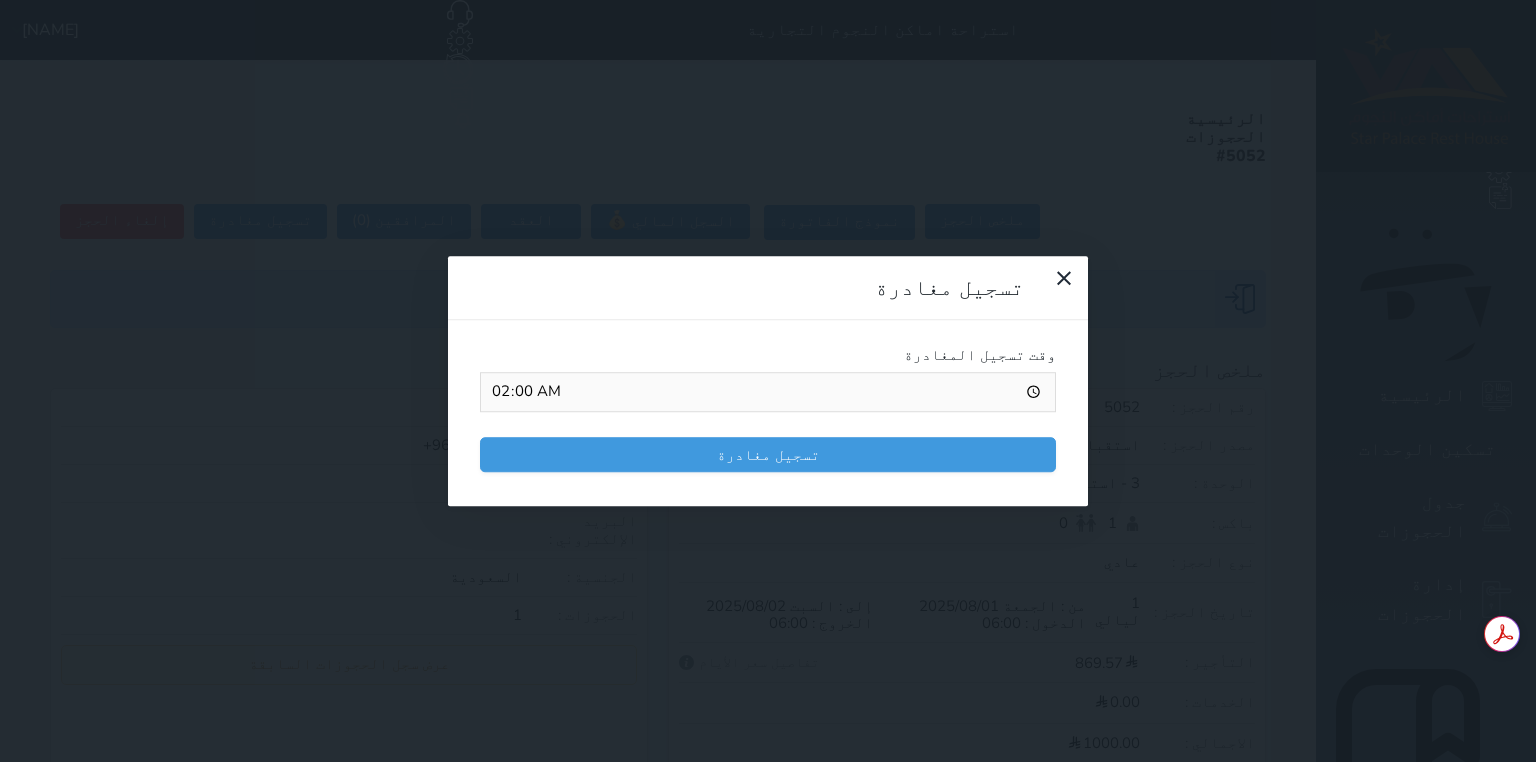 click on "وقت تسجيل المغادرة    02:00
تسجيل مغادرة" at bounding box center [768, 413] 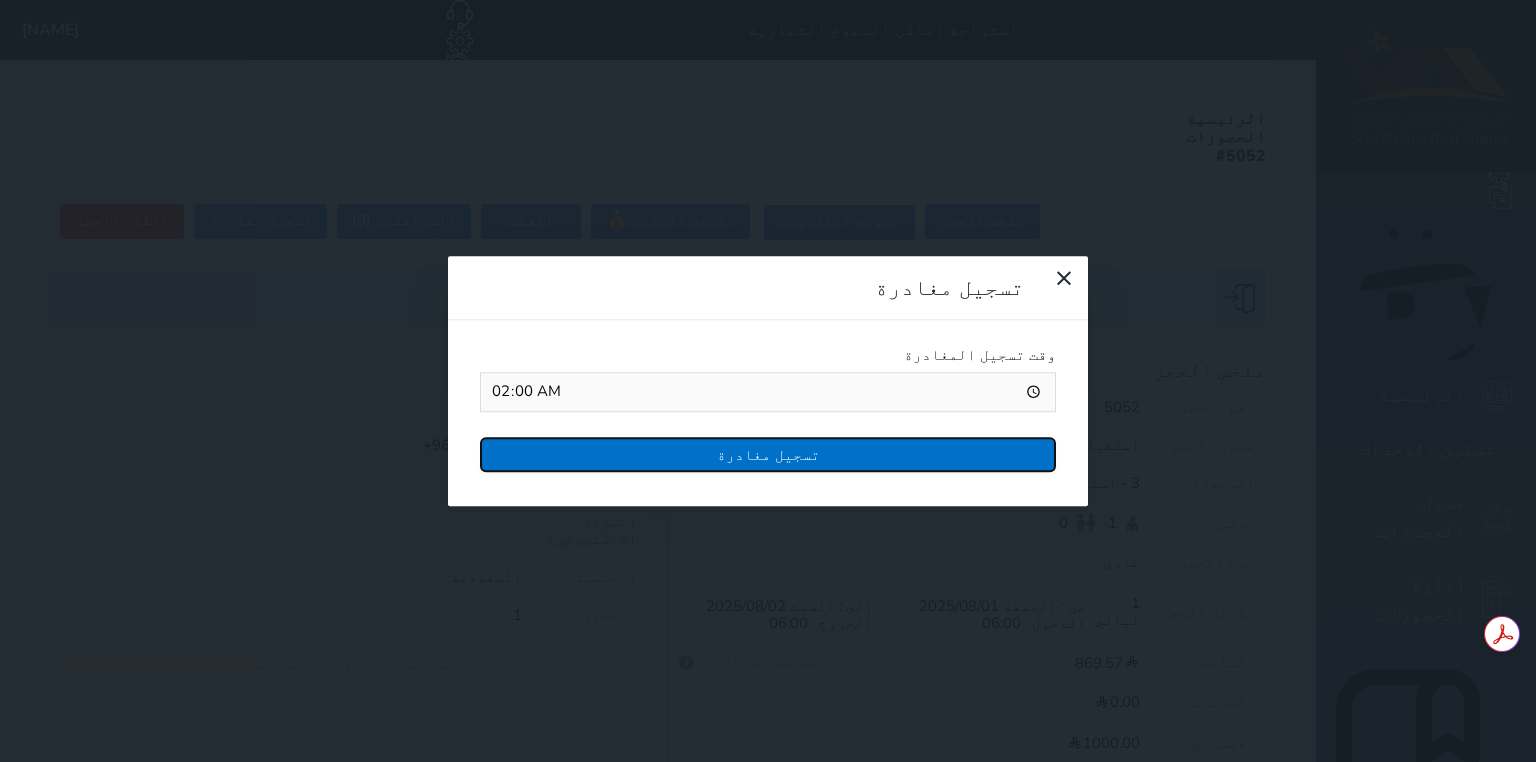 click on "تسجيل مغادرة" at bounding box center [768, 454] 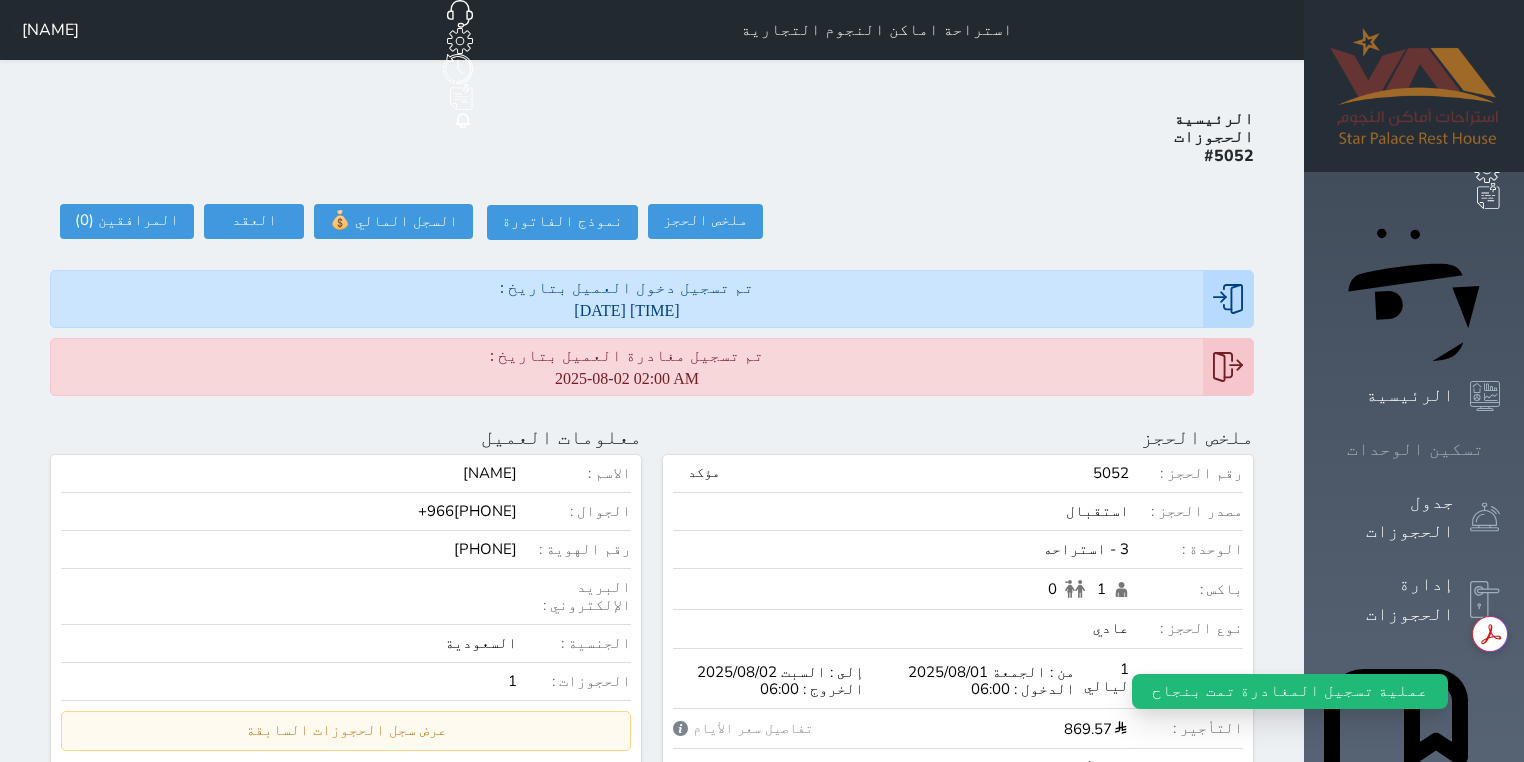 click on "تسكين الوحدات" at bounding box center (1414, 449) 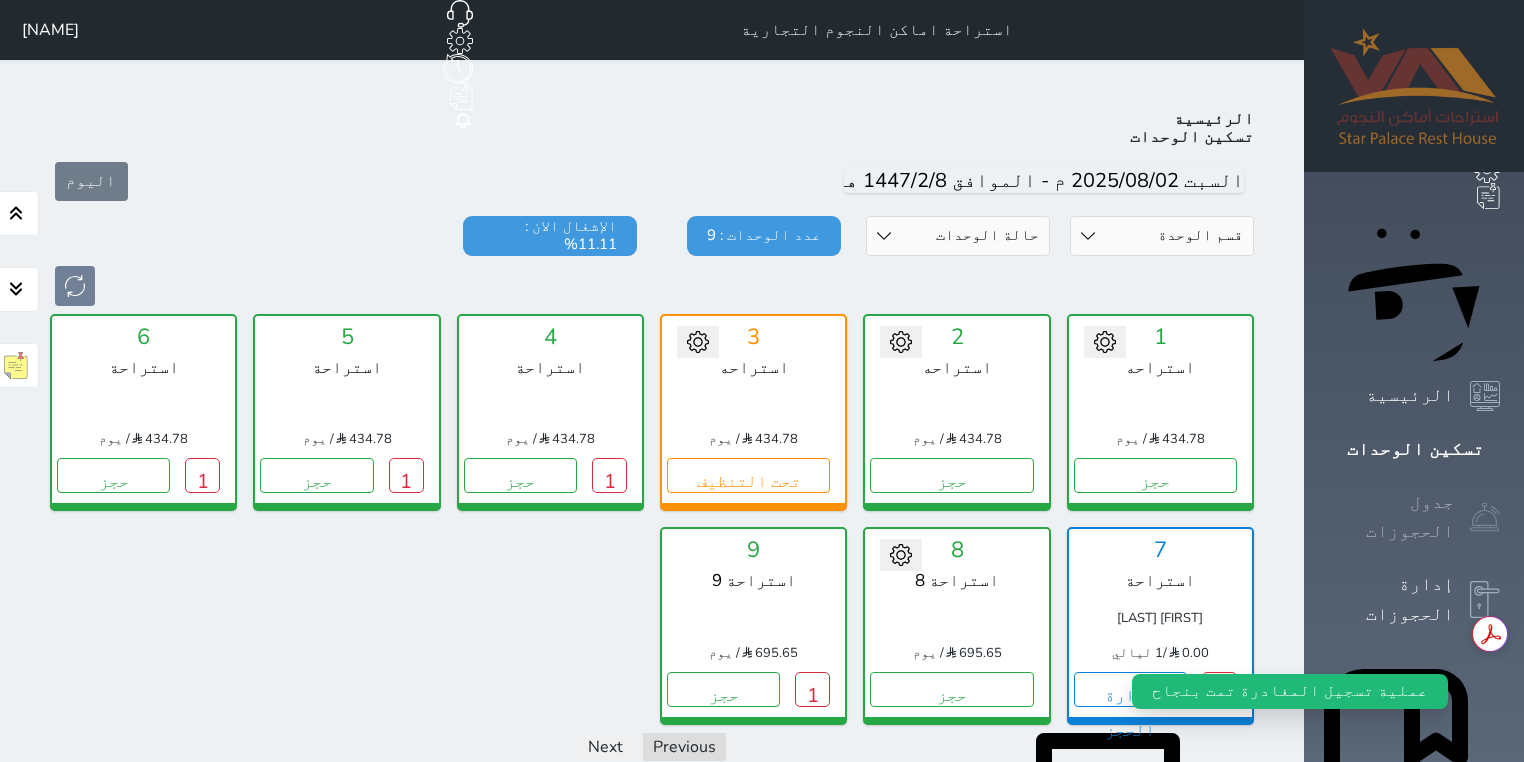 scroll, scrollTop: 78, scrollLeft: 0, axis: vertical 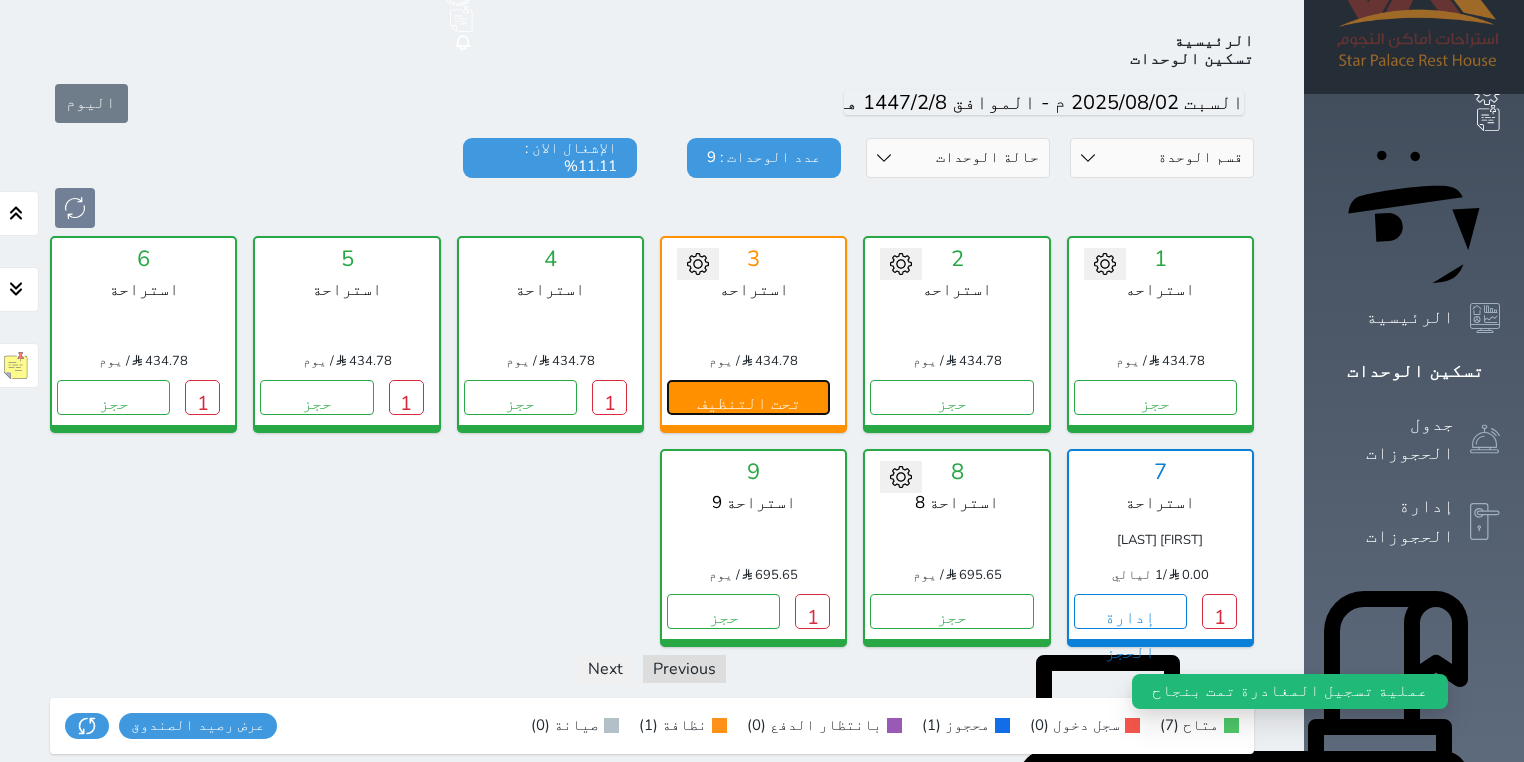 click on "تحت التنظيف" at bounding box center (748, 397) 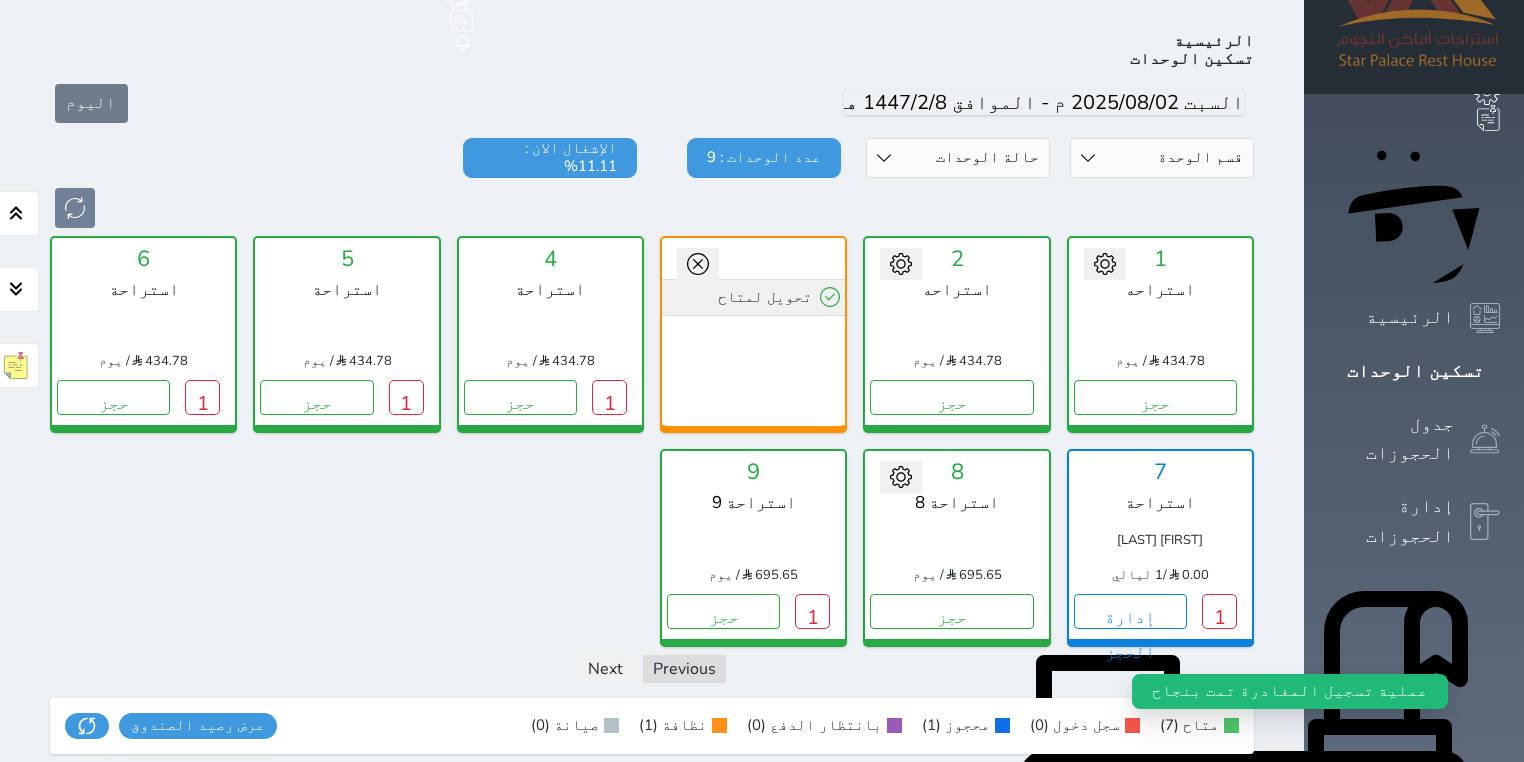 click on "تحويل لمتاح" at bounding box center [753, 297] 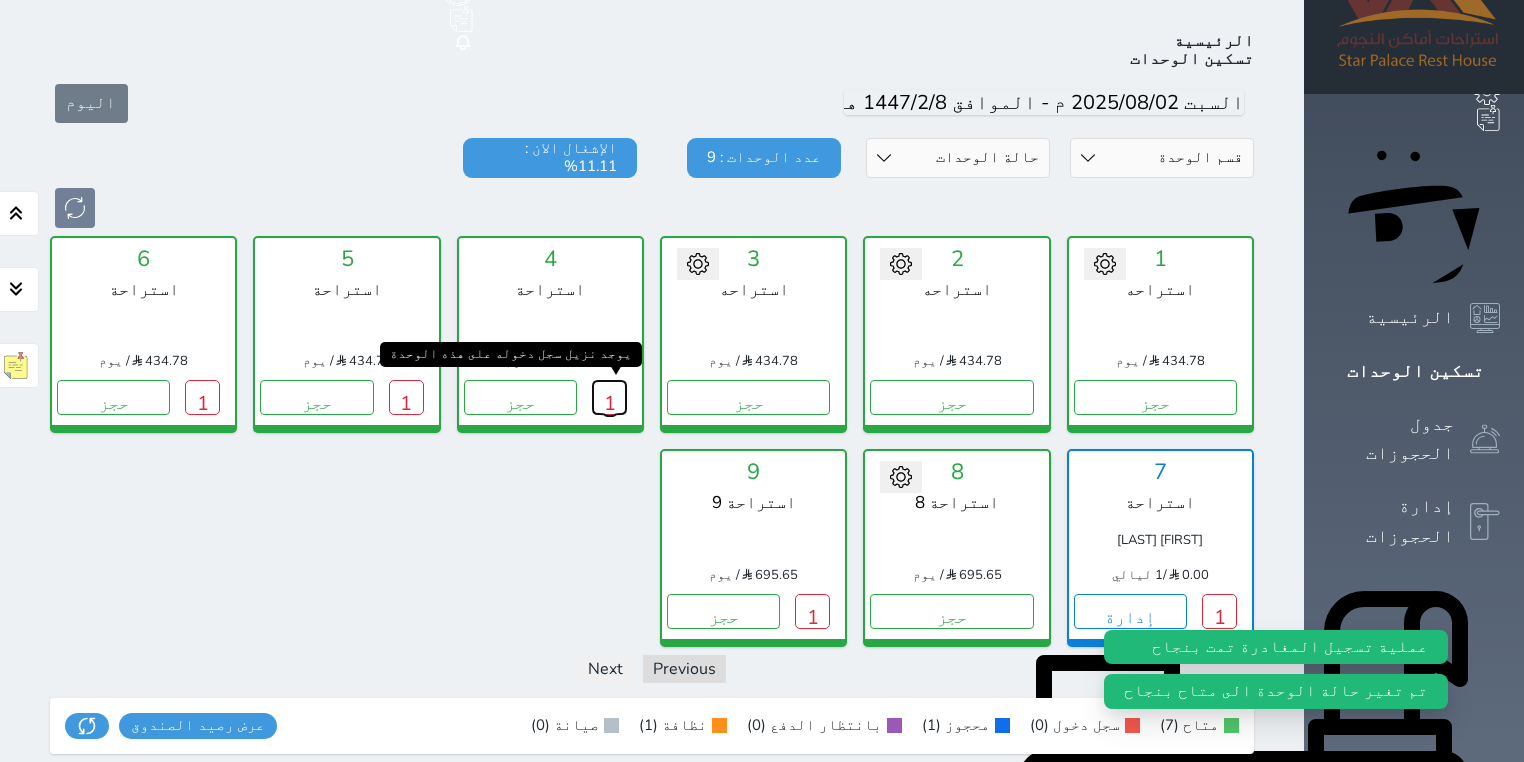 click on "1" at bounding box center (609, 397) 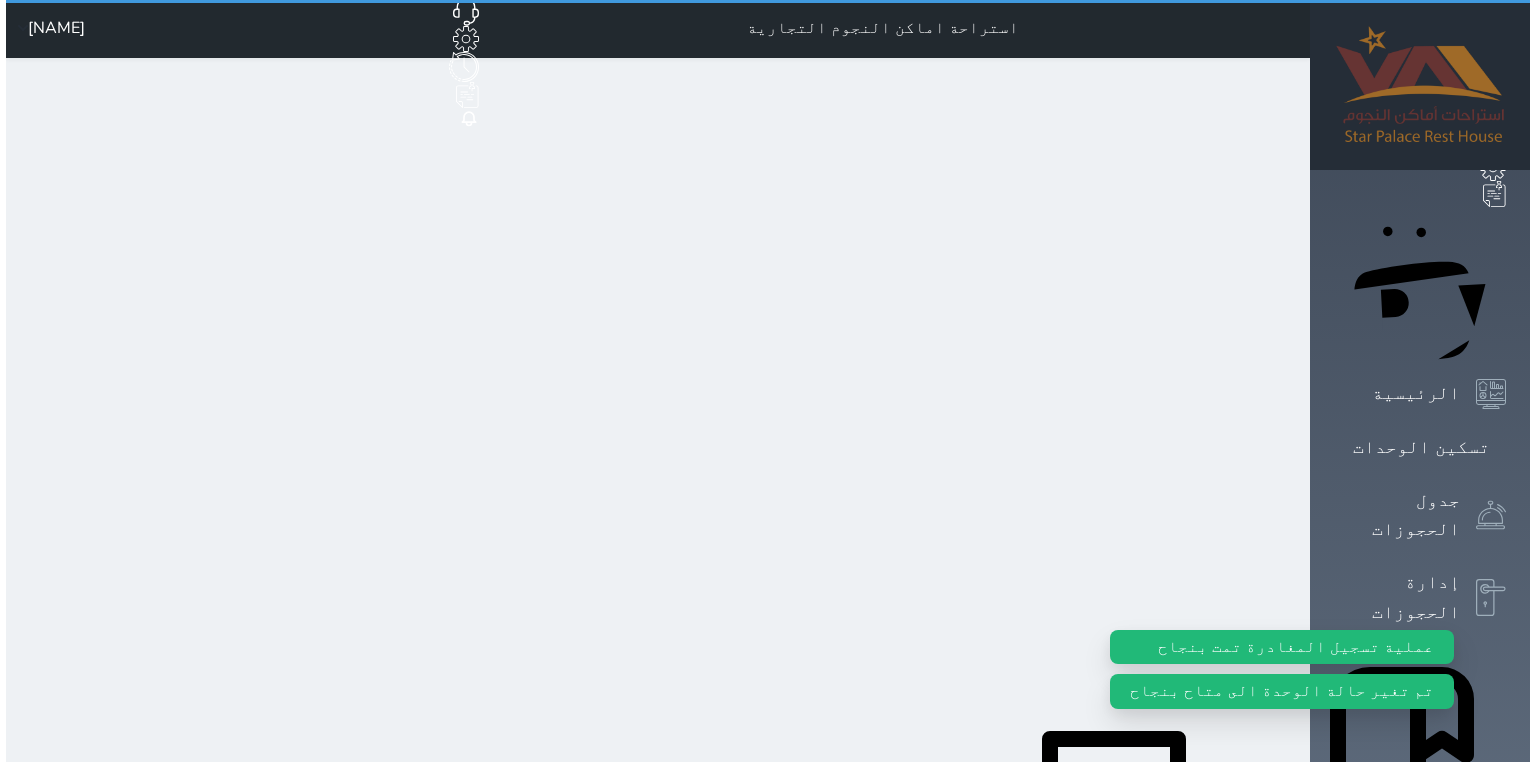 scroll, scrollTop: 0, scrollLeft: 0, axis: both 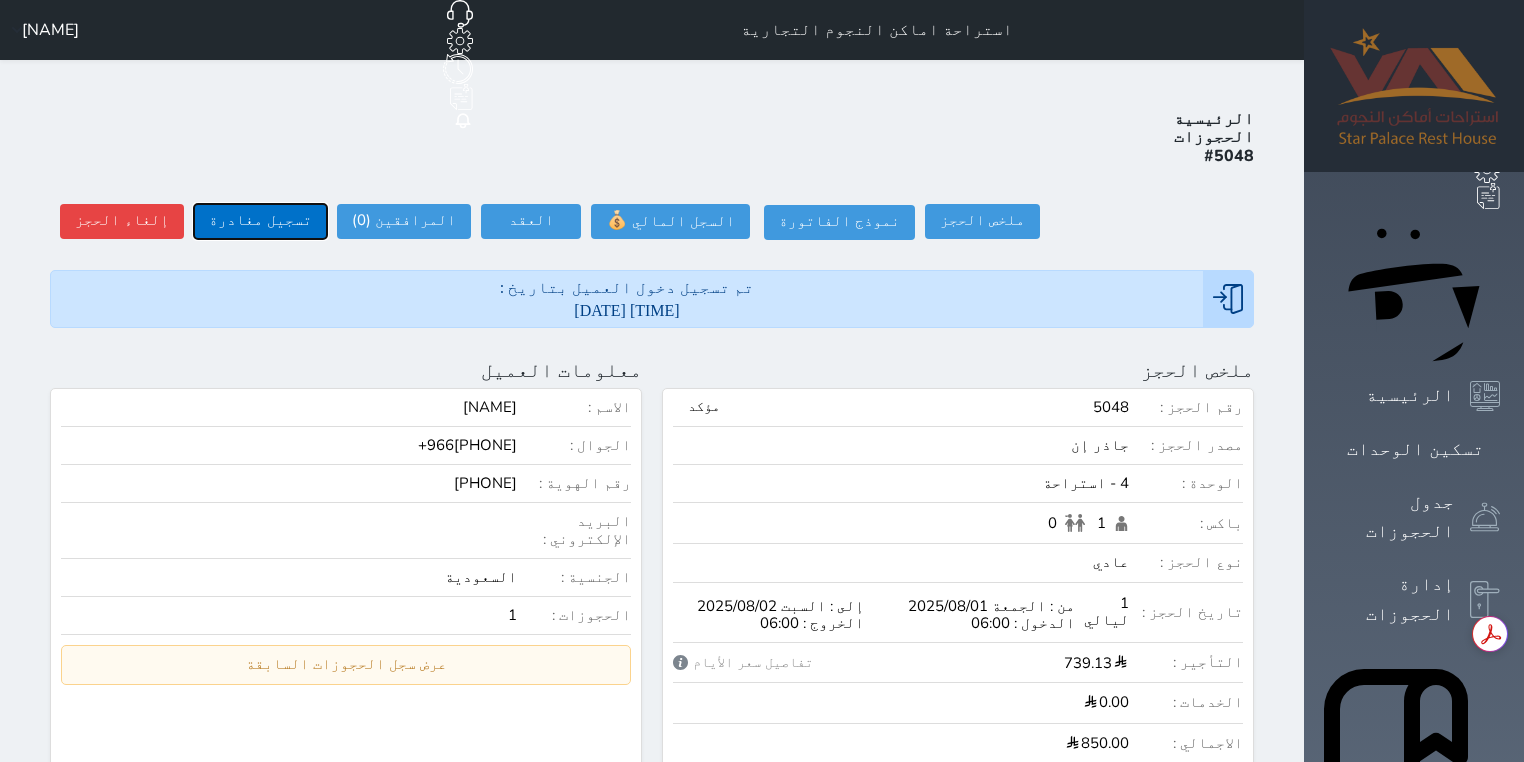 click on "تسجيل مغادرة" at bounding box center (260, 221) 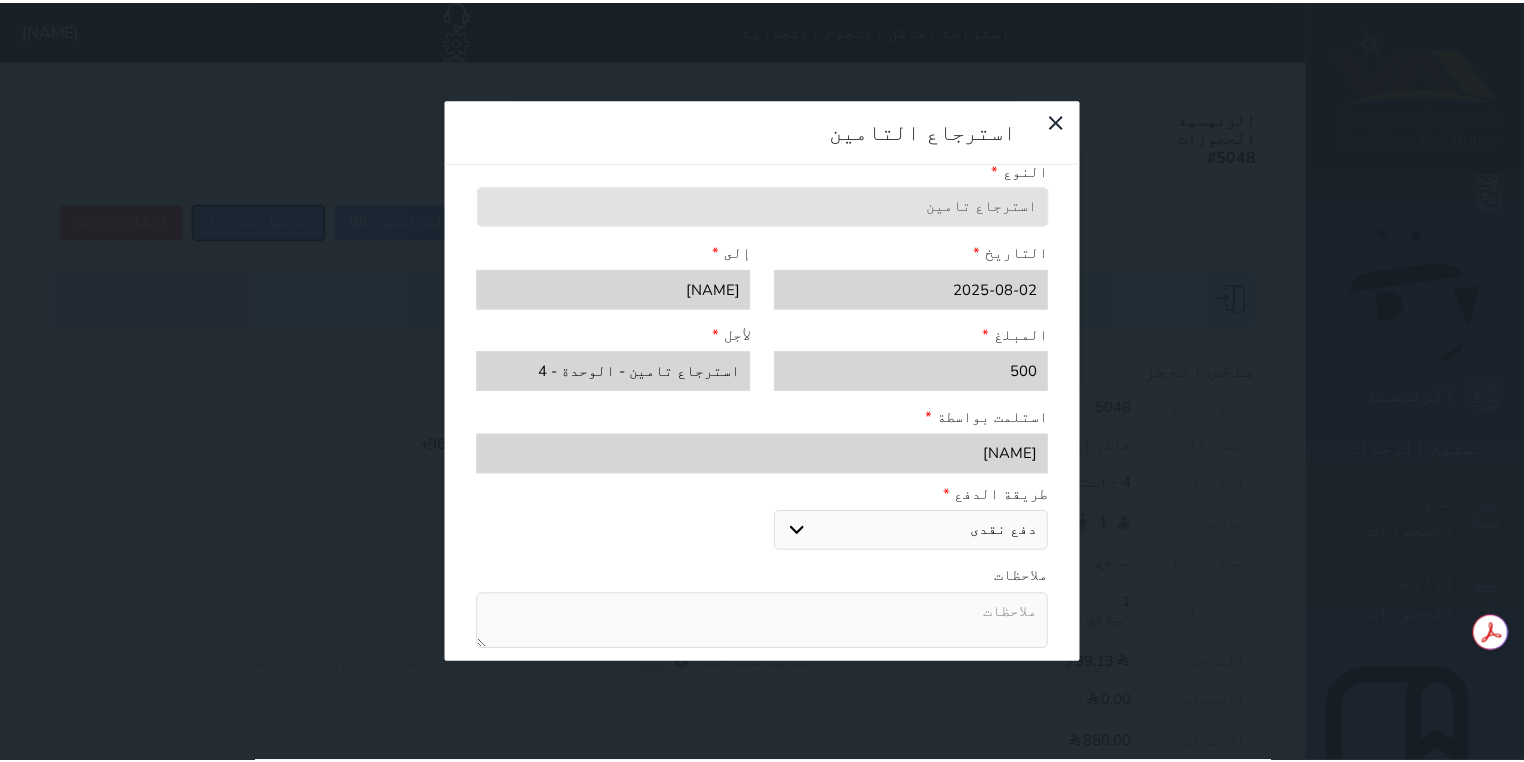 scroll, scrollTop: 132, scrollLeft: 0, axis: vertical 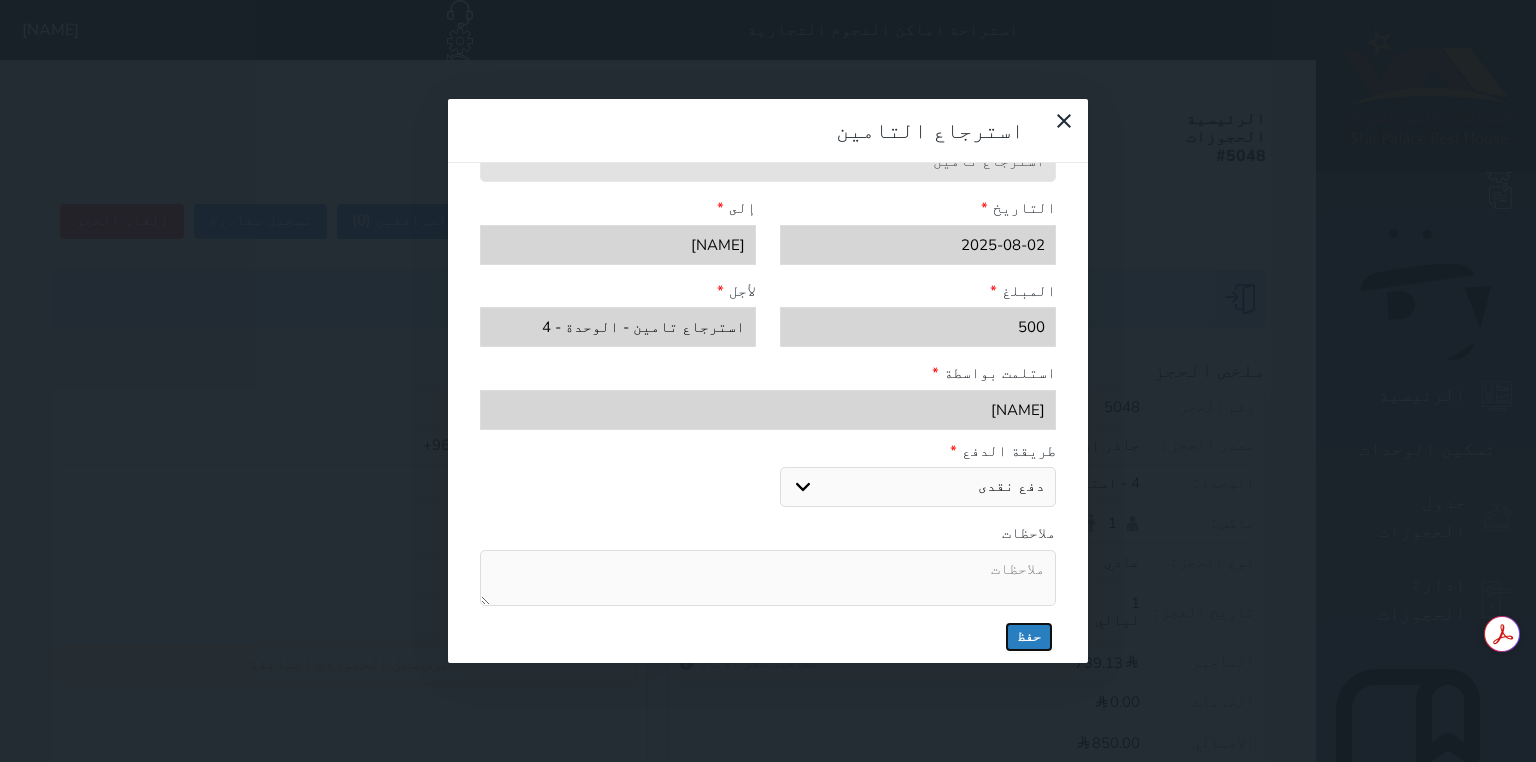 click on "حفظ" at bounding box center [1029, 637] 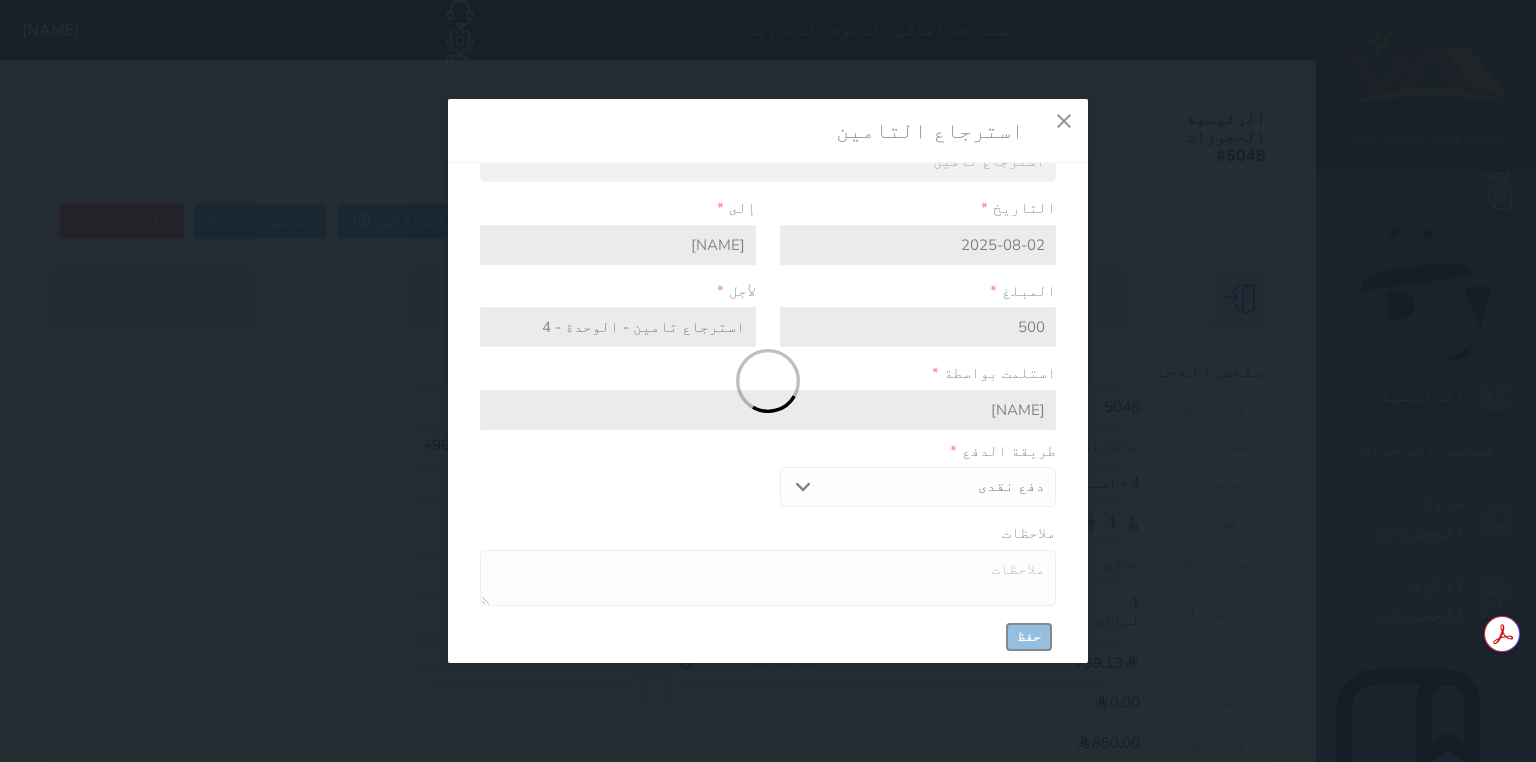 select 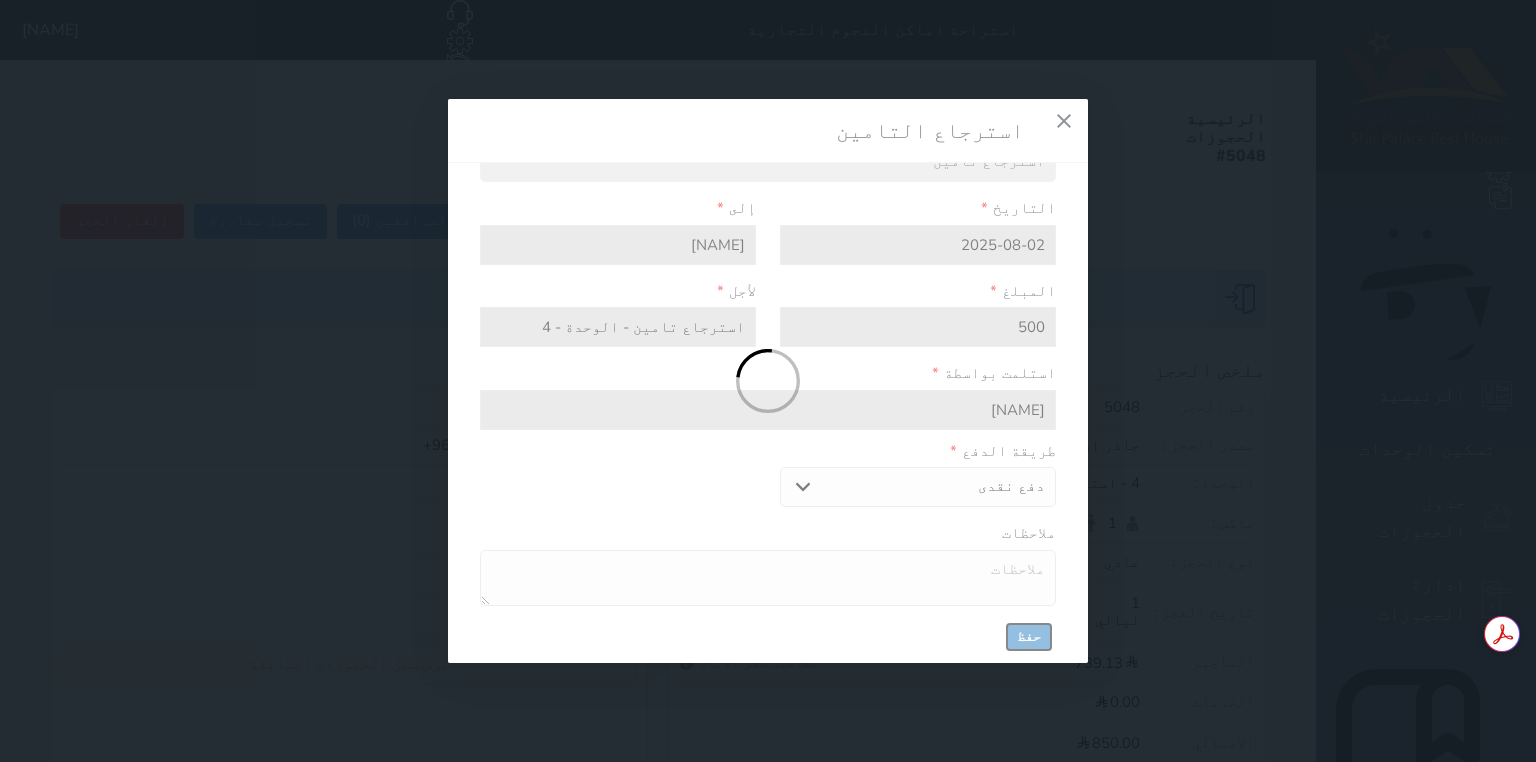 type on "Sat Aug 02 2025 14:34:58 GMT+0300 (التوقيت العربي الرسمي)" 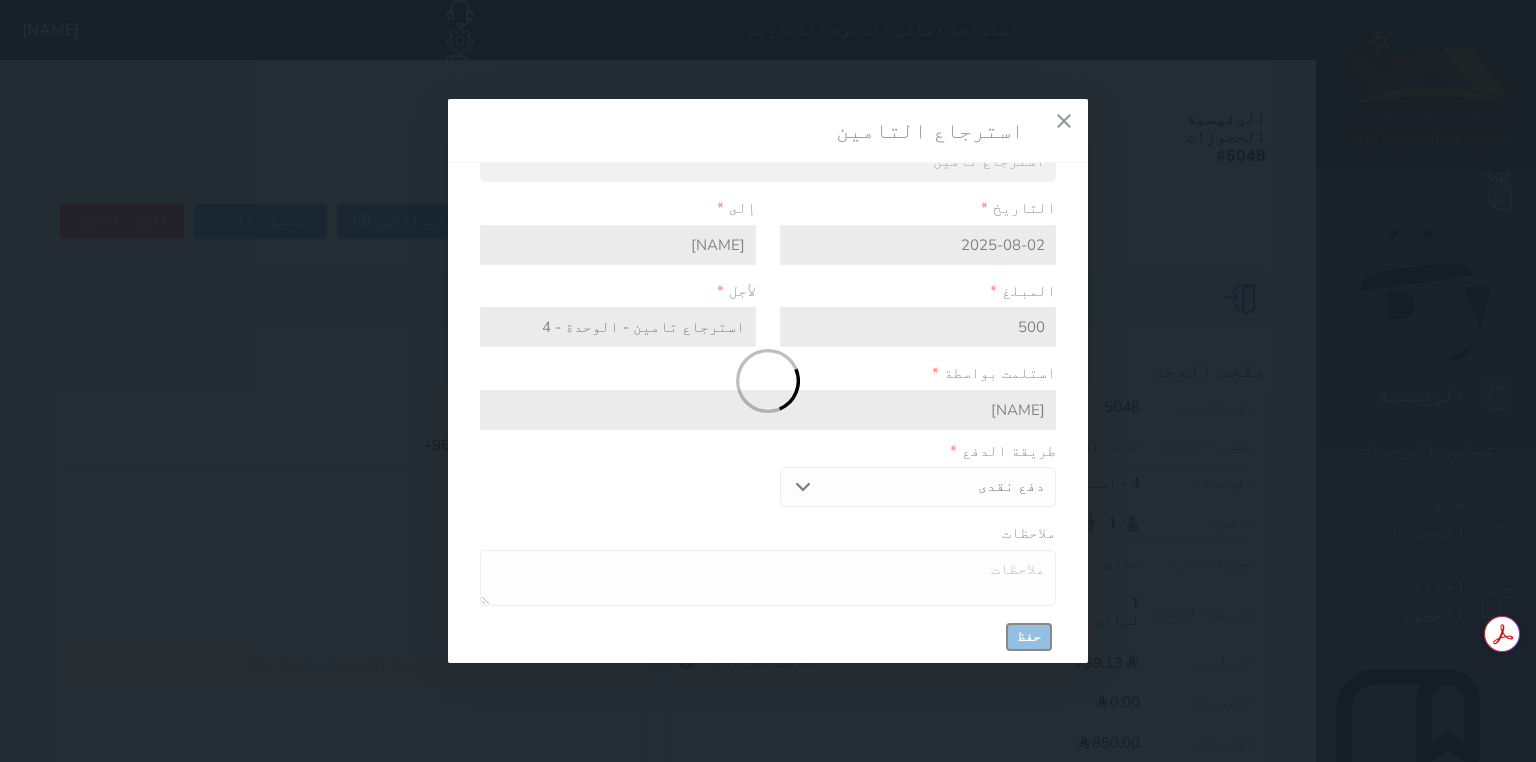 type on "0.00" 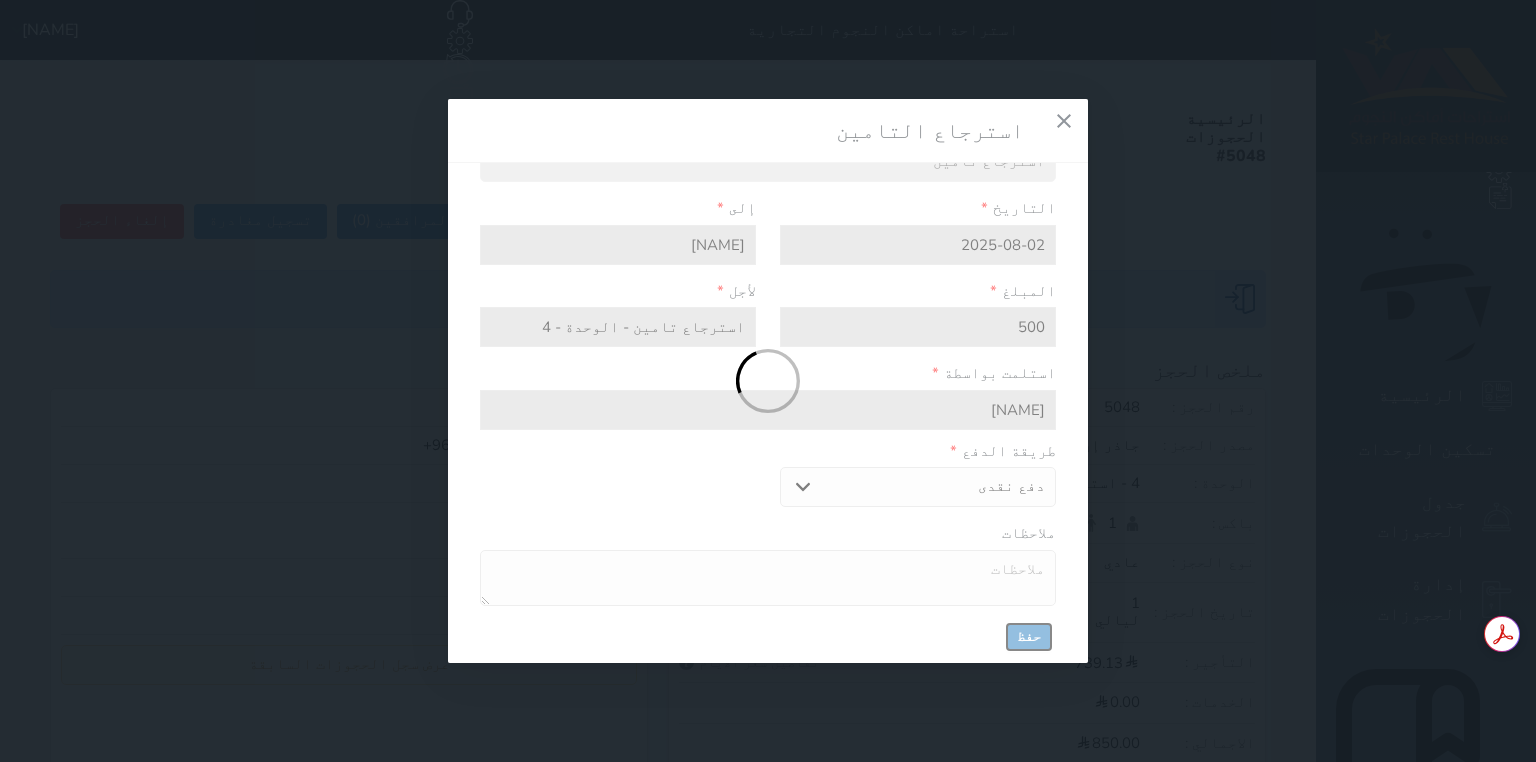 type 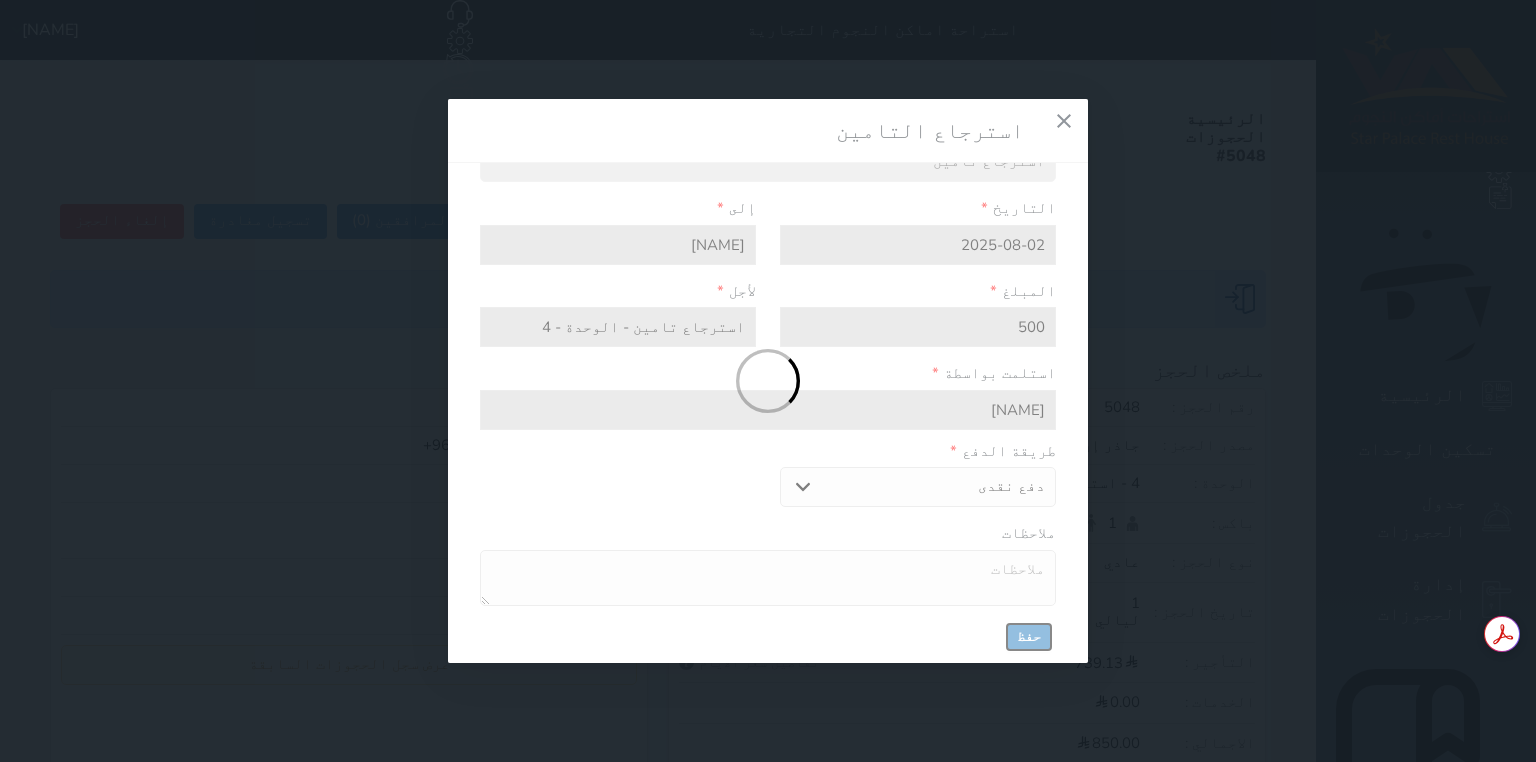select 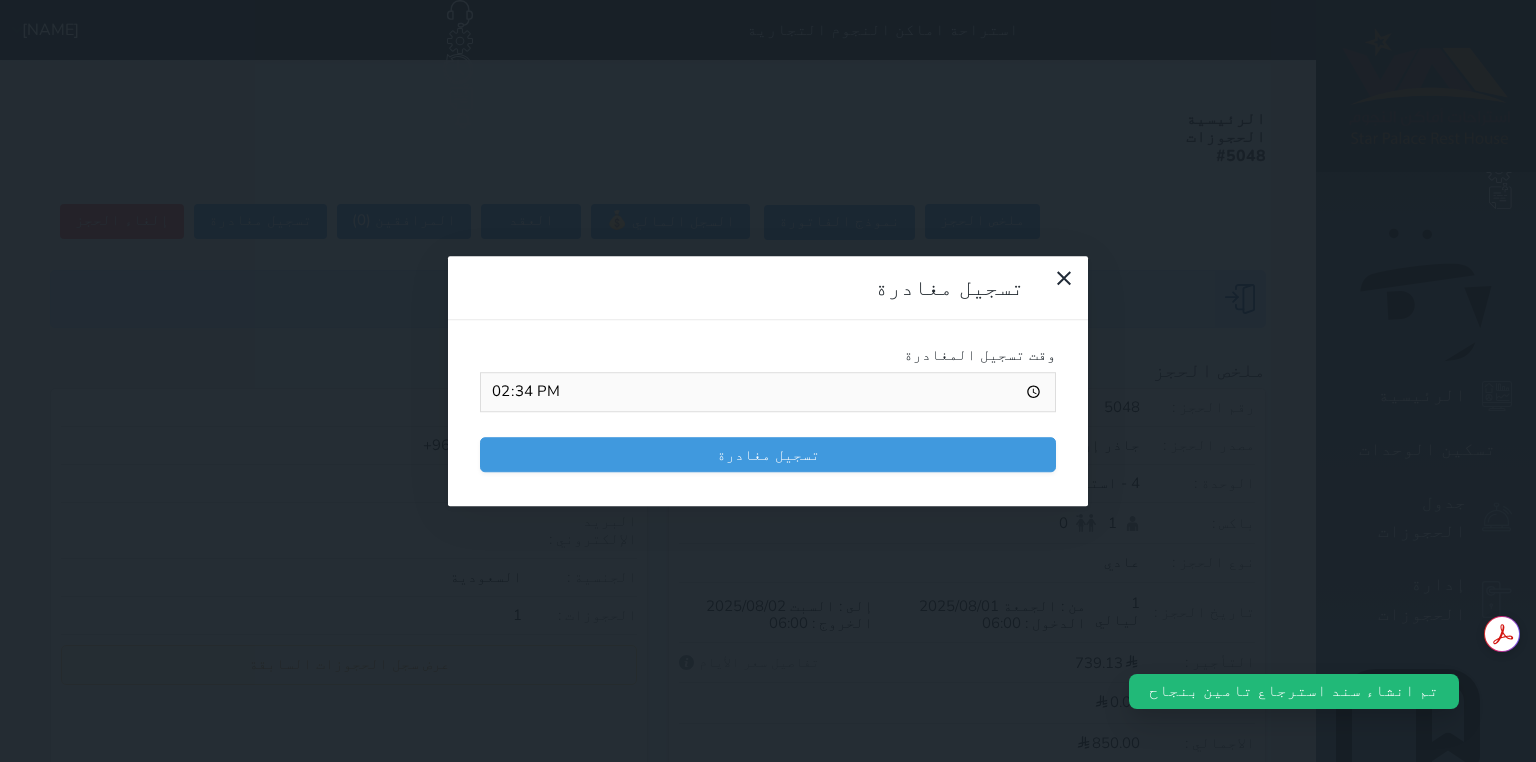click on "14:34" at bounding box center [768, 392] 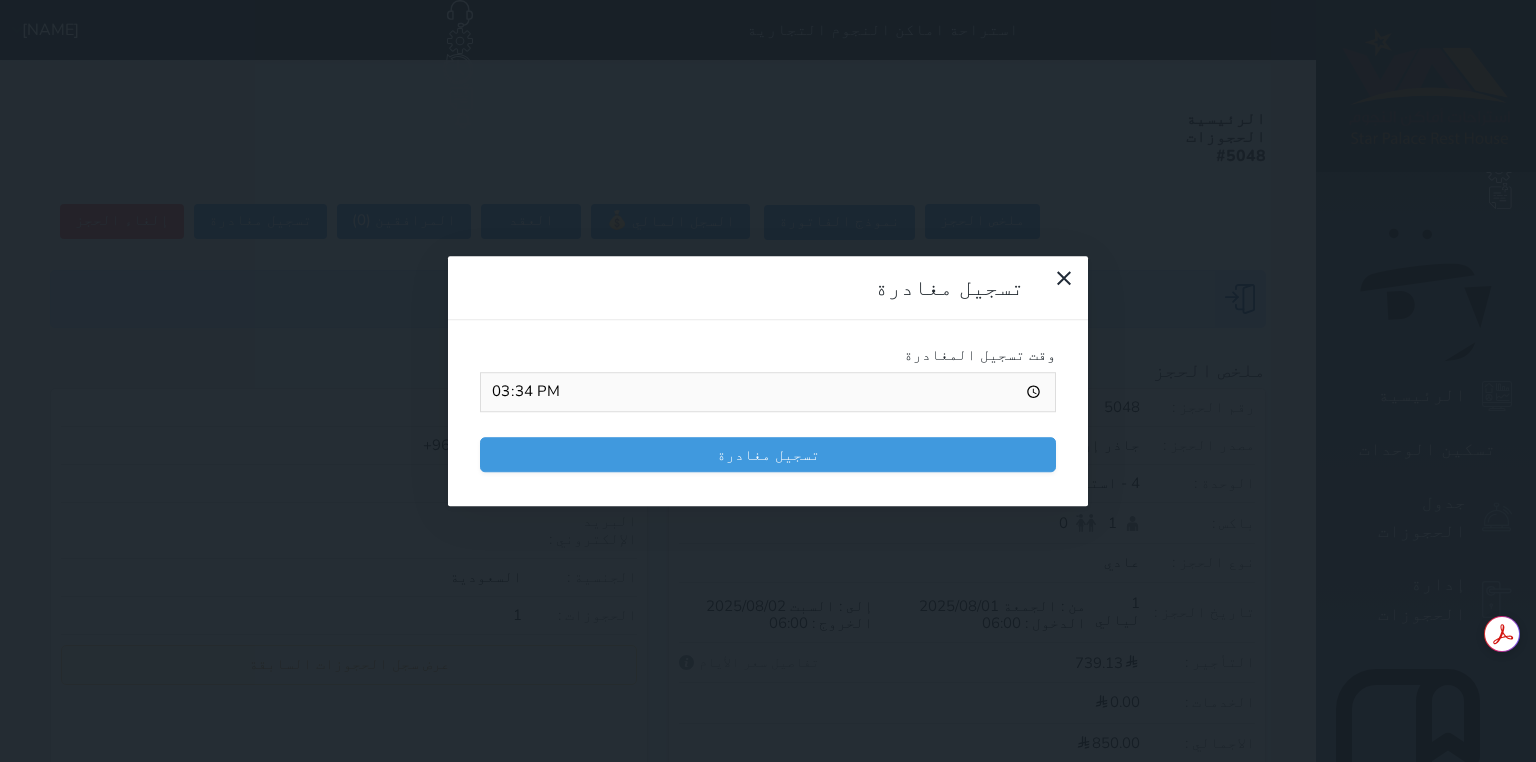 click on "15:34" at bounding box center (768, 392) 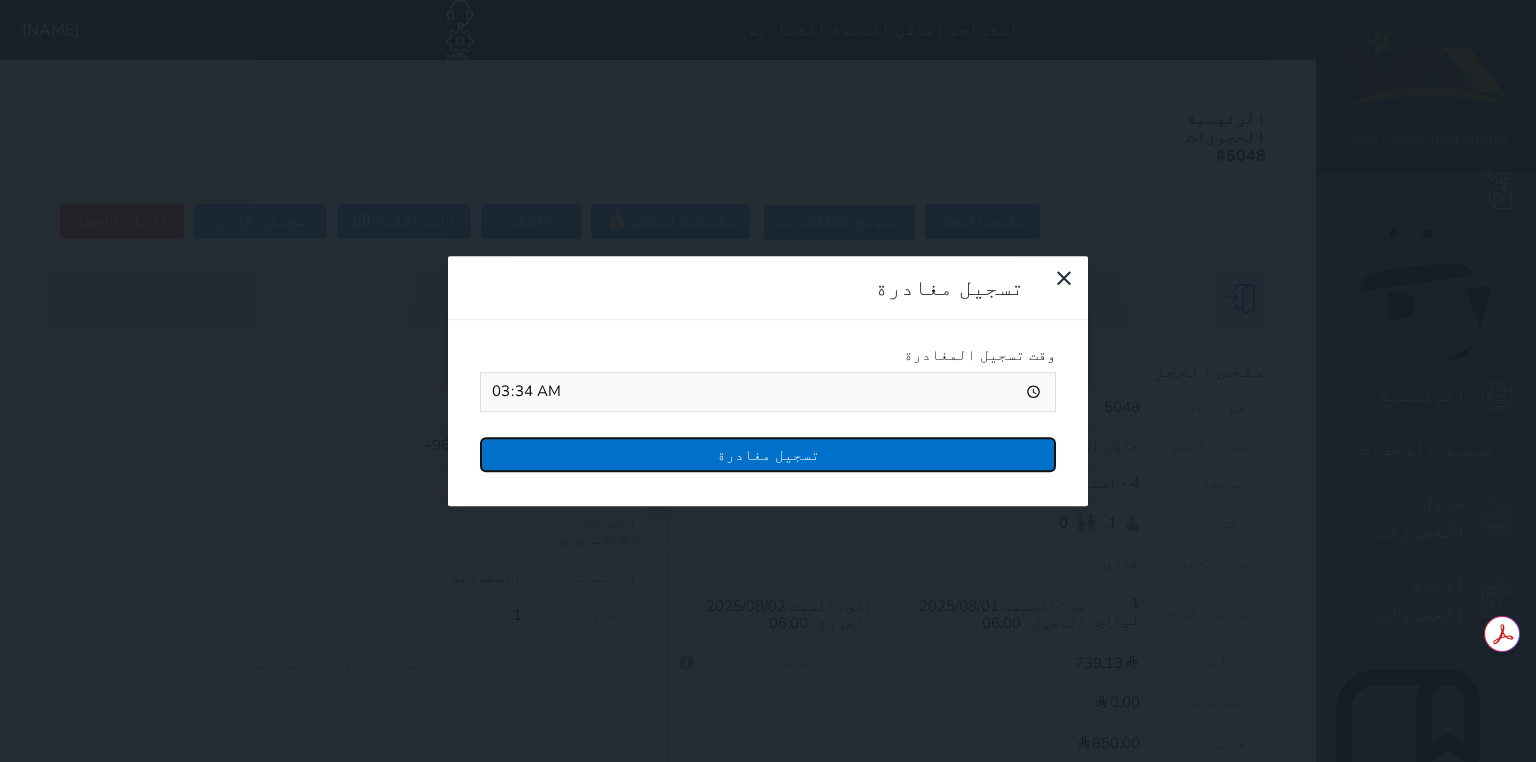 click on "تسجيل مغادرة" at bounding box center (768, 454) 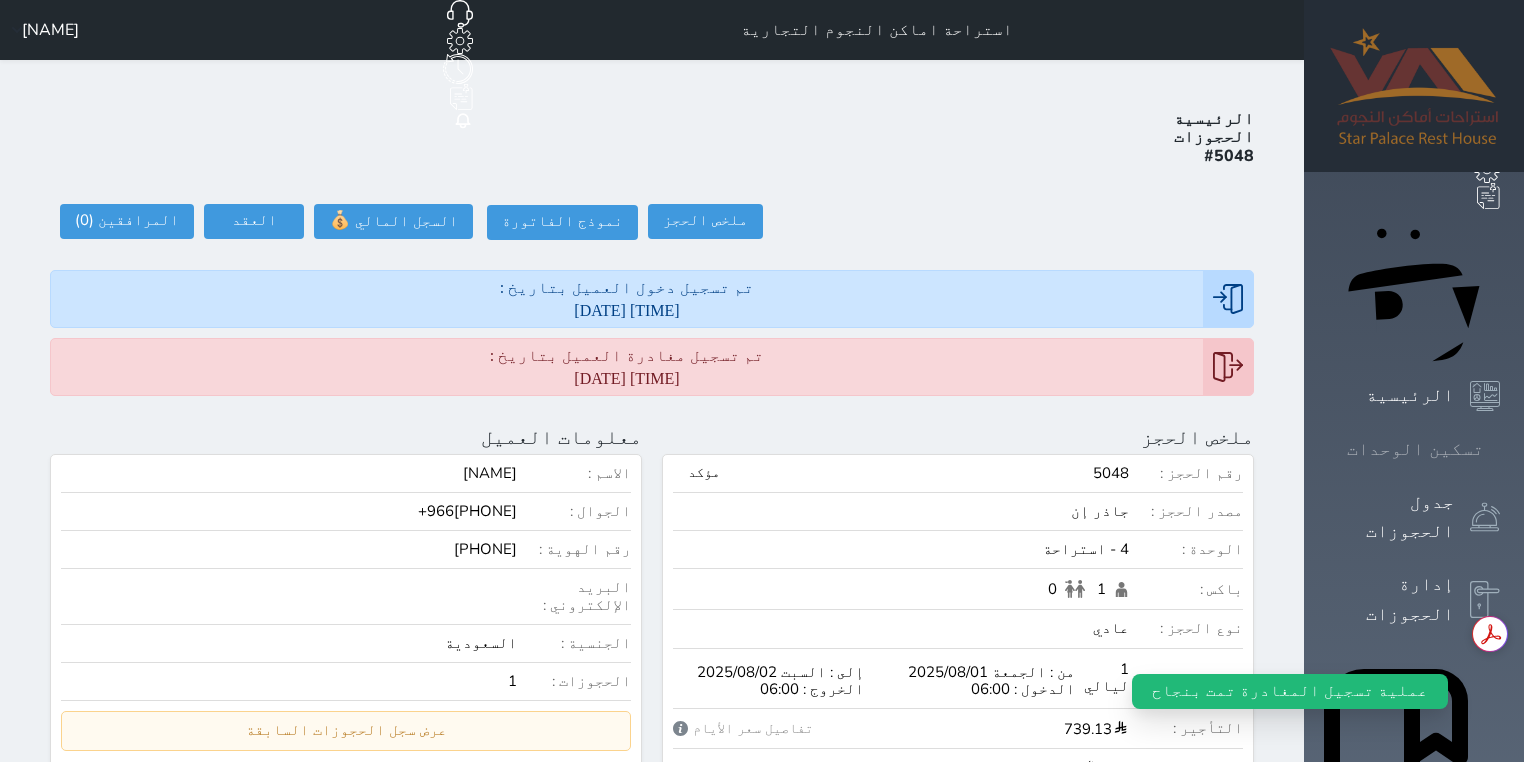 click at bounding box center [1500, 449] 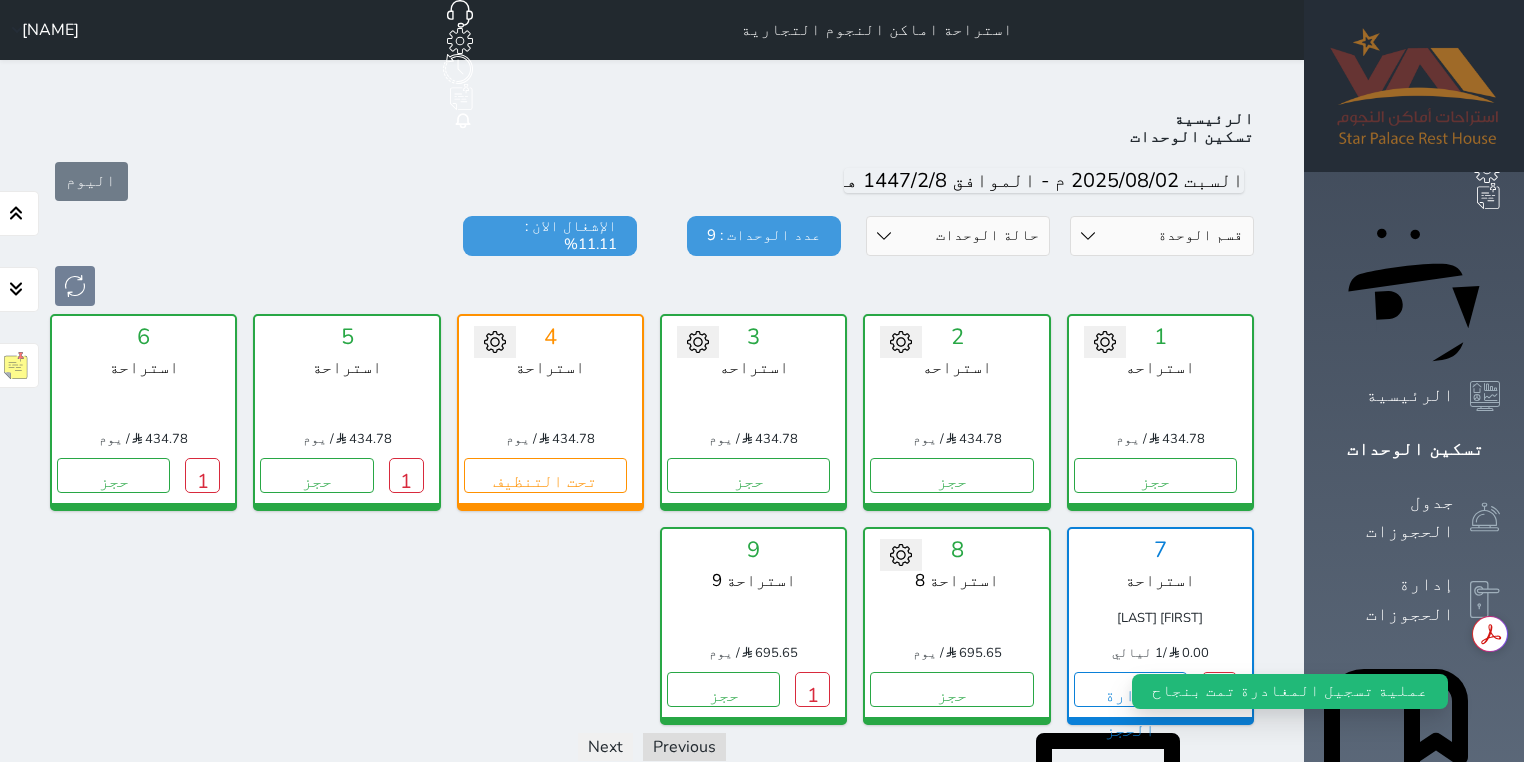 scroll, scrollTop: 78, scrollLeft: 0, axis: vertical 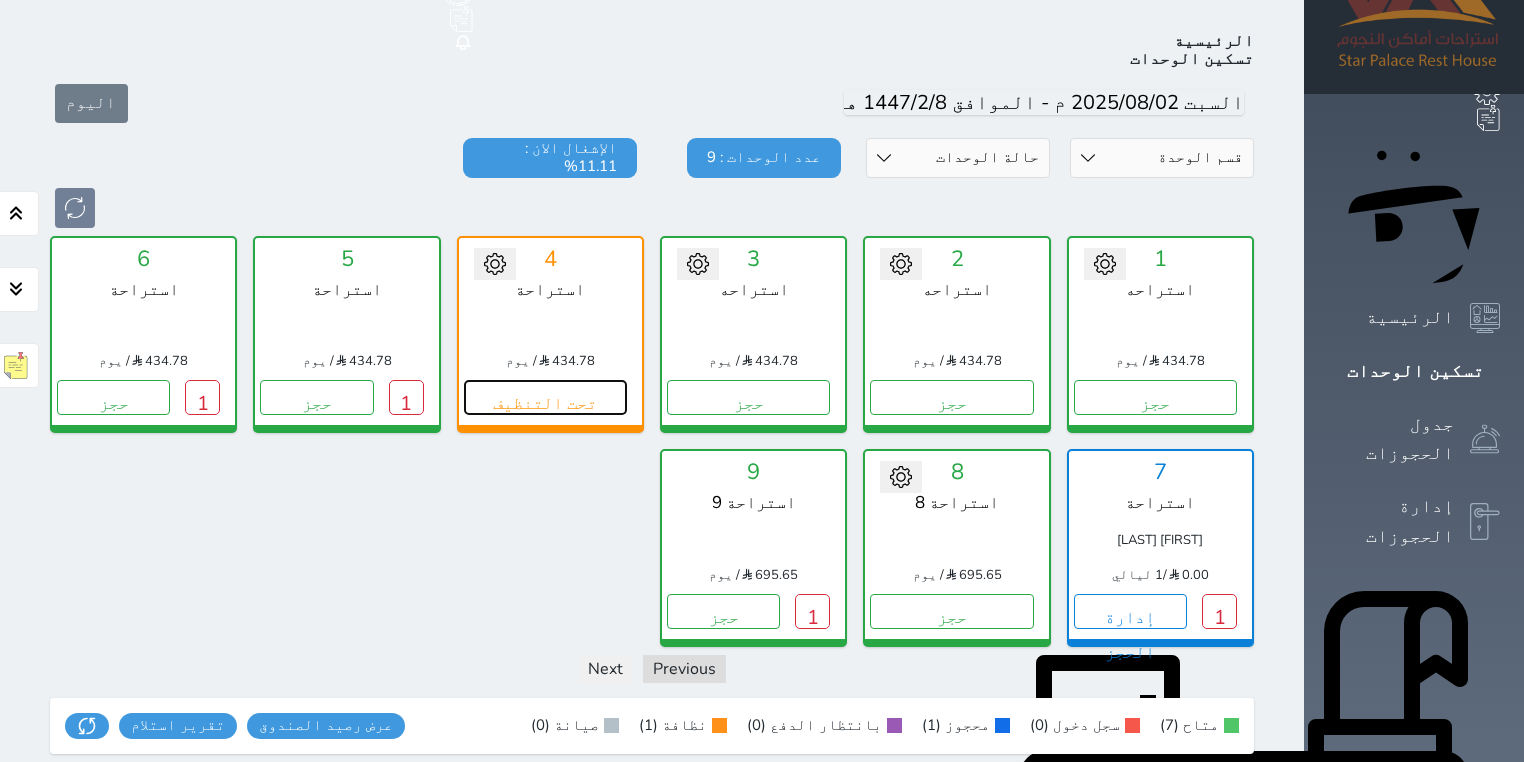 drag, startPoint x: 590, startPoint y: 340, endPoint x: 576, endPoint y: 331, distance: 16.643316 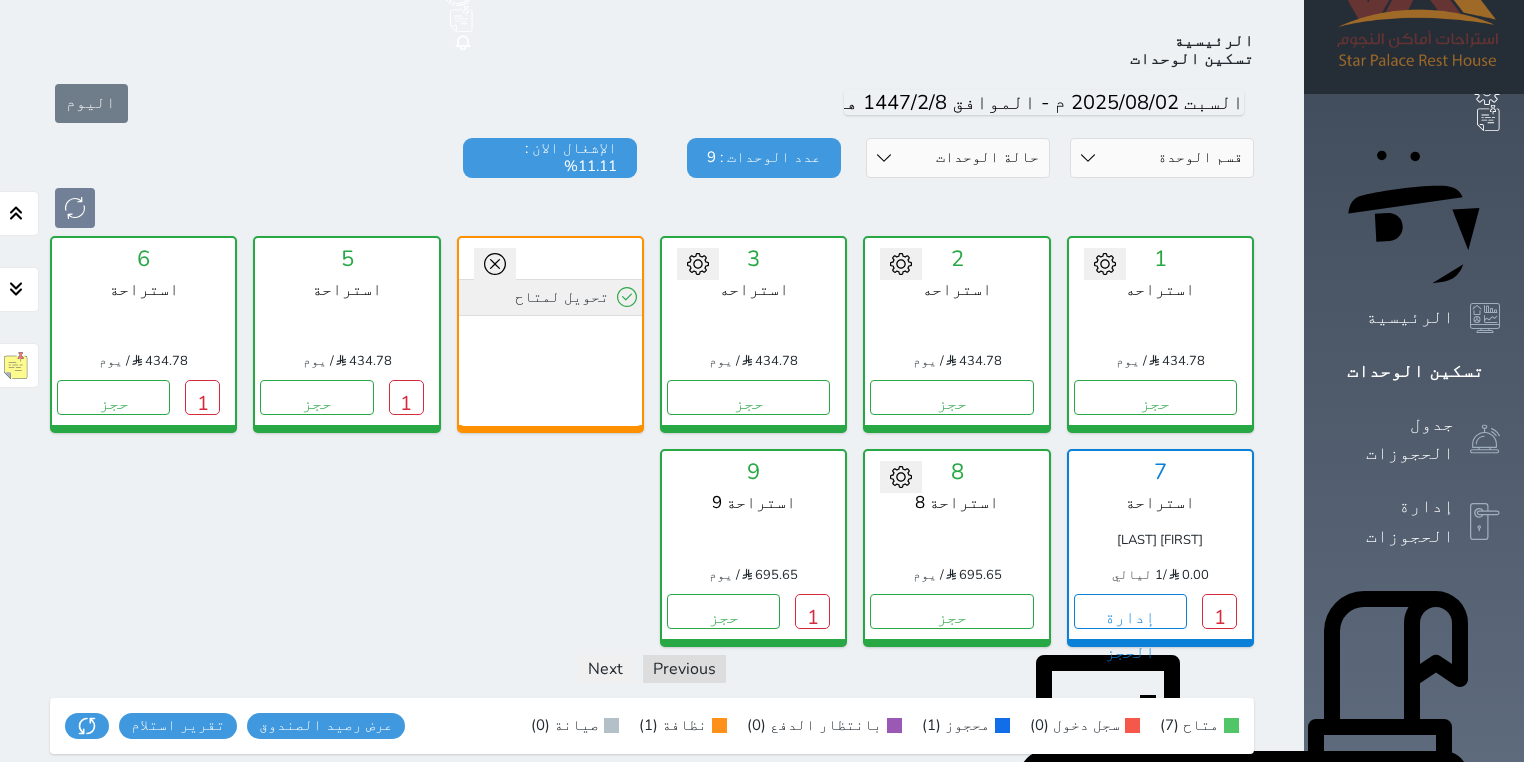 click on "تحويل لمتاح" at bounding box center [550, 297] 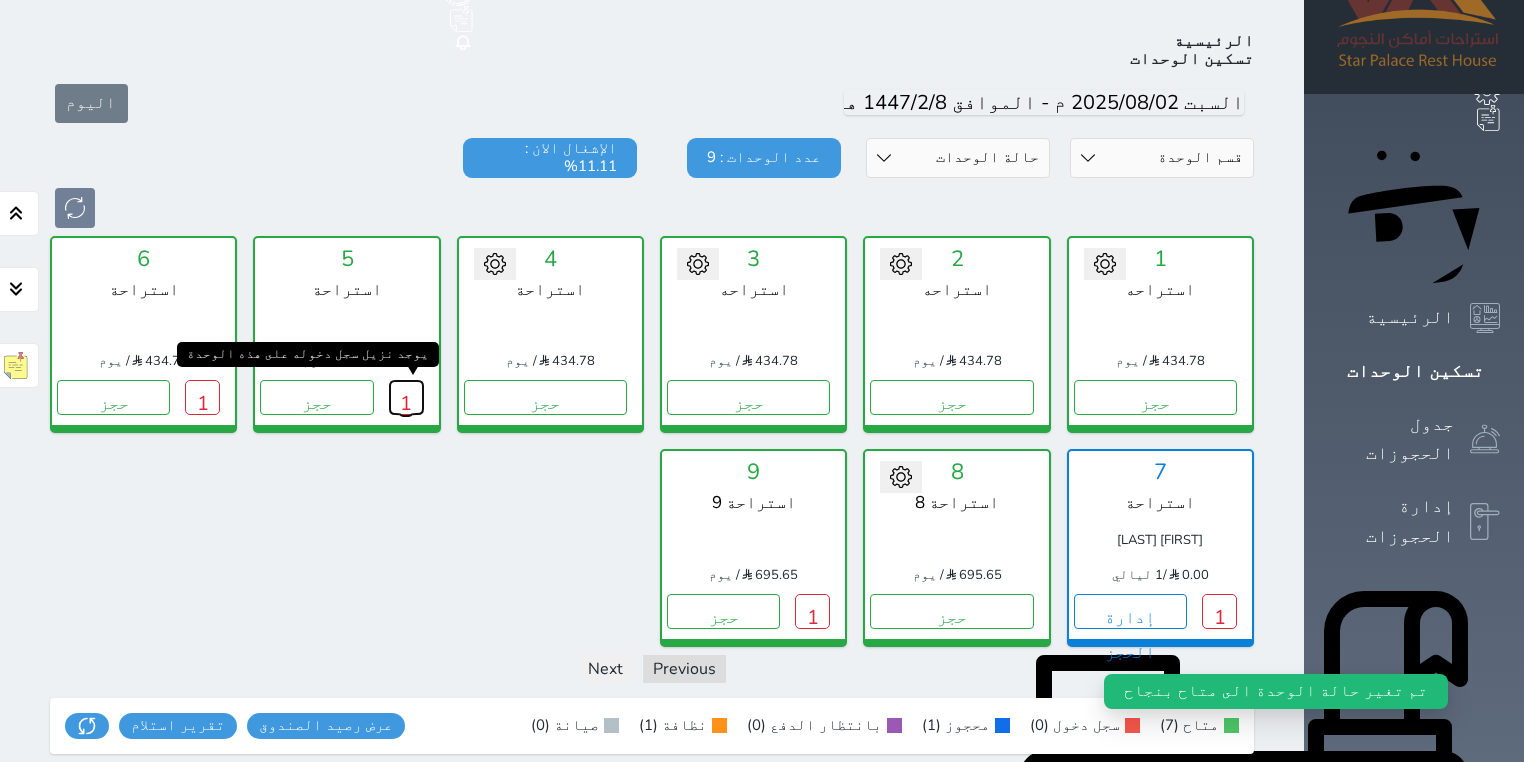 click on "1" at bounding box center (406, 397) 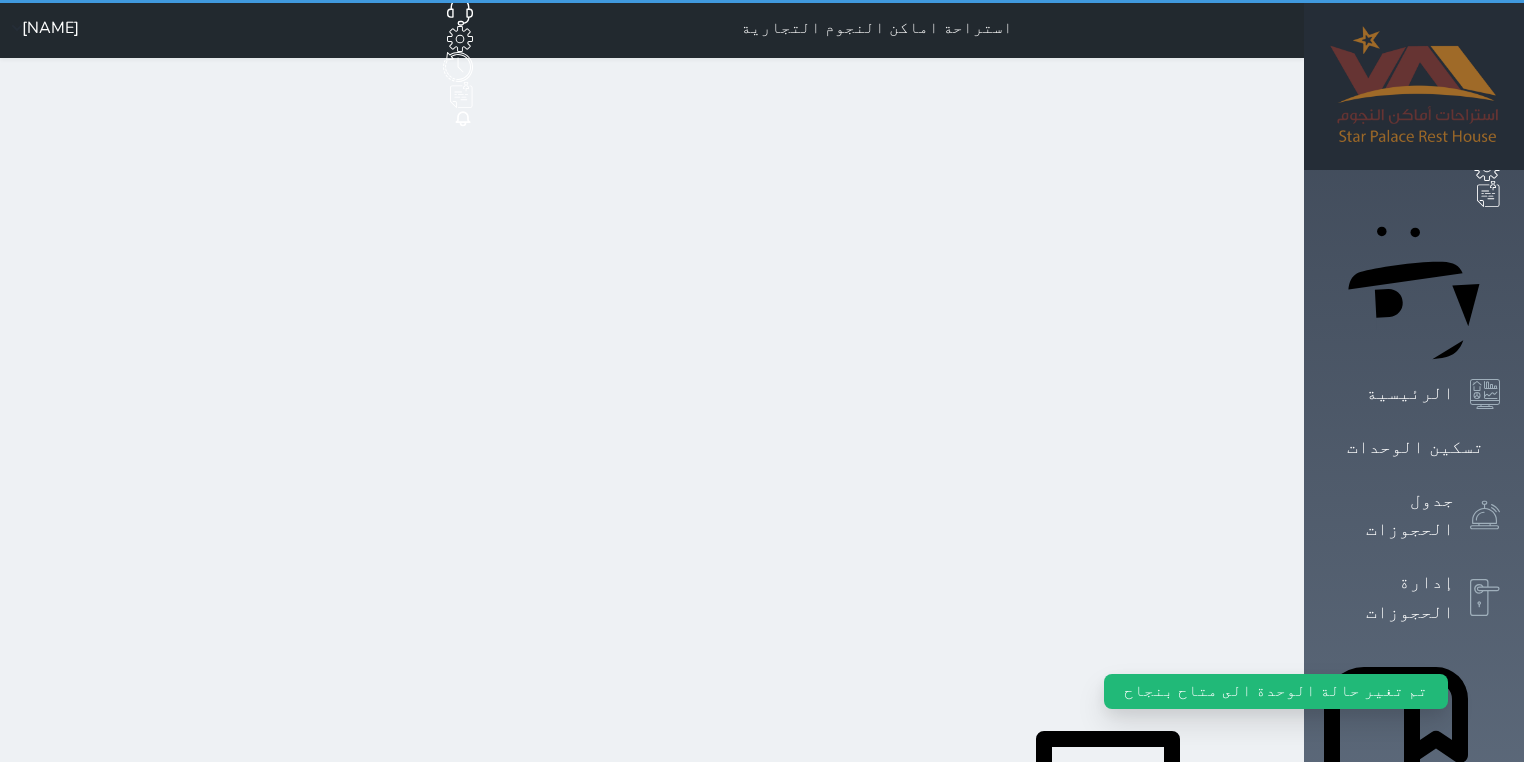 scroll, scrollTop: 0, scrollLeft: 0, axis: both 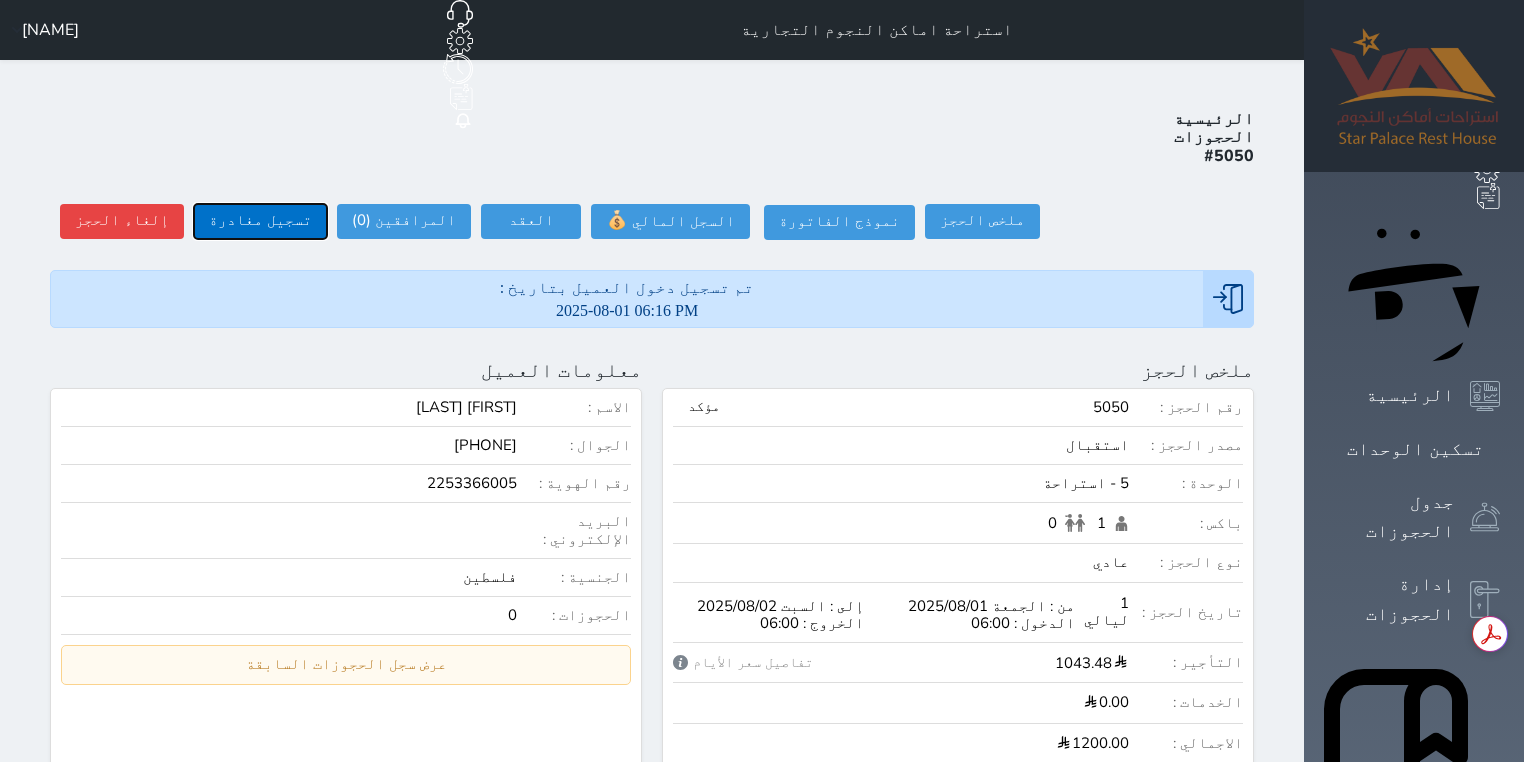 click on "تسجيل مغادرة" at bounding box center [260, 221] 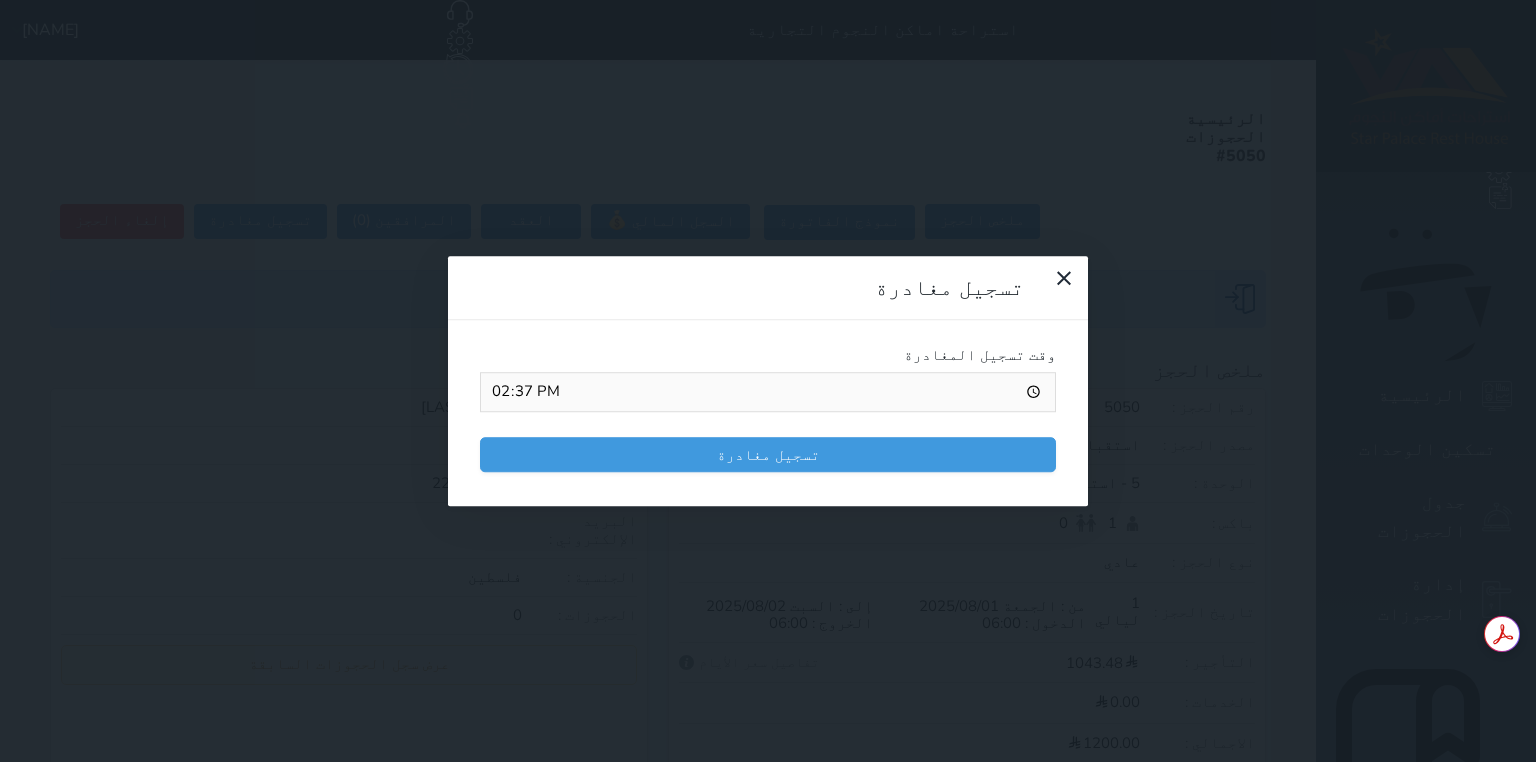 click on "14:37" at bounding box center (768, 392) 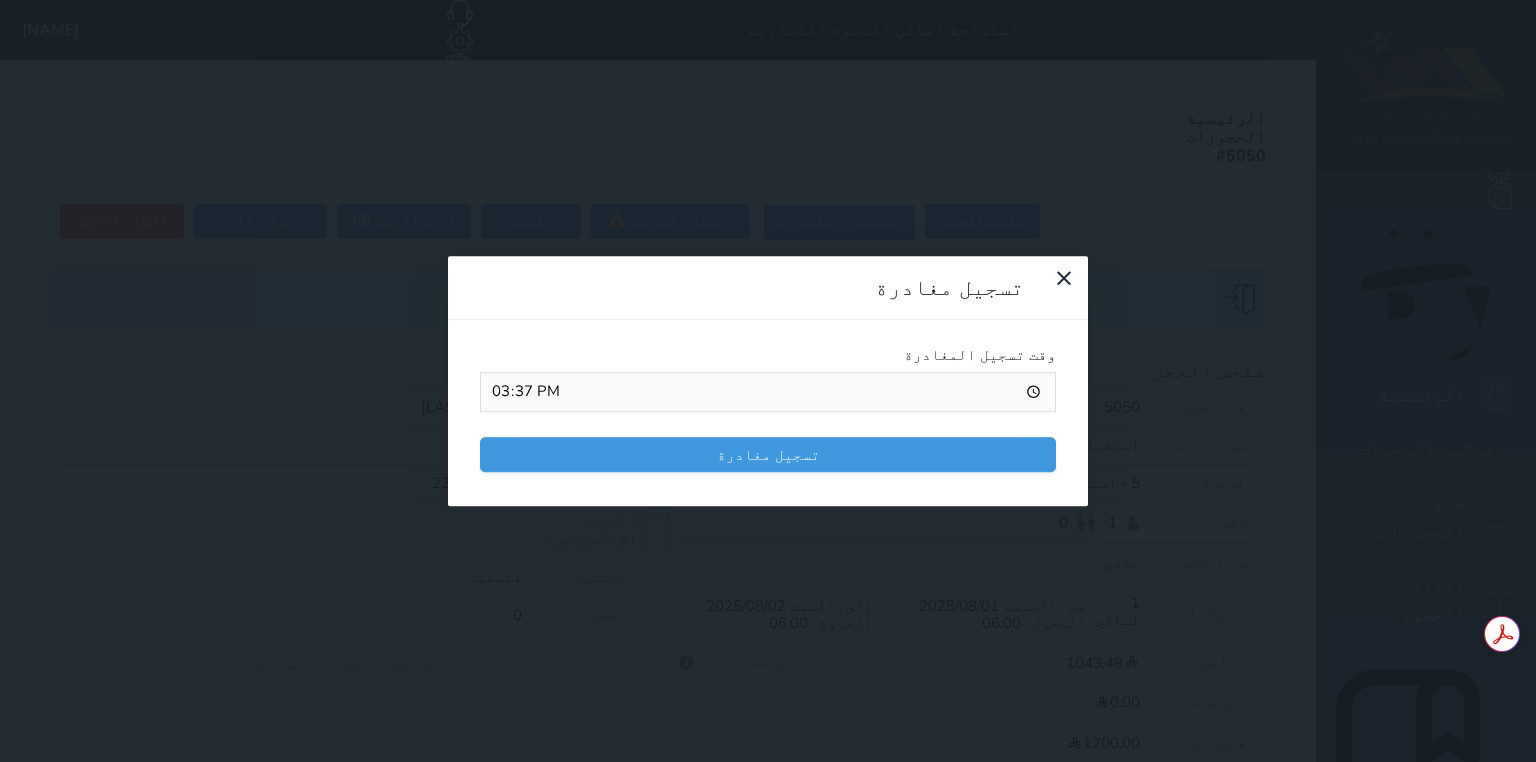 click on "15:37" at bounding box center [768, 392] 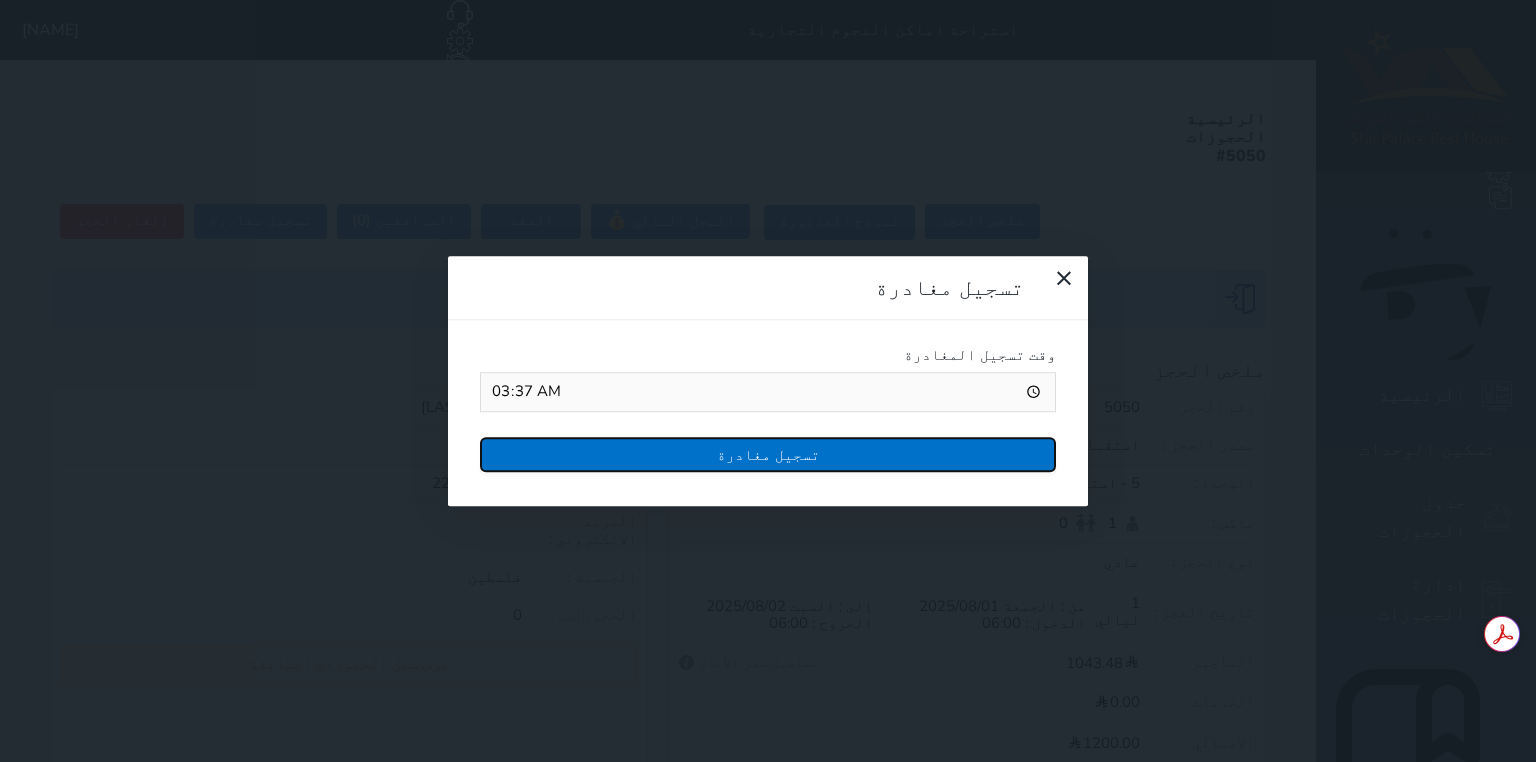 click on "تسجيل مغادرة" at bounding box center [768, 454] 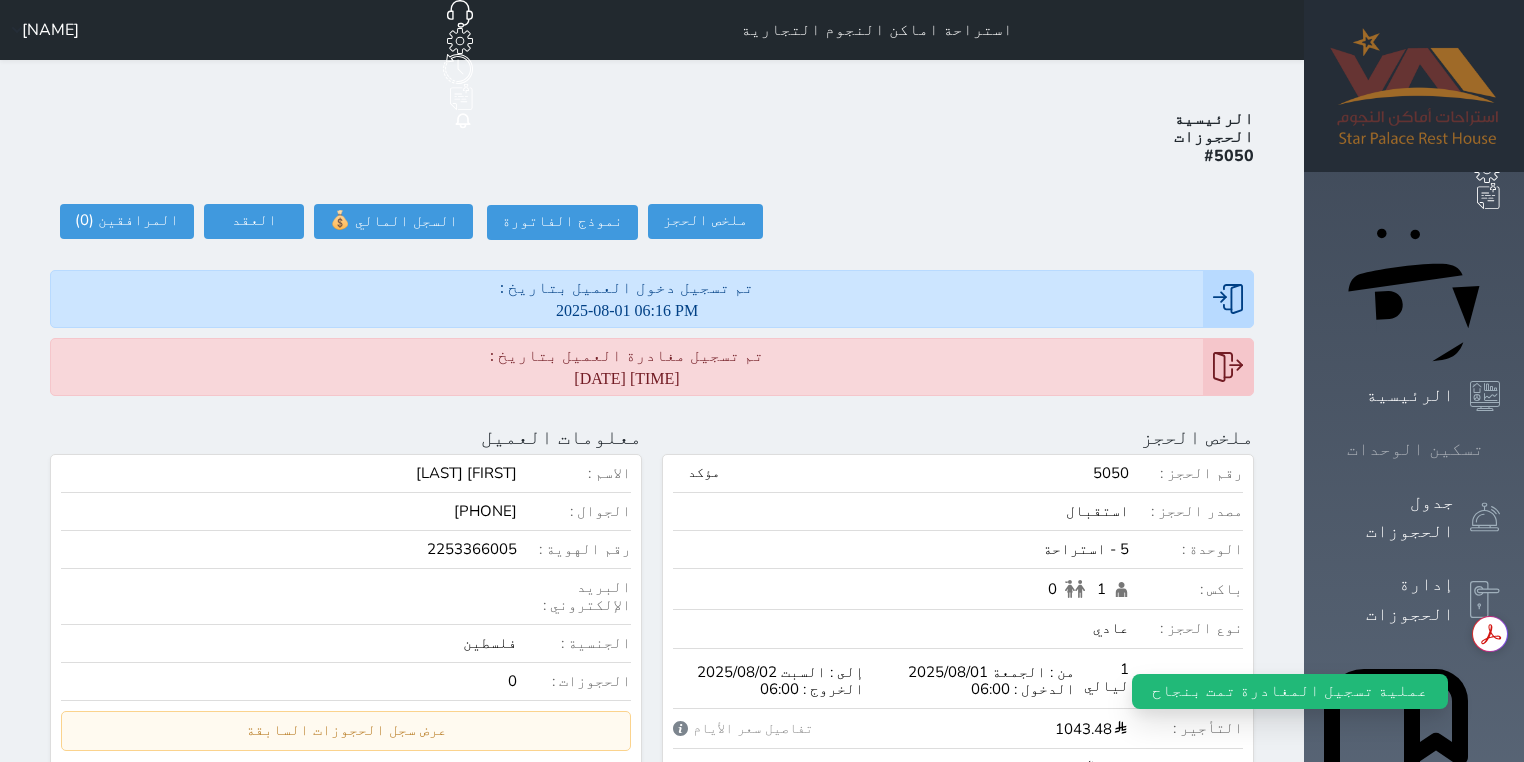 click on "تسكين الوحدات" at bounding box center [1415, 449] 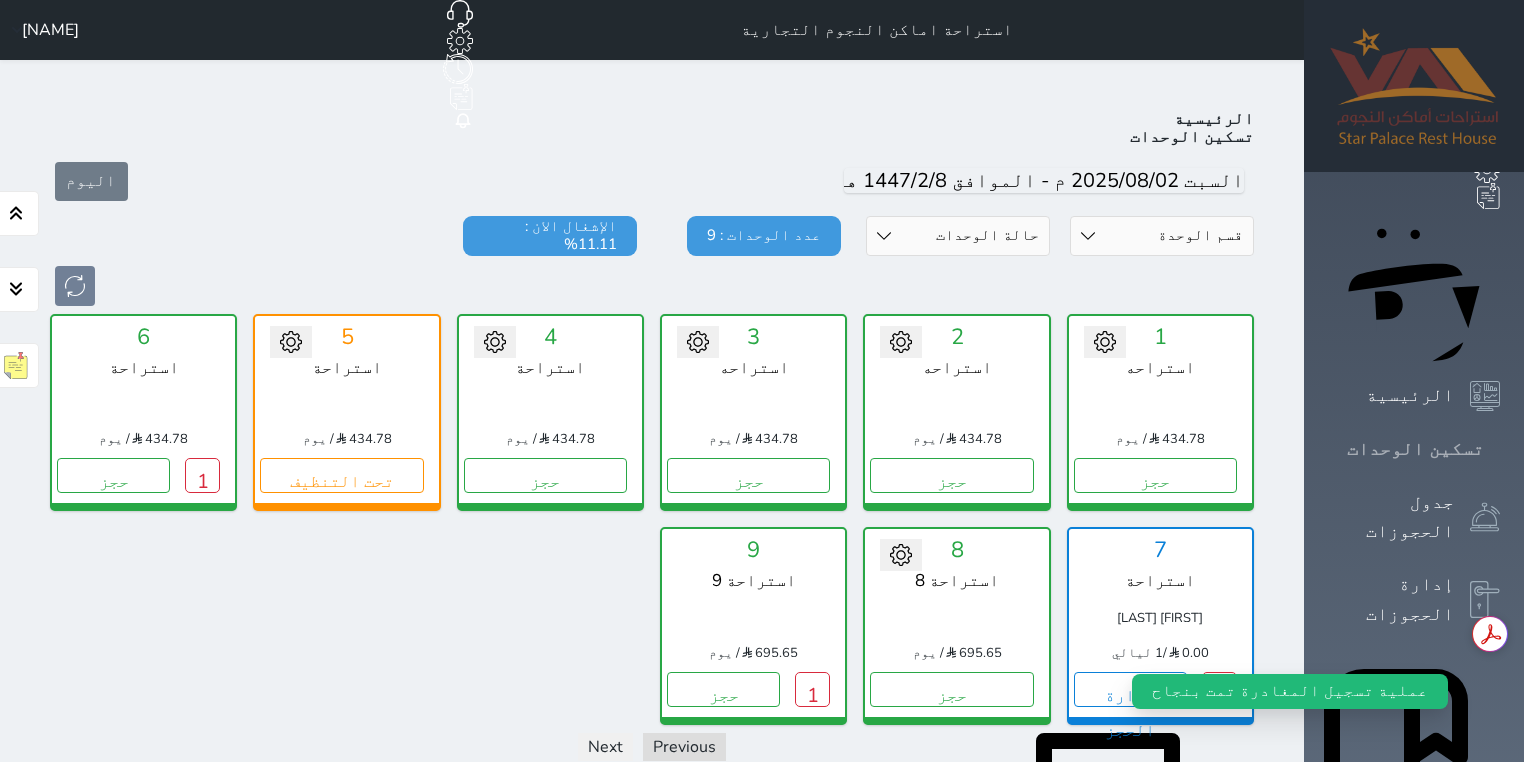 scroll, scrollTop: 78, scrollLeft: 0, axis: vertical 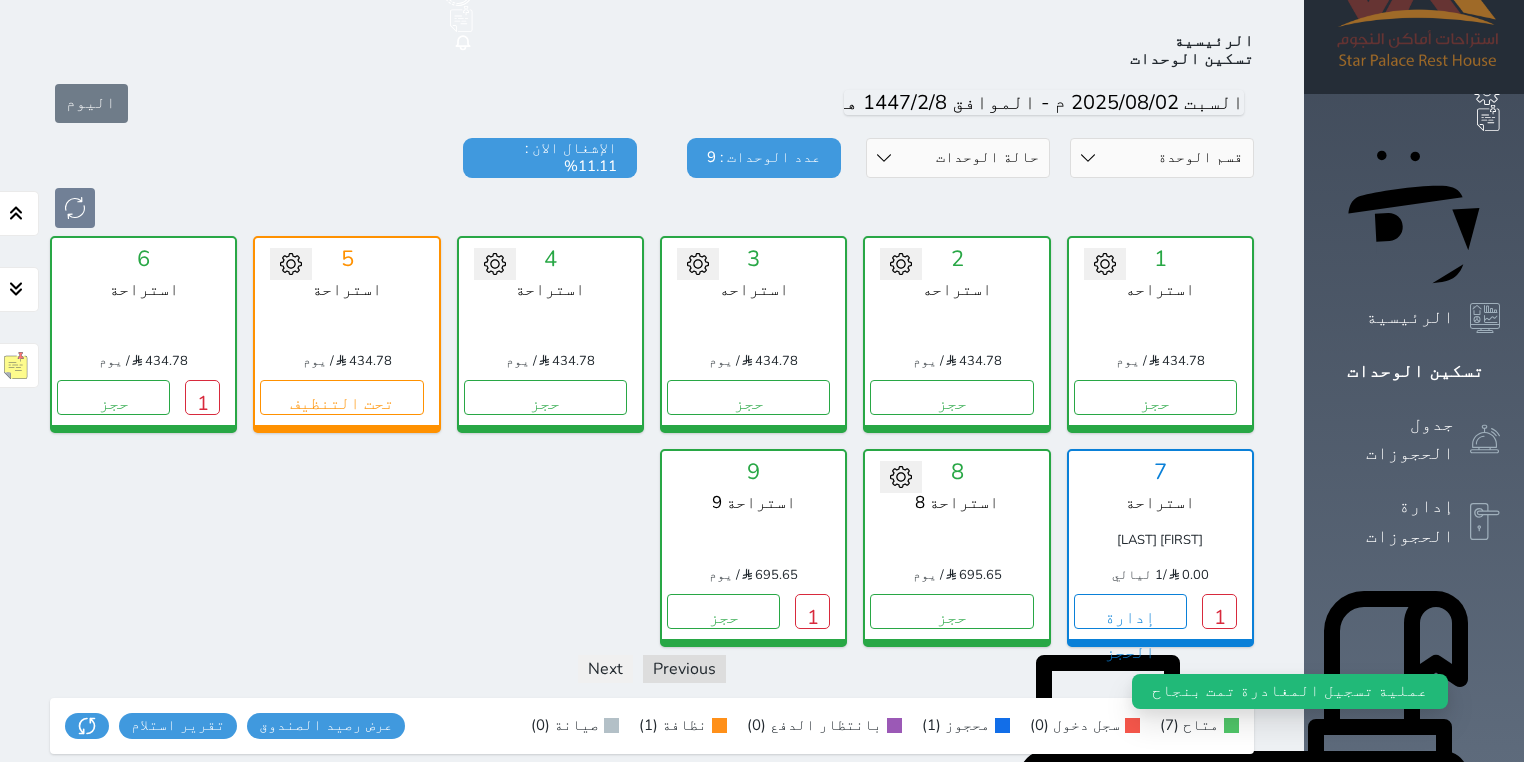 click on "تحويل لمتاح
5   استراحة
434.78
/ يوم             تحت التنظيف" at bounding box center (346, 334) 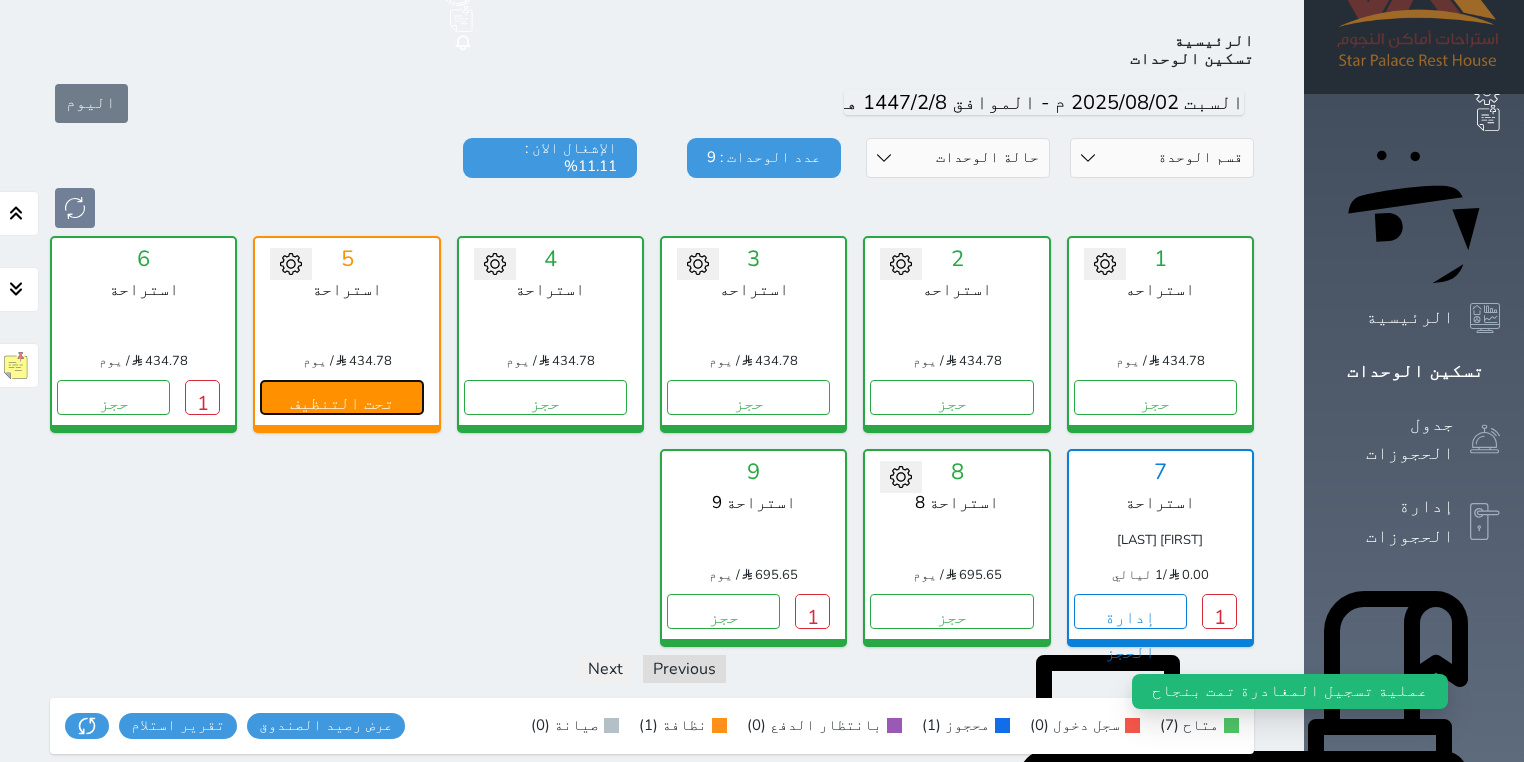 click on "تحت التنظيف" at bounding box center (341, 397) 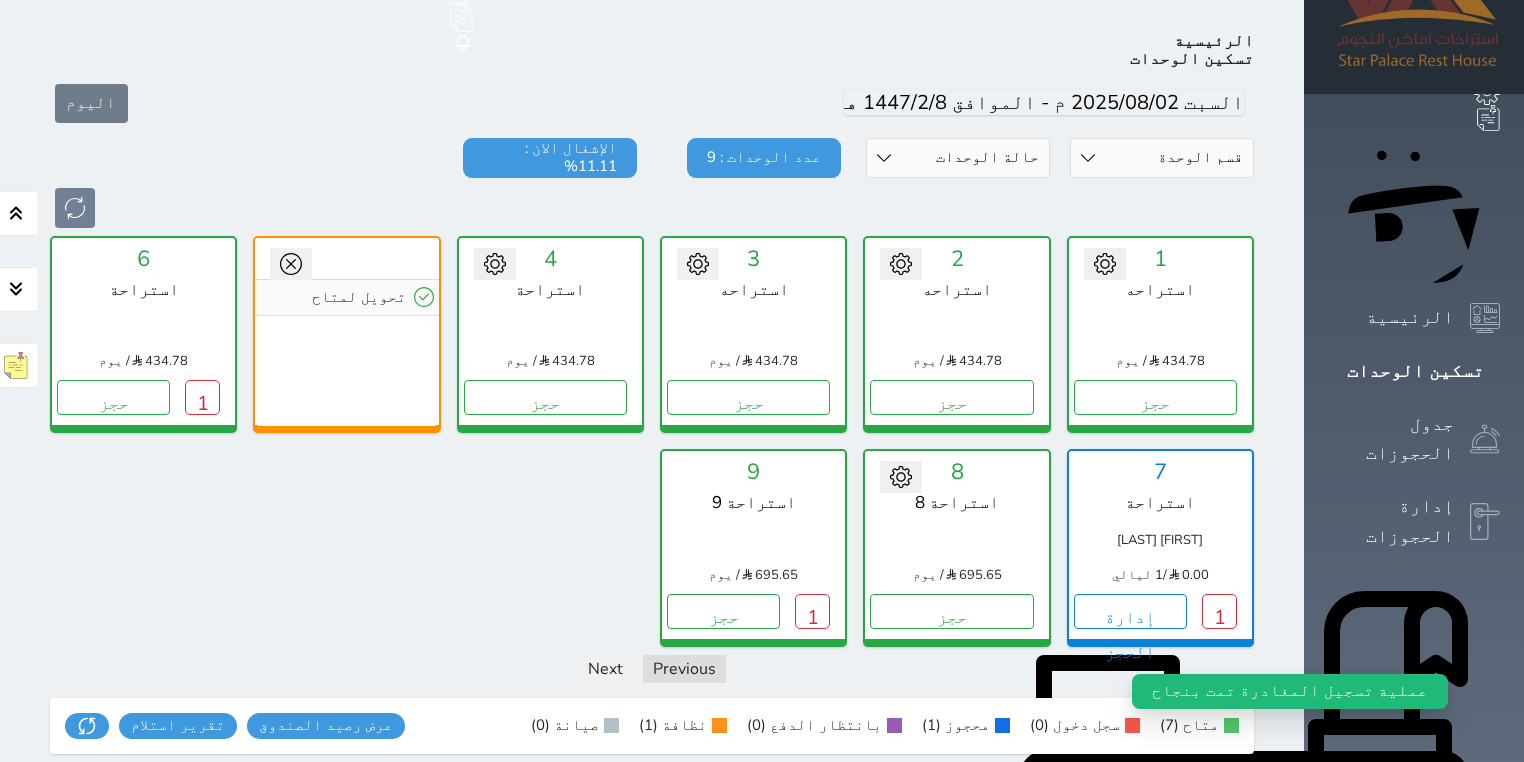 click on "تحويل لمتاح" at bounding box center (346, 332) 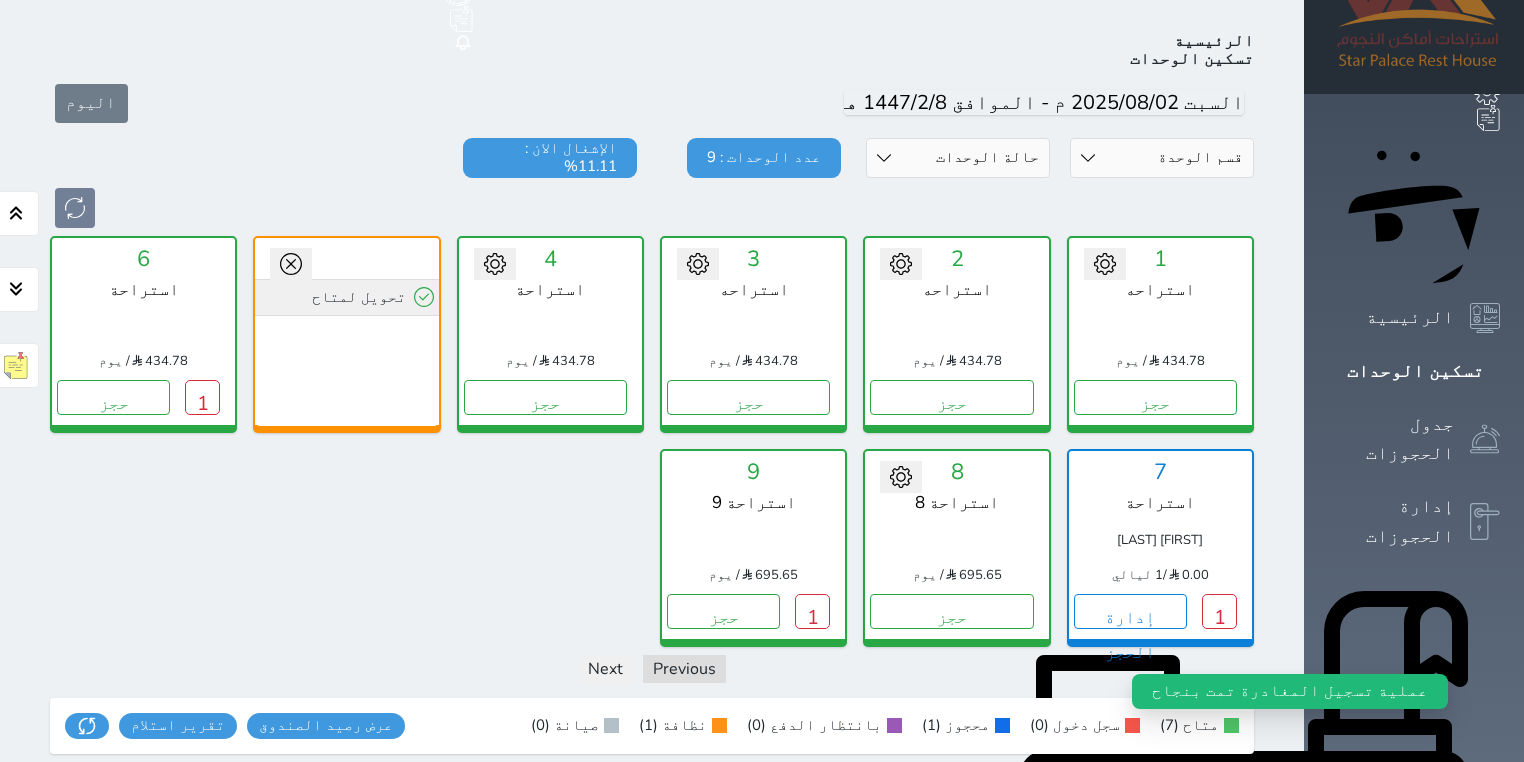 click on "تحويل لمتاح" at bounding box center [346, 297] 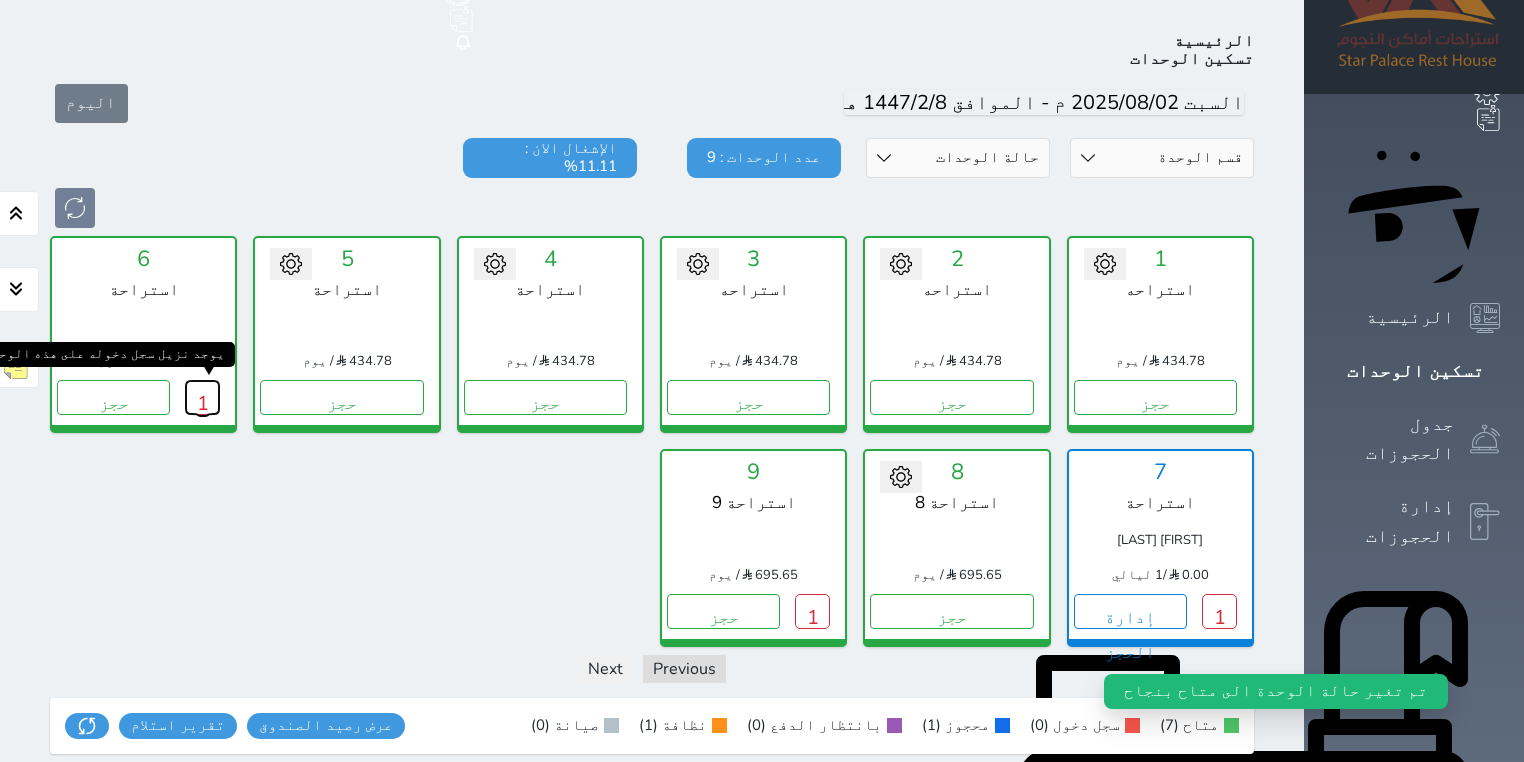 click on "1" at bounding box center [202, 397] 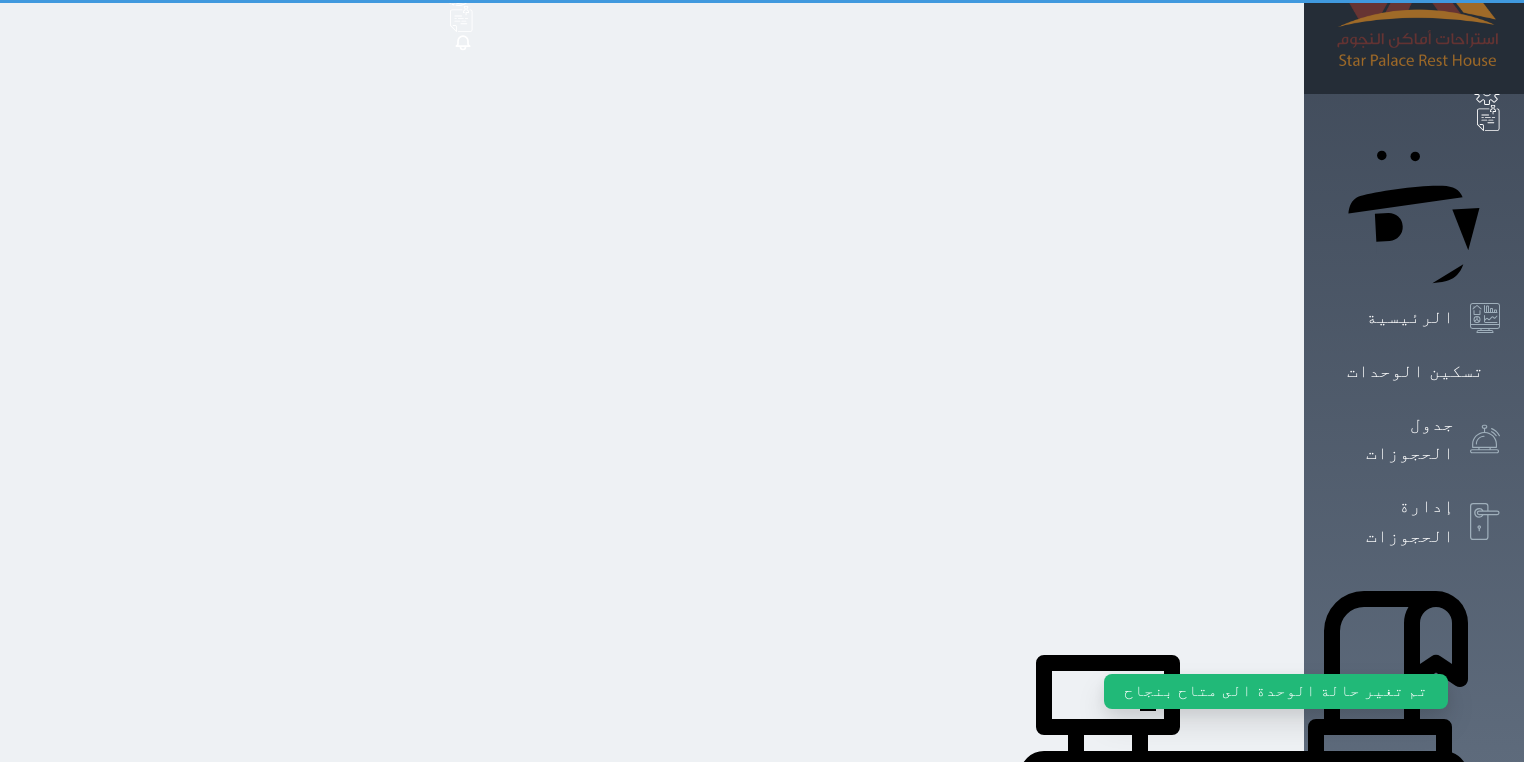 scroll, scrollTop: 0, scrollLeft: 0, axis: both 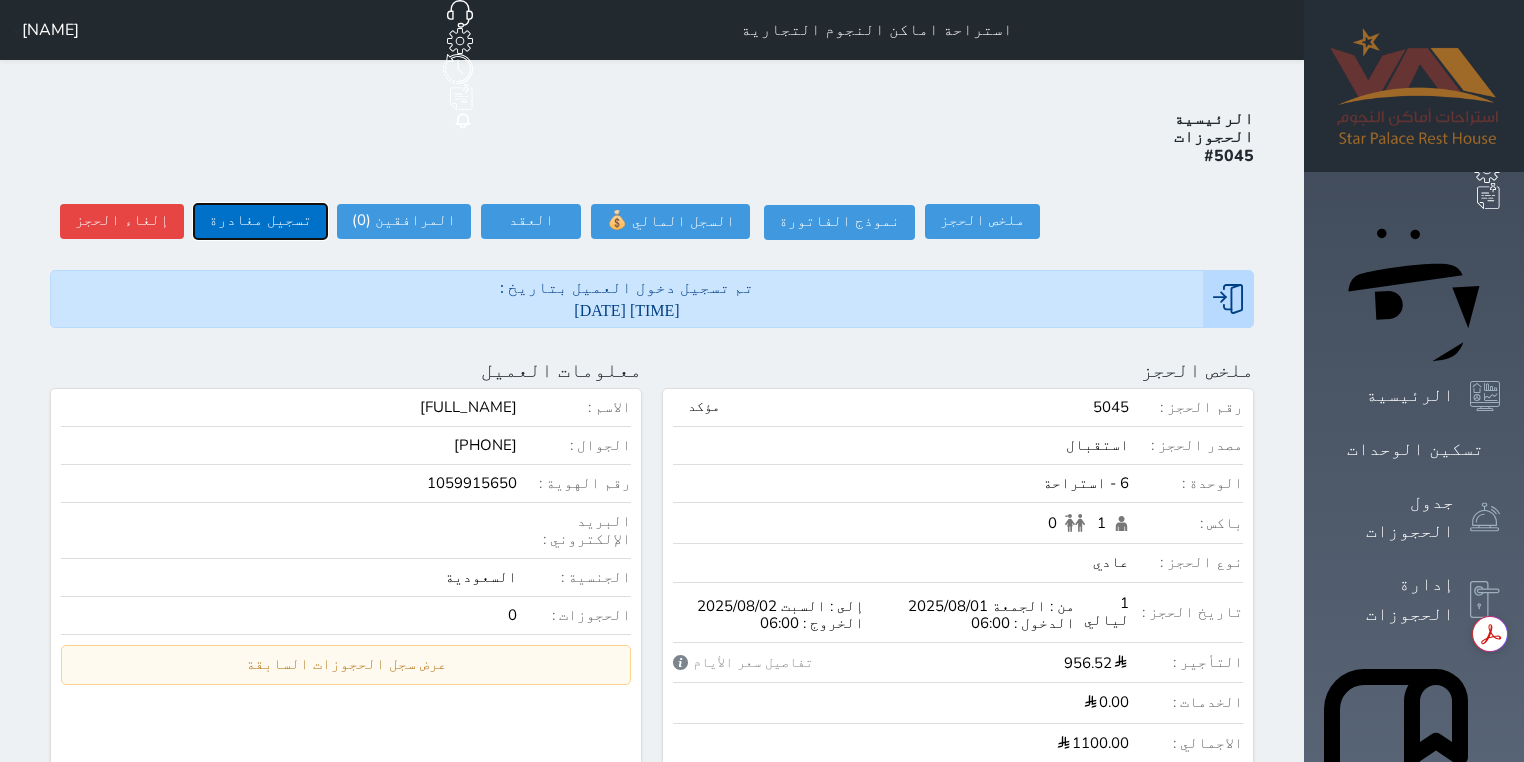 click on "تسجيل مغادرة" at bounding box center [260, 221] 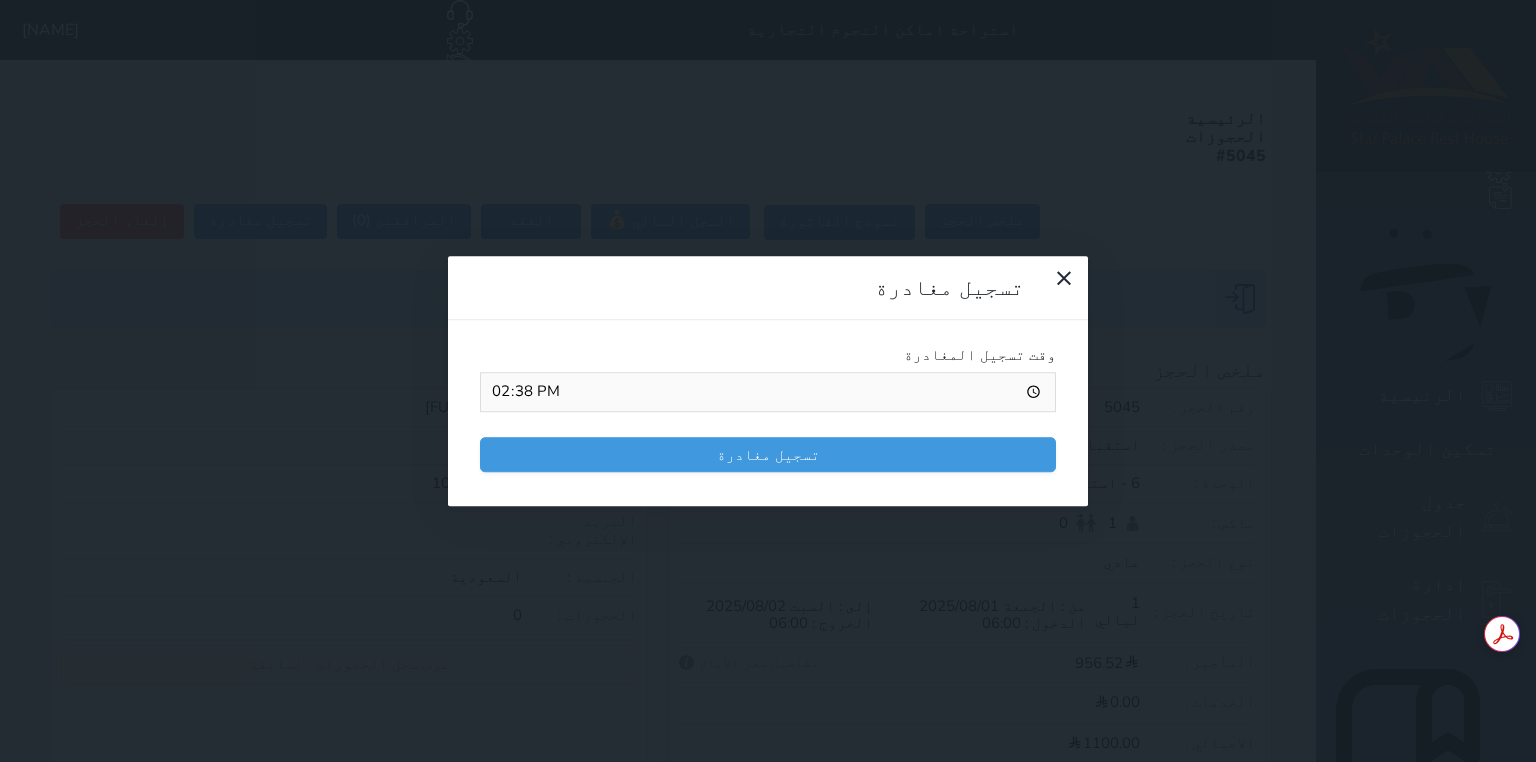 click on "14:38" at bounding box center (768, 392) 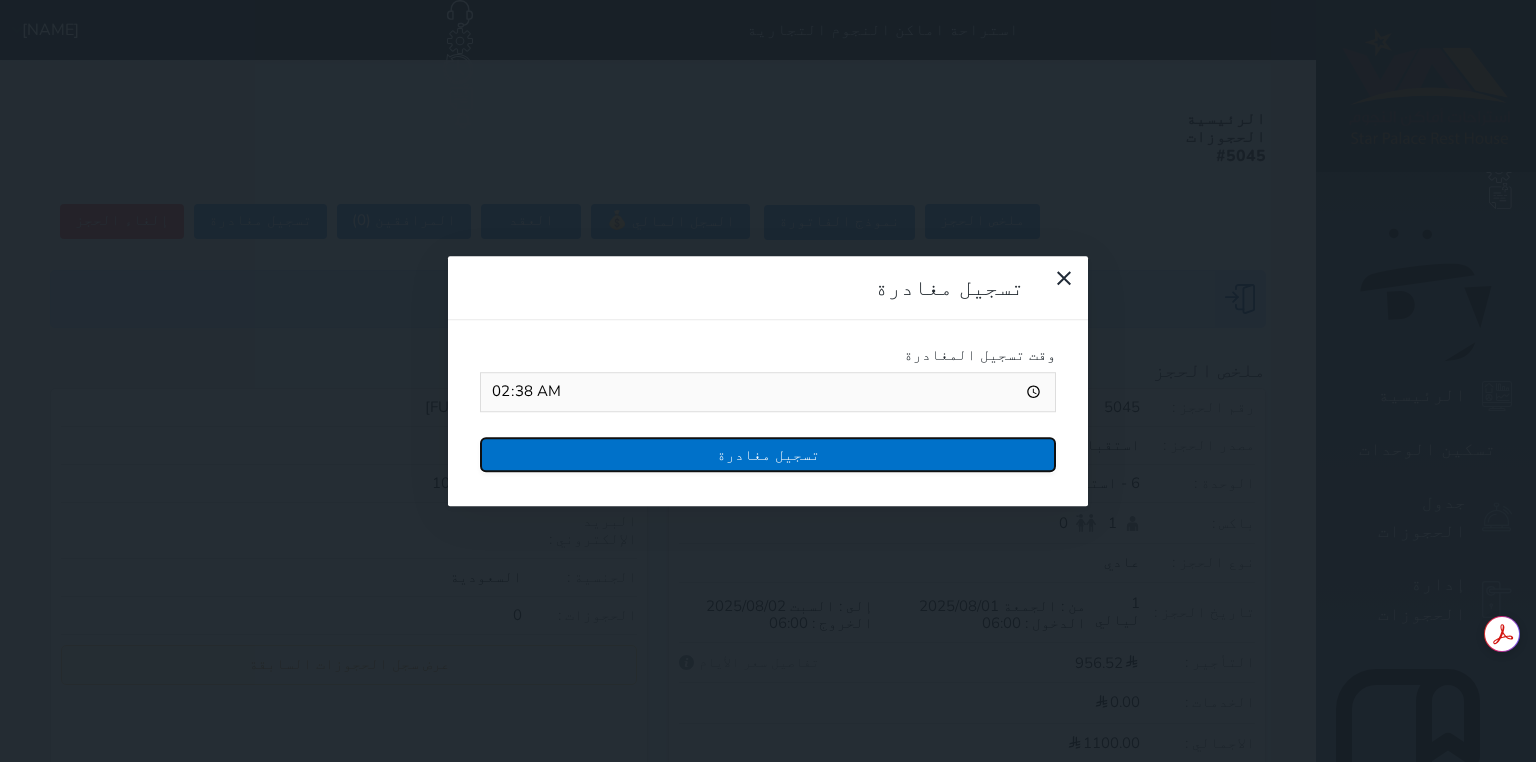 click on "تسجيل مغادرة" at bounding box center (768, 454) 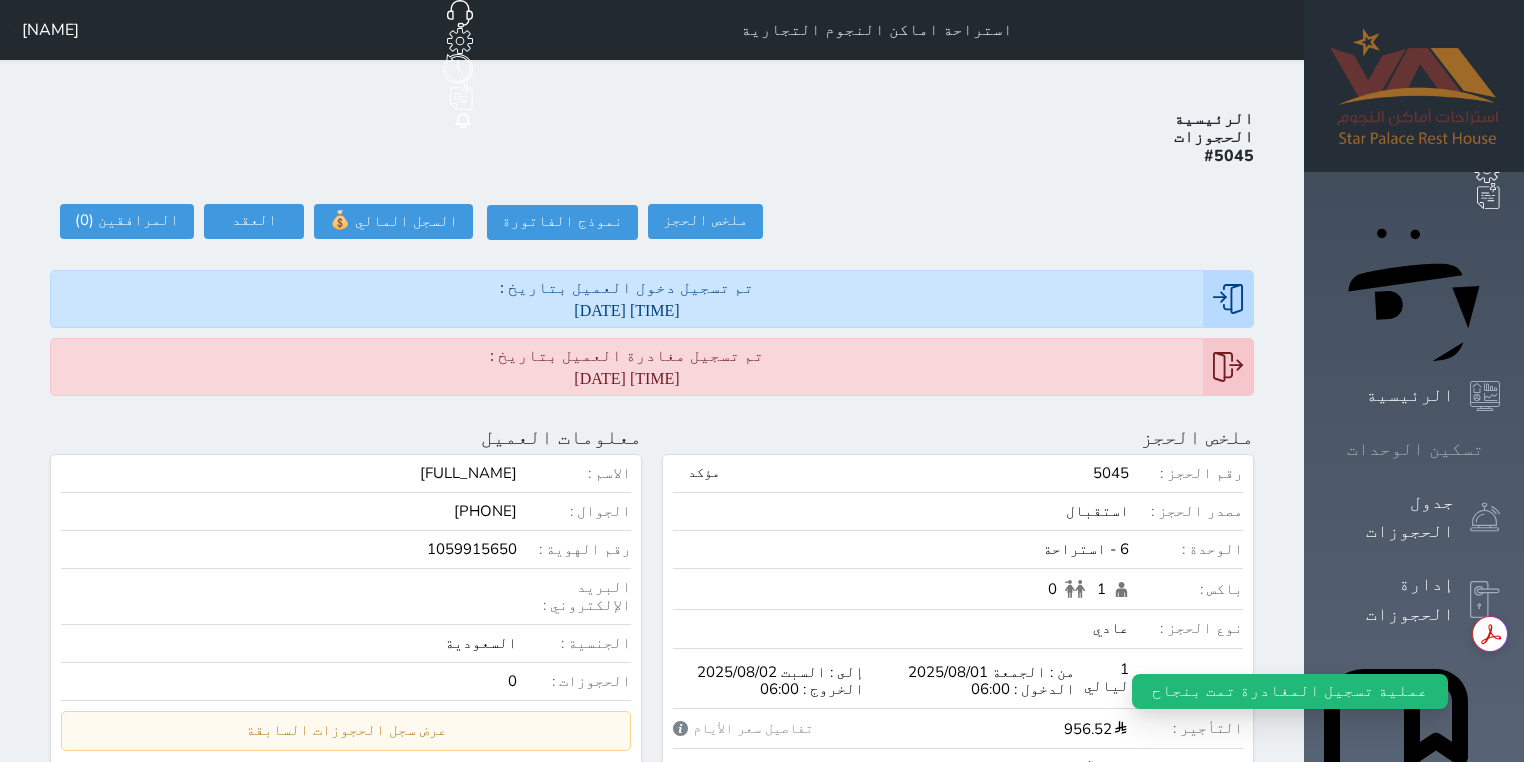 click 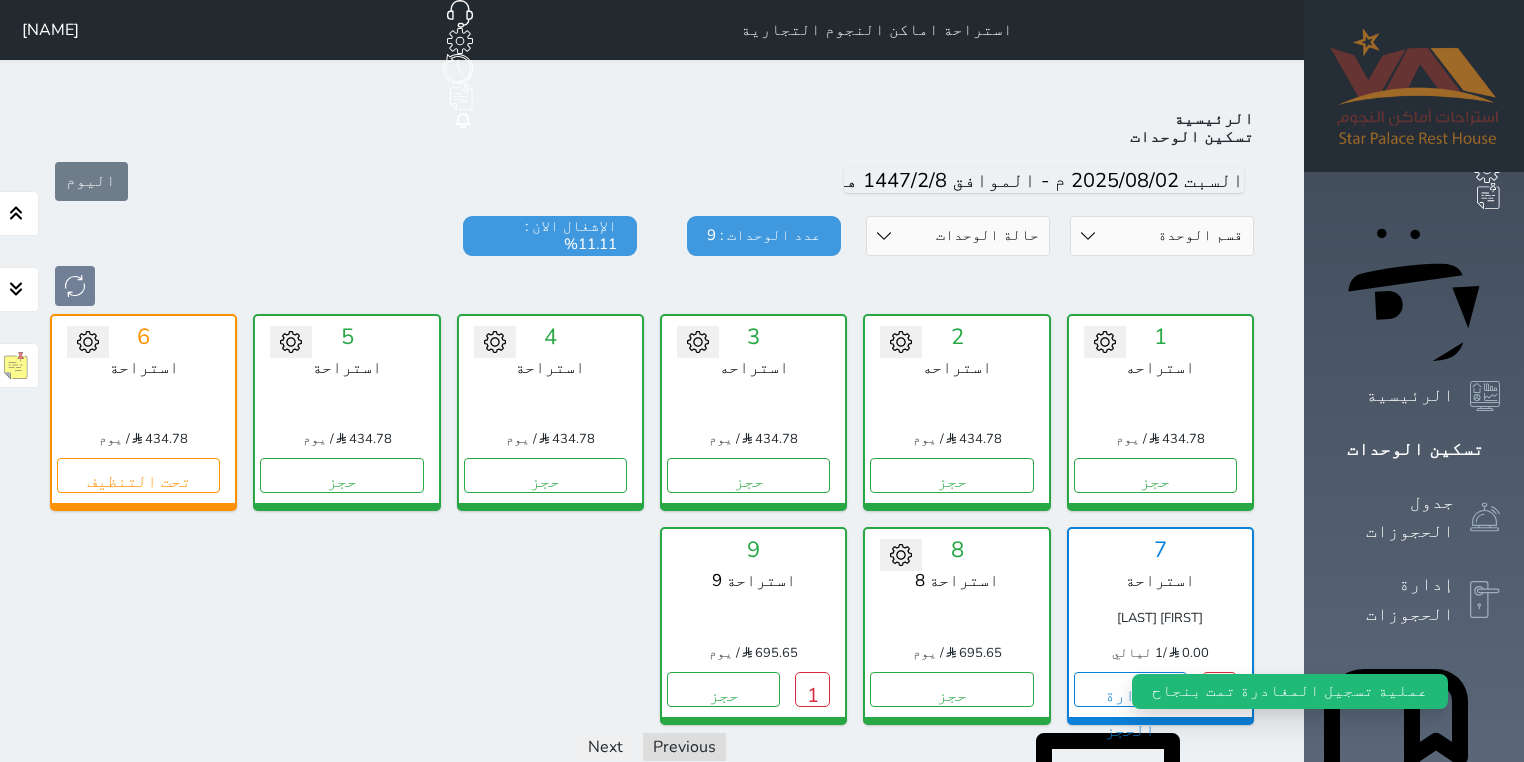 scroll, scrollTop: 78, scrollLeft: 0, axis: vertical 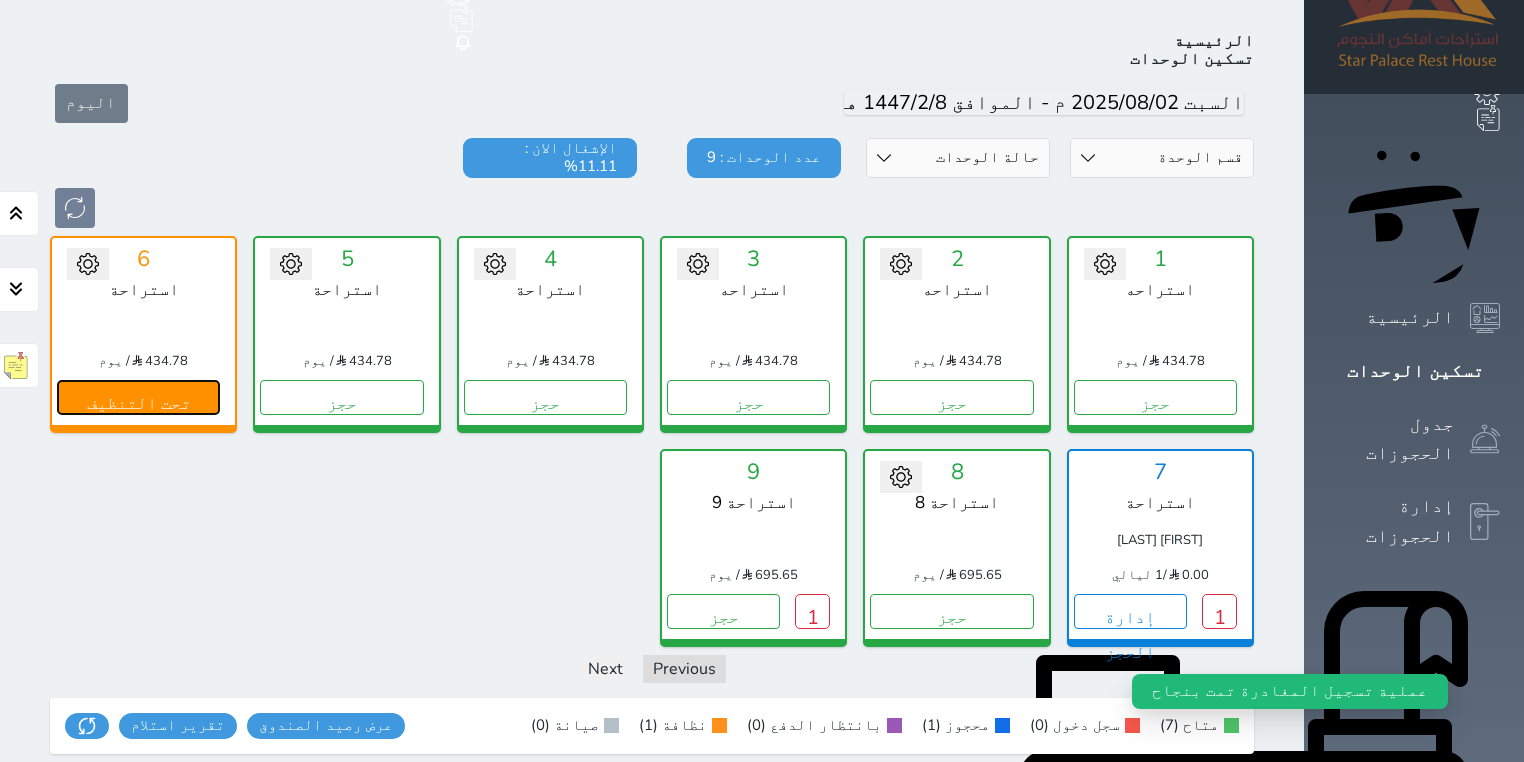 click on "تحت التنظيف" at bounding box center [138, 397] 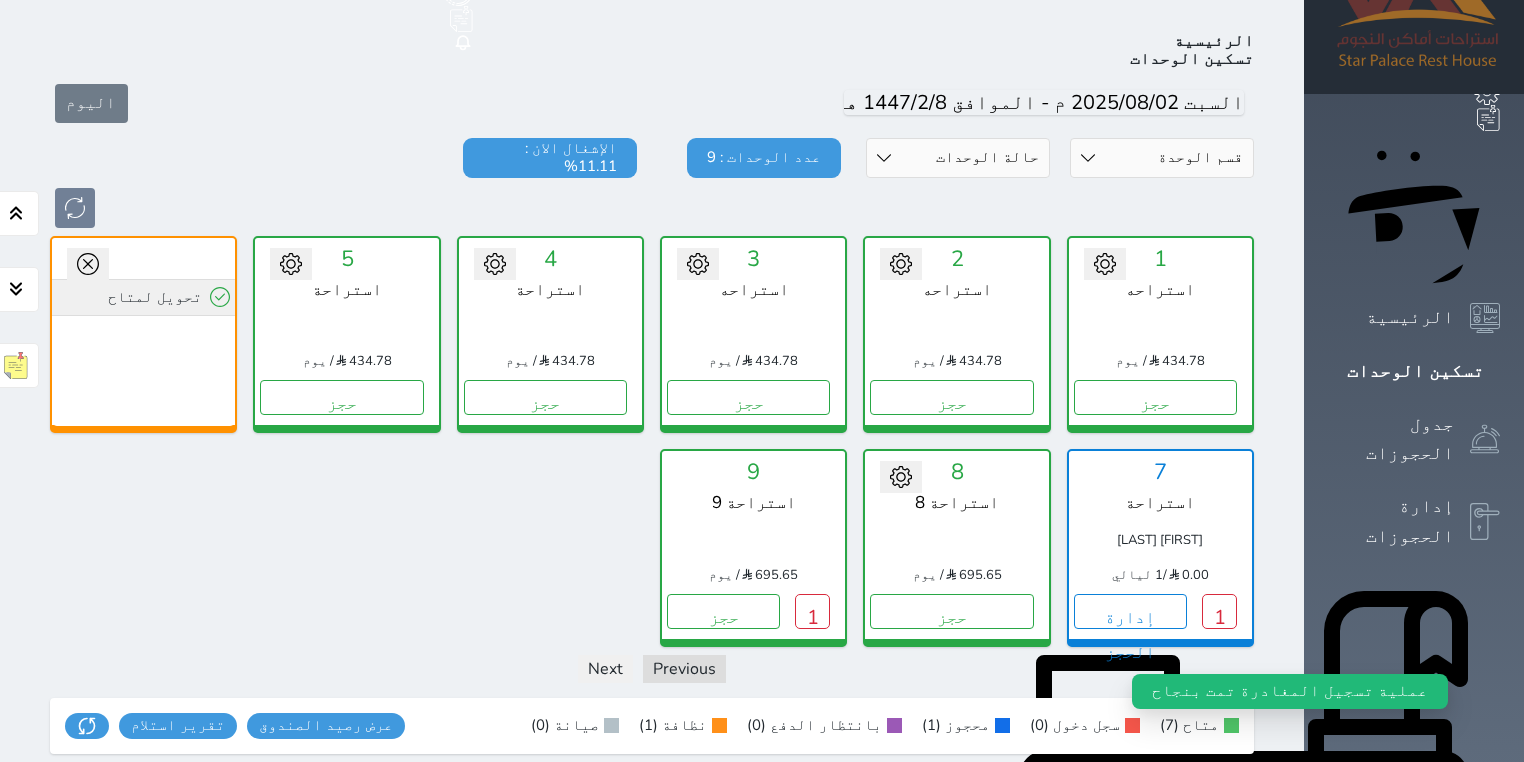 click on "تحويل لمتاح" at bounding box center (143, 297) 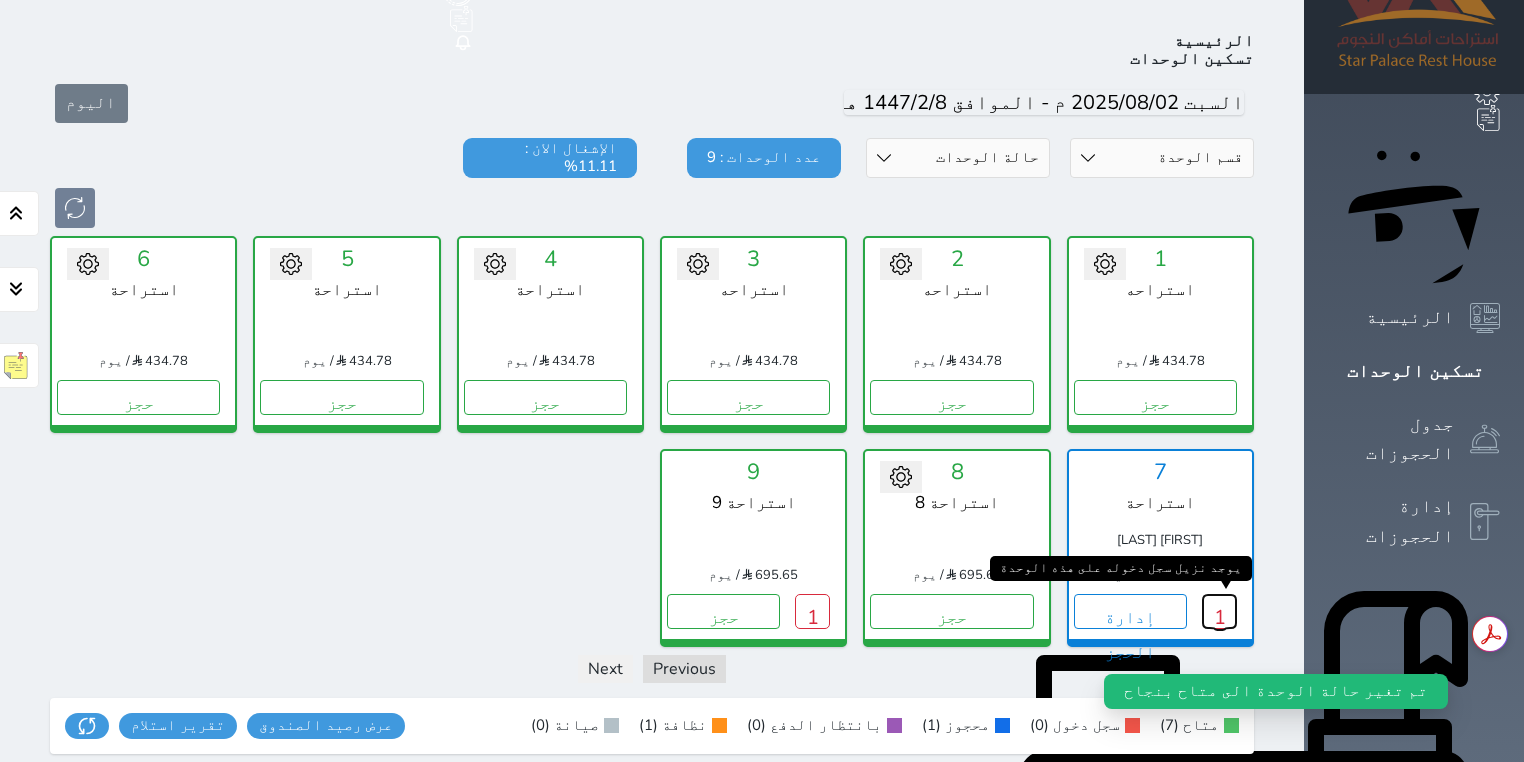 click on "1" at bounding box center (1219, 611) 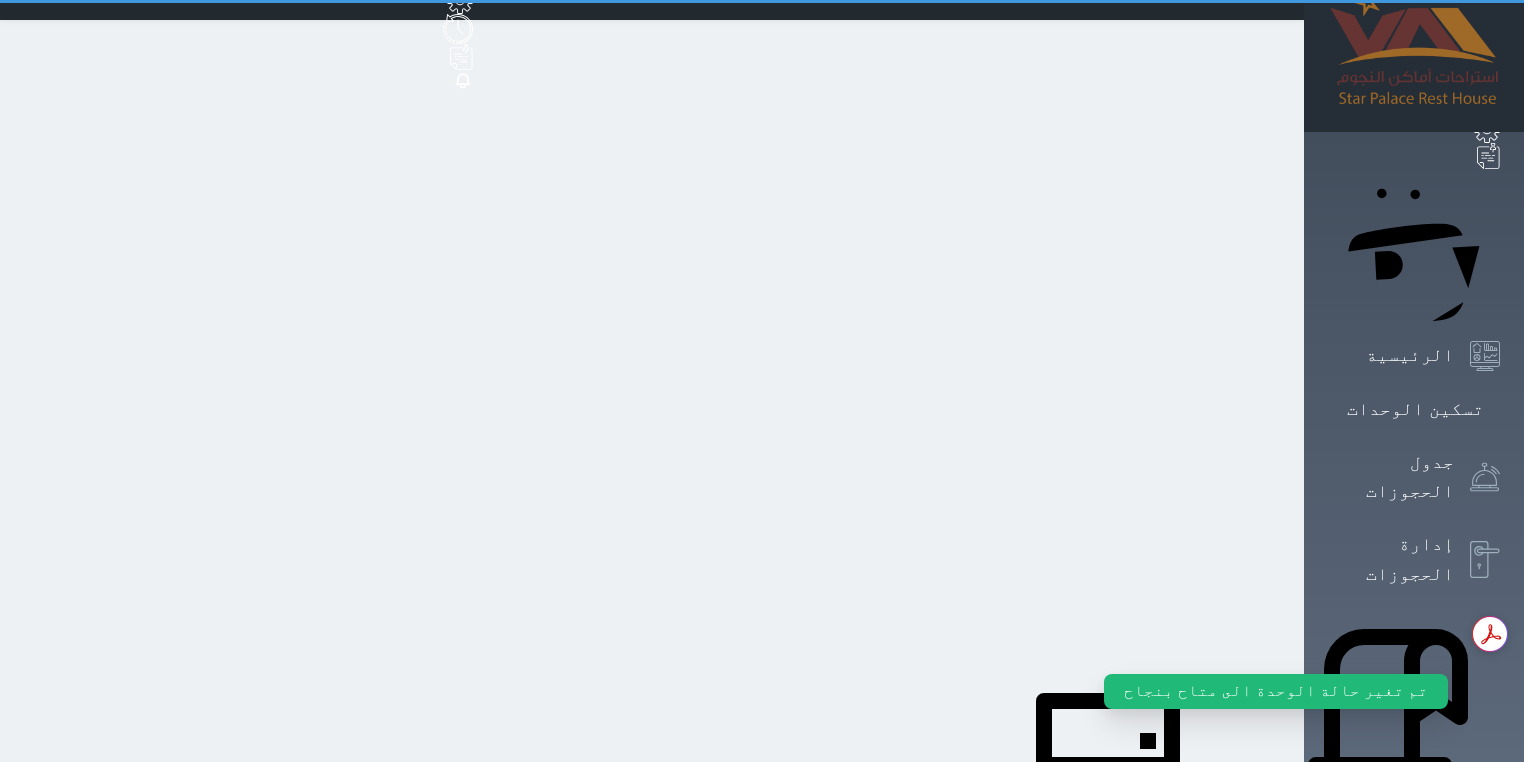 scroll, scrollTop: 0, scrollLeft: 0, axis: both 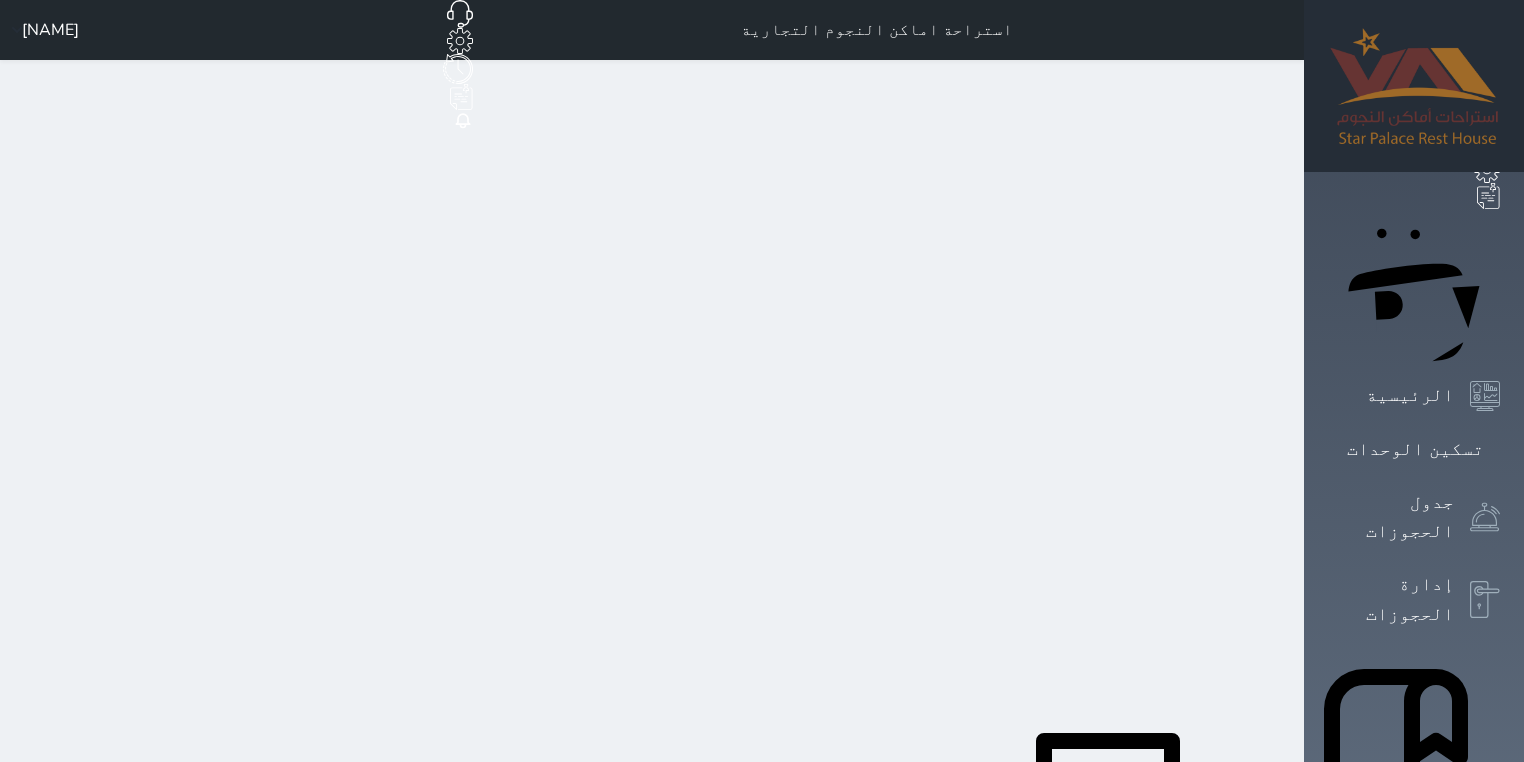 drag, startPoint x: 0, startPoint y: 598, endPoint x: 1, endPoint y: 560, distance: 38.013157 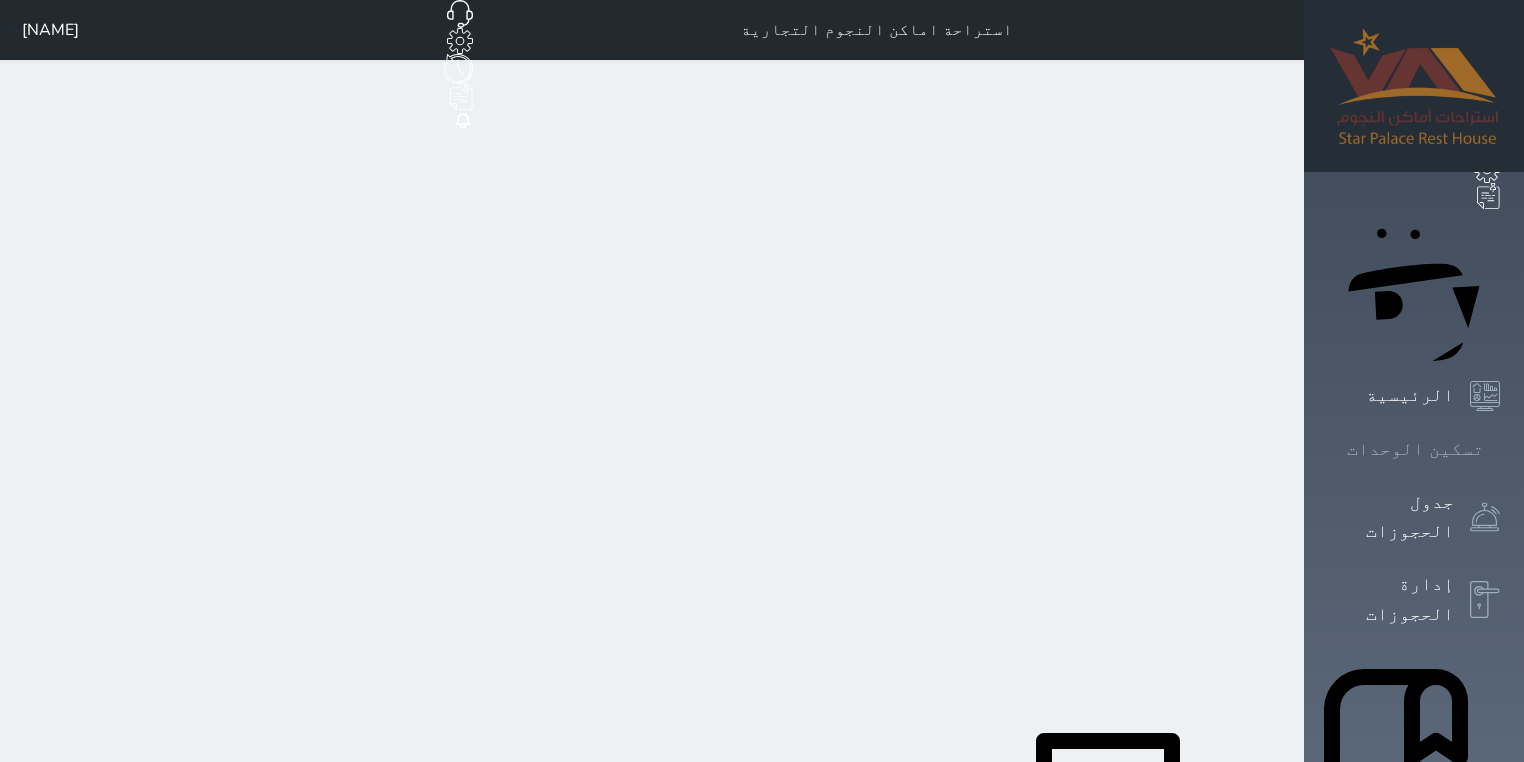 click on "تسكين الوحدات" at bounding box center [1415, 449] 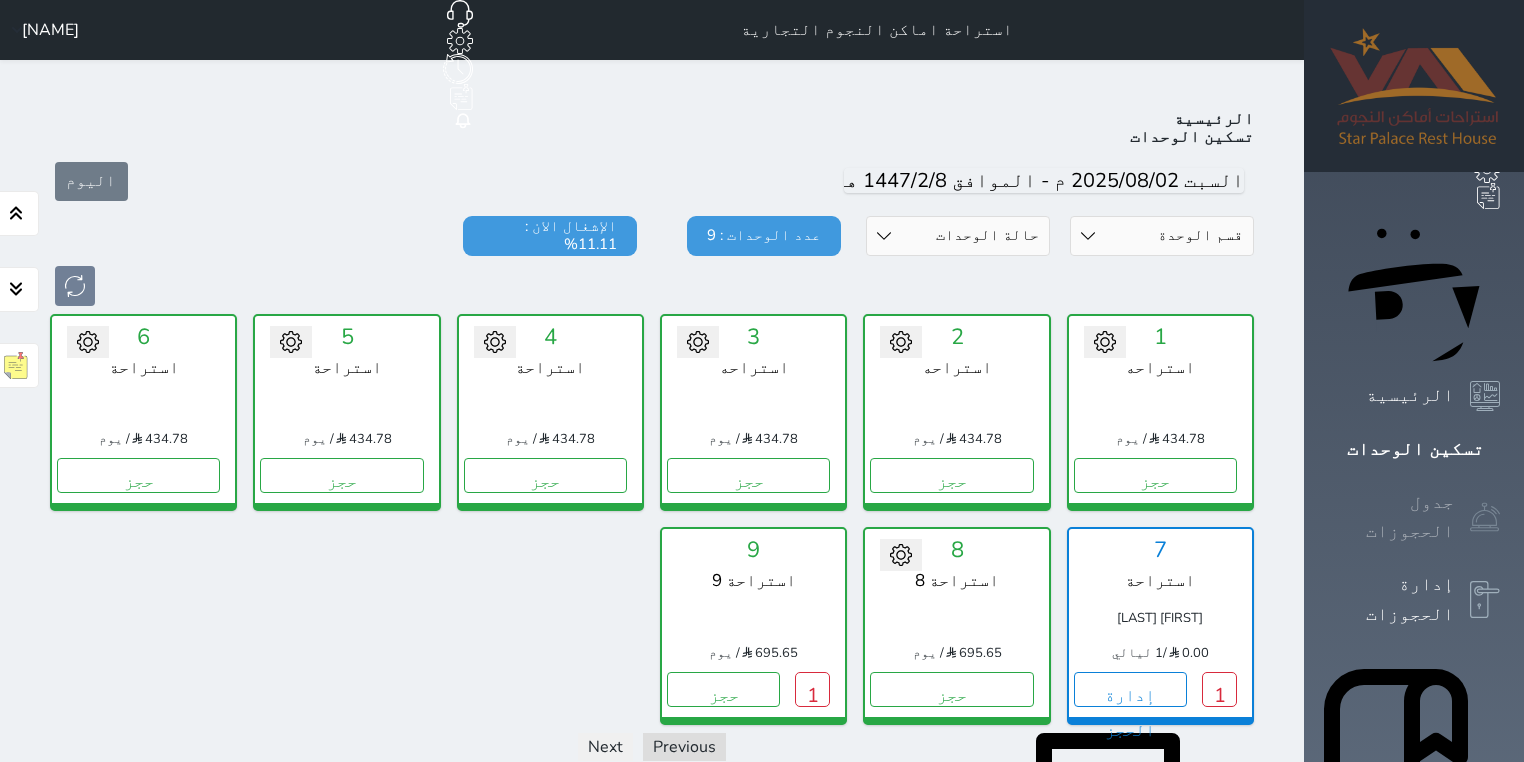 scroll, scrollTop: 78, scrollLeft: 0, axis: vertical 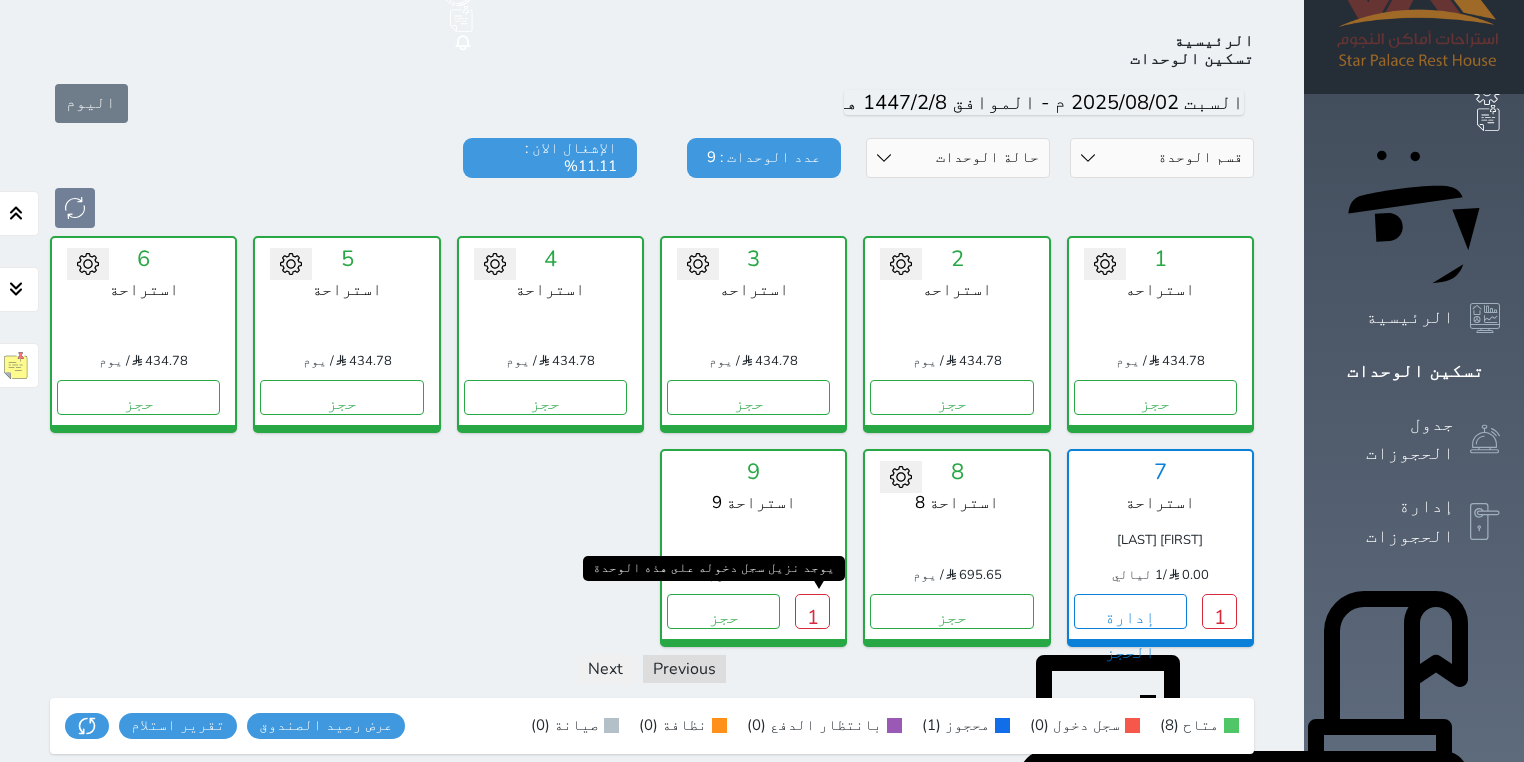 click on "يوجد نزيل سجل دخوله على هذه الوحدة   1" at bounding box center (812, 611) 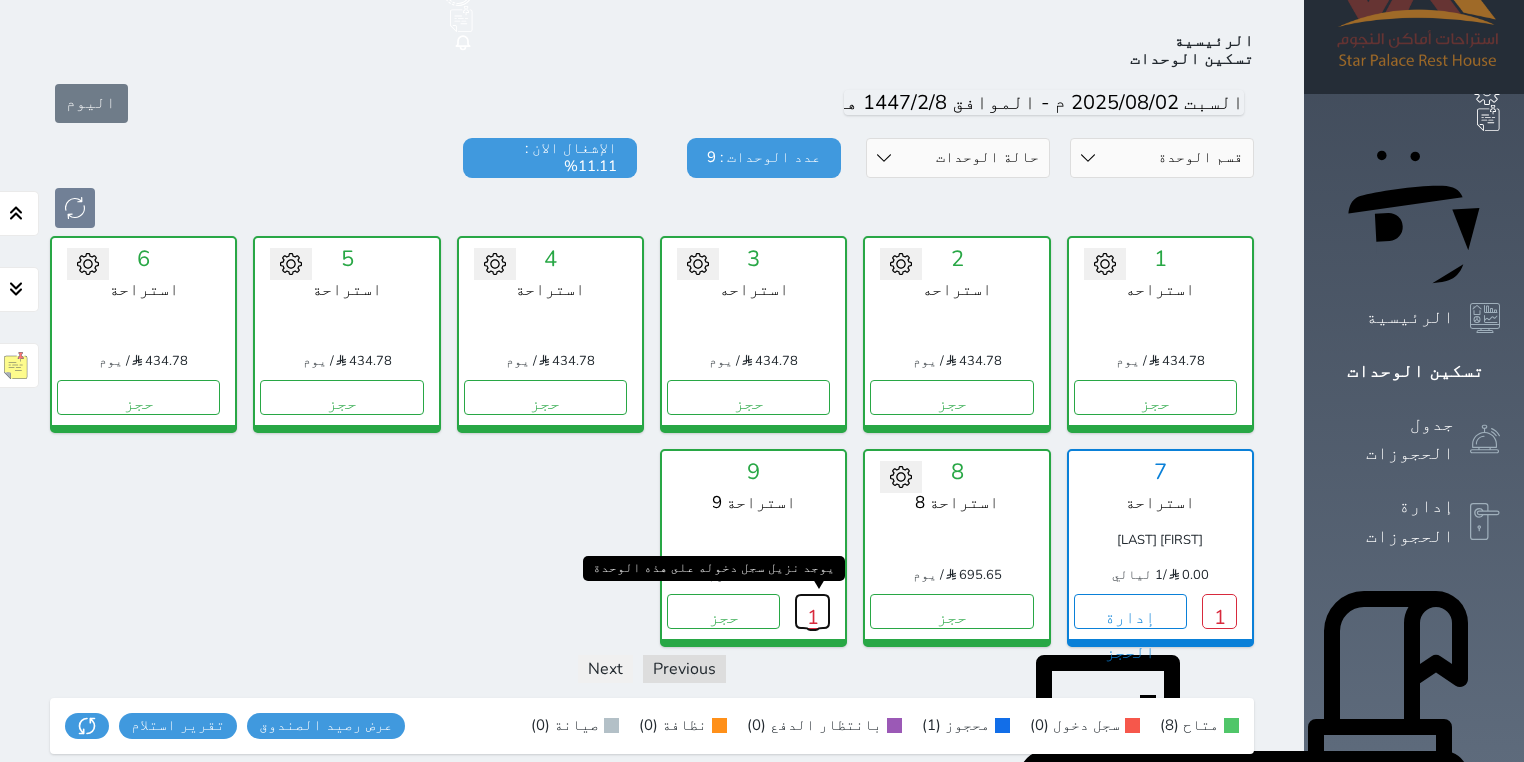 click on "1" at bounding box center (812, 611) 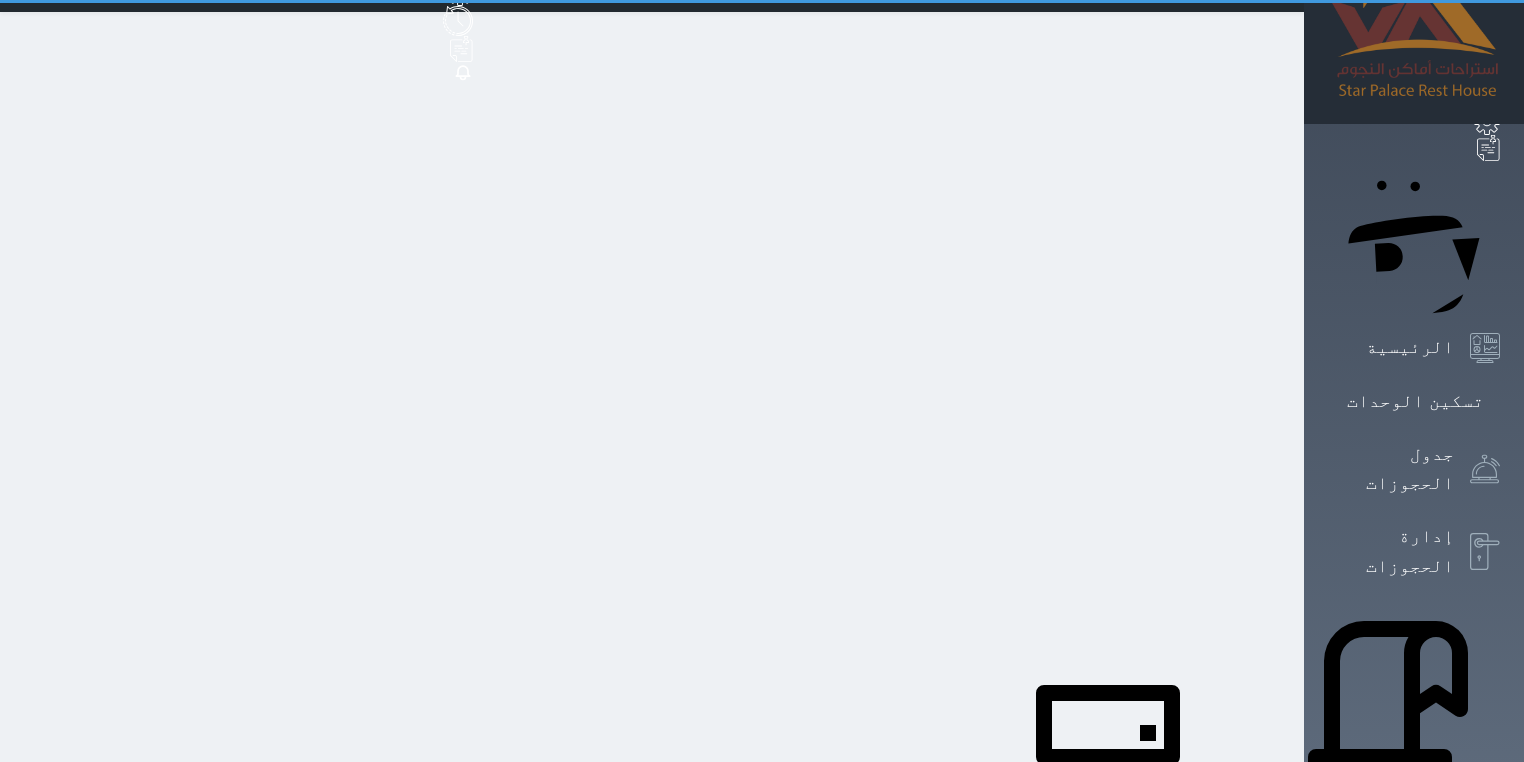 scroll, scrollTop: 0, scrollLeft: 0, axis: both 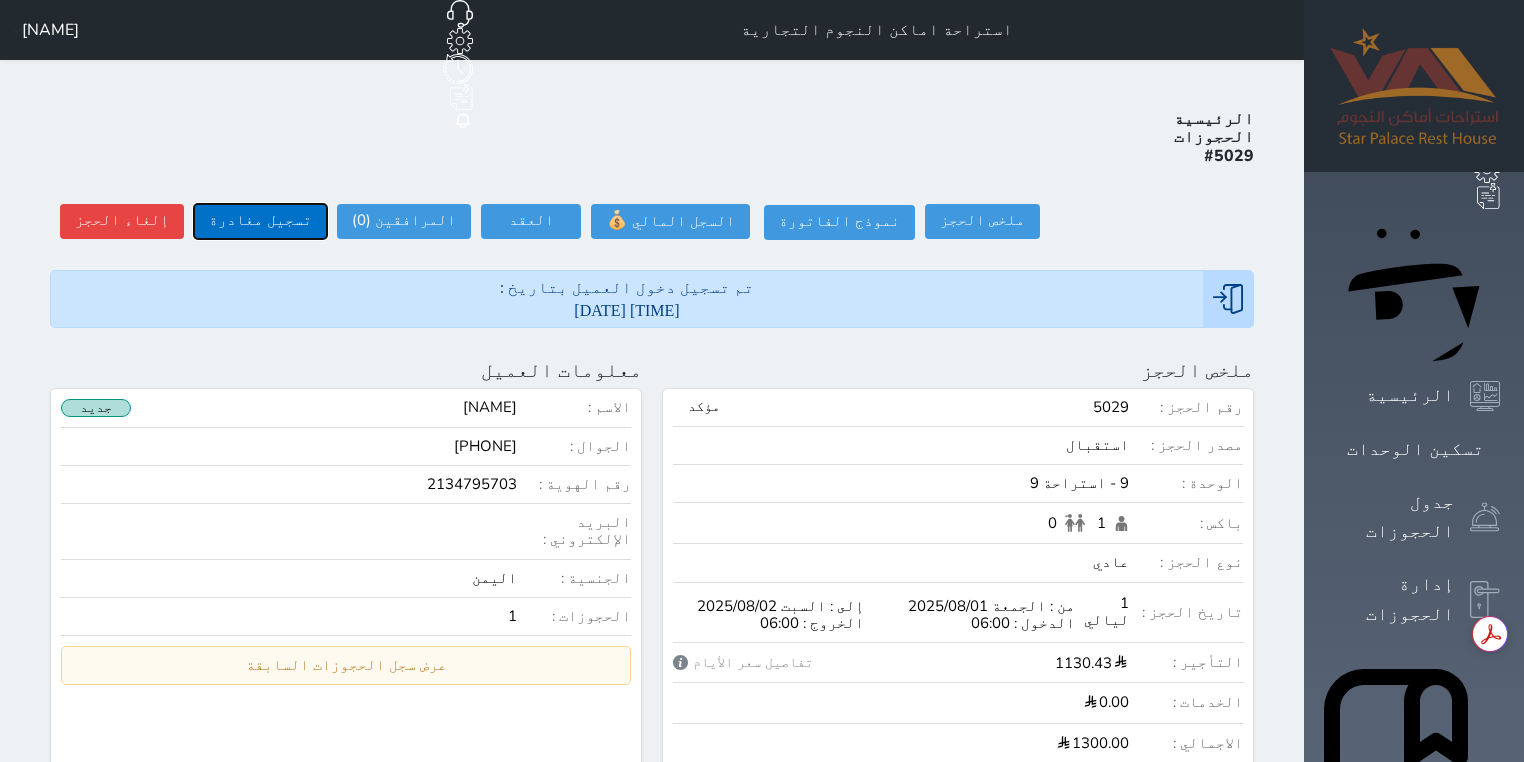 click on "تسجيل مغادرة" at bounding box center (260, 221) 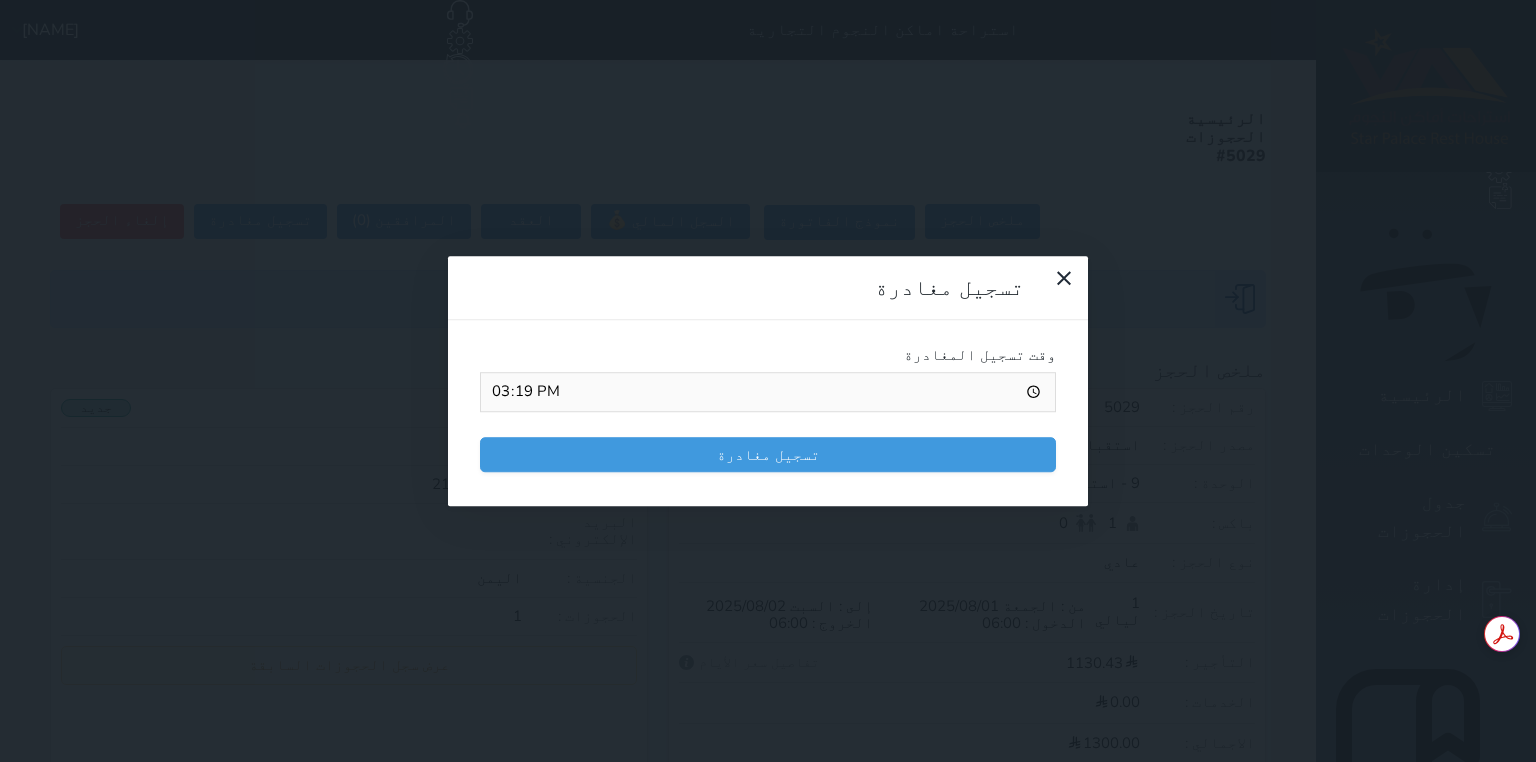 click on "تسجيل مغادرة                       وقت تسجيل المغادرة    [TIME]
تسجيل مغادرة" at bounding box center (768, 381) 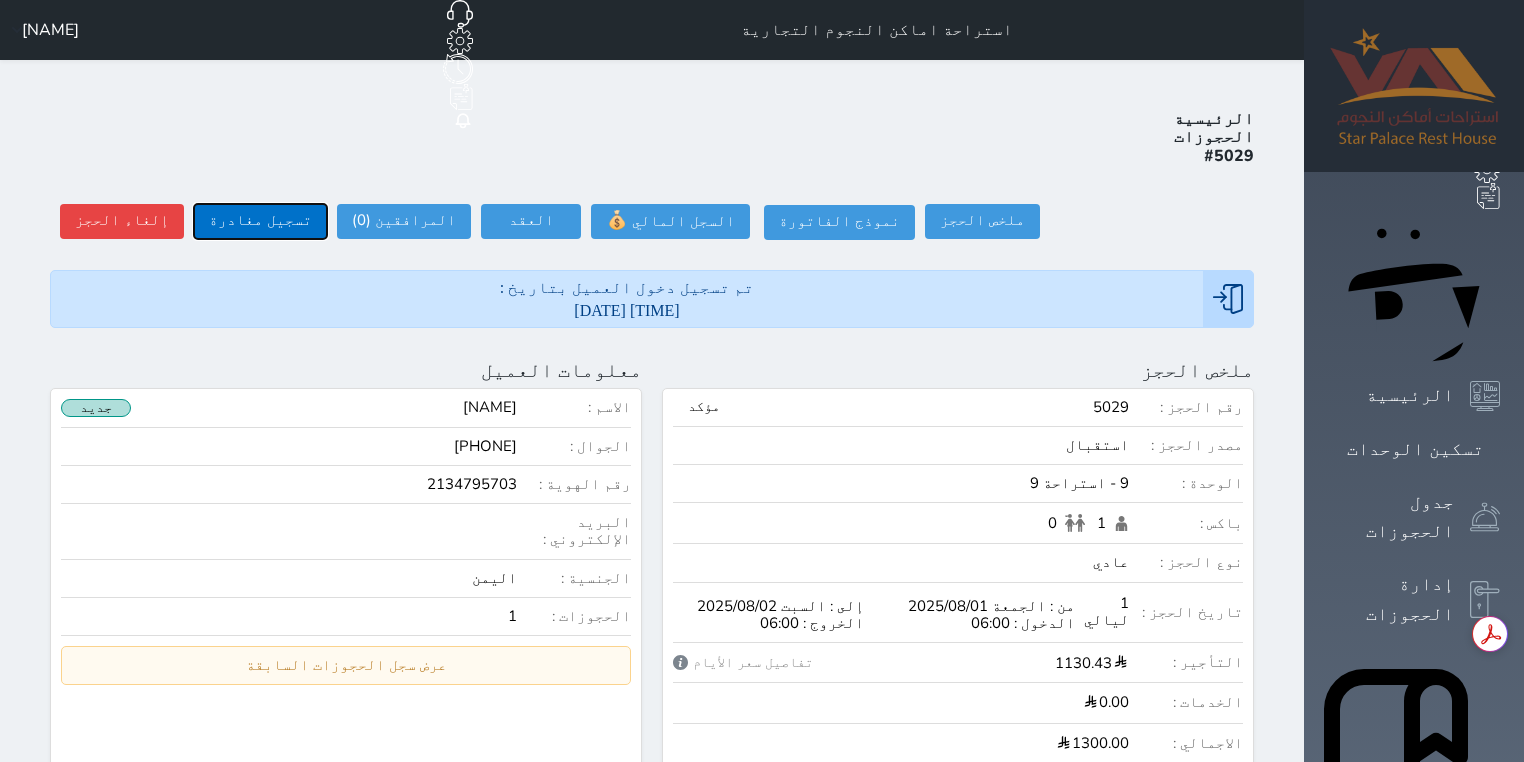 click on "تسجيل مغادرة" at bounding box center [260, 221] 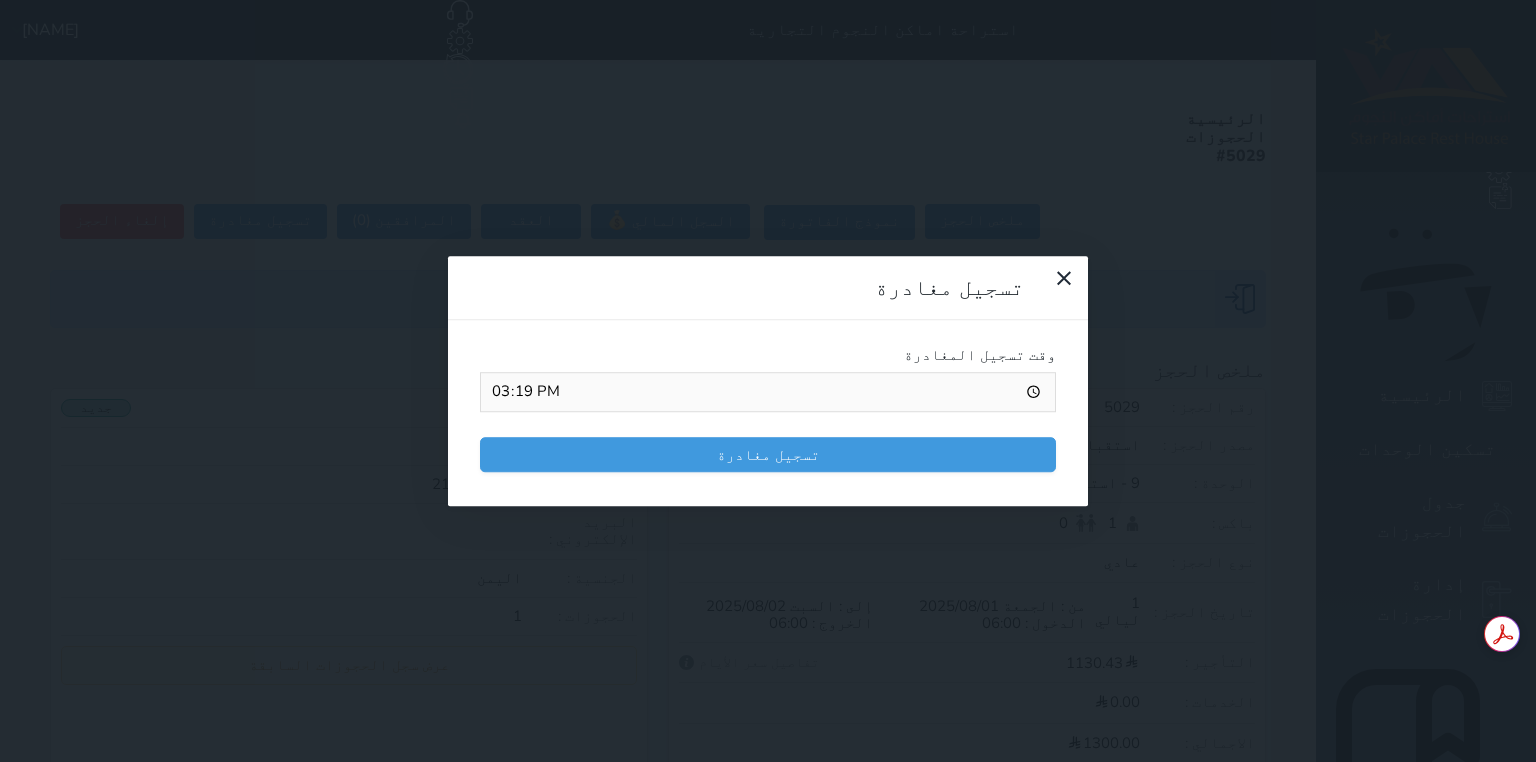 click on "15:19" at bounding box center (768, 392) 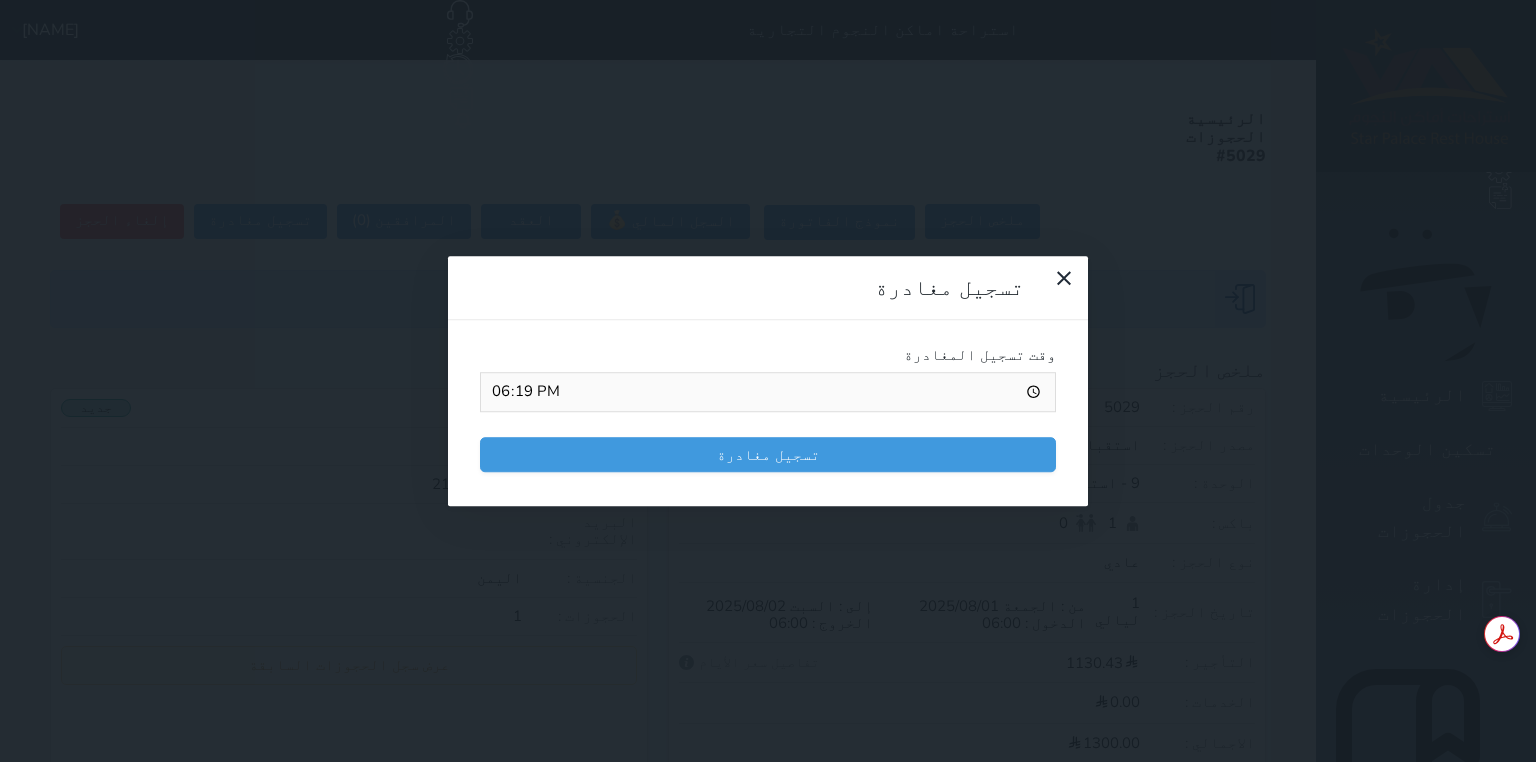 click on "18:19" at bounding box center (768, 392) 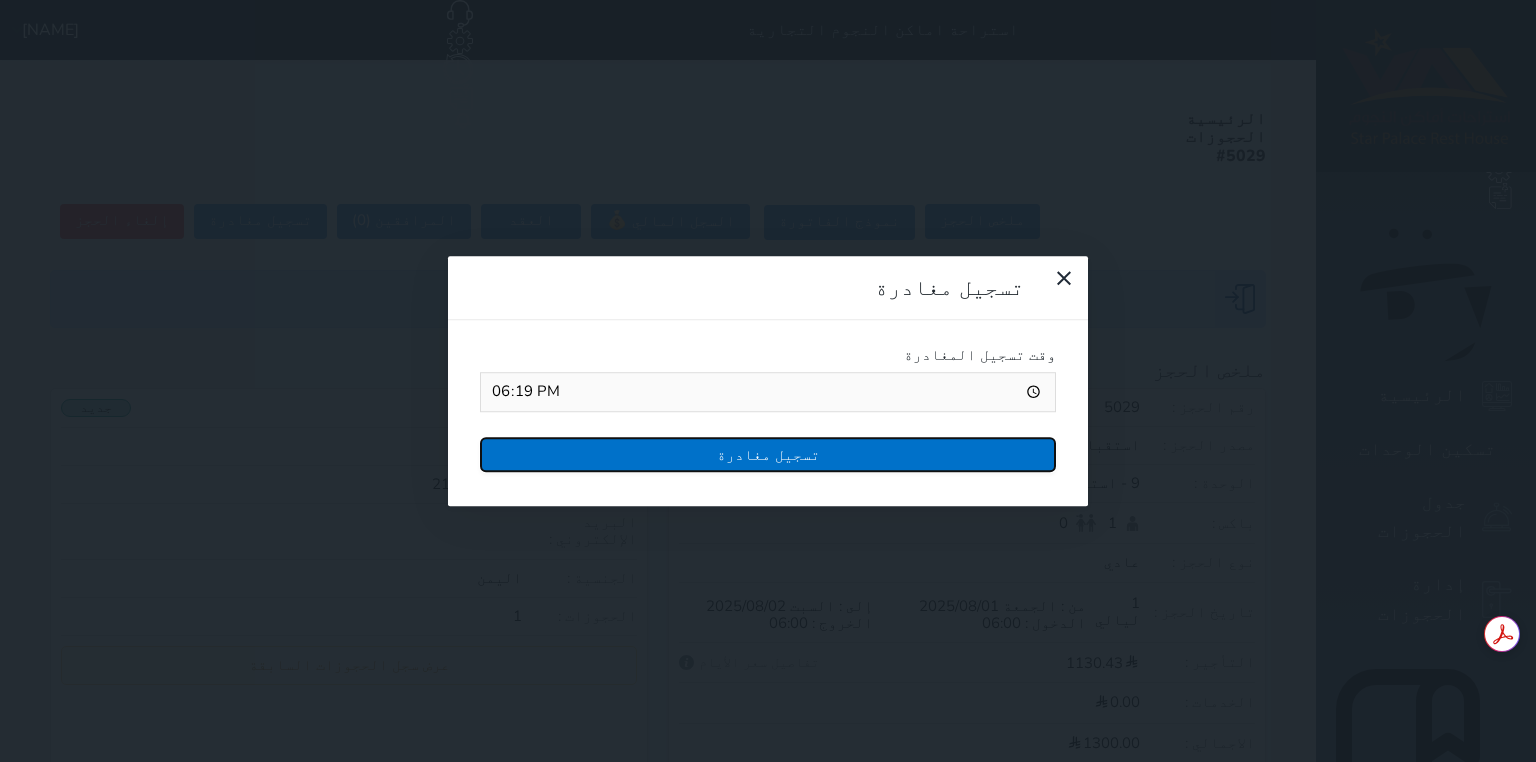 click on "تسجيل مغادرة" at bounding box center (768, 454) 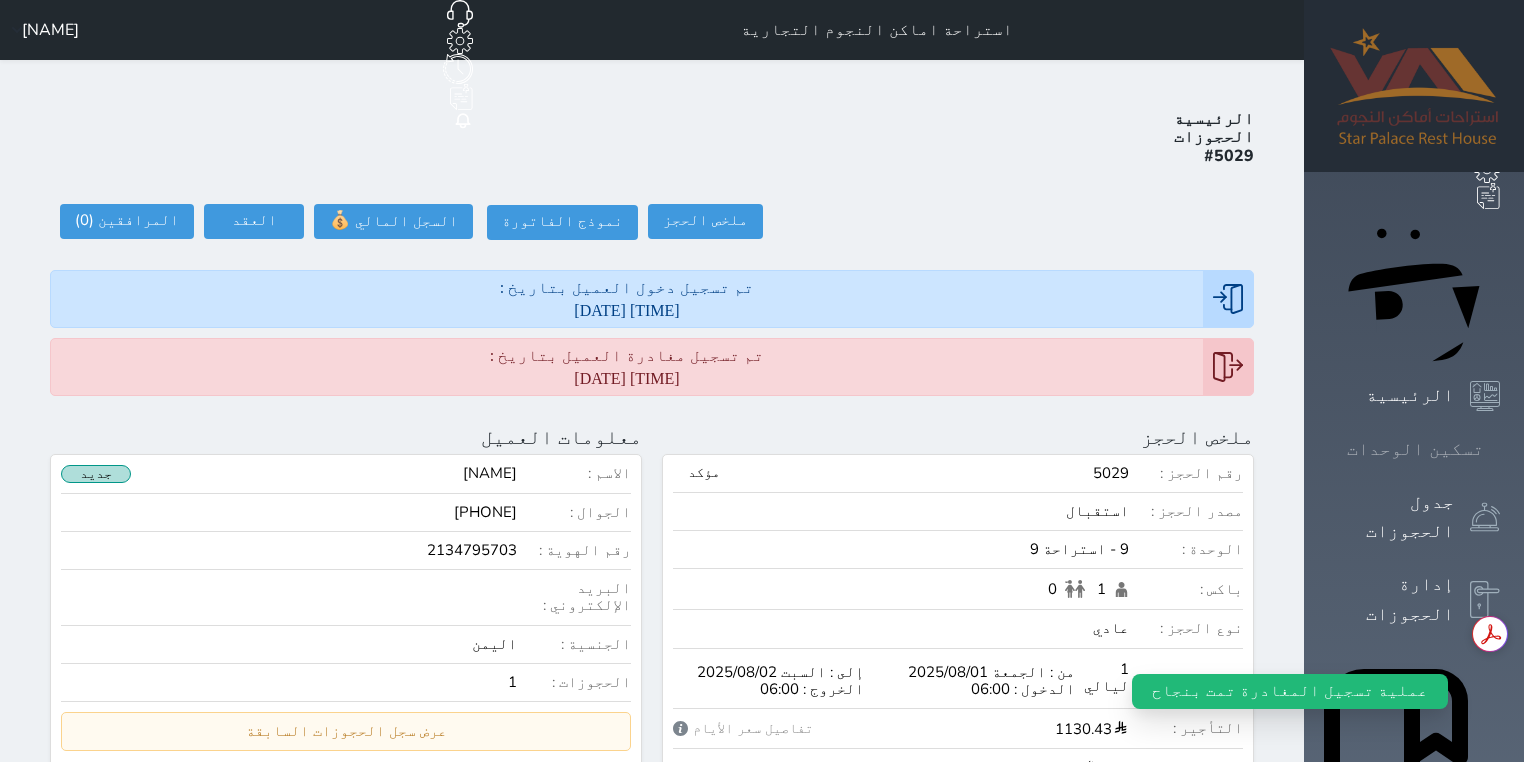 click 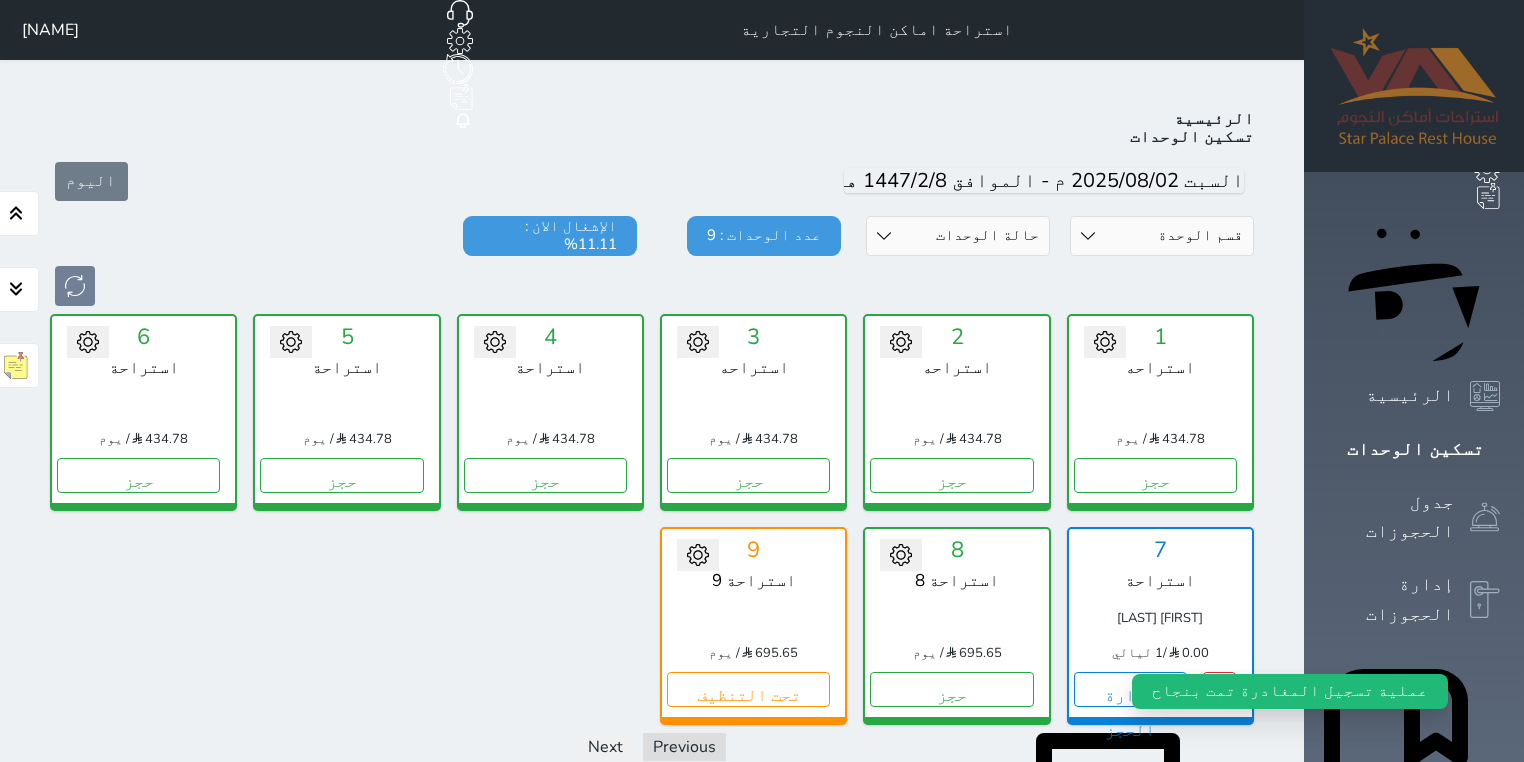 scroll, scrollTop: 78, scrollLeft: 0, axis: vertical 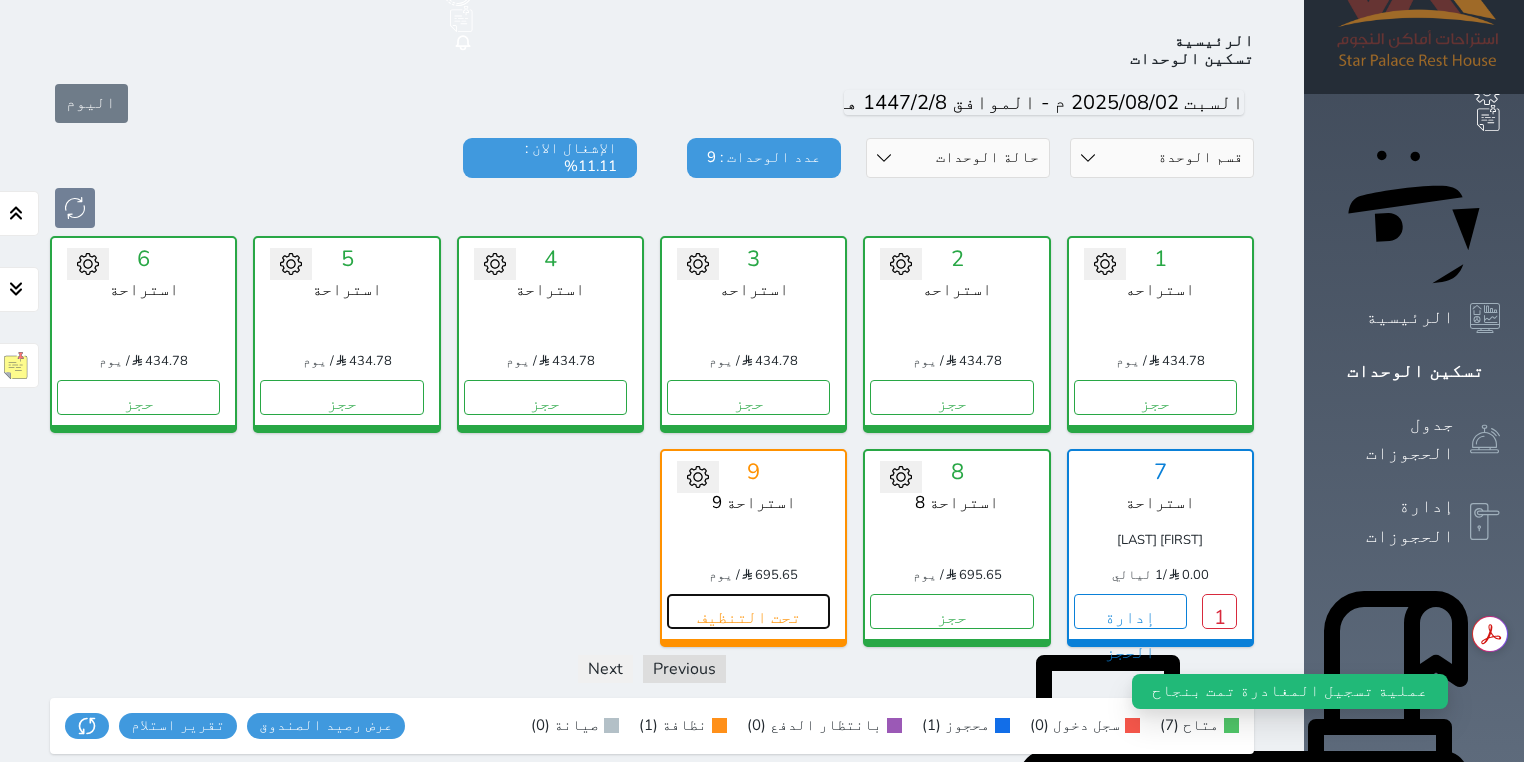 drag, startPoint x: 804, startPoint y: 557, endPoint x: 792, endPoint y: 534, distance: 25.942244 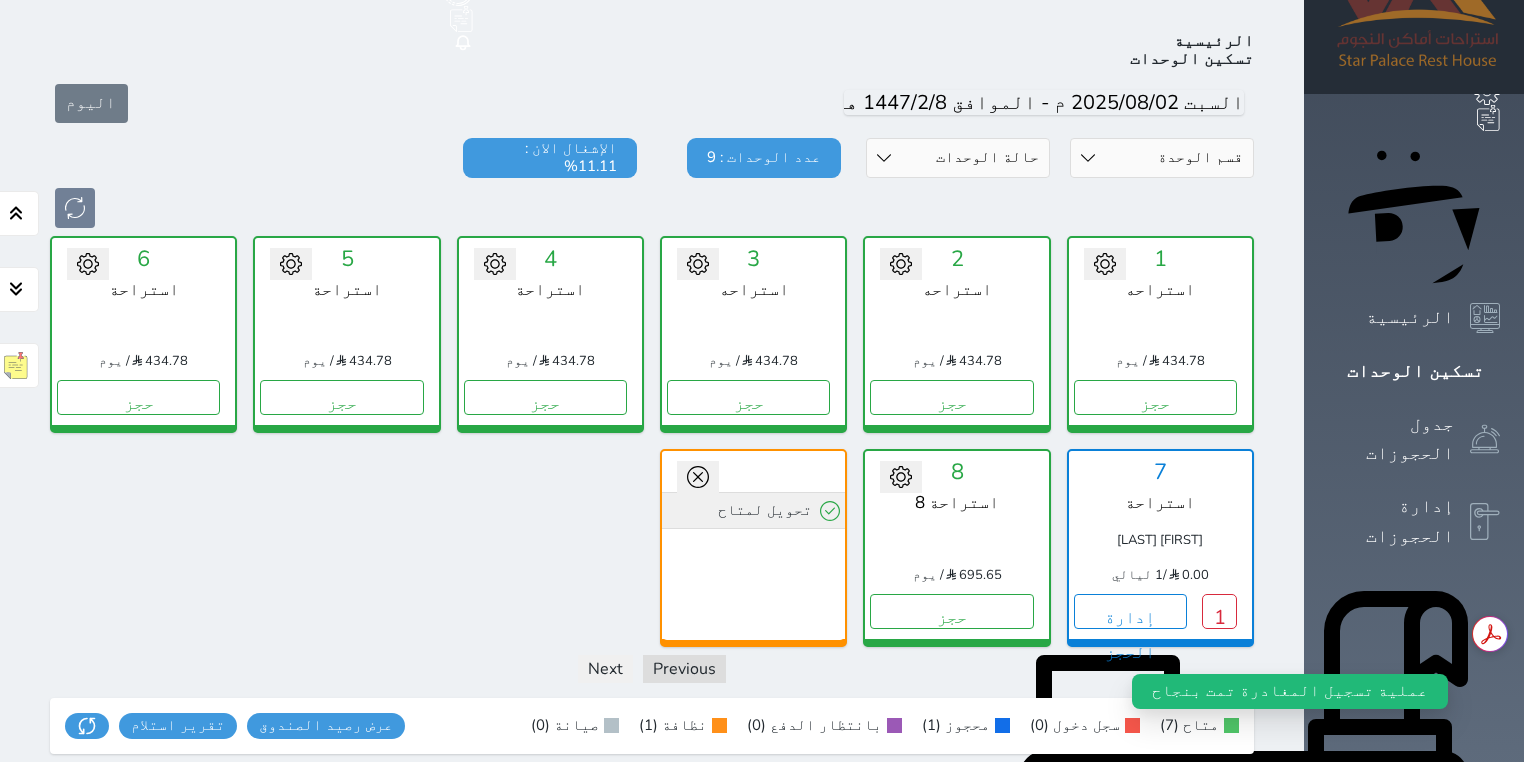 click on "تحويل لمتاح" at bounding box center [753, 510] 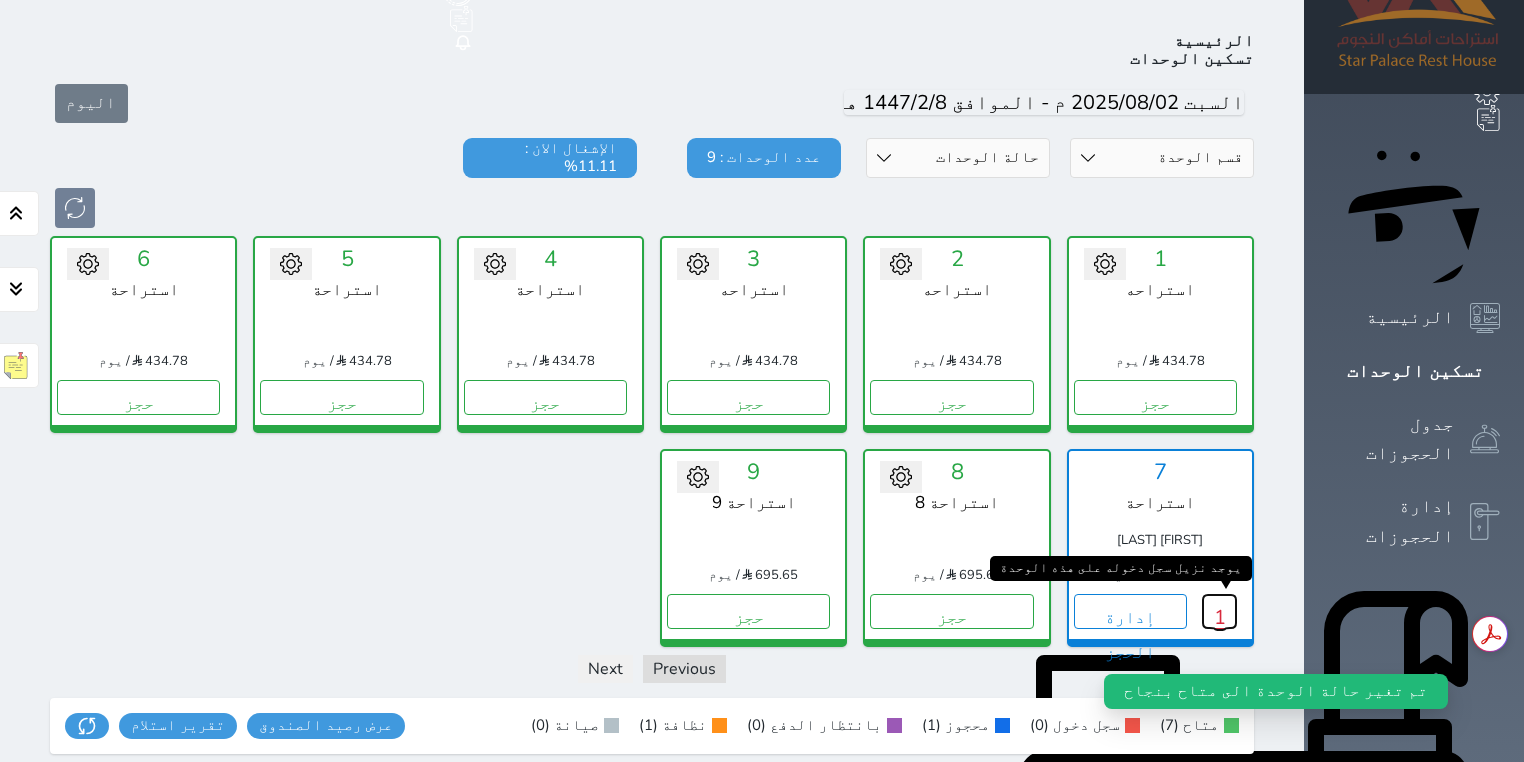 click on "1" at bounding box center (1219, 611) 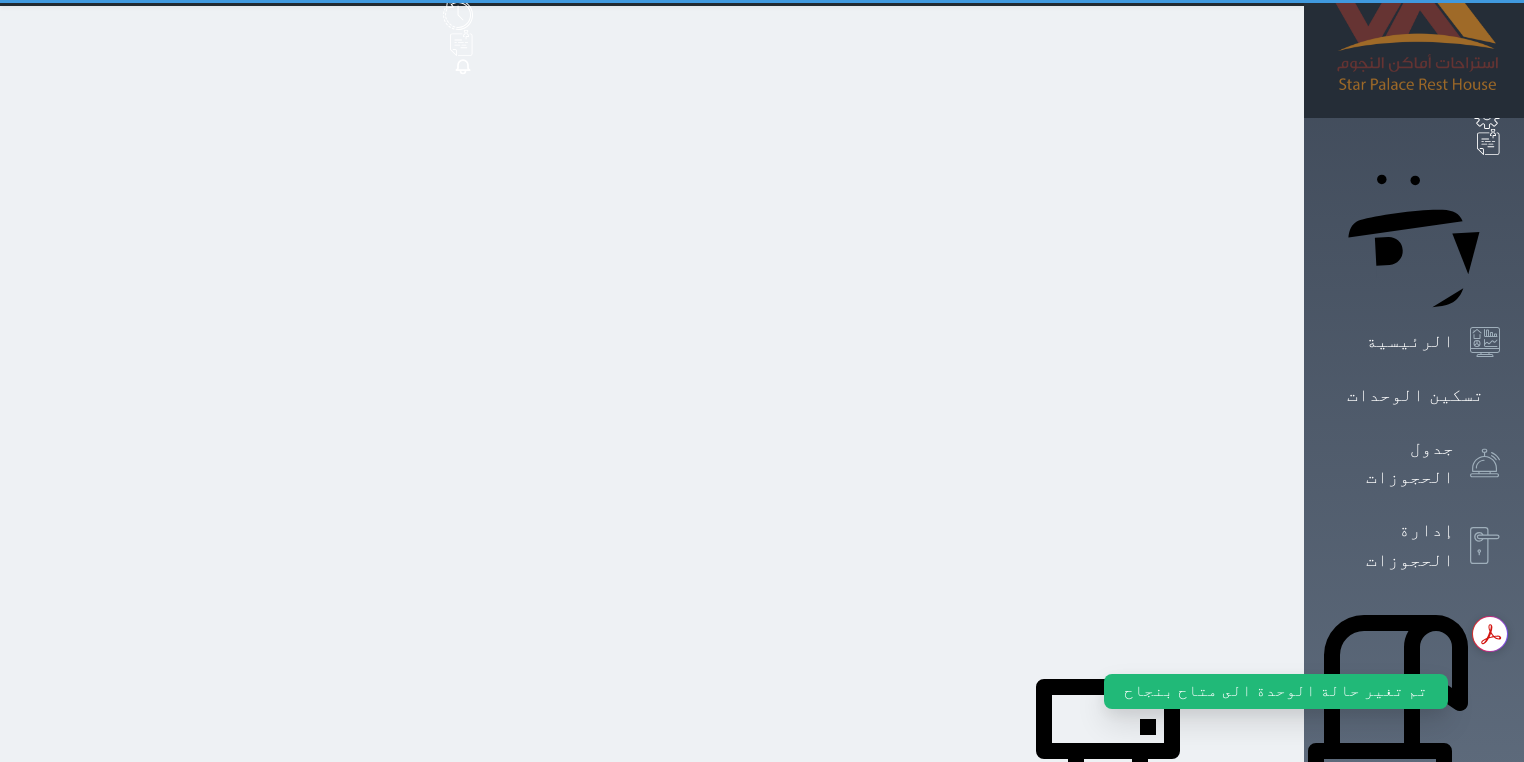 scroll, scrollTop: 0, scrollLeft: 0, axis: both 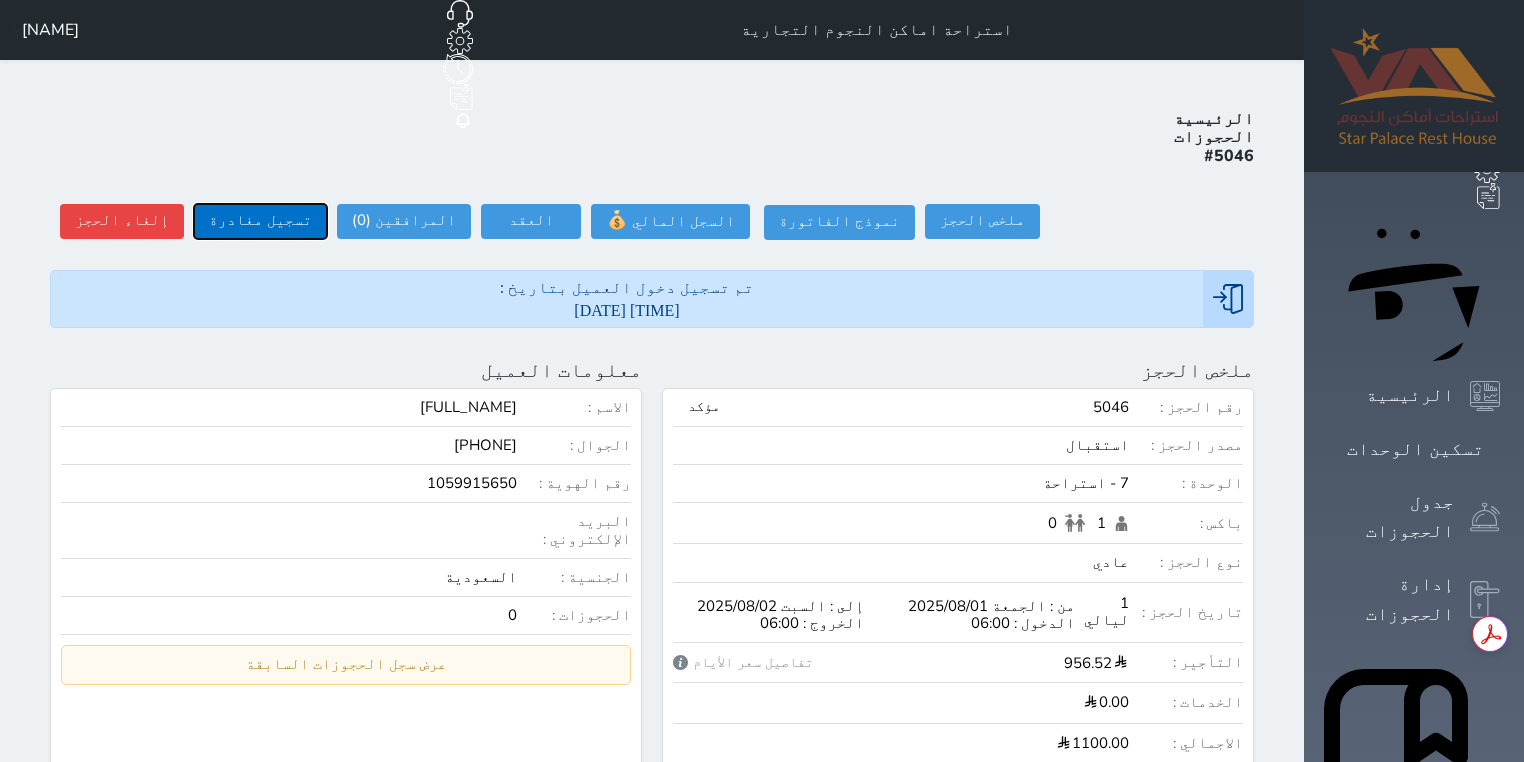 click on "تسجيل مغادرة" at bounding box center [260, 221] 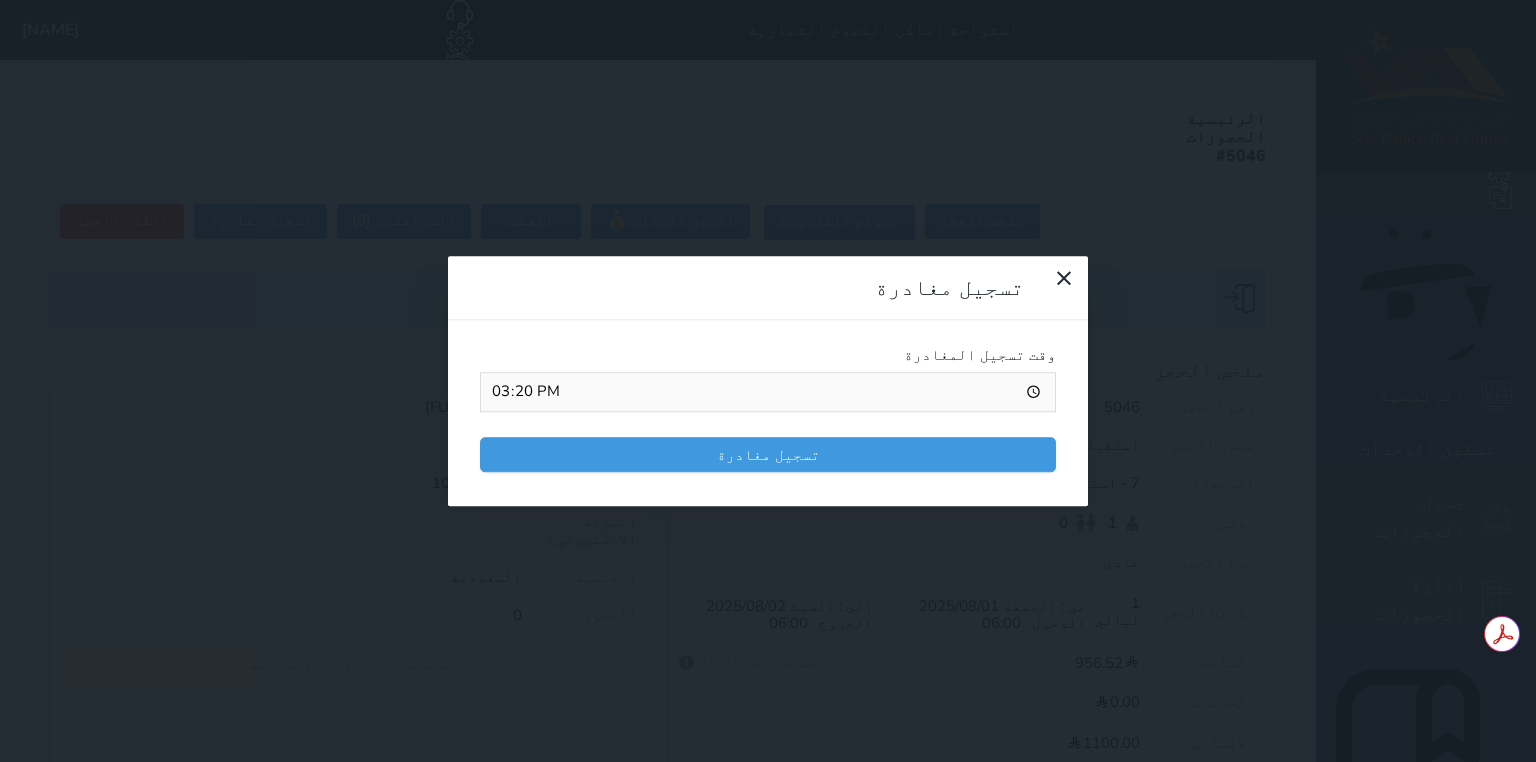 click on "15:20" at bounding box center (768, 392) 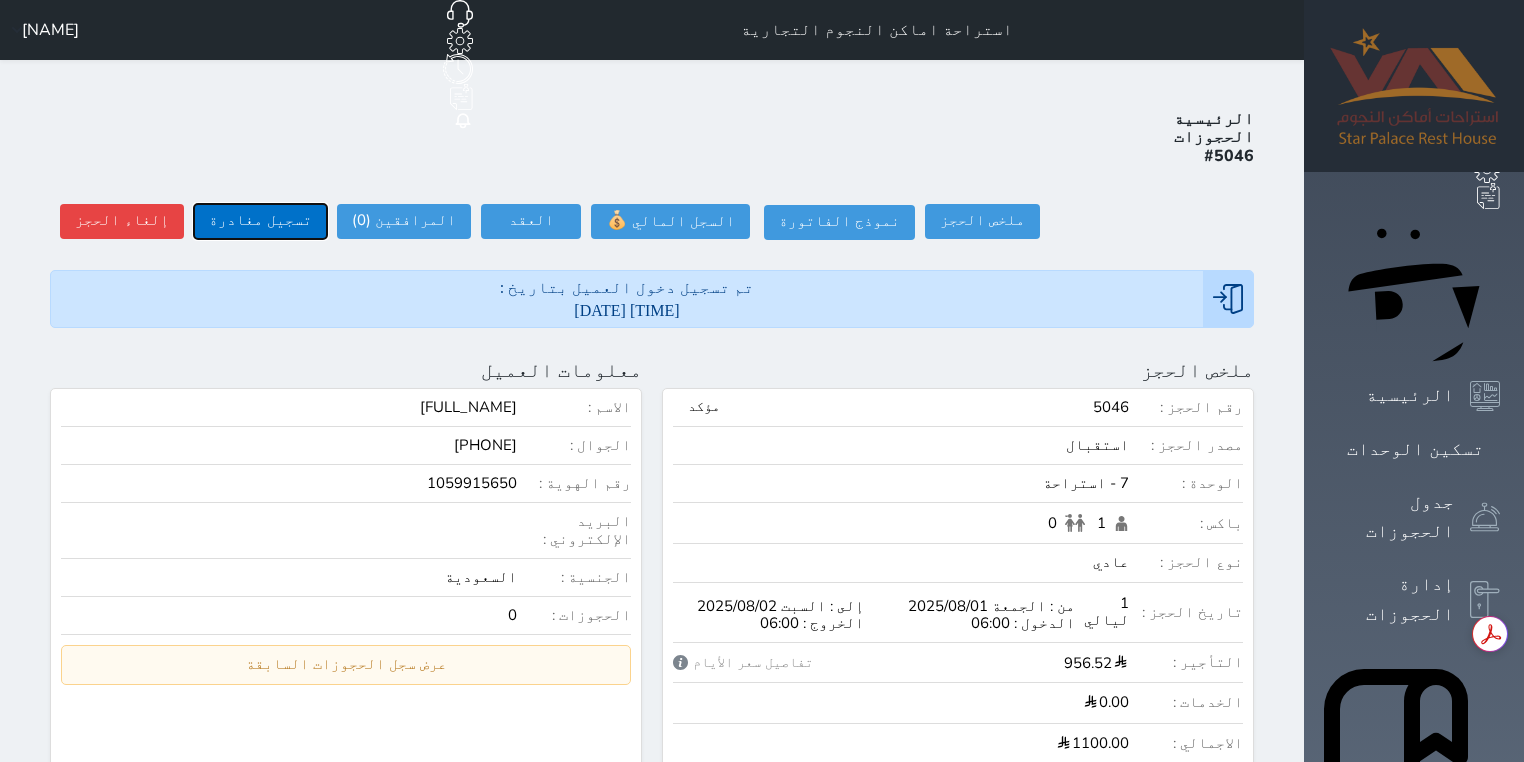 click on "تسجيل مغادرة" at bounding box center [260, 221] 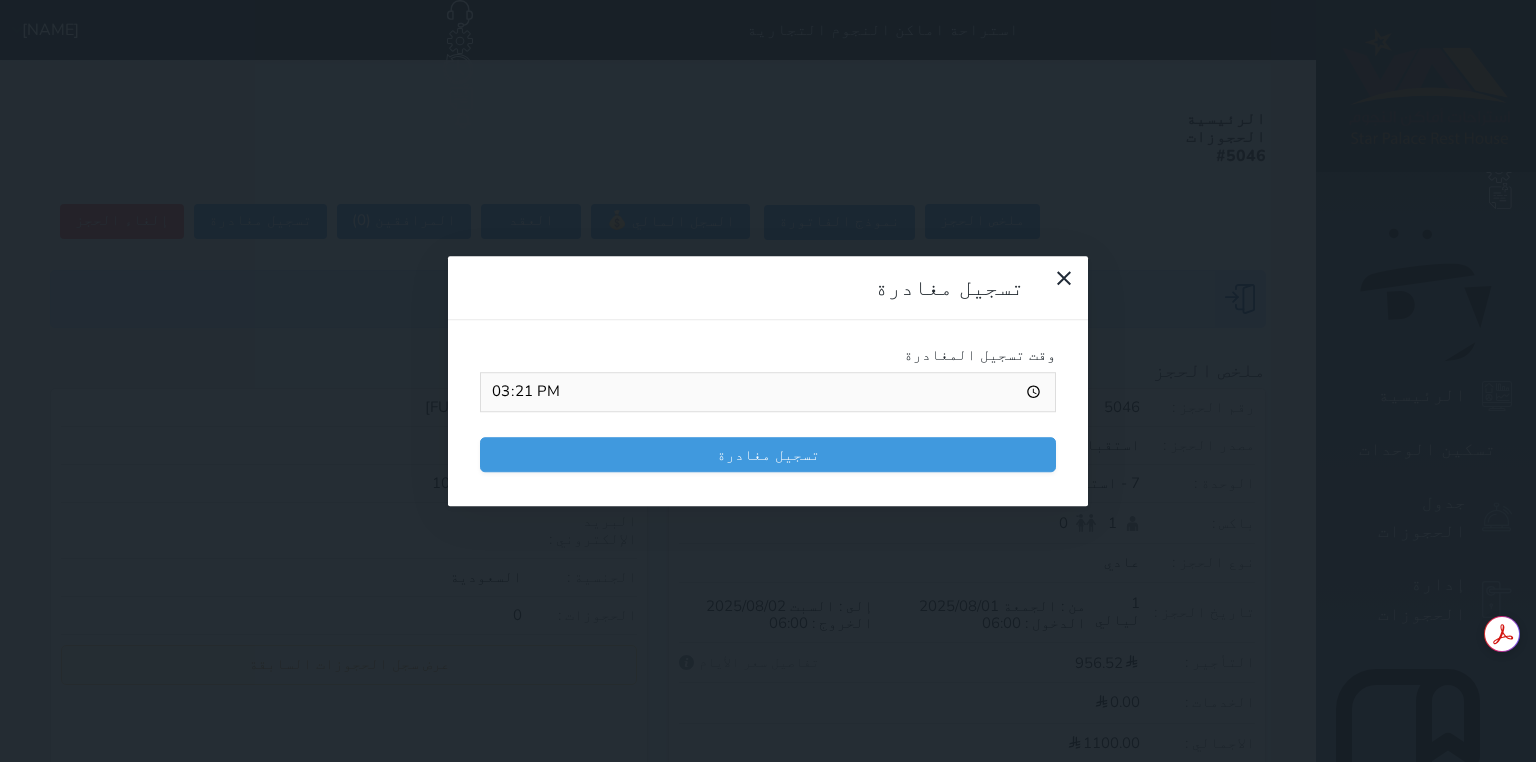 click on "15:21" at bounding box center (768, 392) 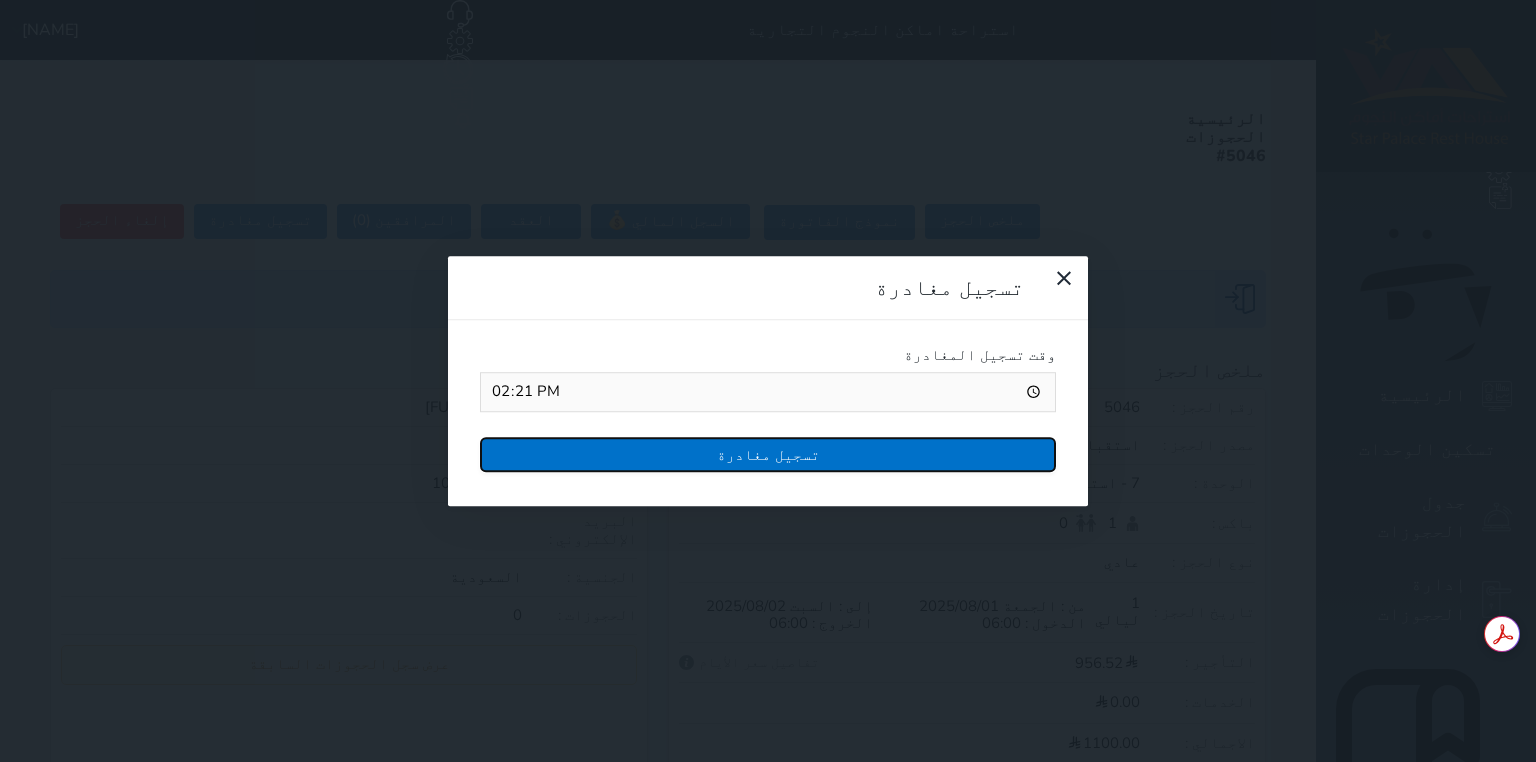 click on "تسجيل مغادرة" at bounding box center (768, 454) 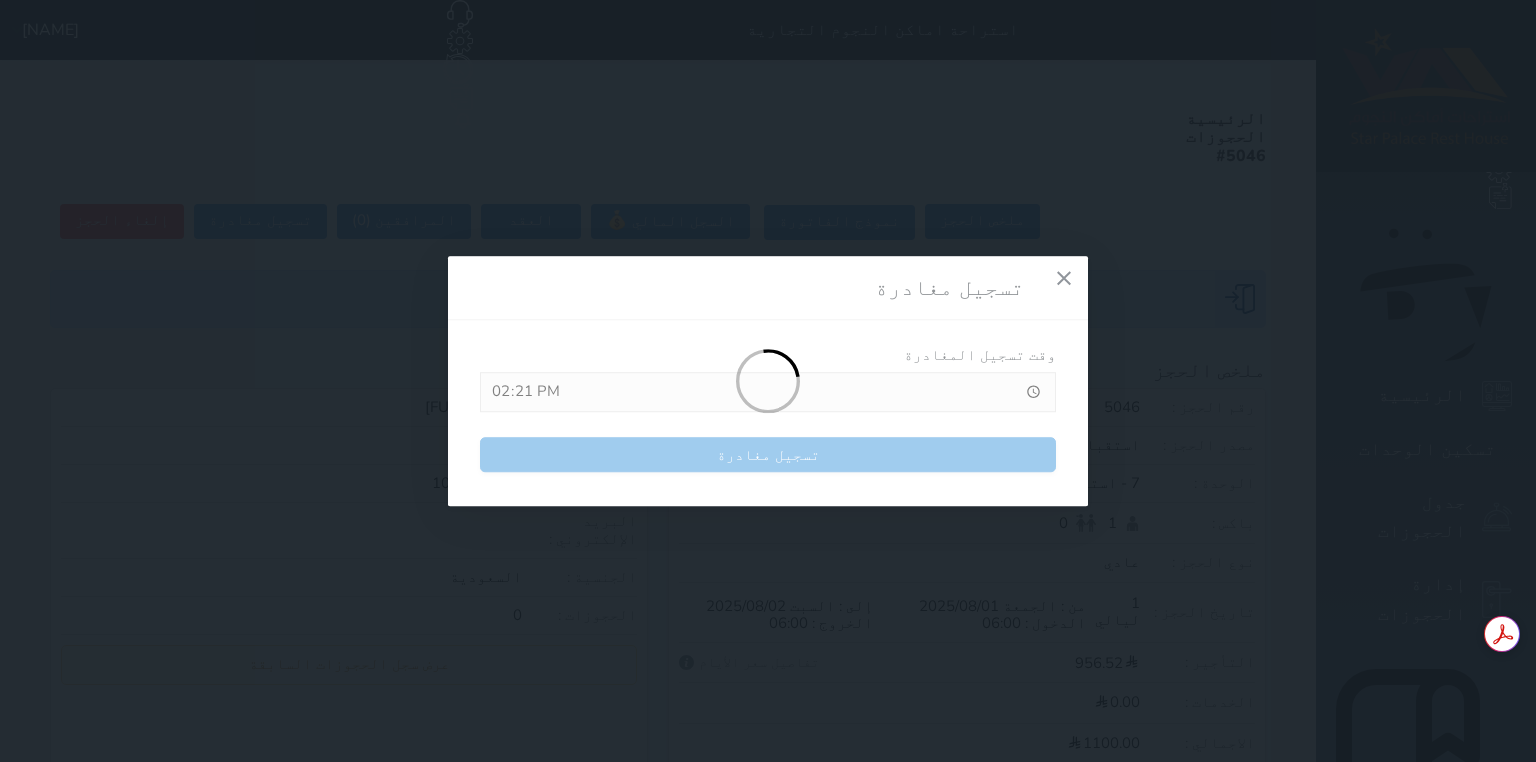 click at bounding box center [768, 381] 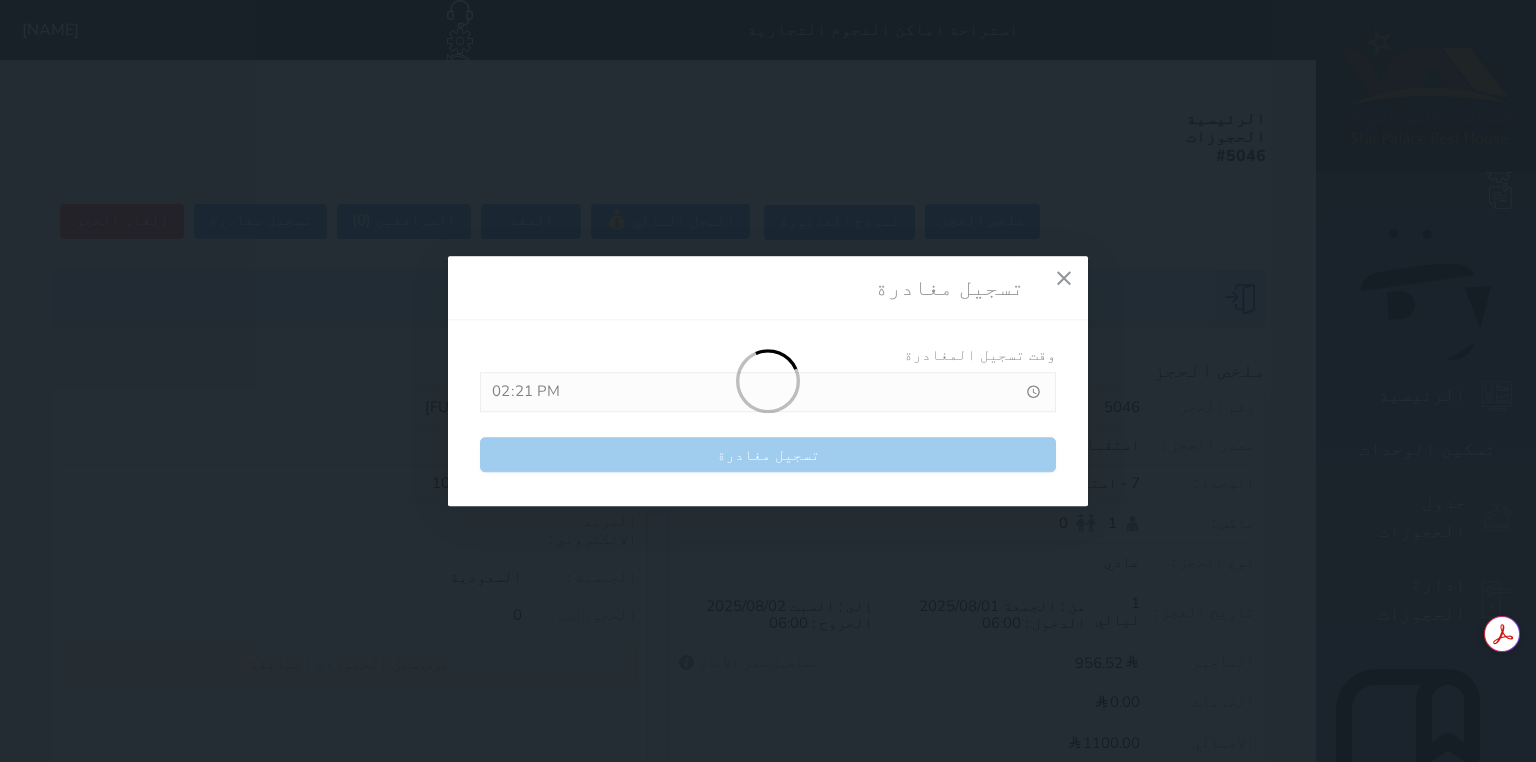 drag, startPoint x: 1022, startPoint y: 136, endPoint x: 716, endPoint y: 122, distance: 306.3201 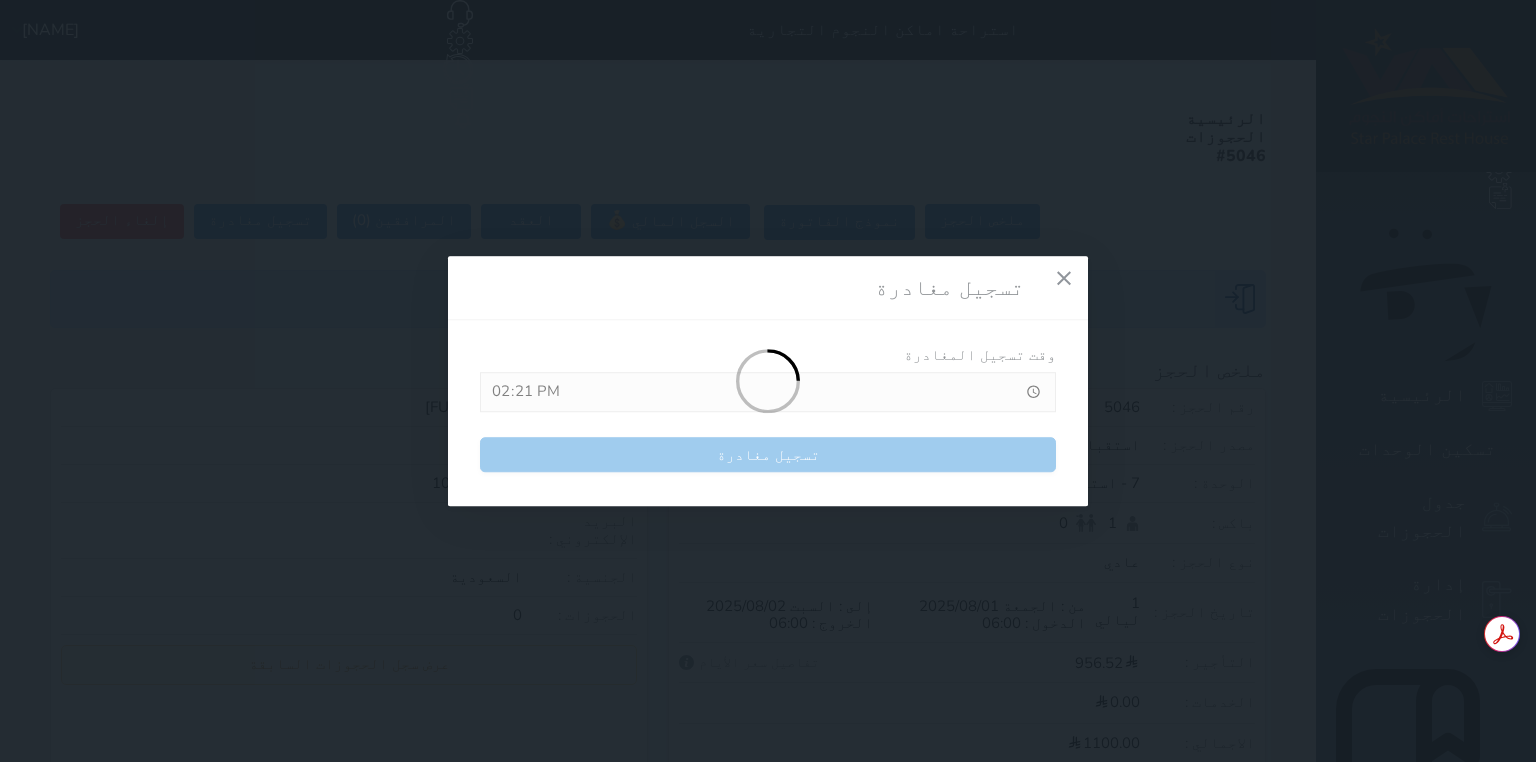 click at bounding box center (768, 381) 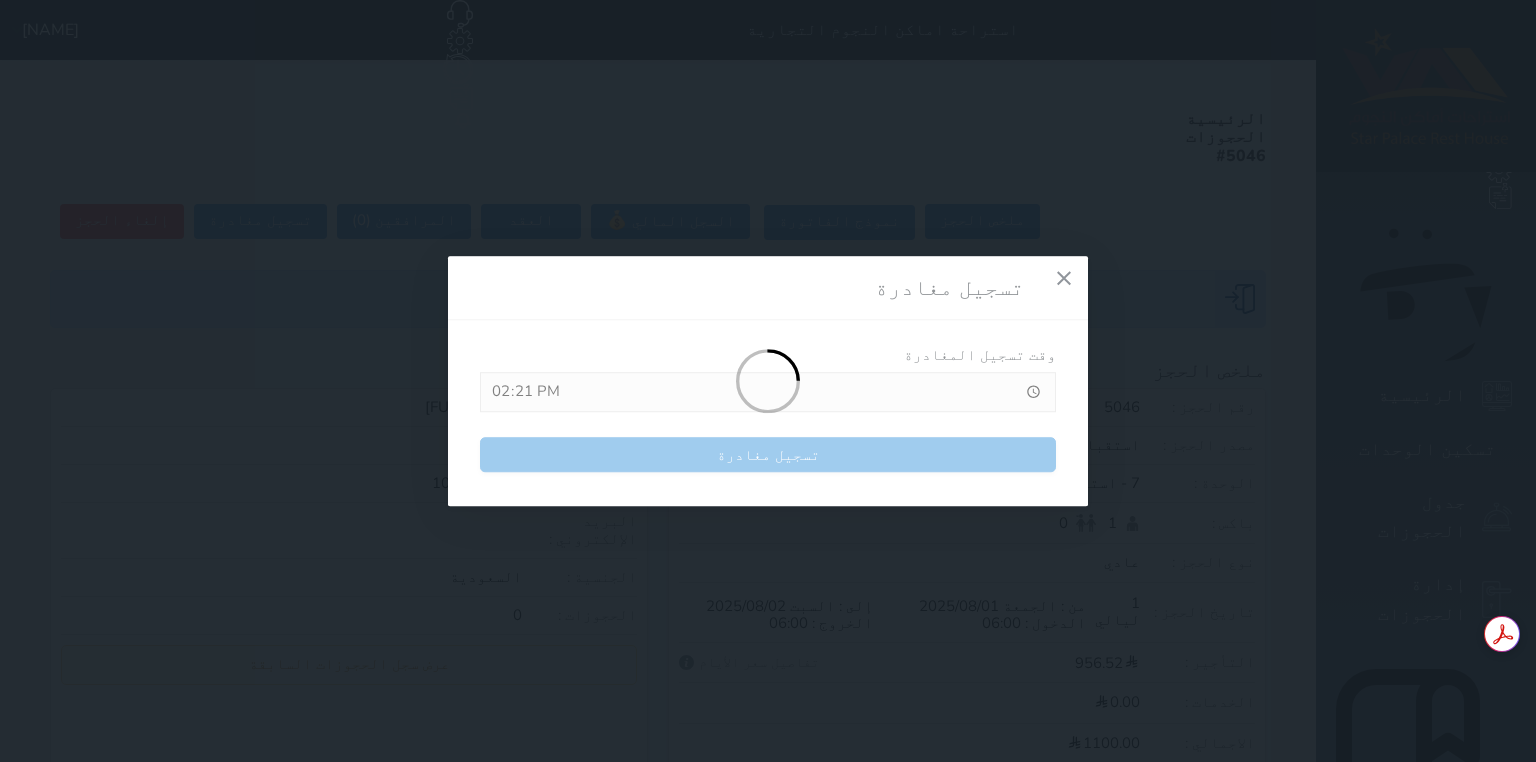 drag, startPoint x: 423, startPoint y: 126, endPoint x: 448, endPoint y: 116, distance: 26.925823 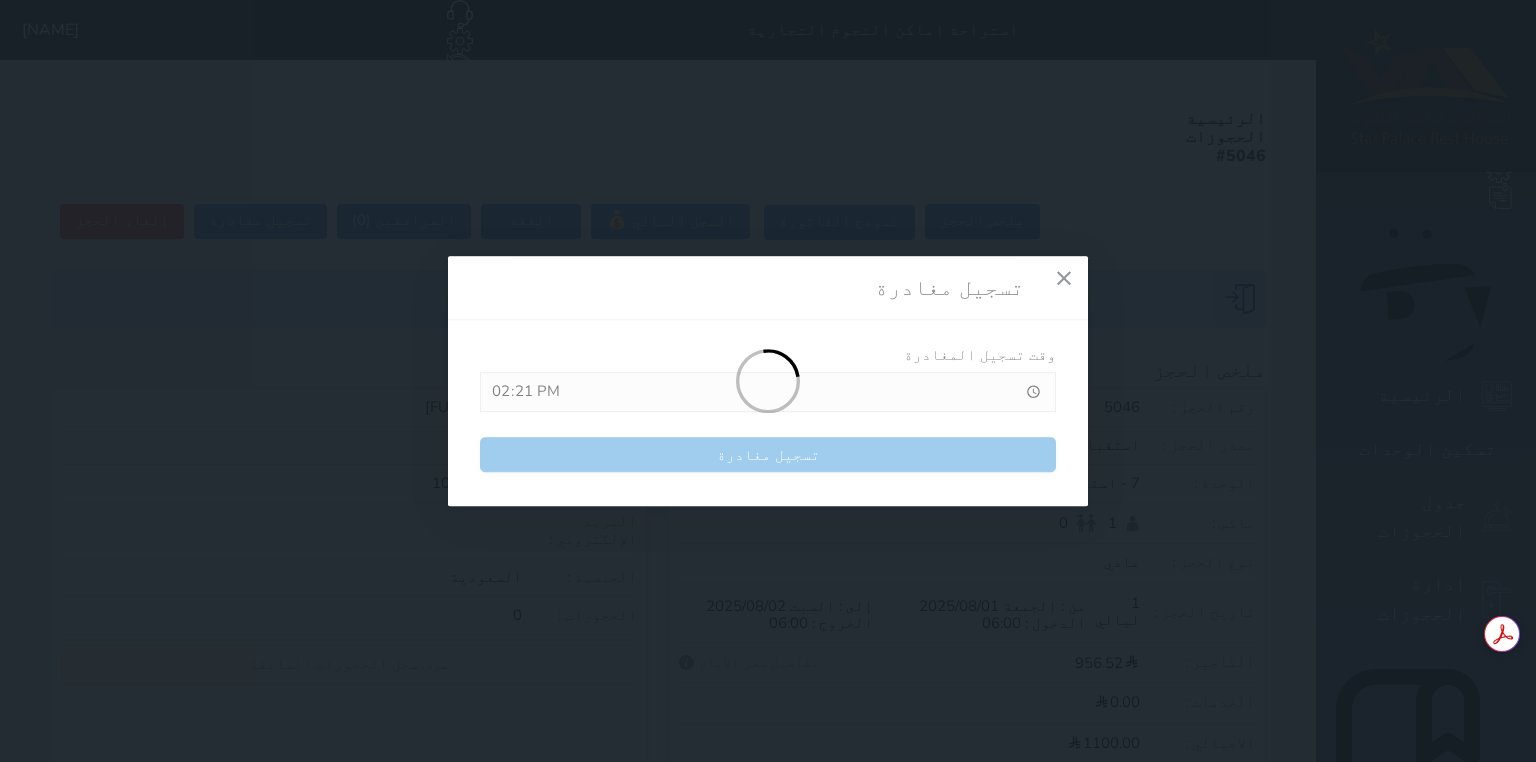 click on "تسجيل مغادرة                       وقت تسجيل المغادرة    [TIME]
تسجيل مغادرة" at bounding box center (768, 381) 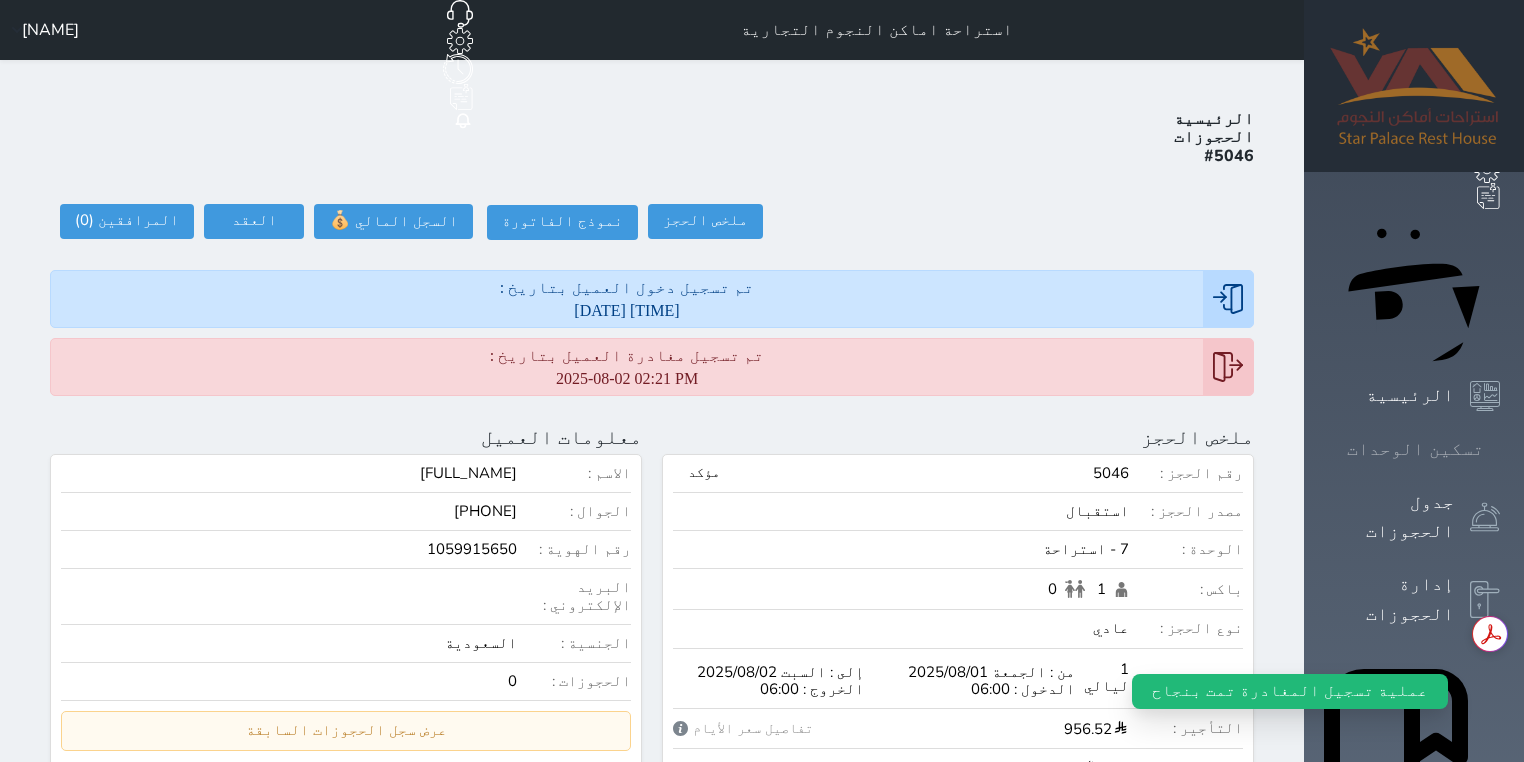 click on "تسكين الوحدات" at bounding box center [1415, 449] 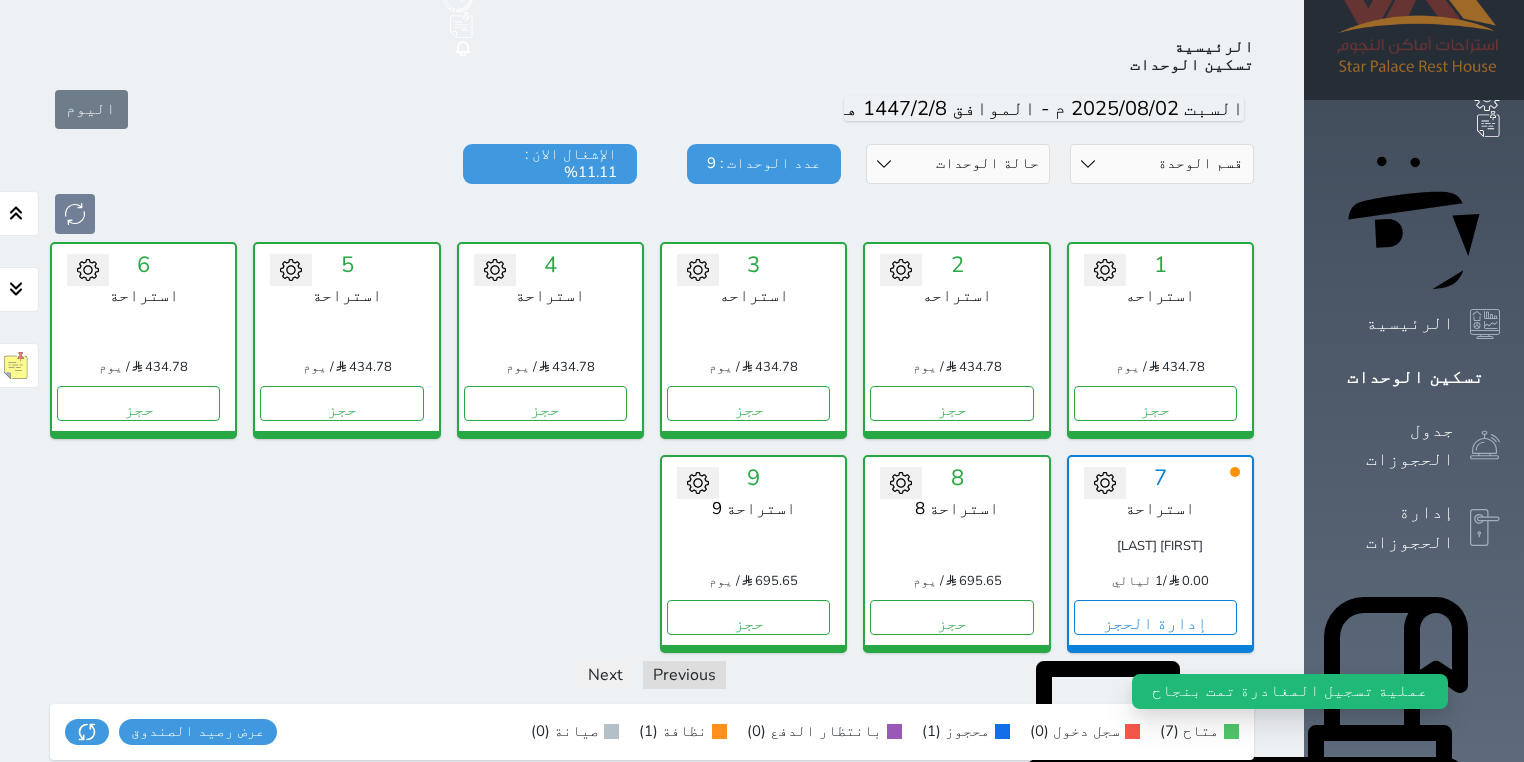 scroll, scrollTop: 78, scrollLeft: 0, axis: vertical 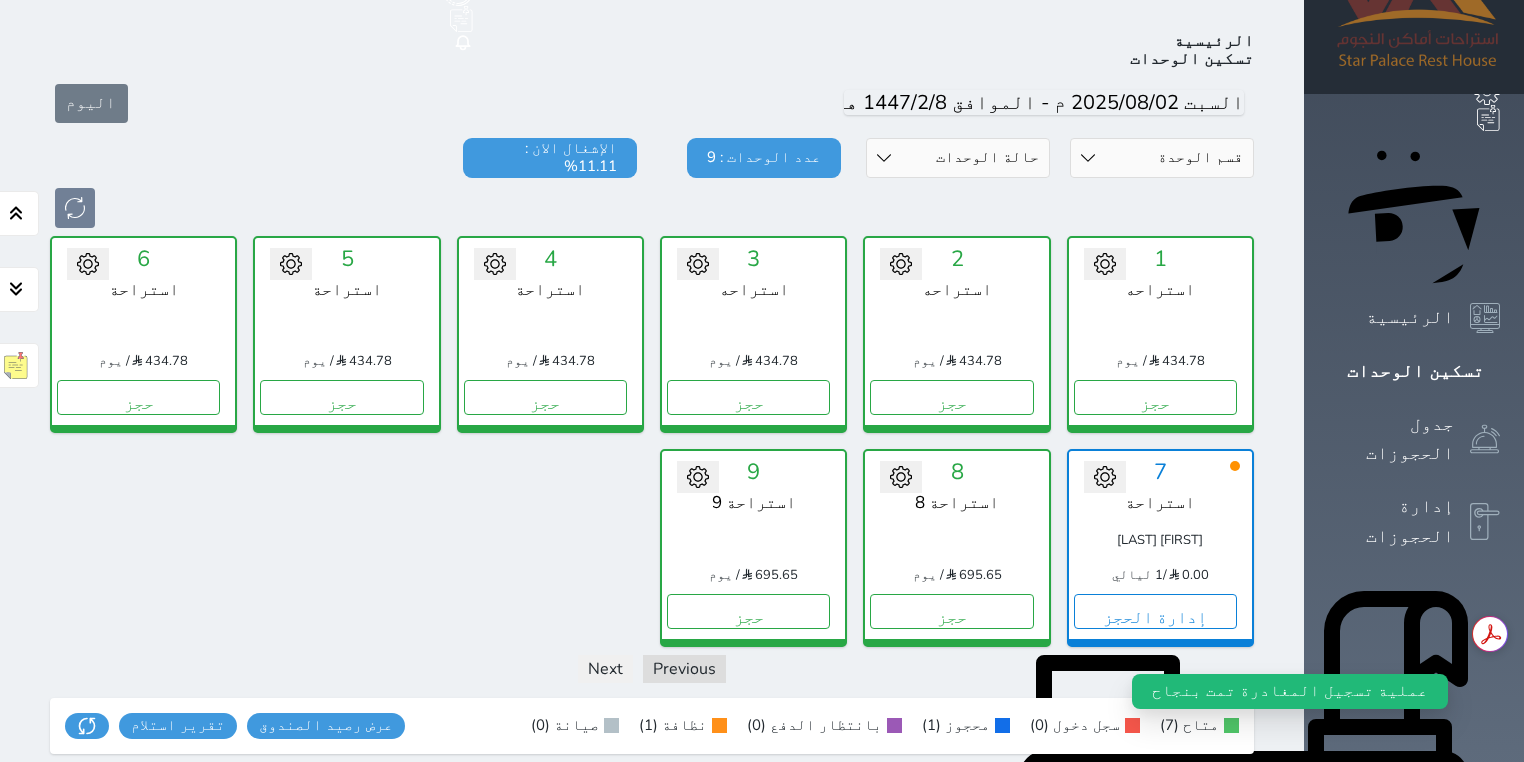 click 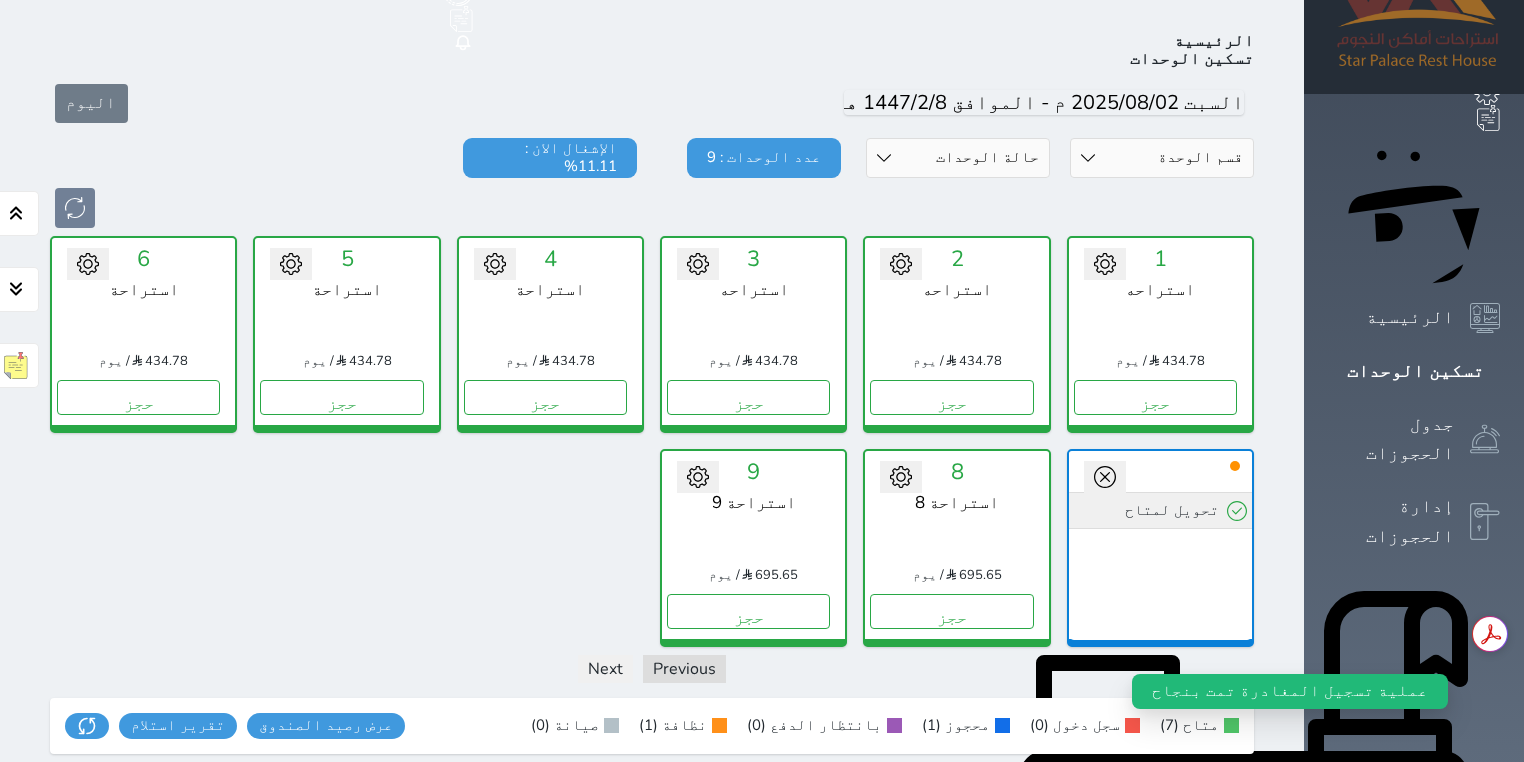 click on "تحويل لمتاح" at bounding box center [1160, 510] 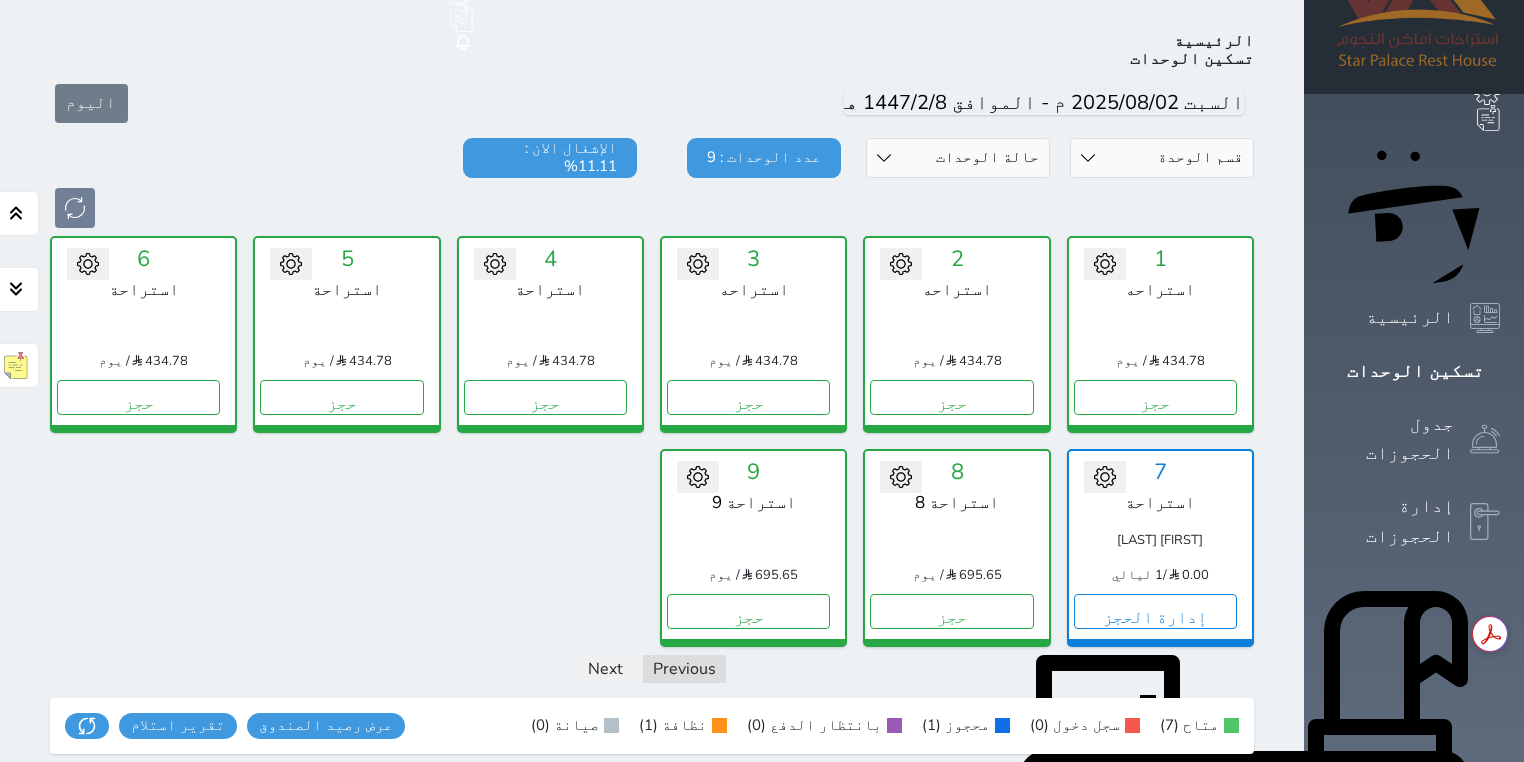 click on "تحويل لتحت الصيانة
تحويل لتحت التنظيف
8   استراحة 8
695.65
/ يوم       حجز" at bounding box center [956, 547] 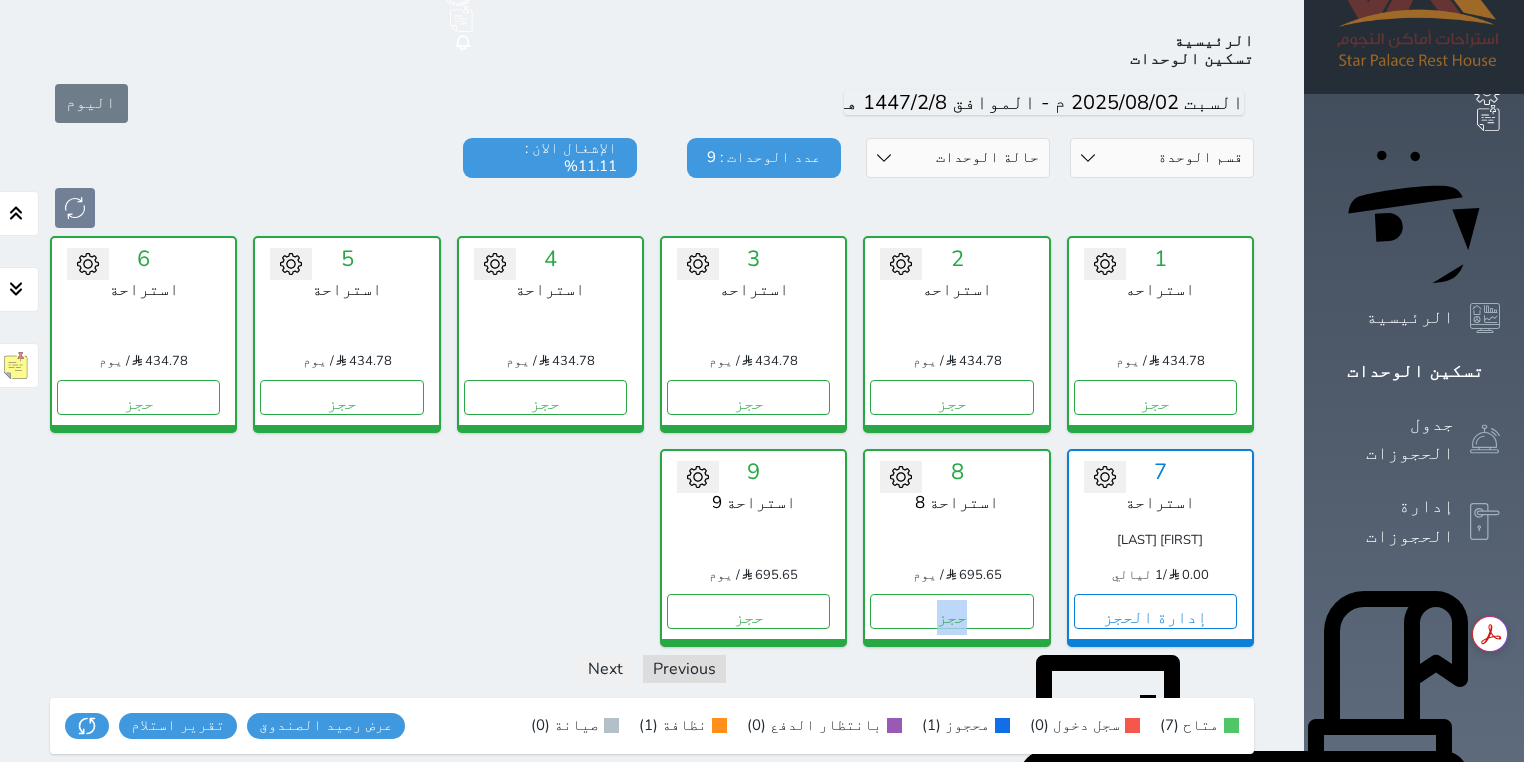 click on "تحويل لتحت الصيانة
تحويل لتحت التنظيف
8   استراحة 8
695.65
/ يوم       حجز" at bounding box center (956, 547) 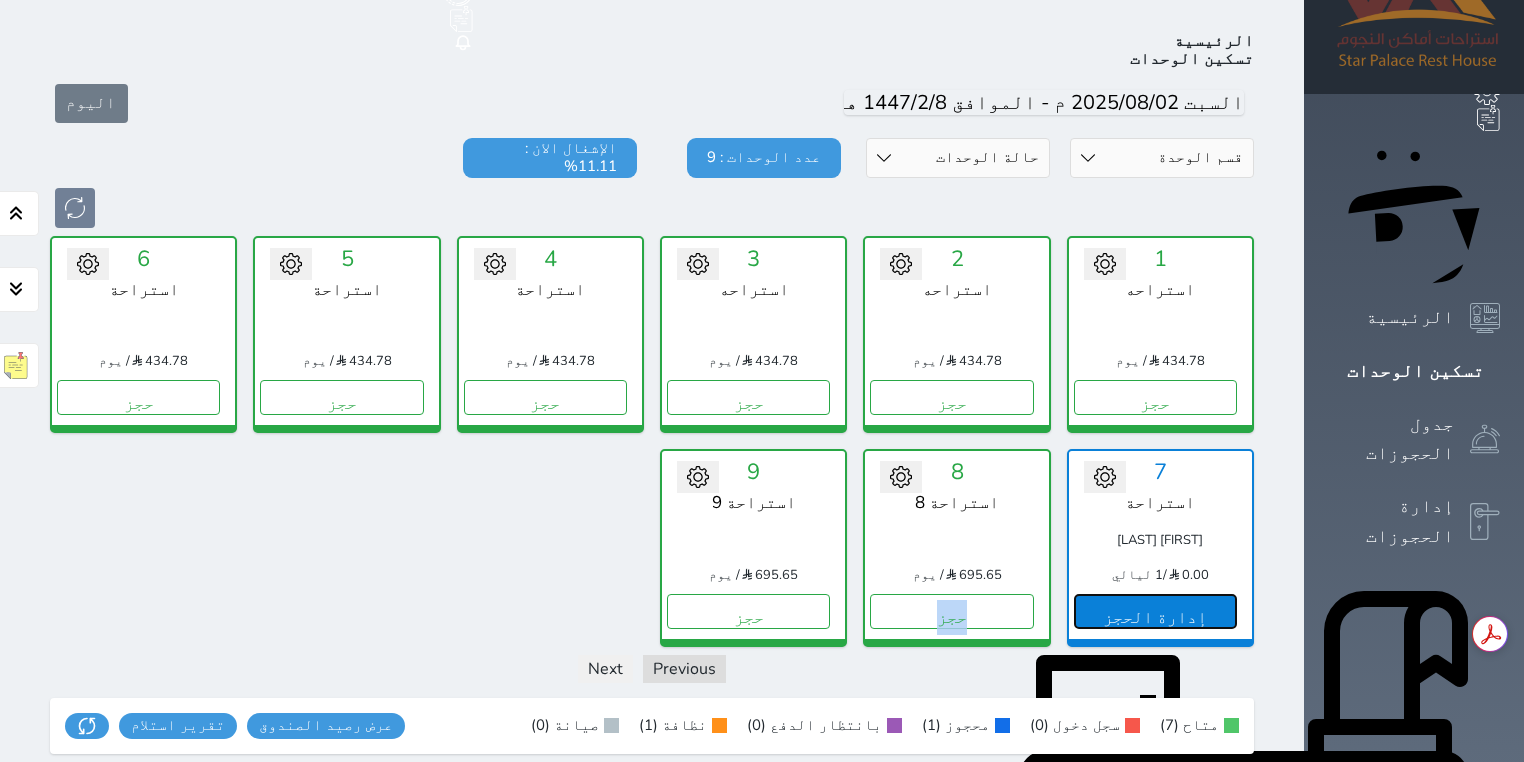 click on "إدارة الحجز" at bounding box center (1155, 611) 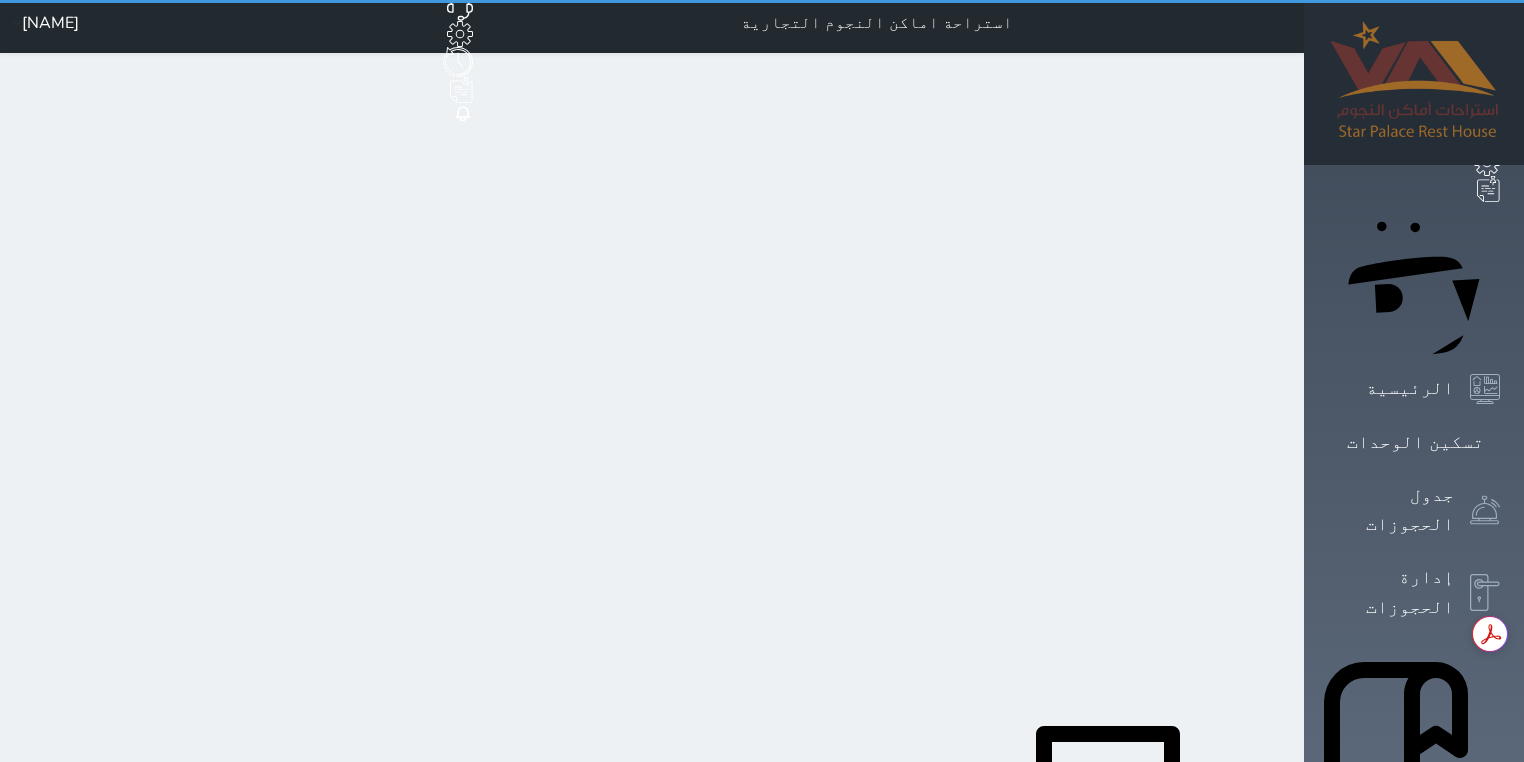 scroll, scrollTop: 0, scrollLeft: 0, axis: both 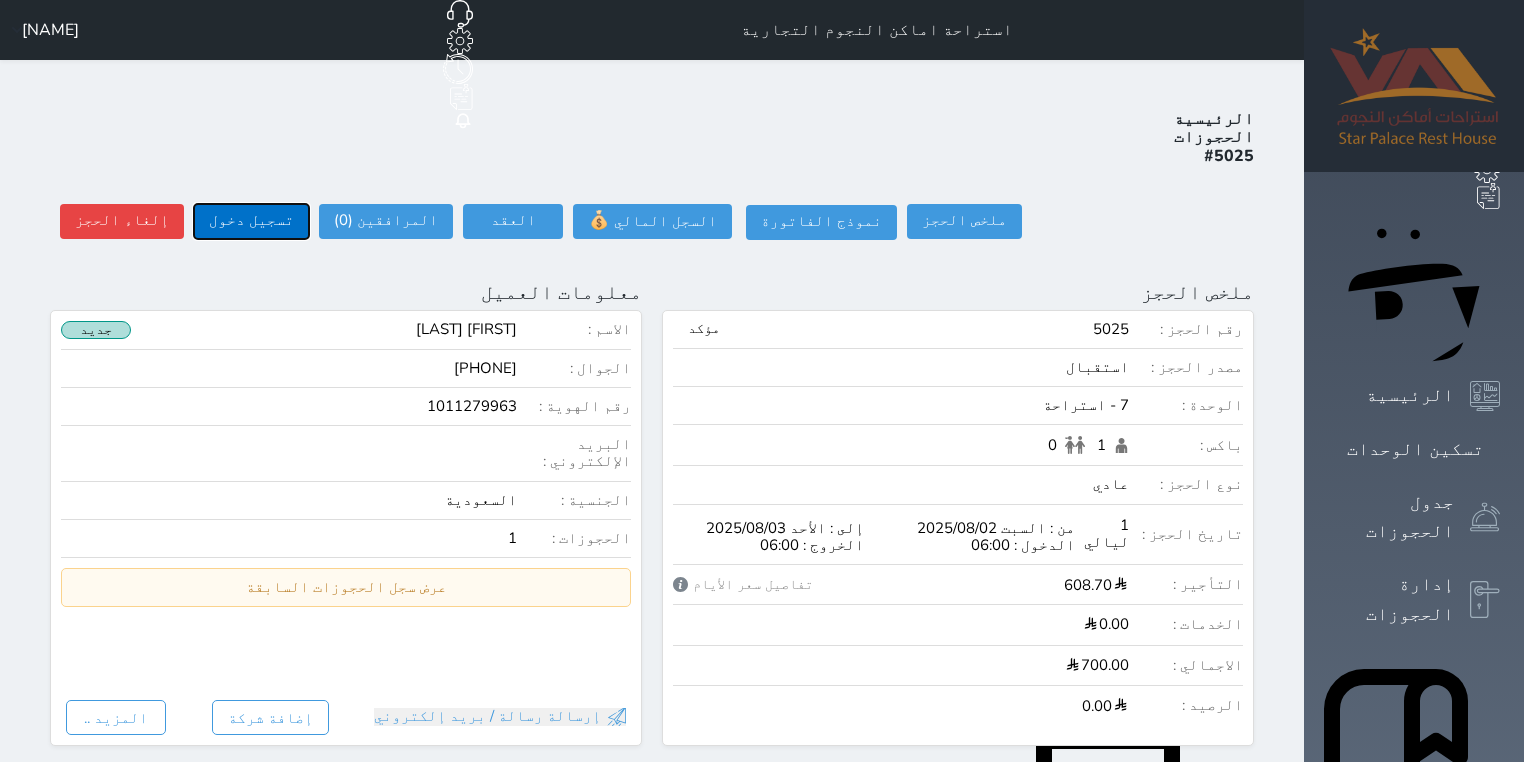 click on "تسجيل دخول" at bounding box center [251, 221] 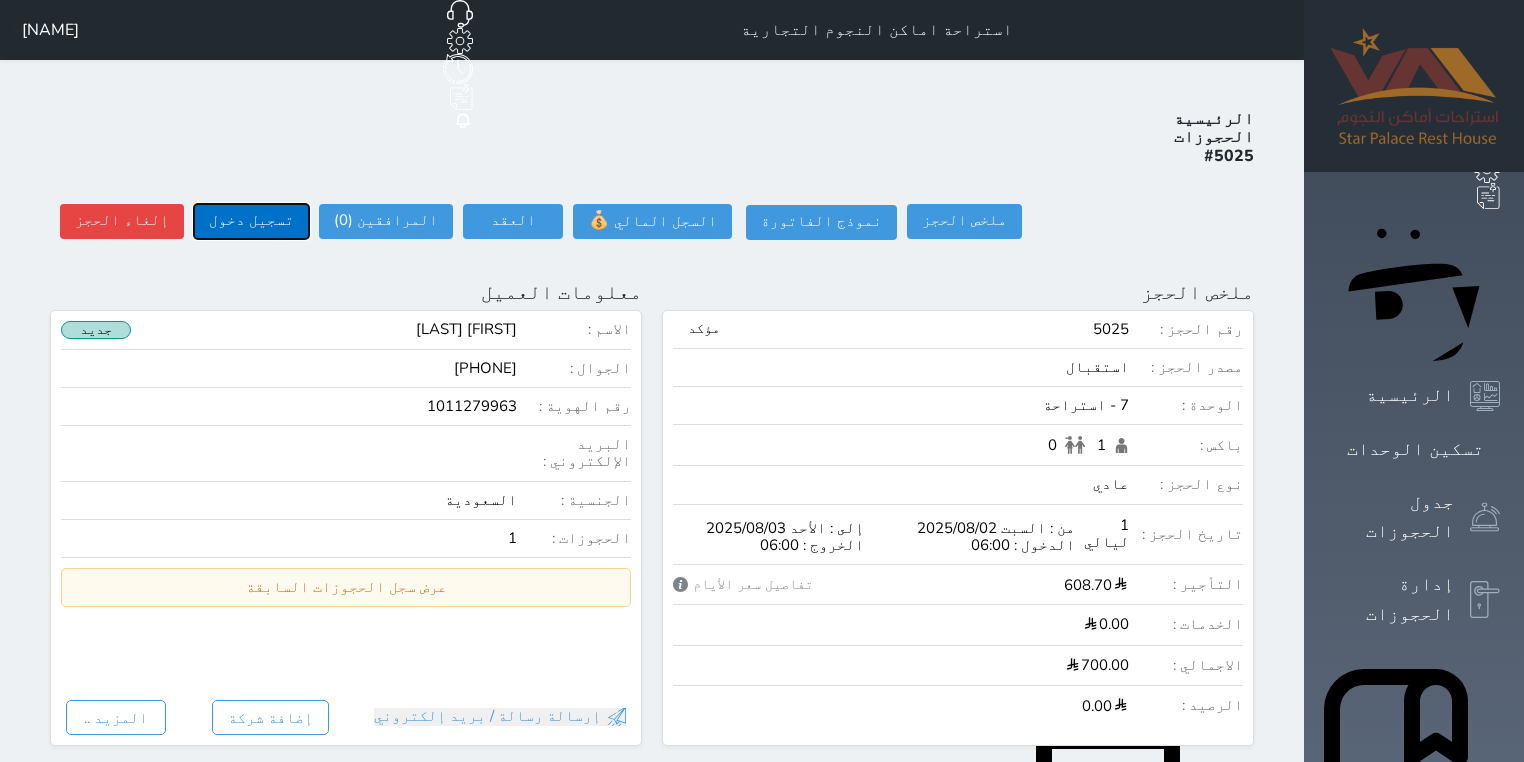 type on "15:32" 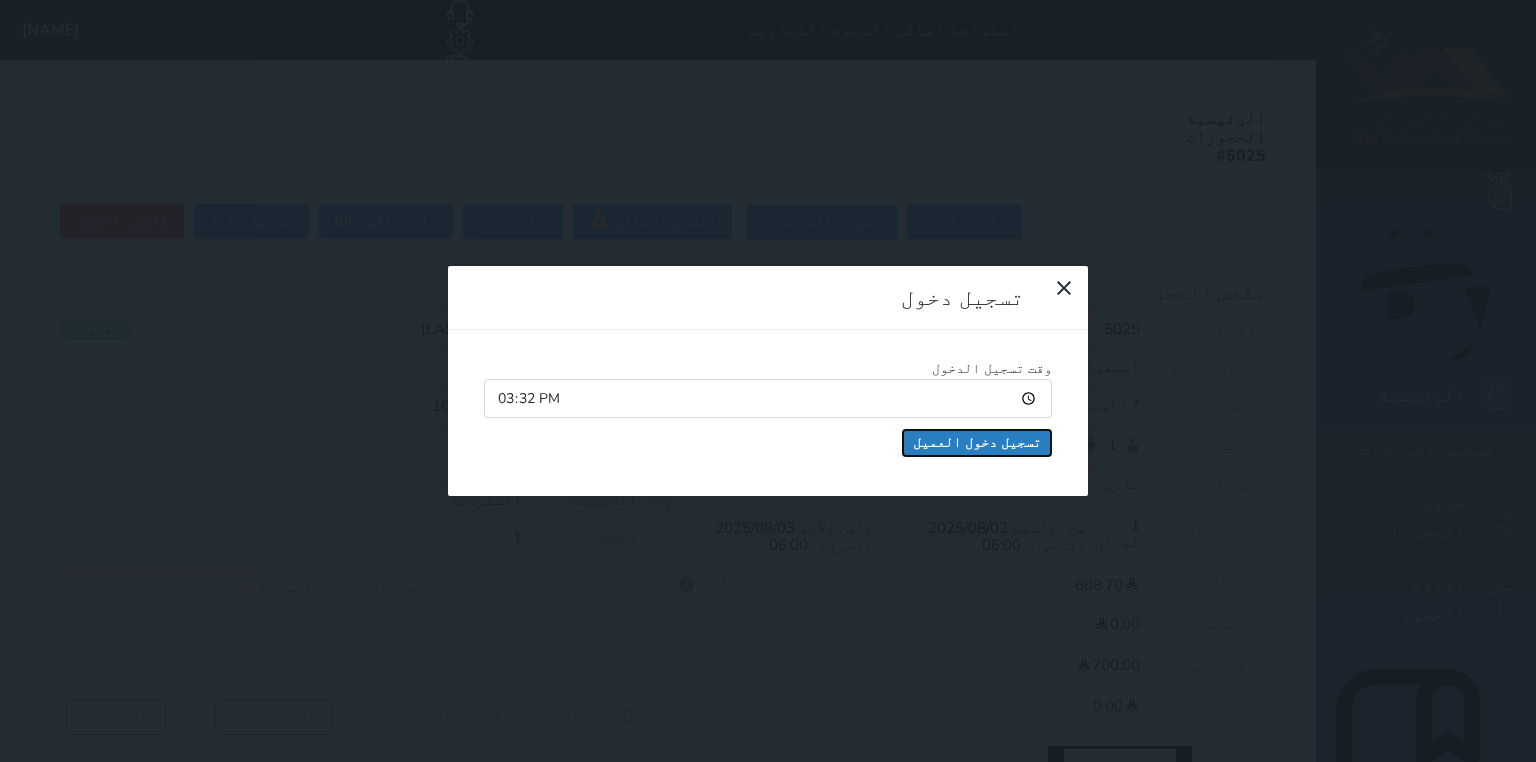 click on "تسجيل دخول العميل" at bounding box center [977, 443] 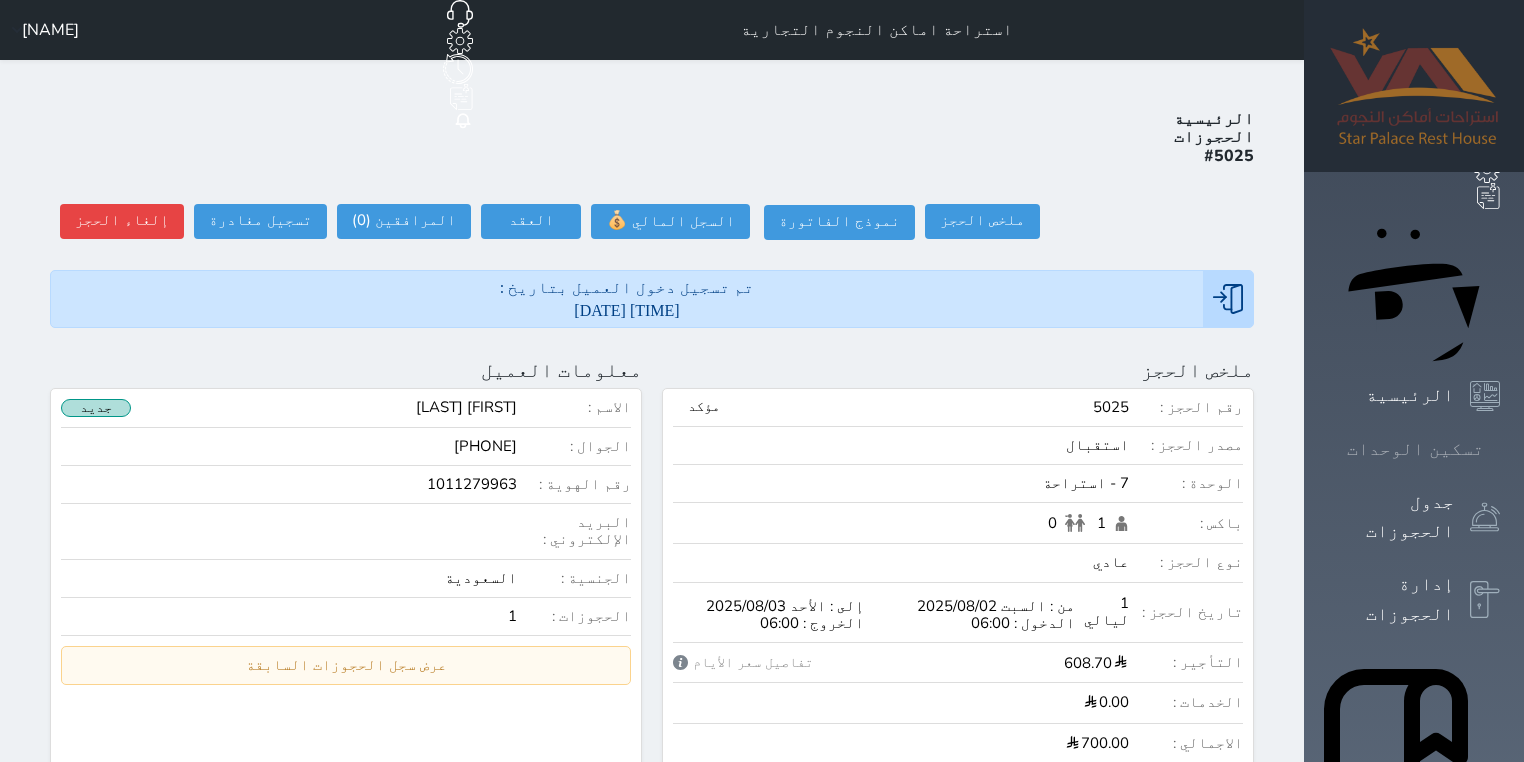 click on "تسكين الوحدات" at bounding box center [1414, 449] 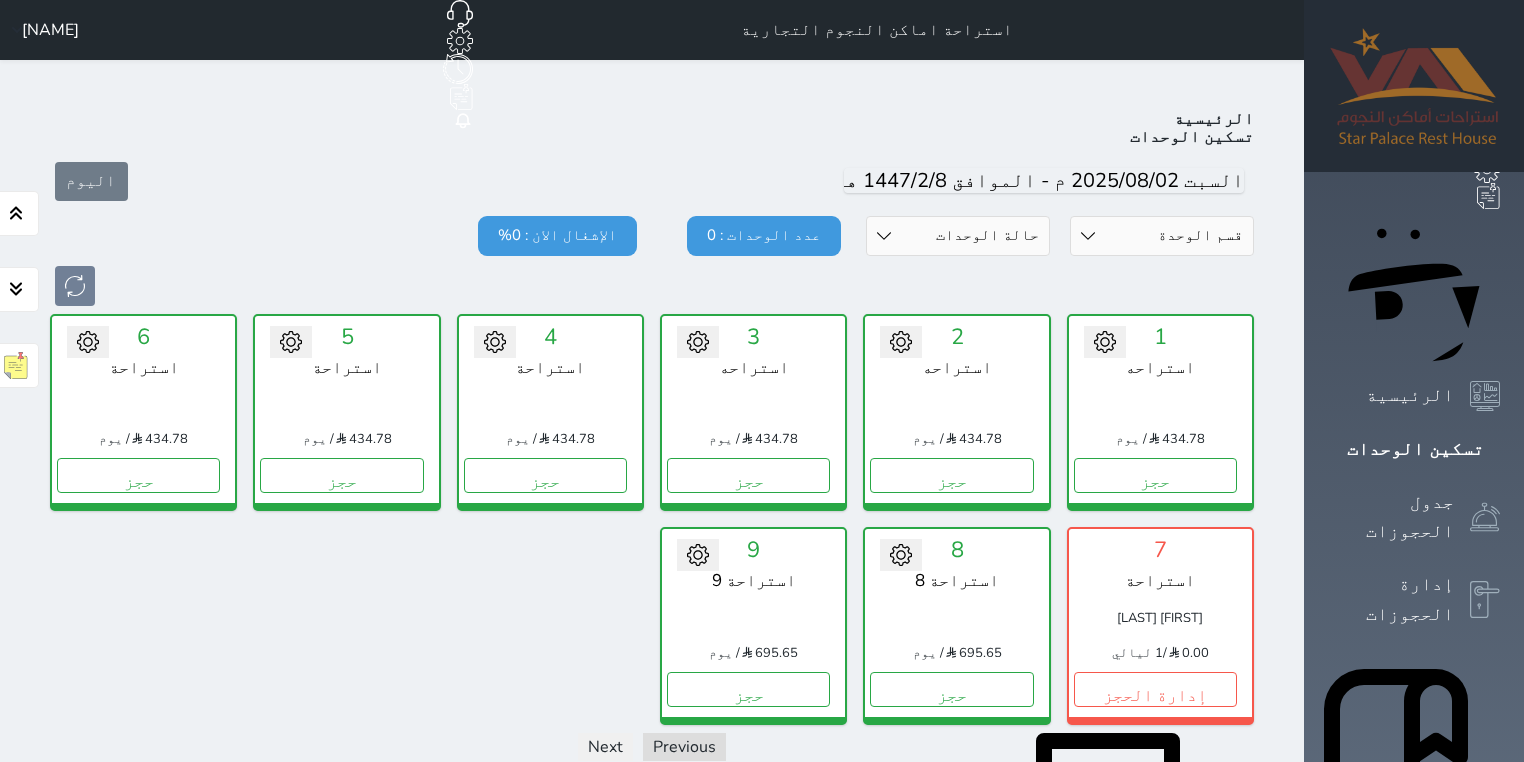 scroll, scrollTop: 78, scrollLeft: 0, axis: vertical 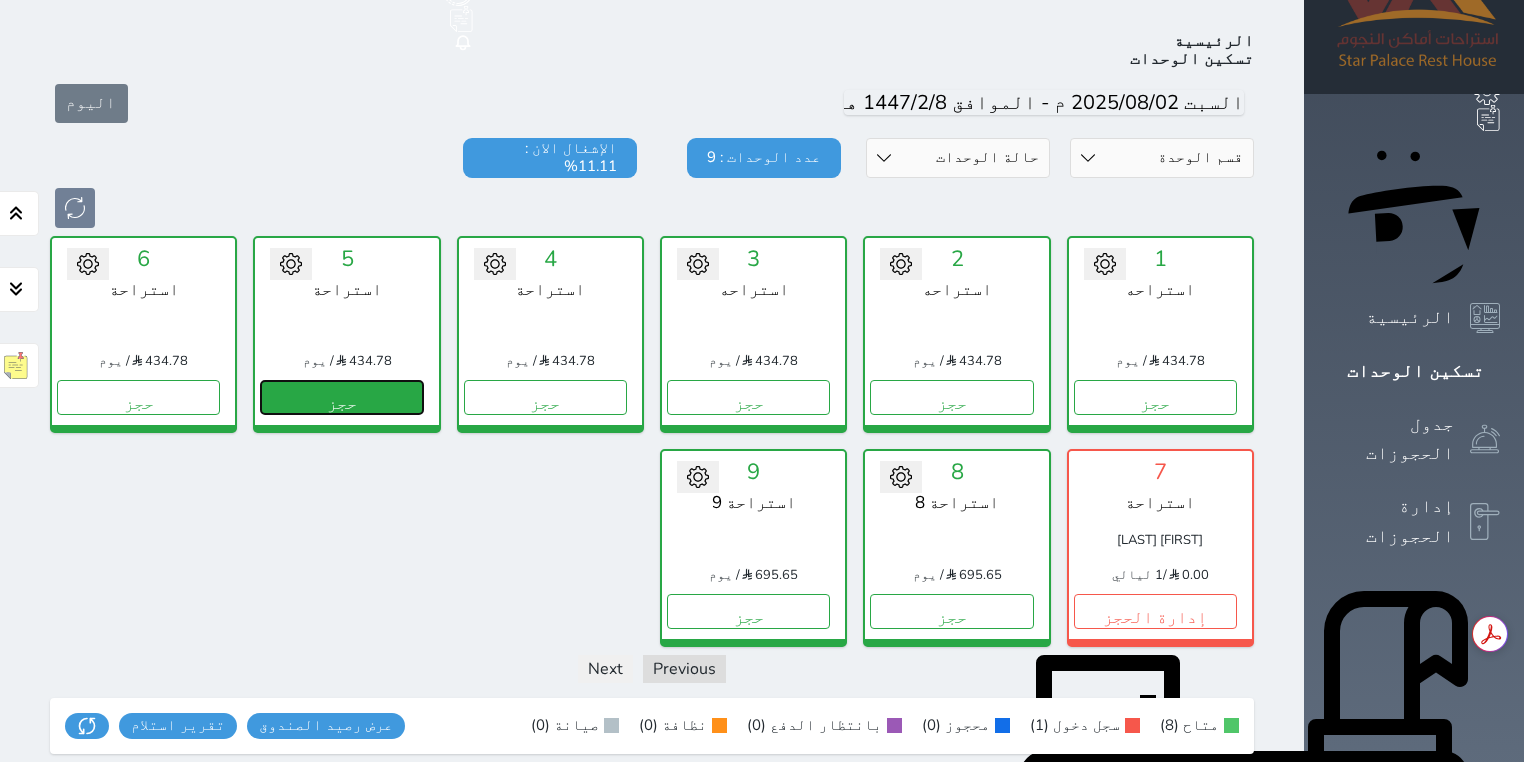 click on "حجز" at bounding box center (341, 397) 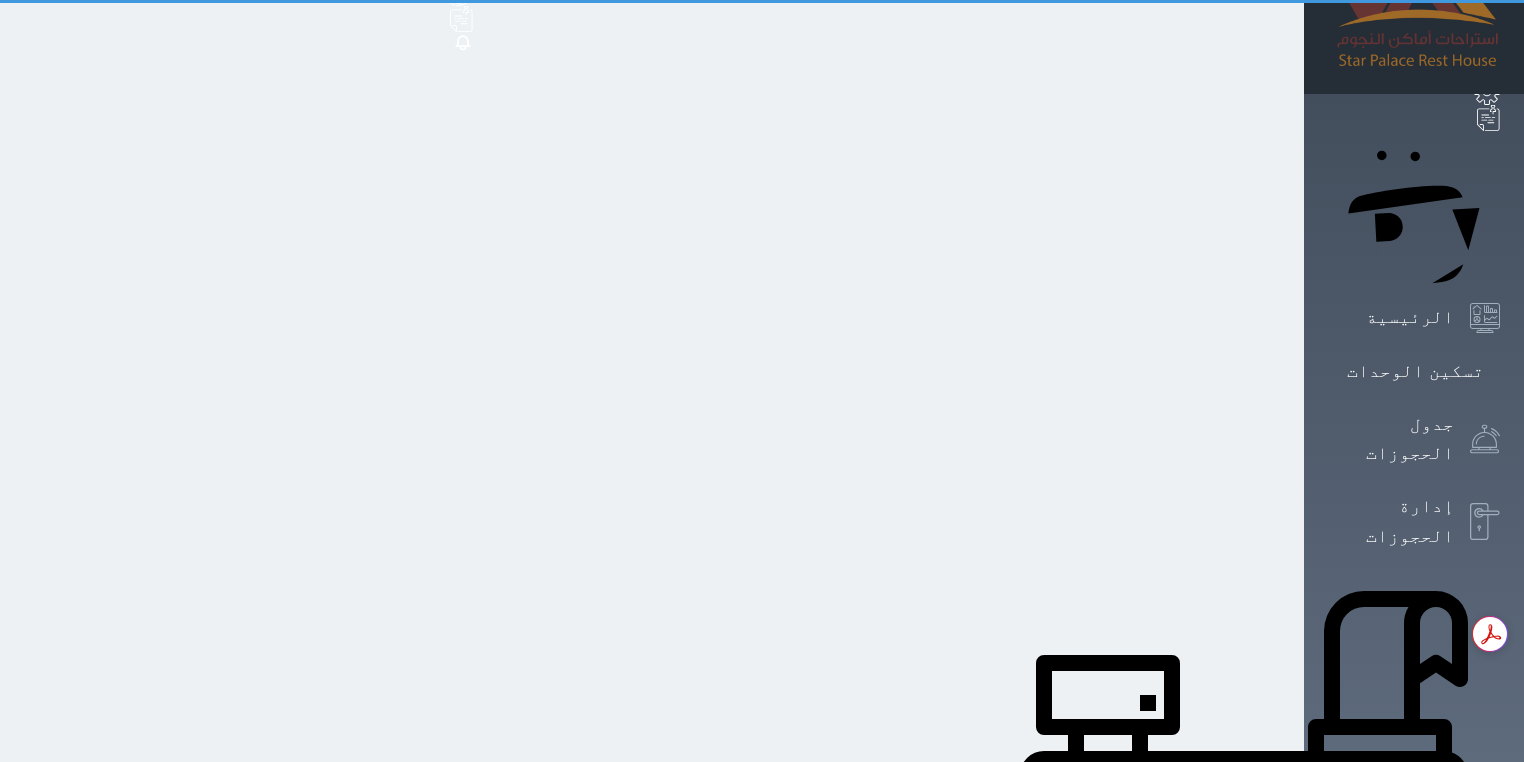 scroll, scrollTop: 32, scrollLeft: 0, axis: vertical 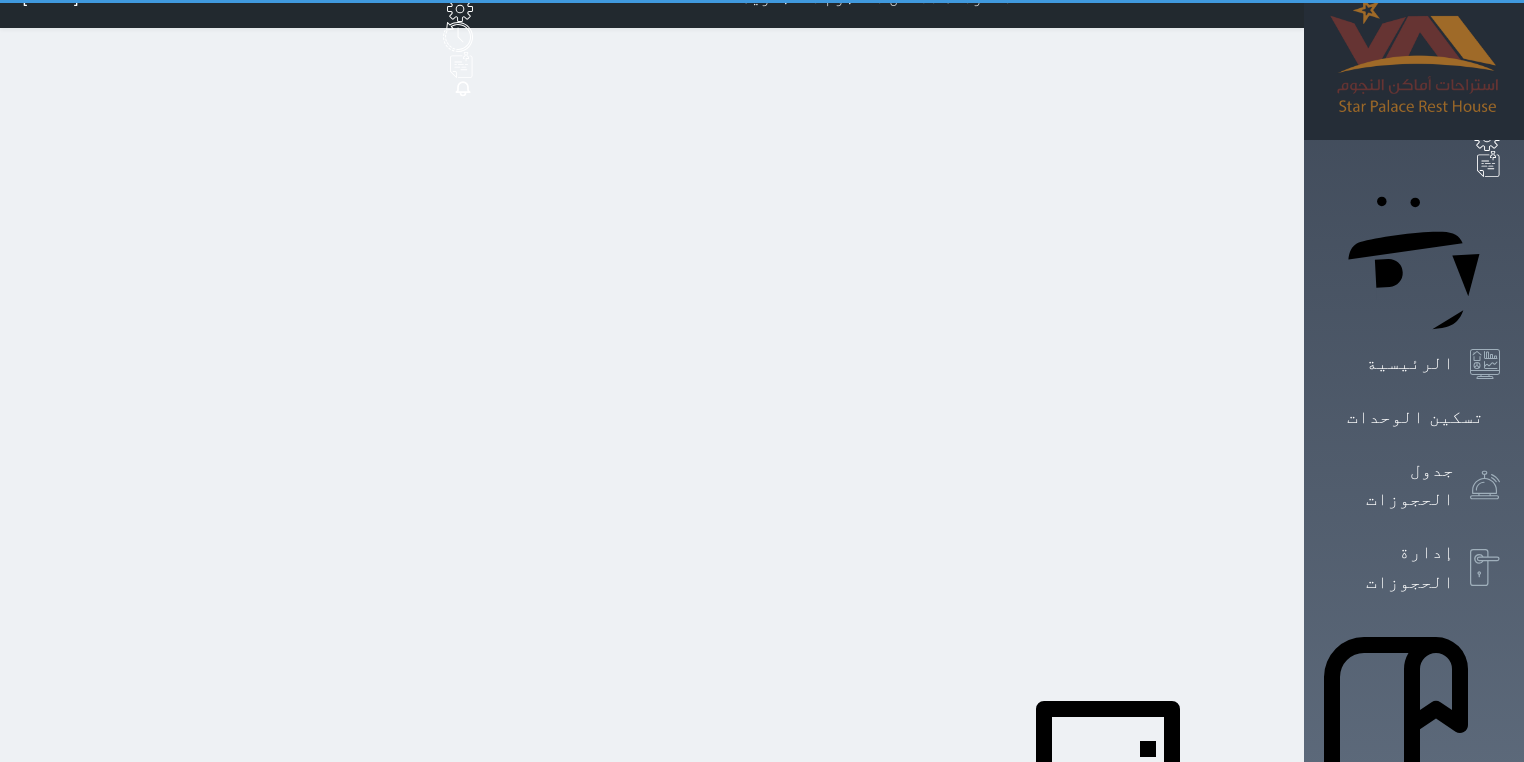 select on "1" 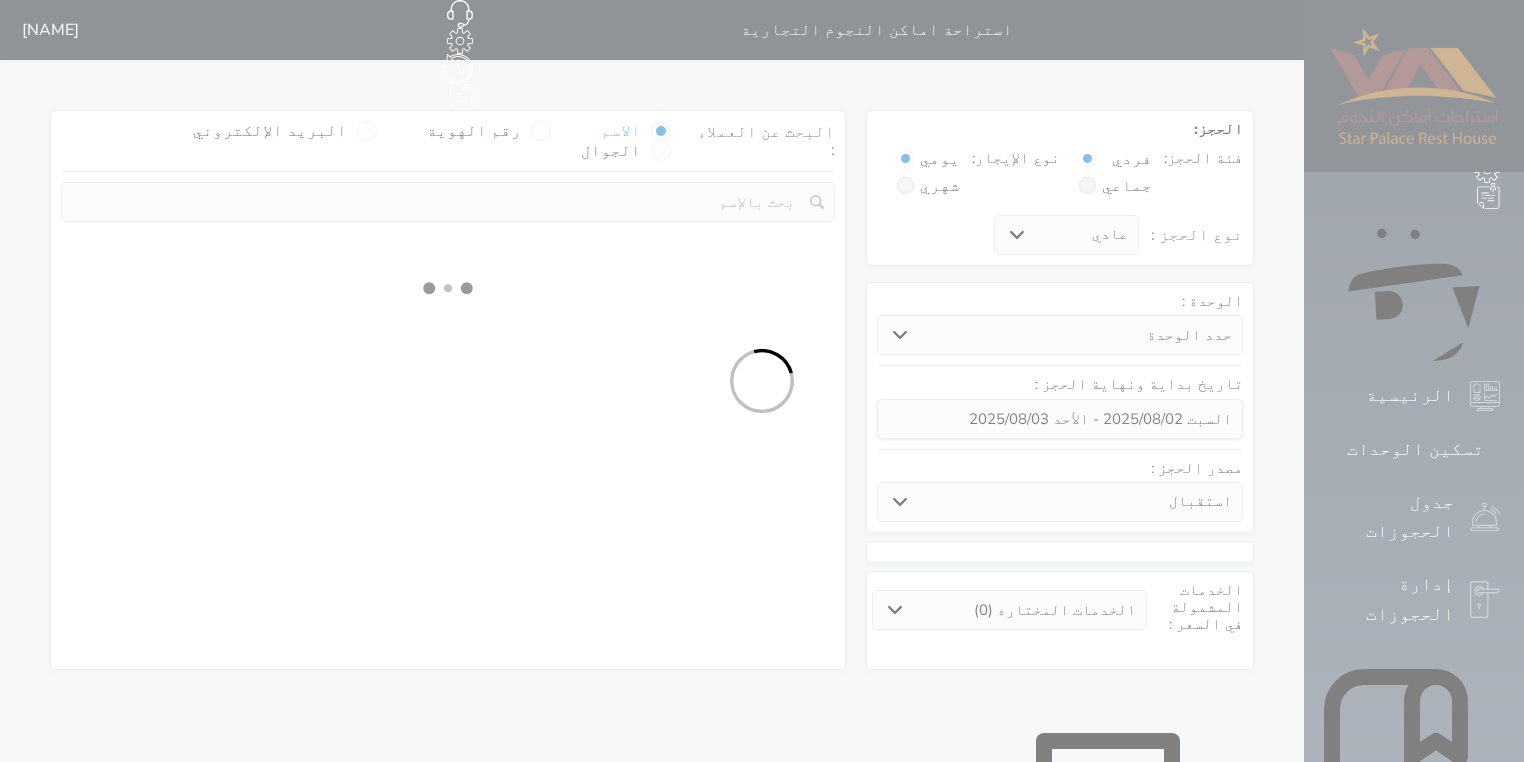 select 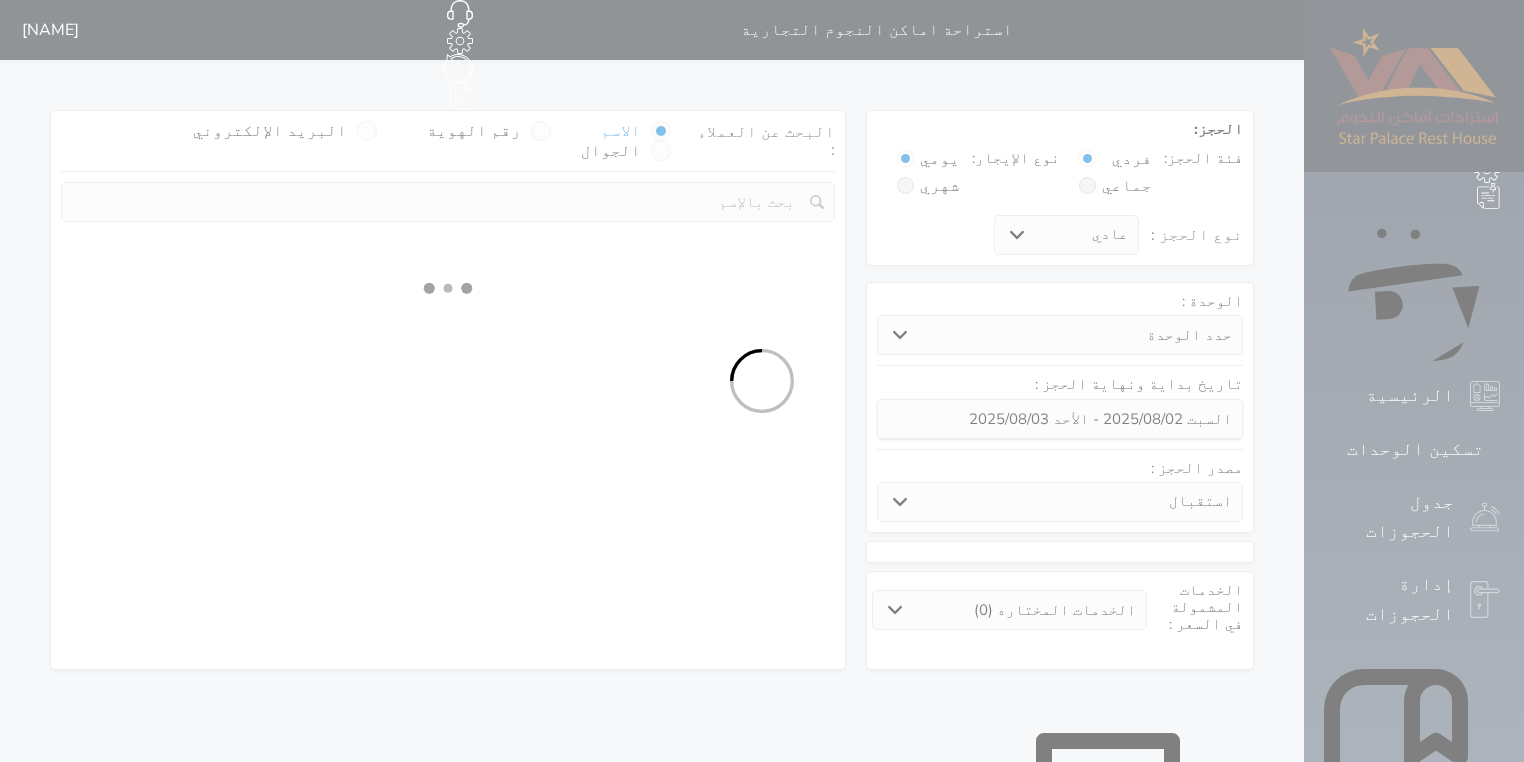 select on "1" 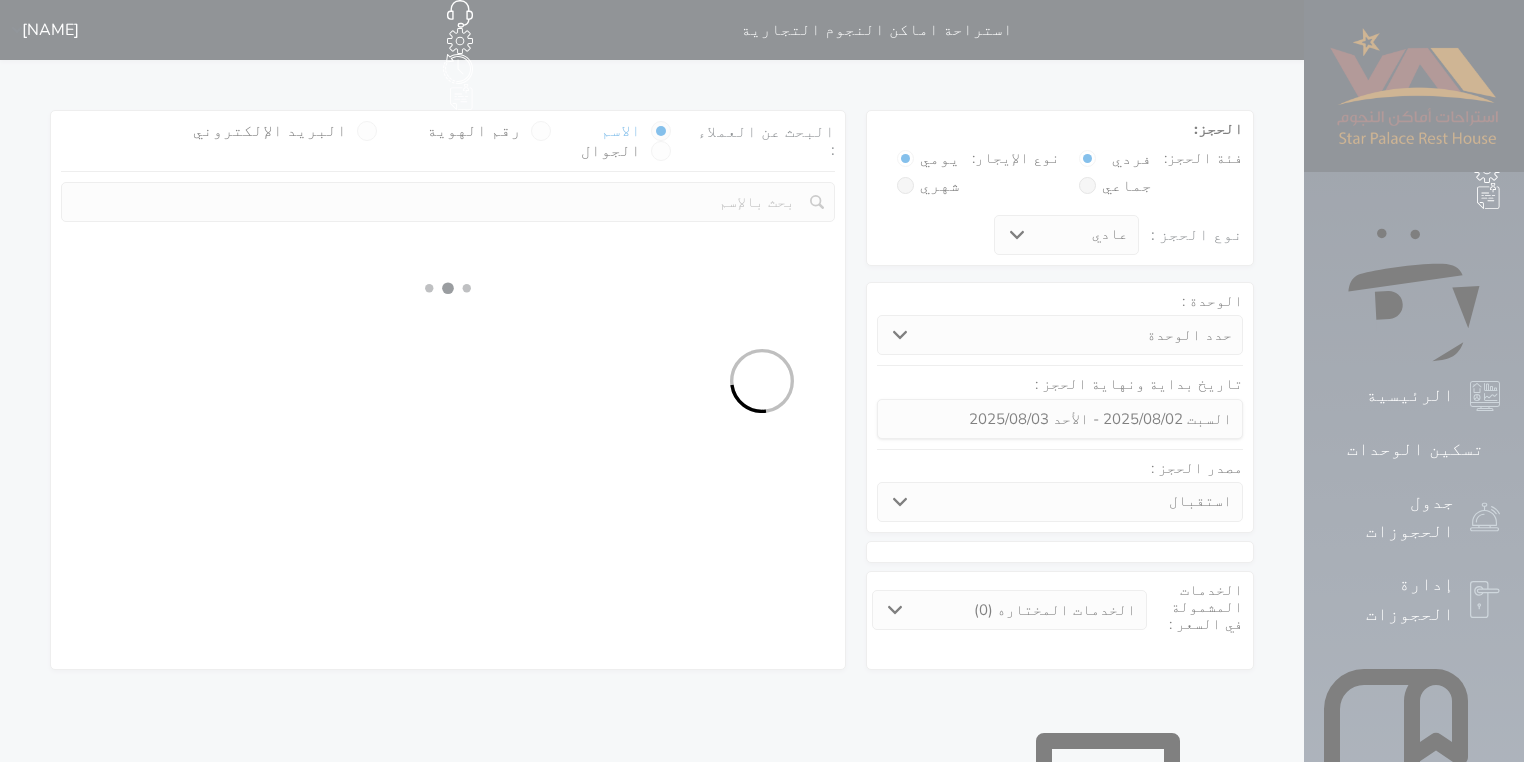select on "113" 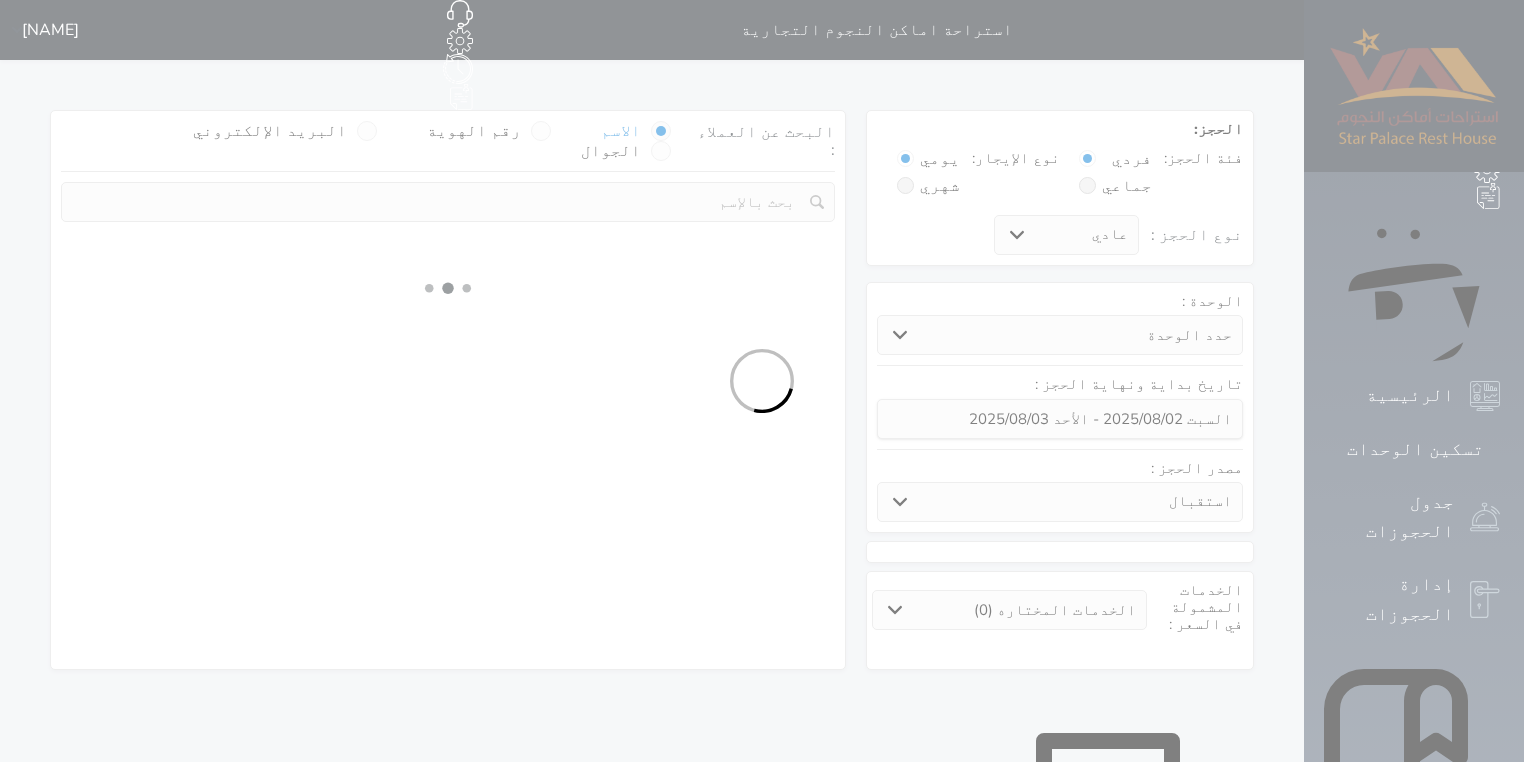 select on "1" 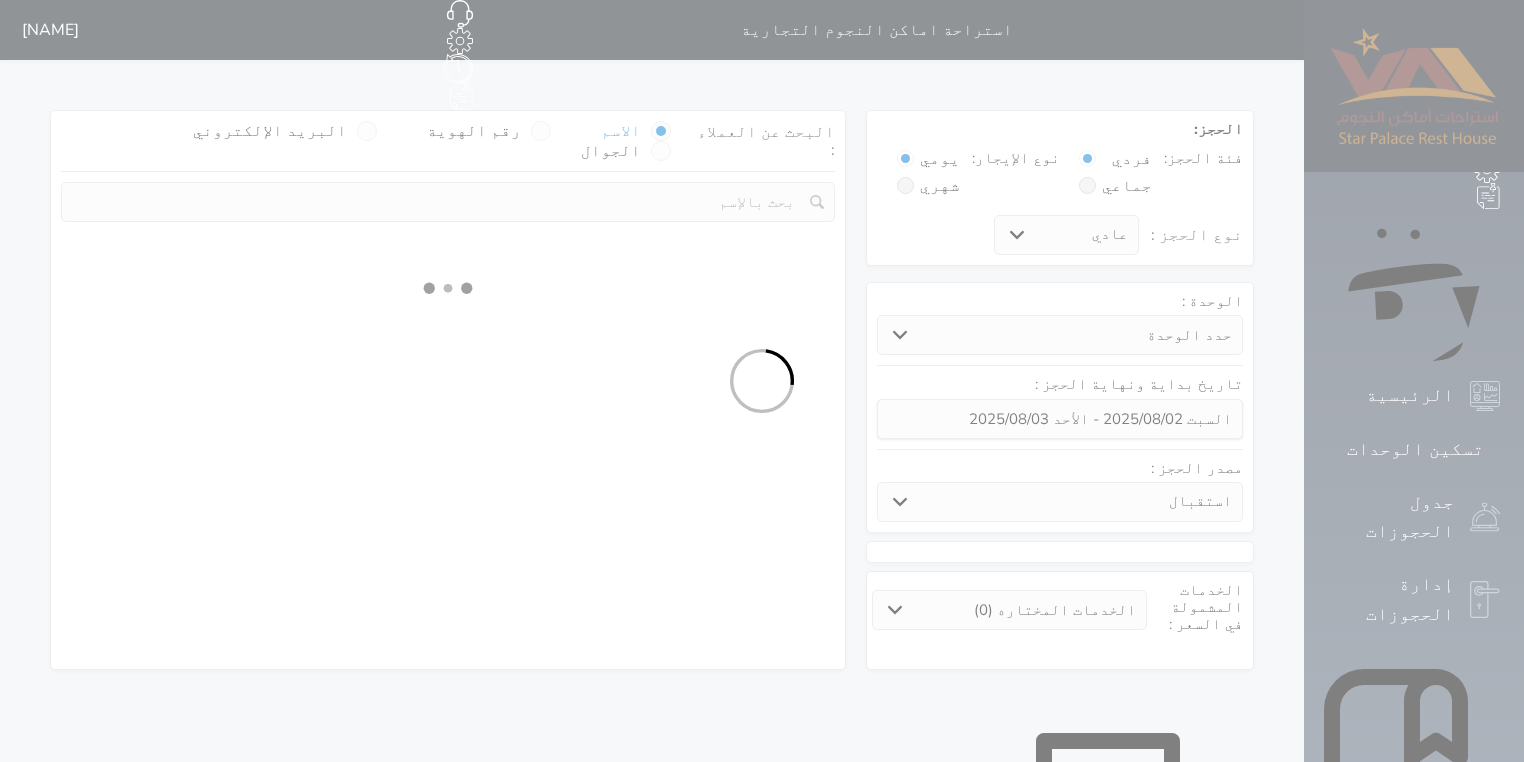 select 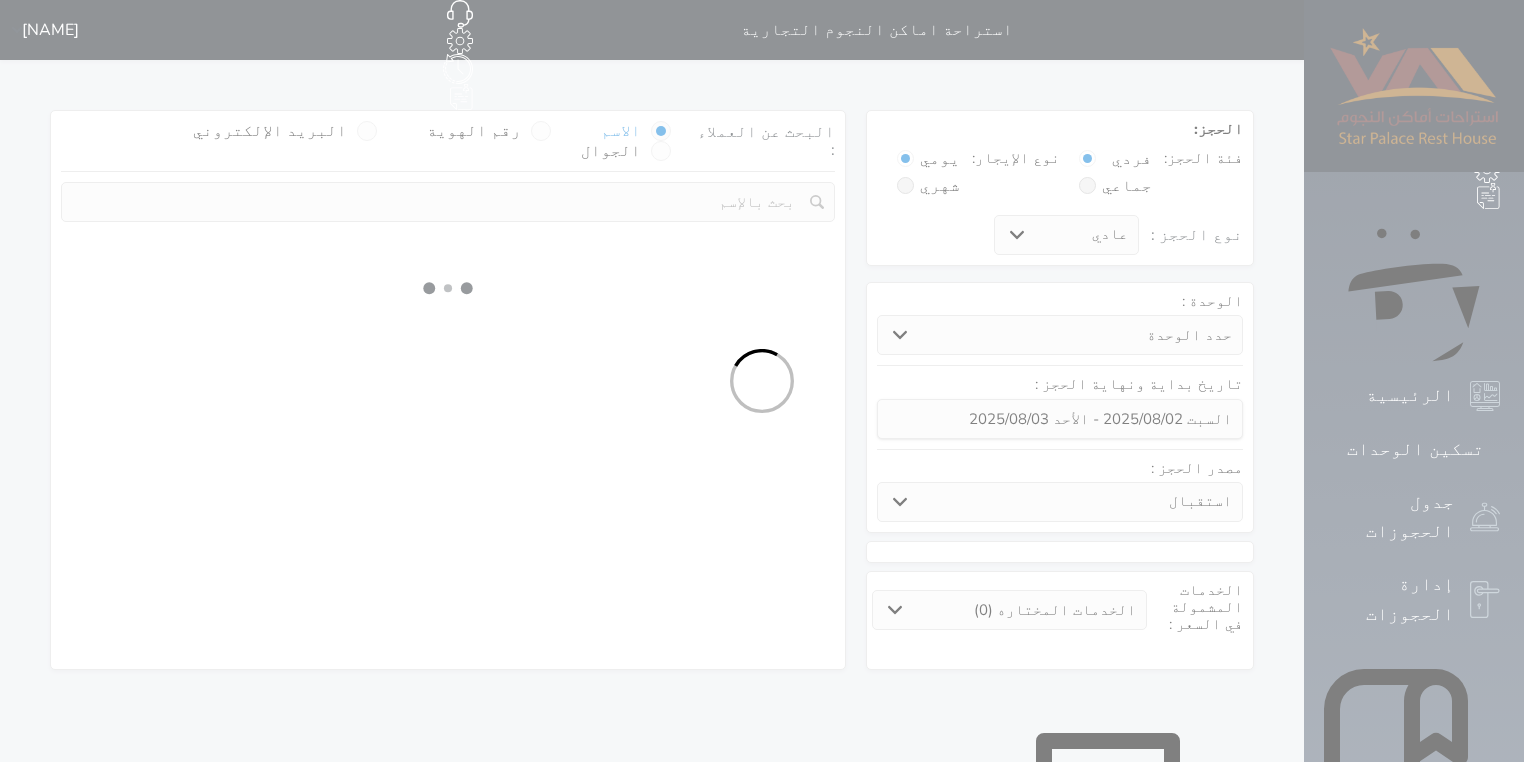 select on "7" 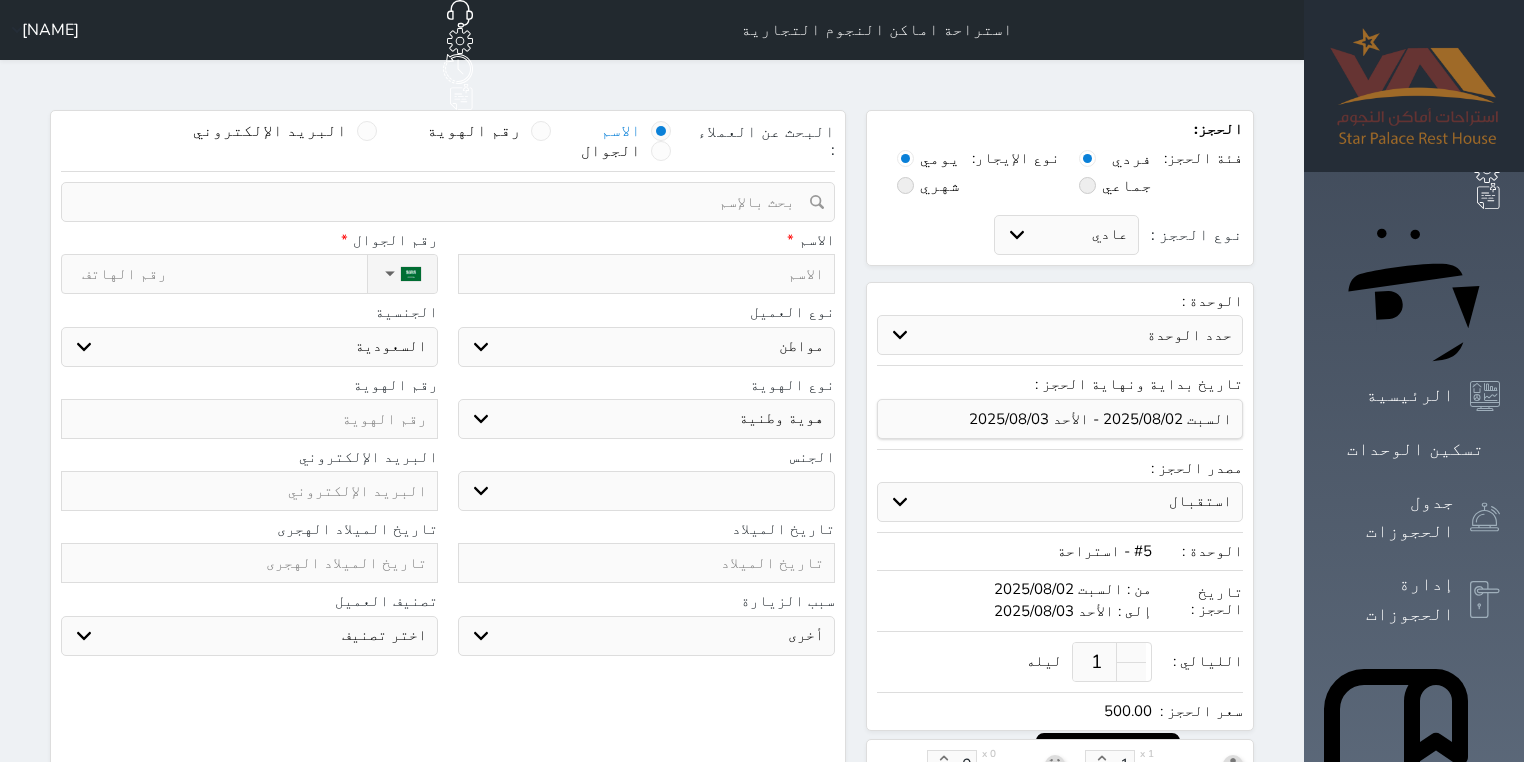 click at bounding box center [646, 274] 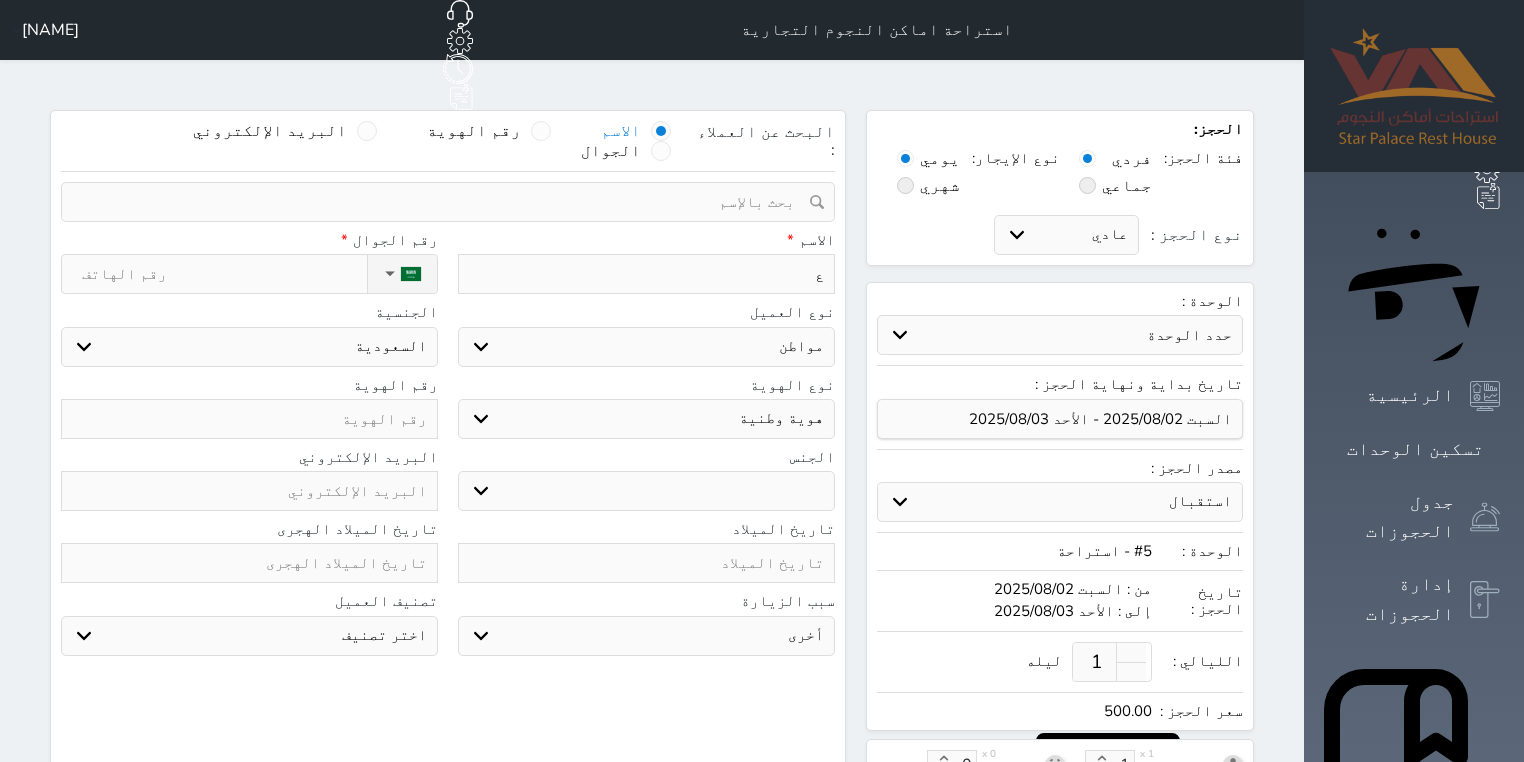 type on "عب" 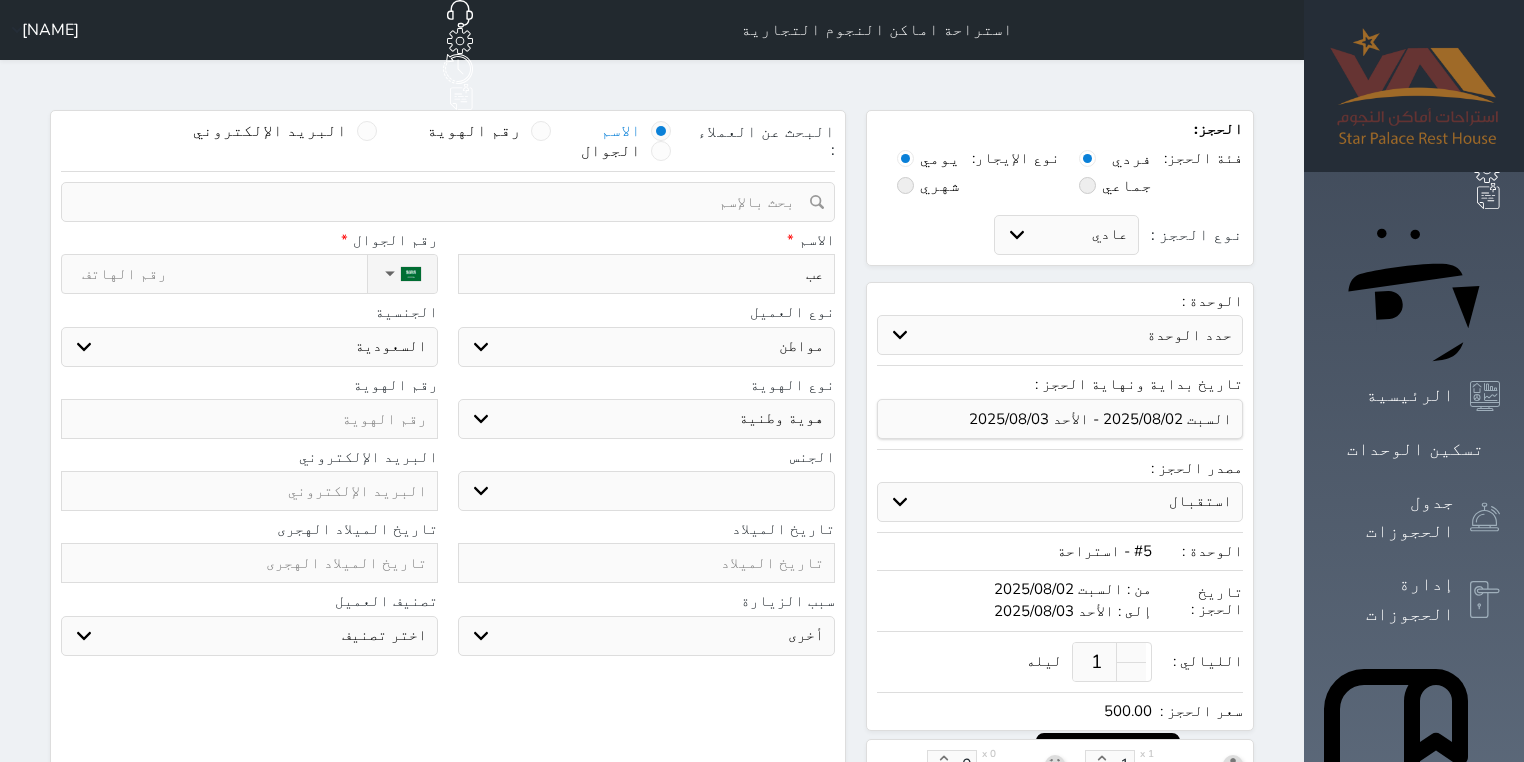 select 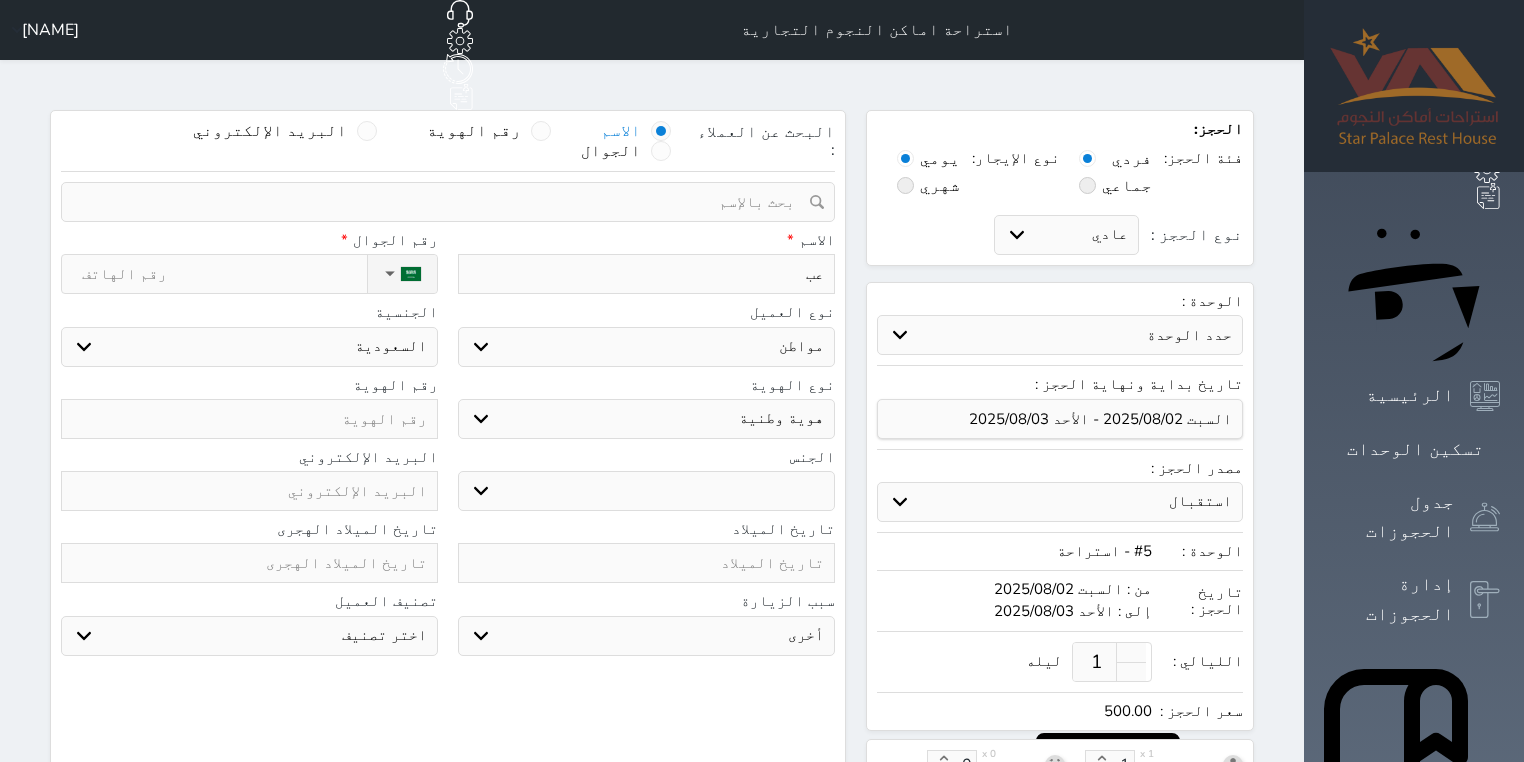 type on "عبد" 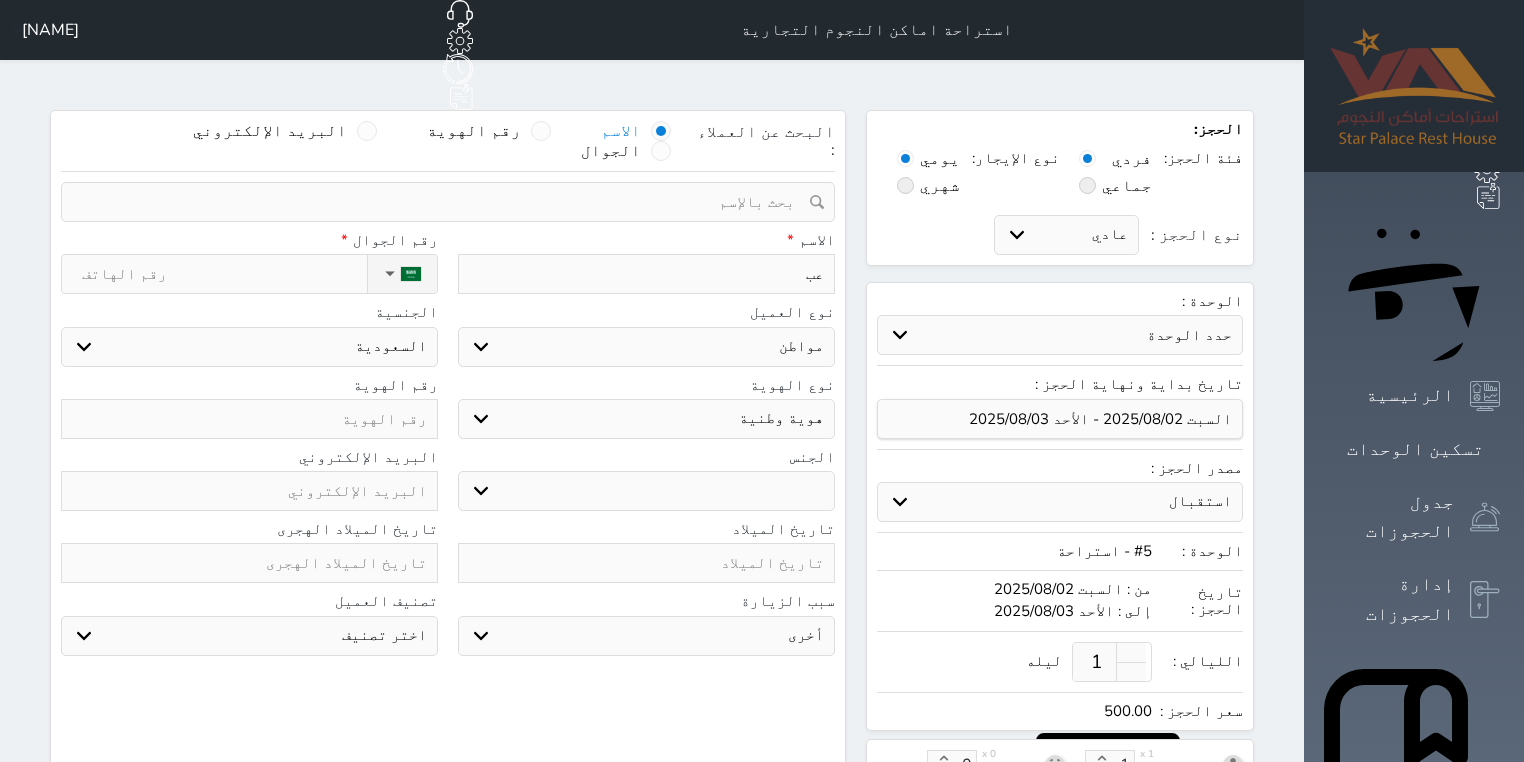 select 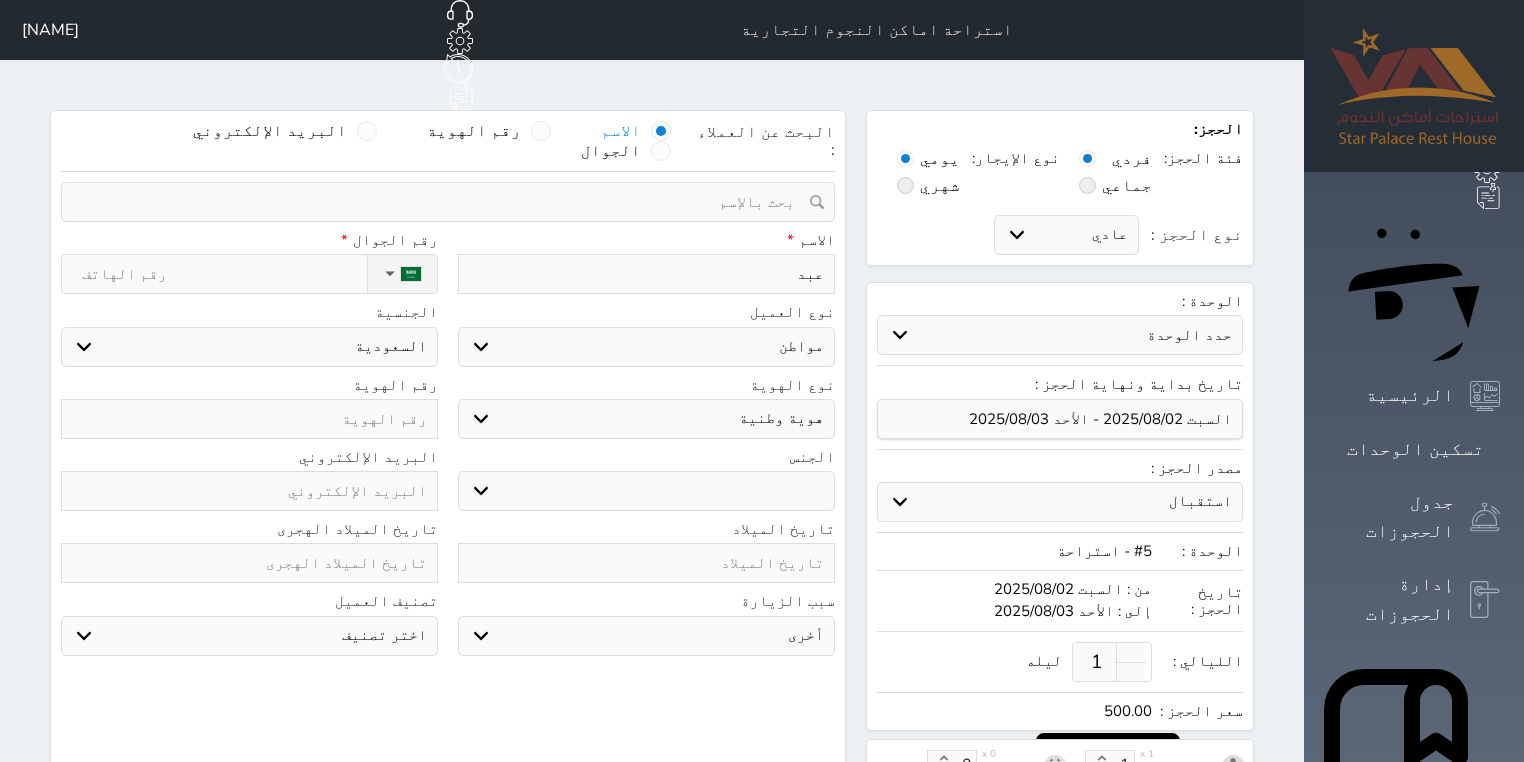 type on "عبد" 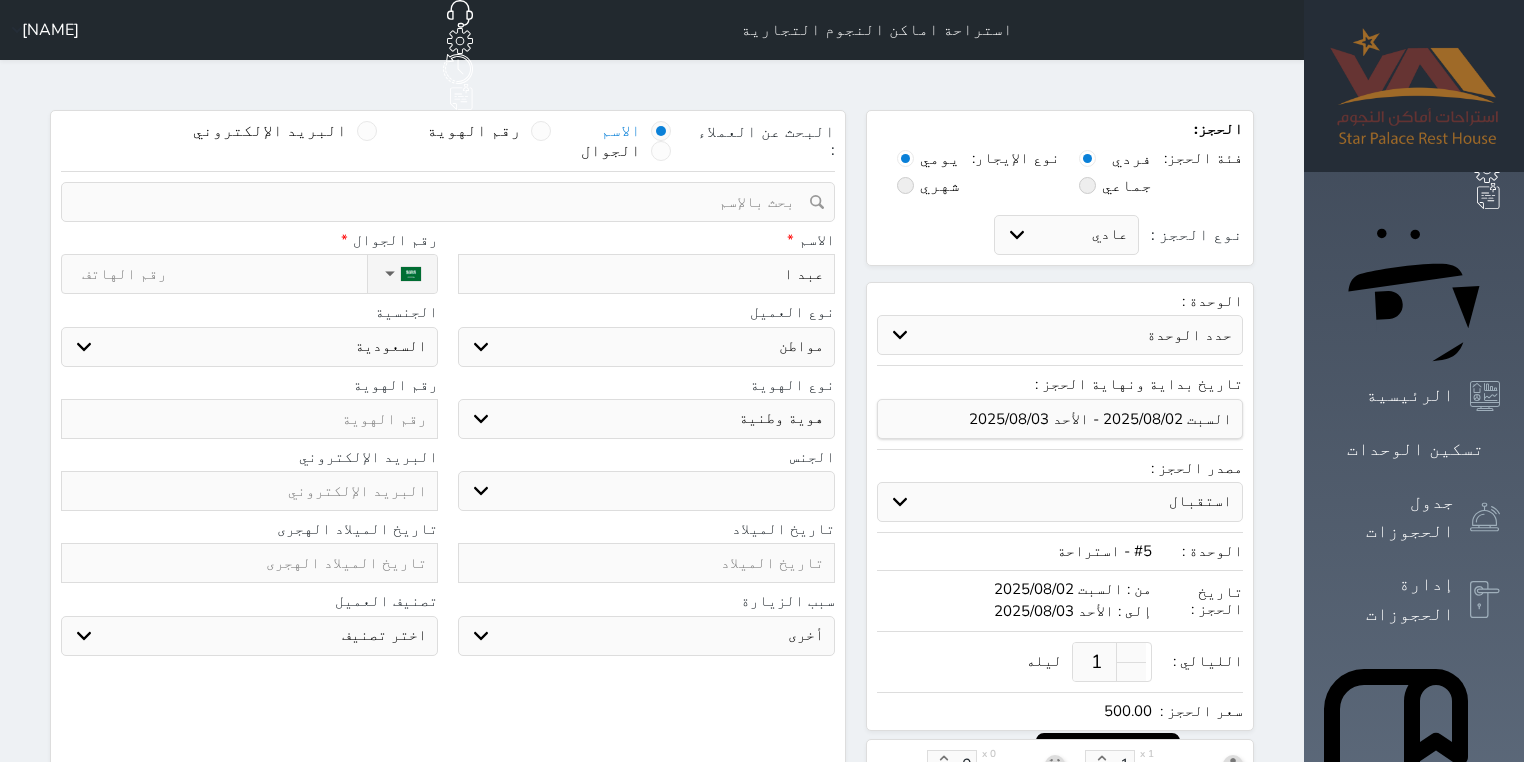 type on "عبد ال" 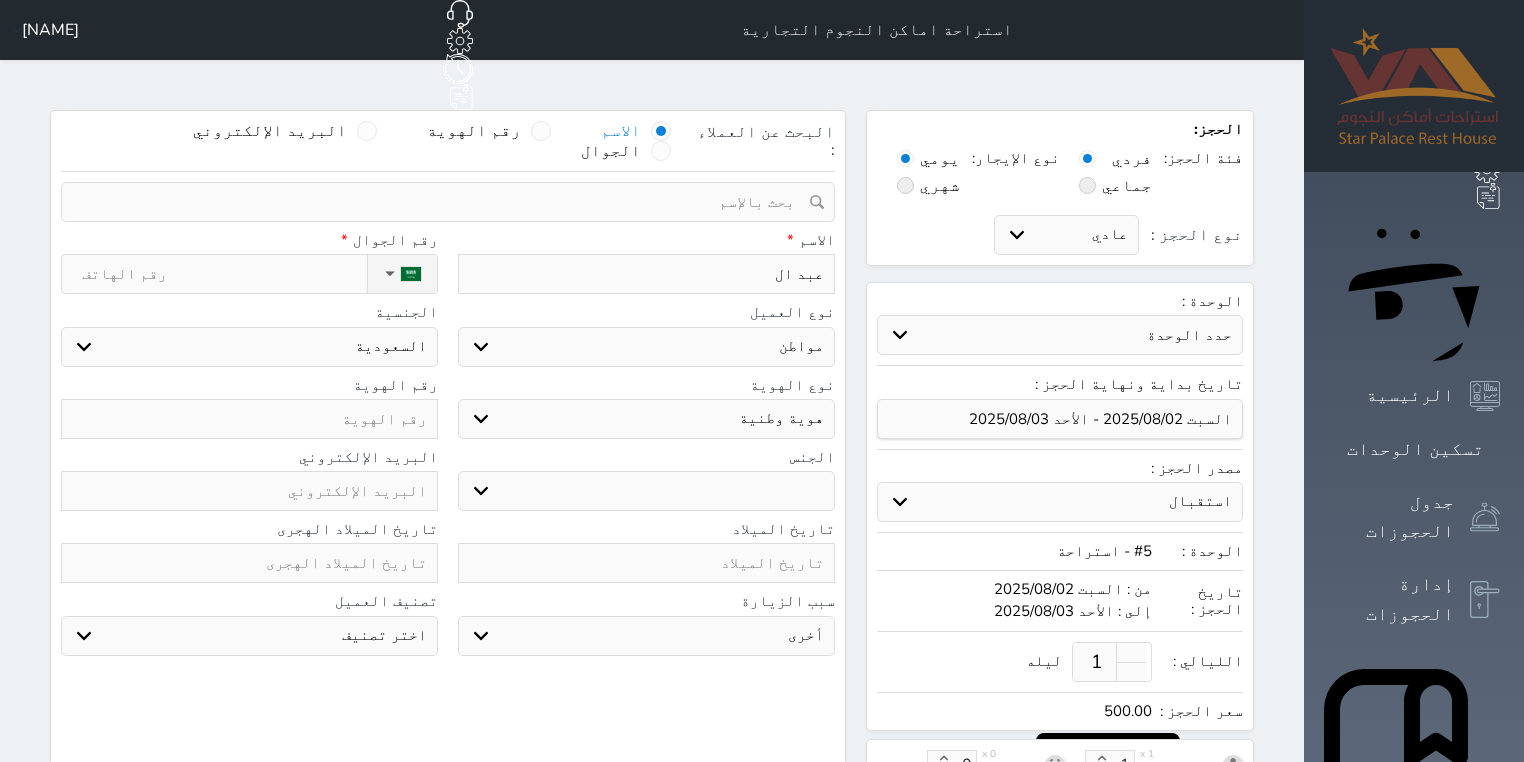 select 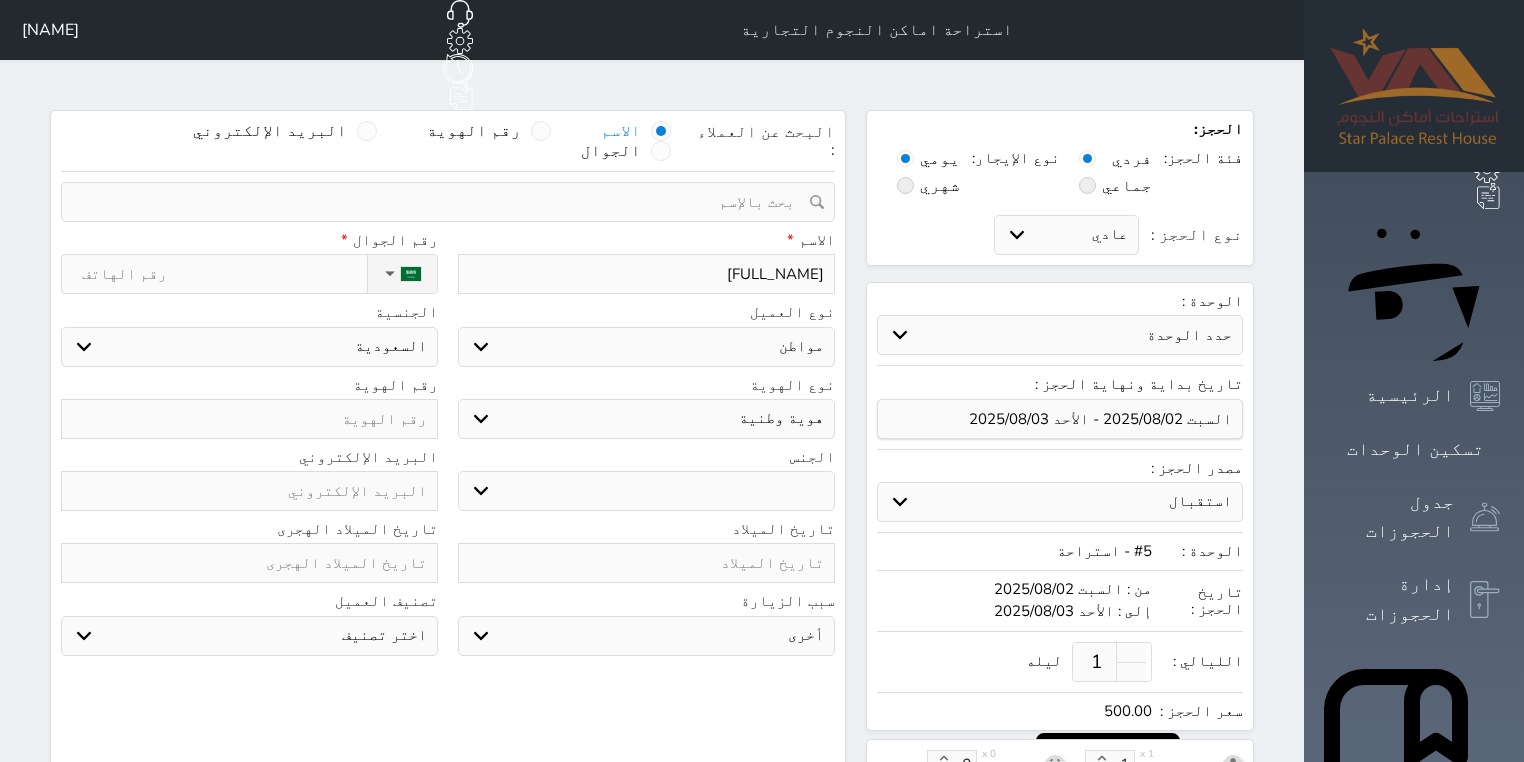 select 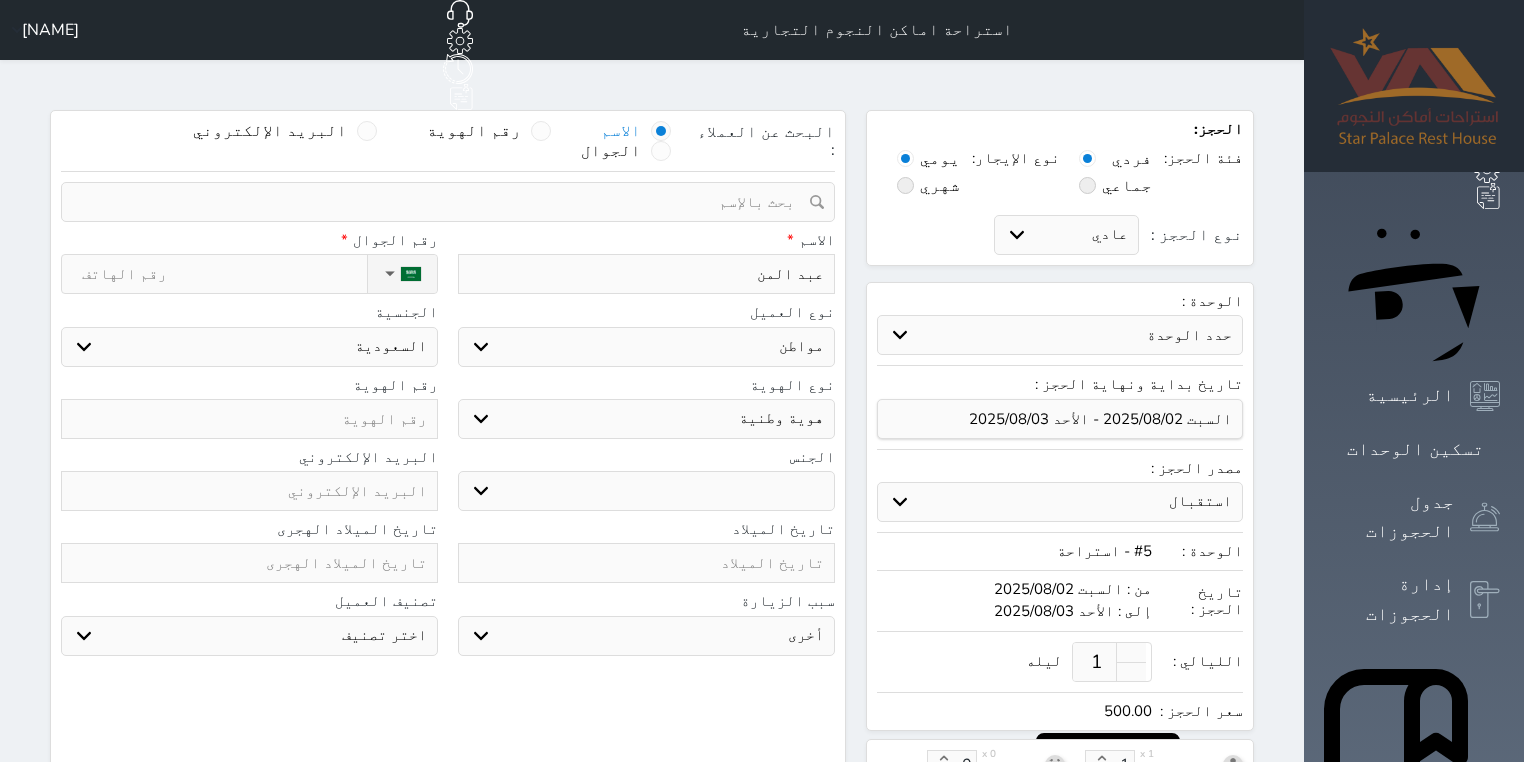 type on "[FULL_NAME]" 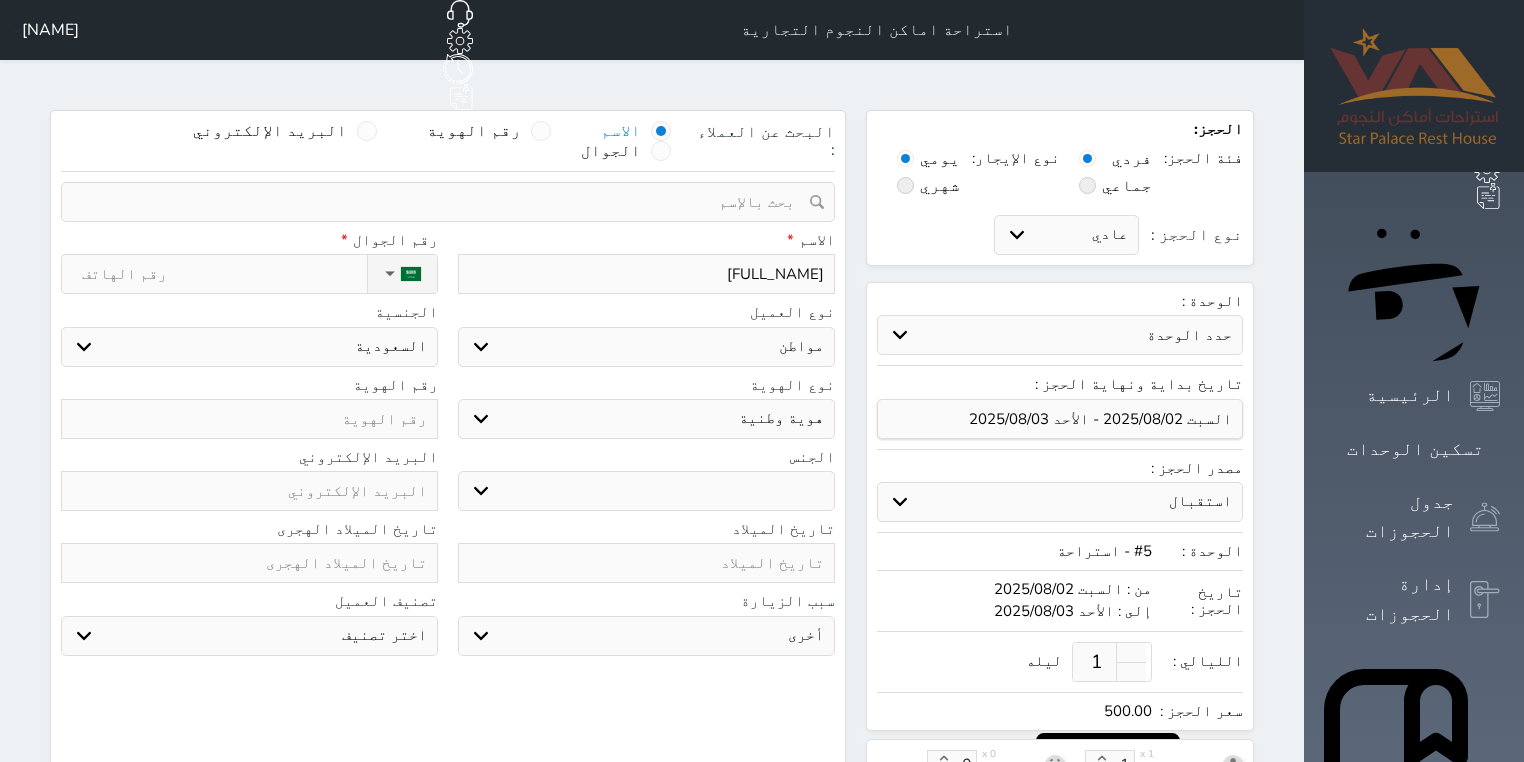 type on "[FULL_NAME]" 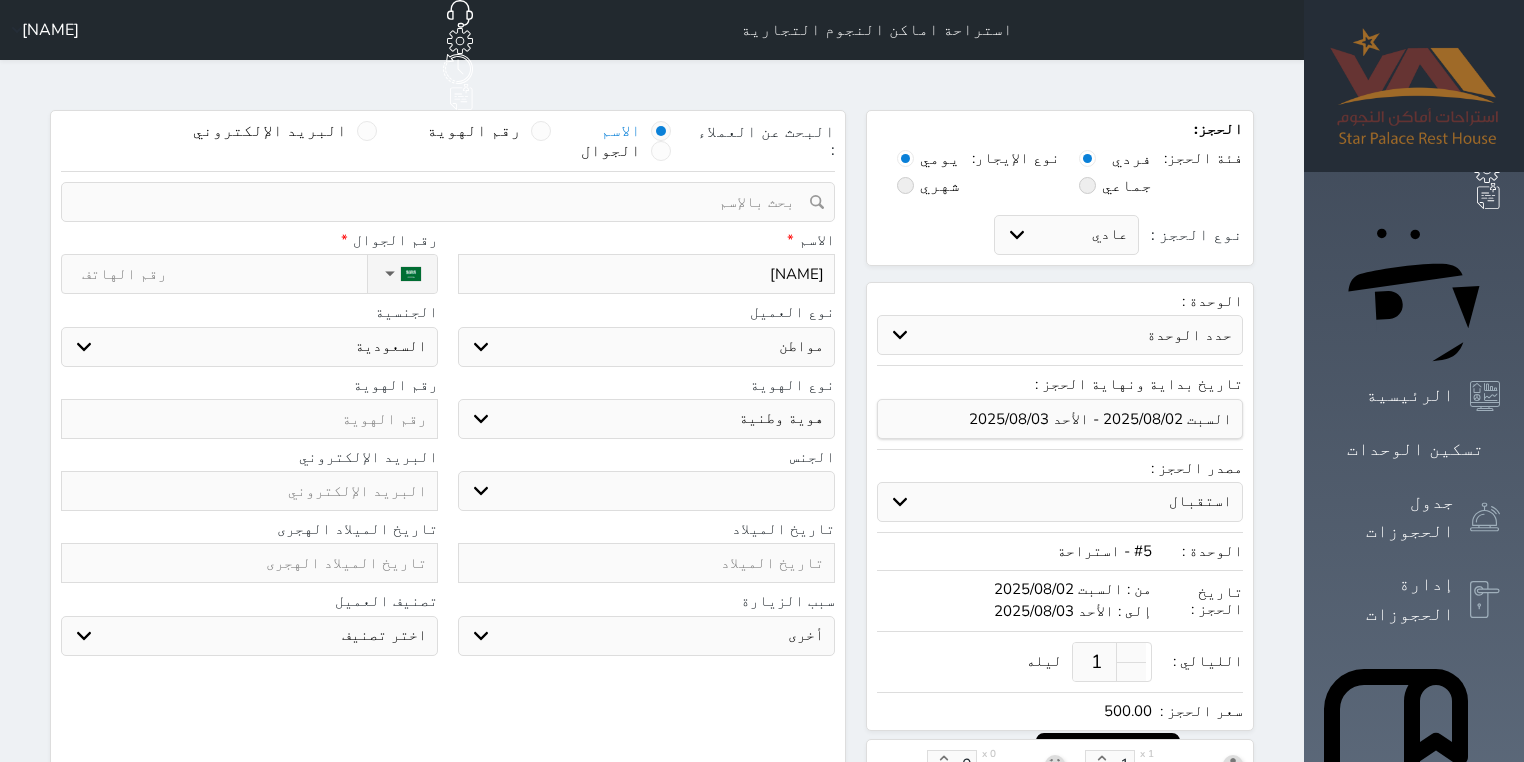 select 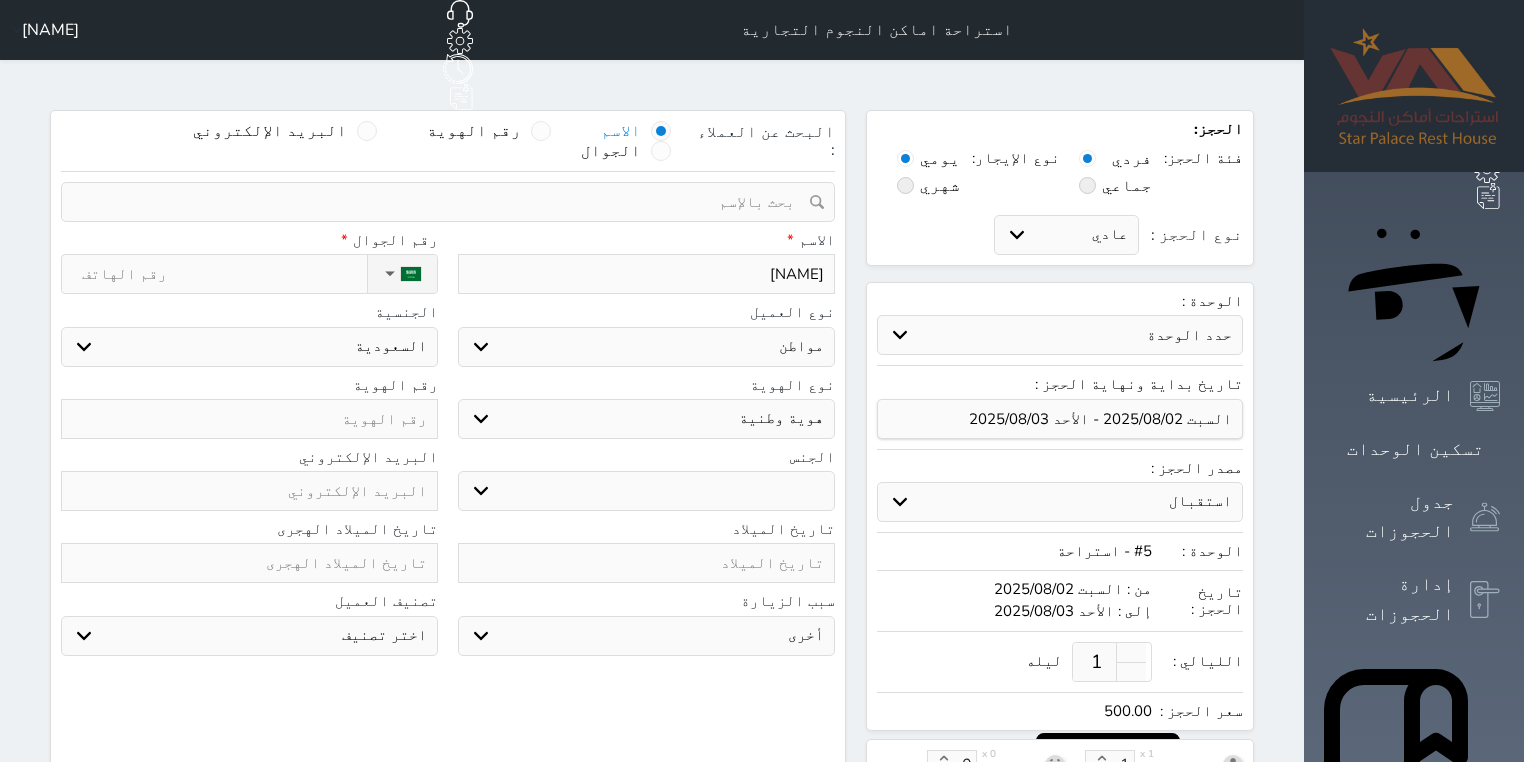 type on "[NAME]" 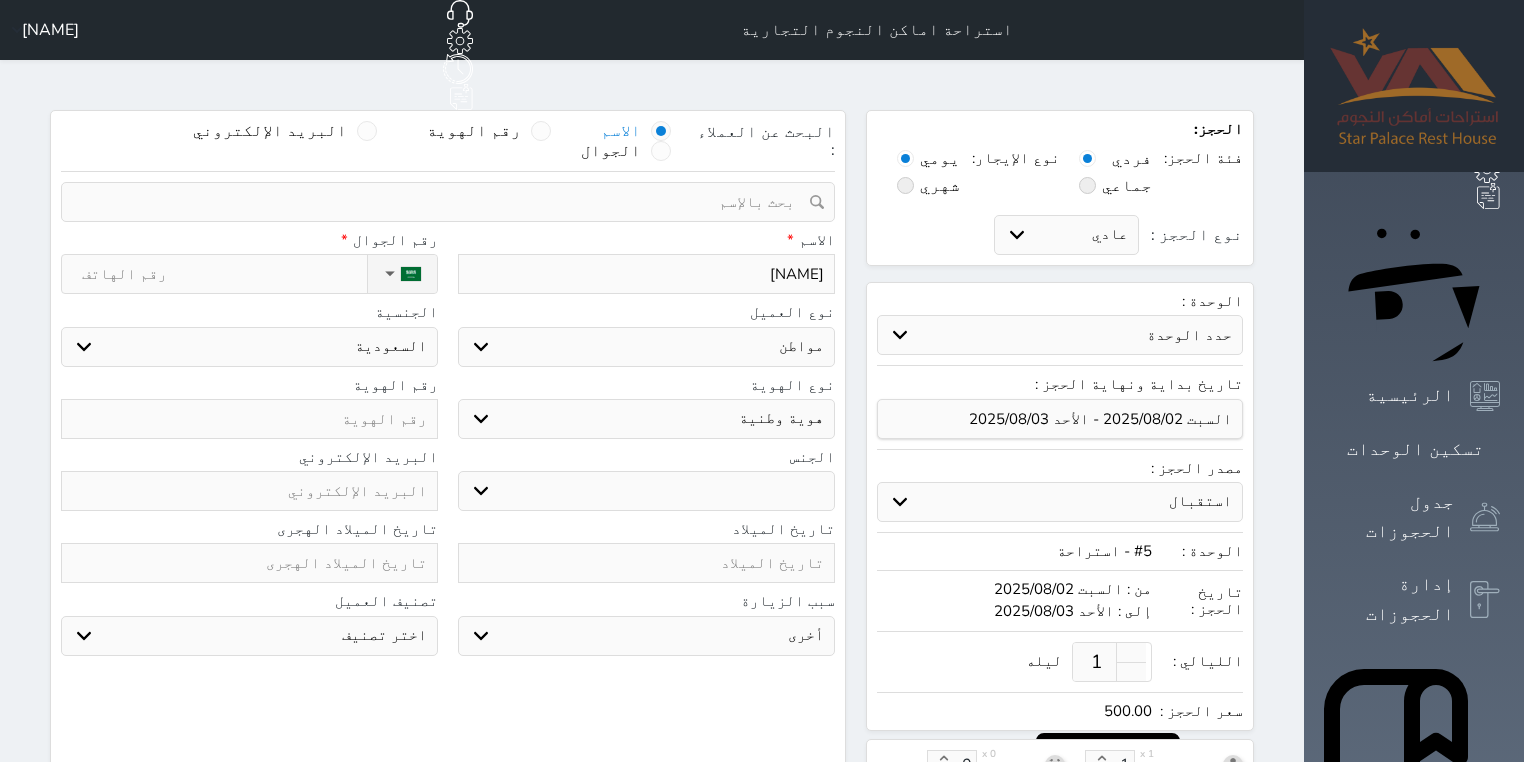 select 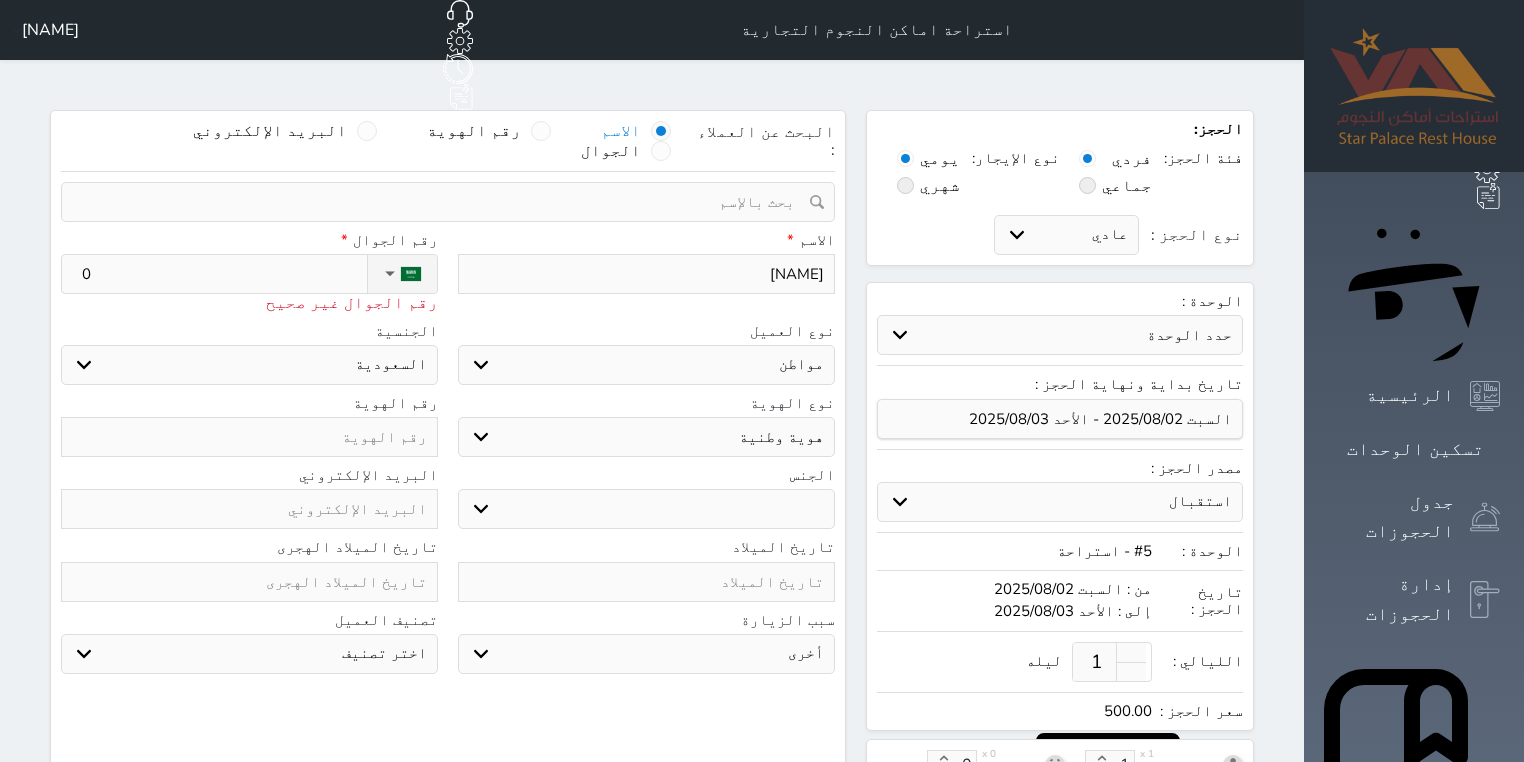 type on "05" 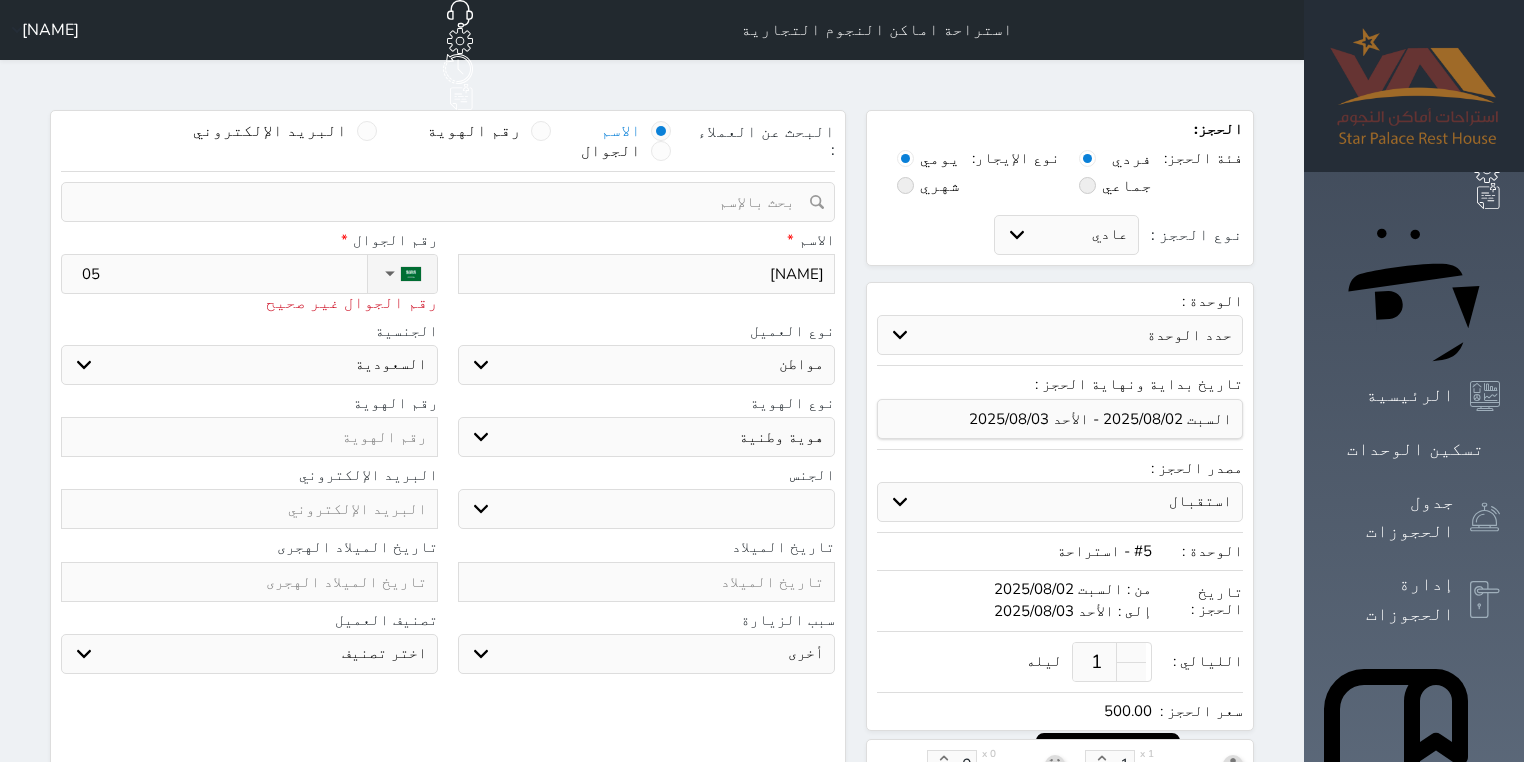 type on "050" 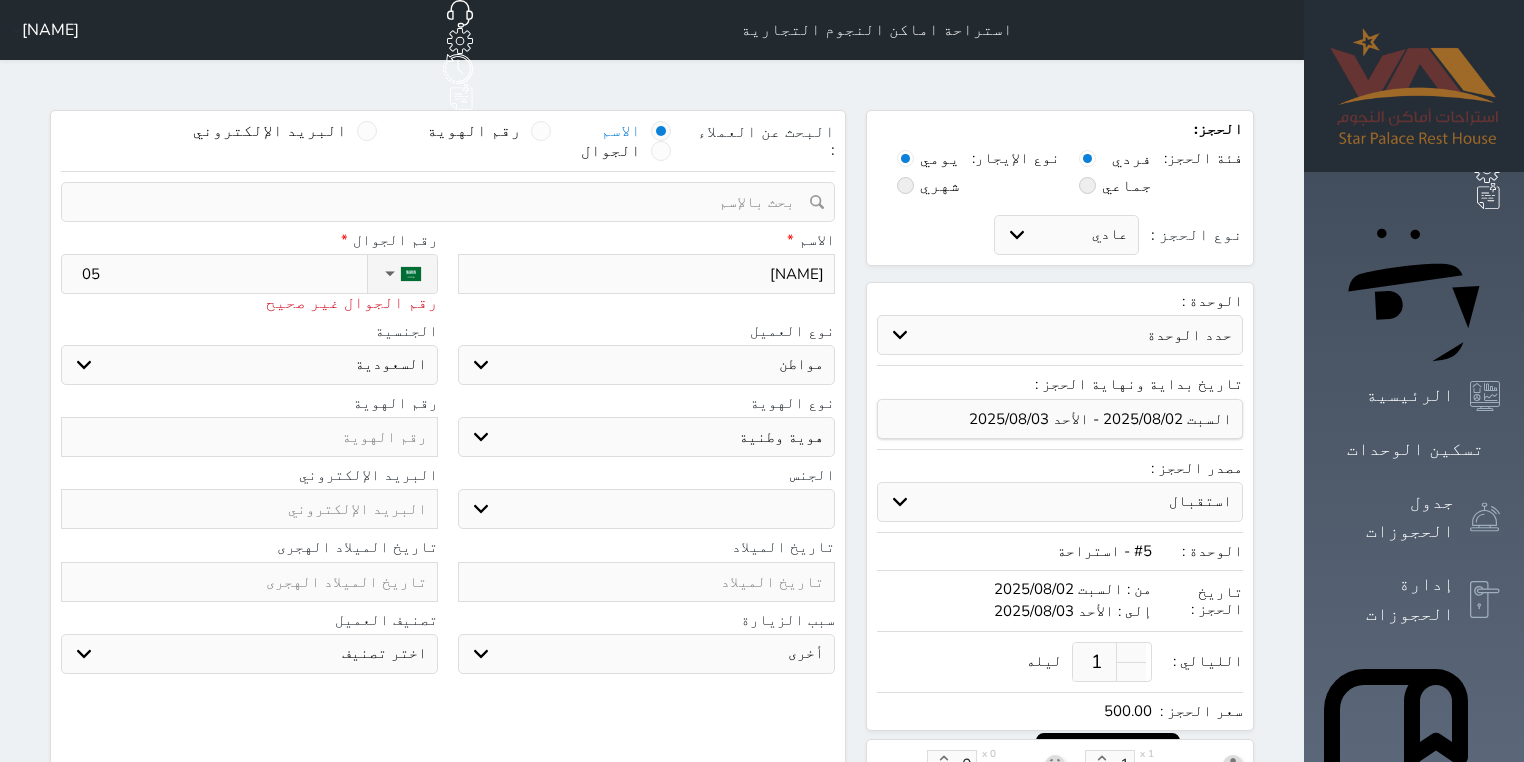 select 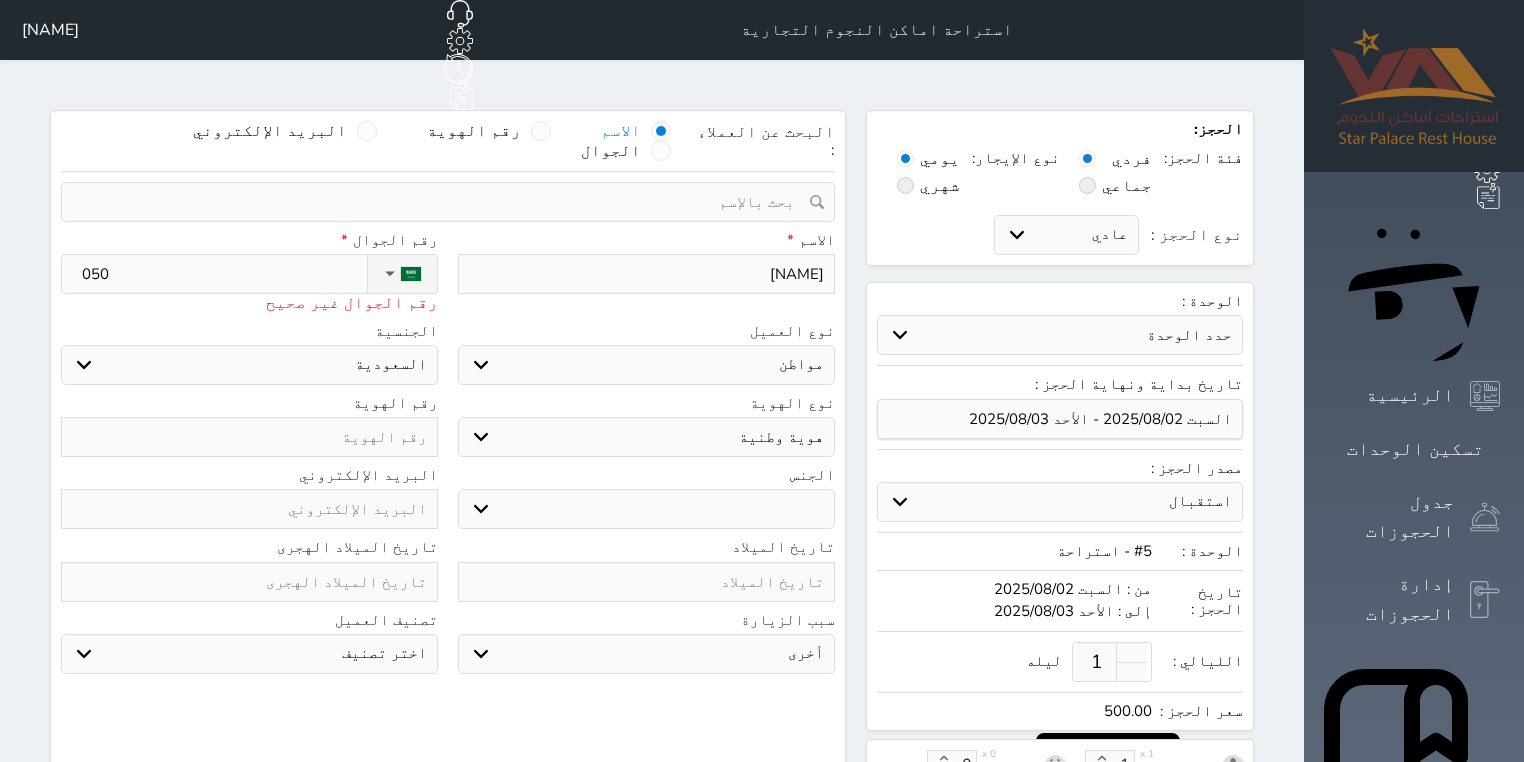 type on "0500" 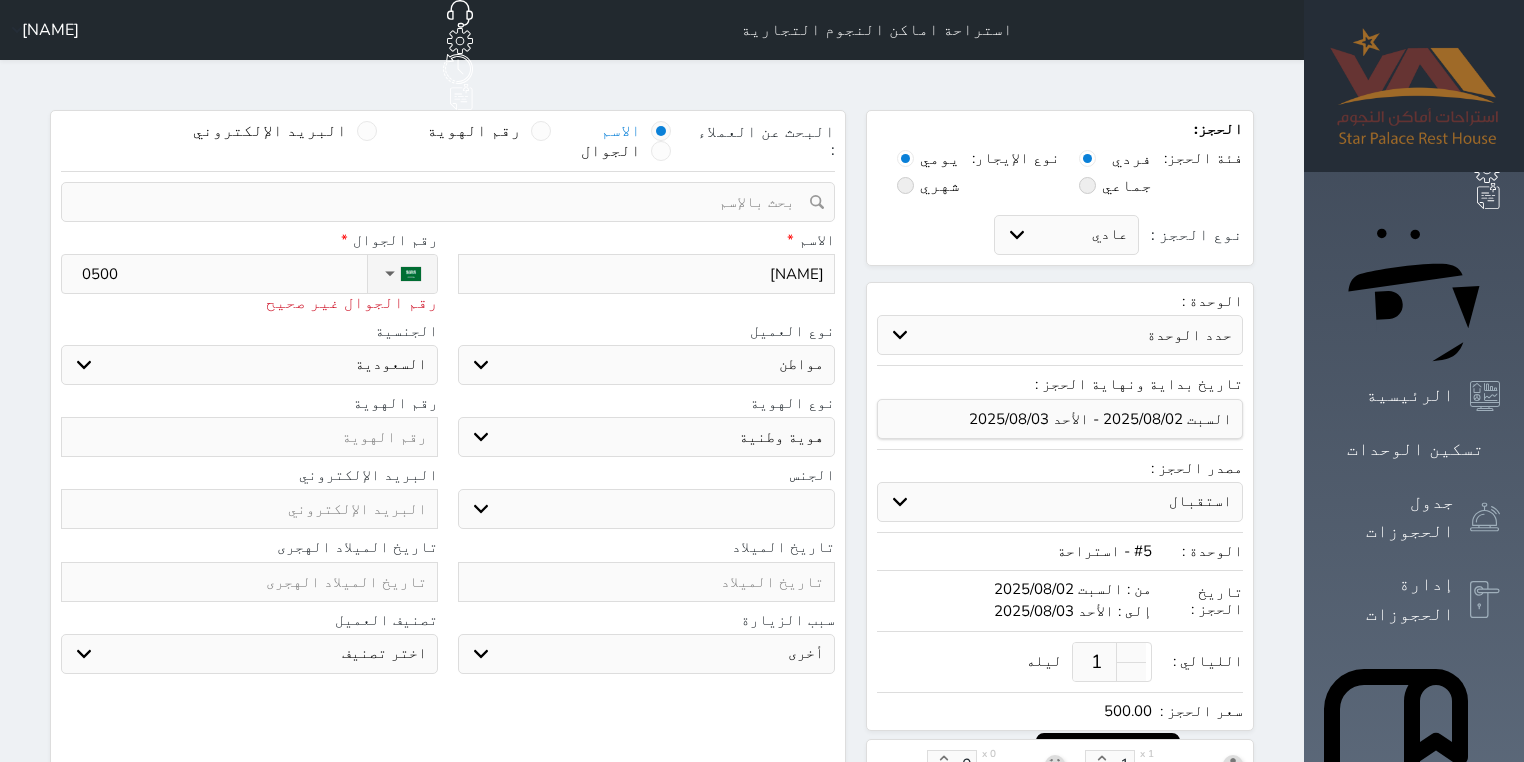 type on "05000" 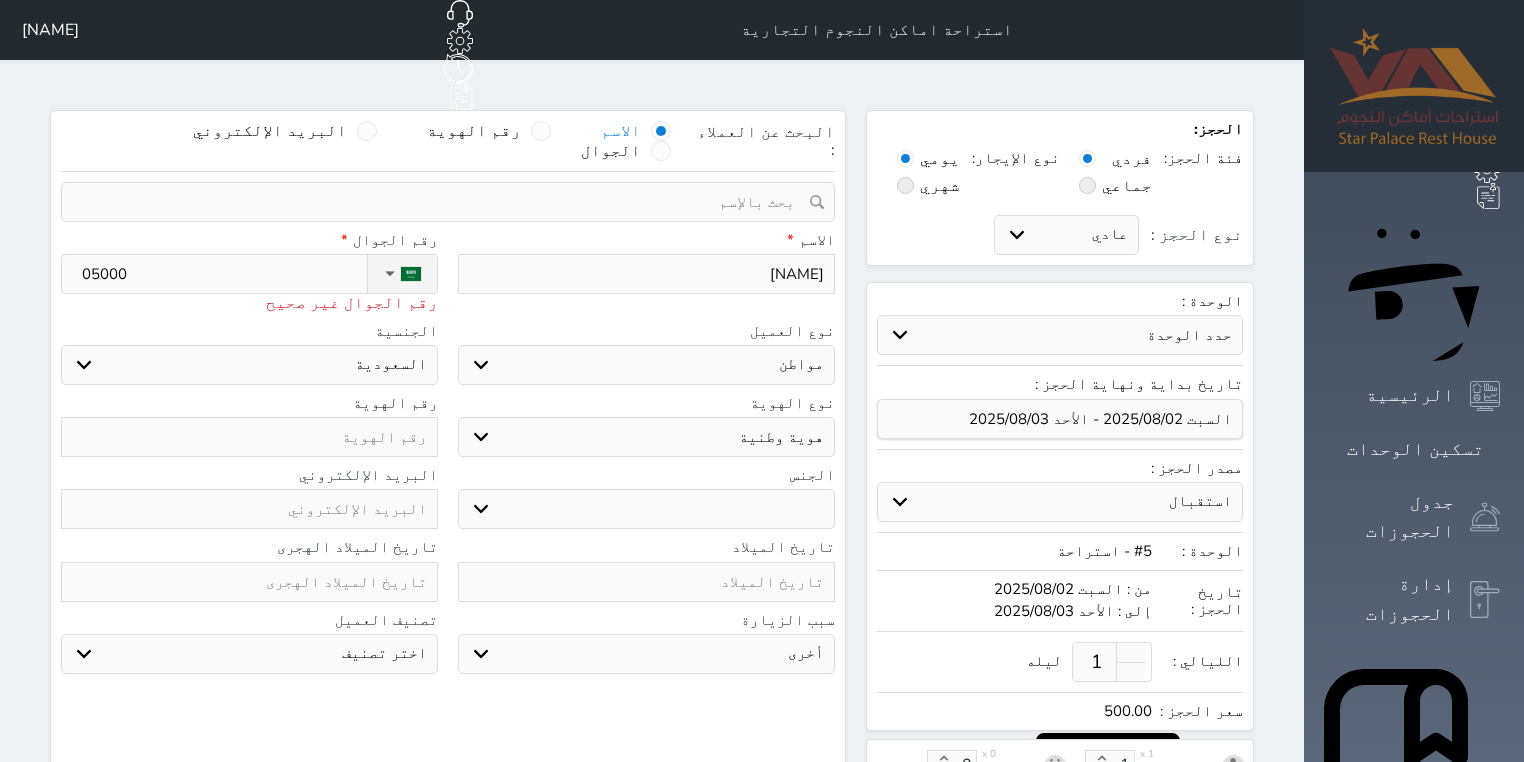 type on "[PHONE]" 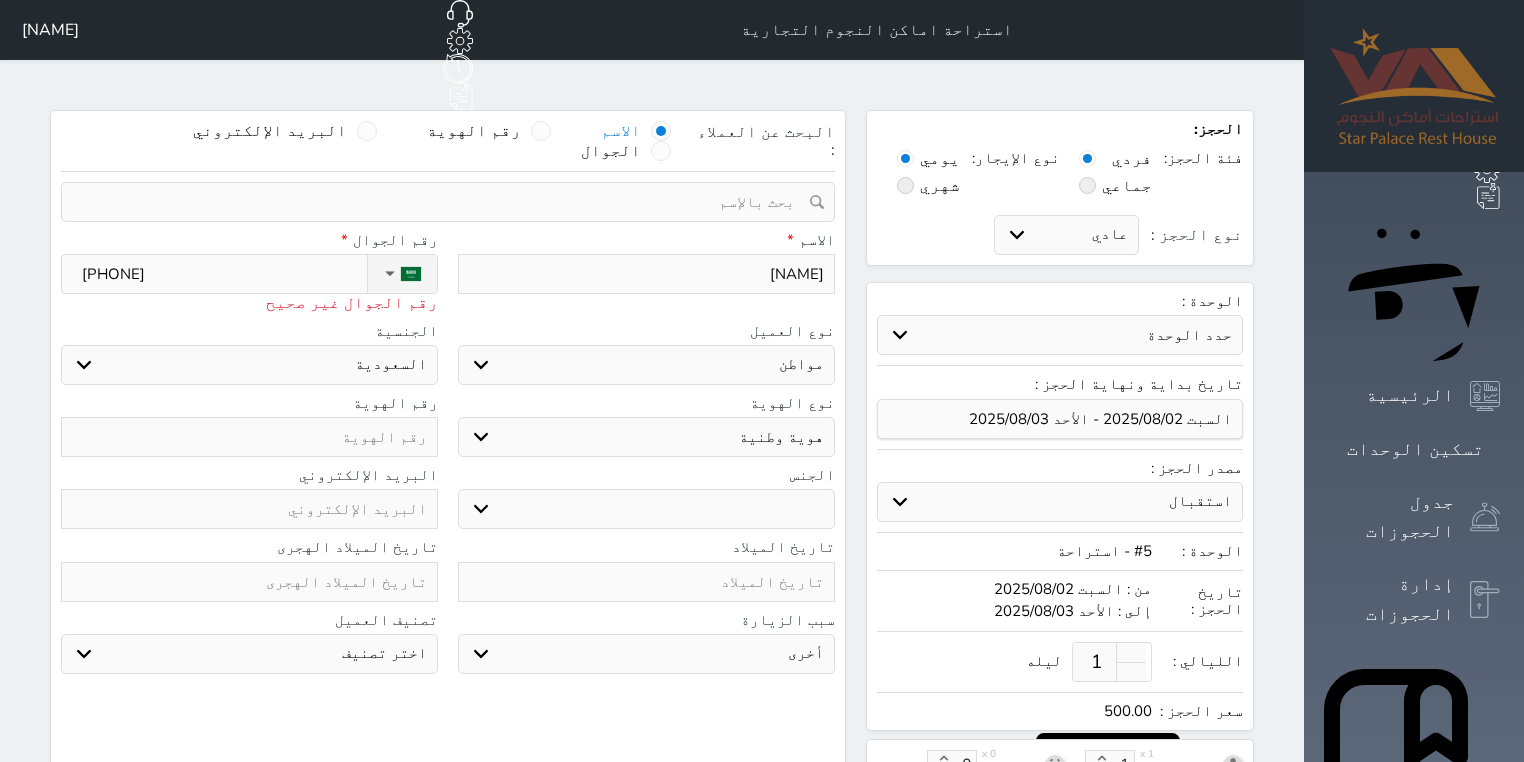 select 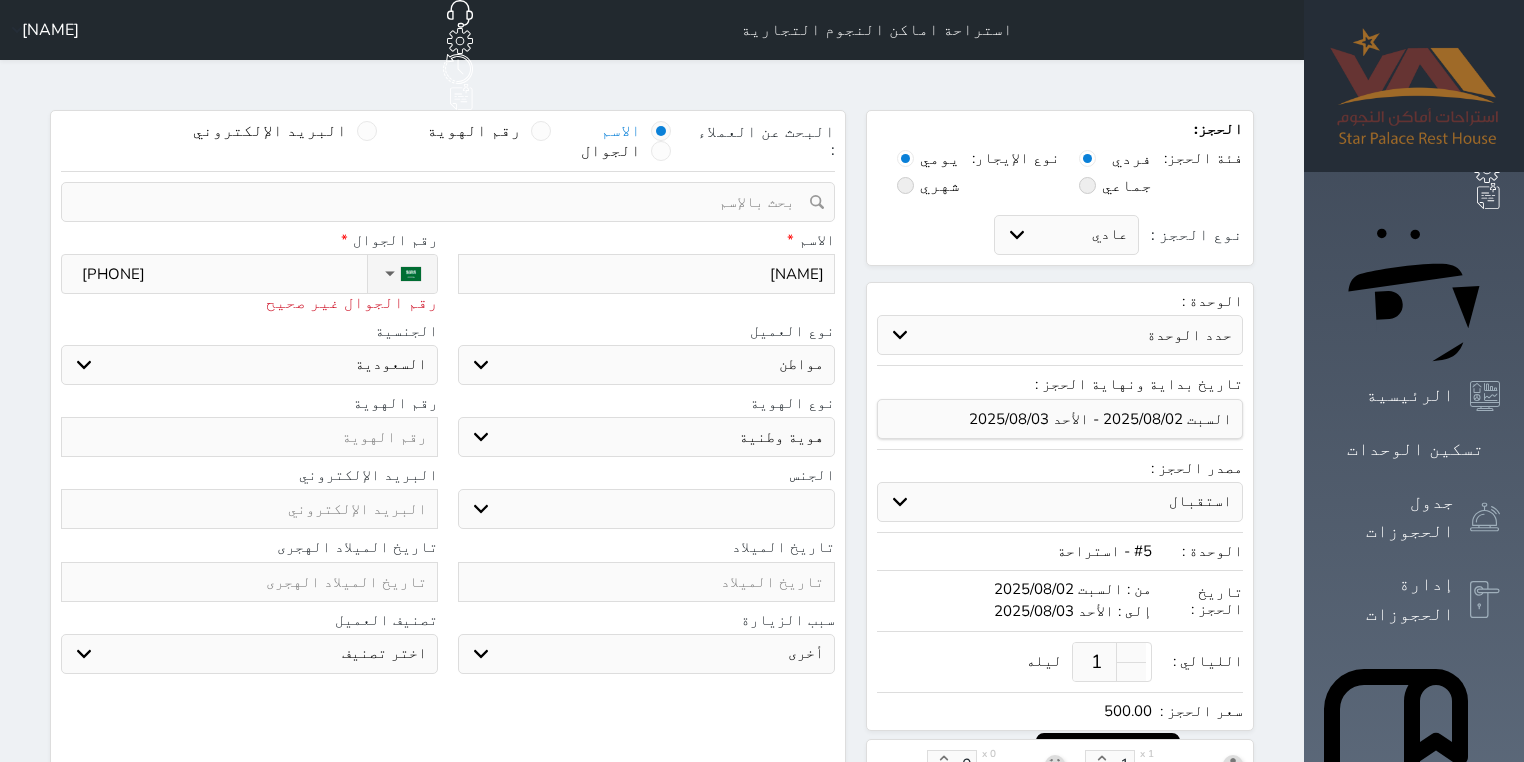 type on "[PHONE]" 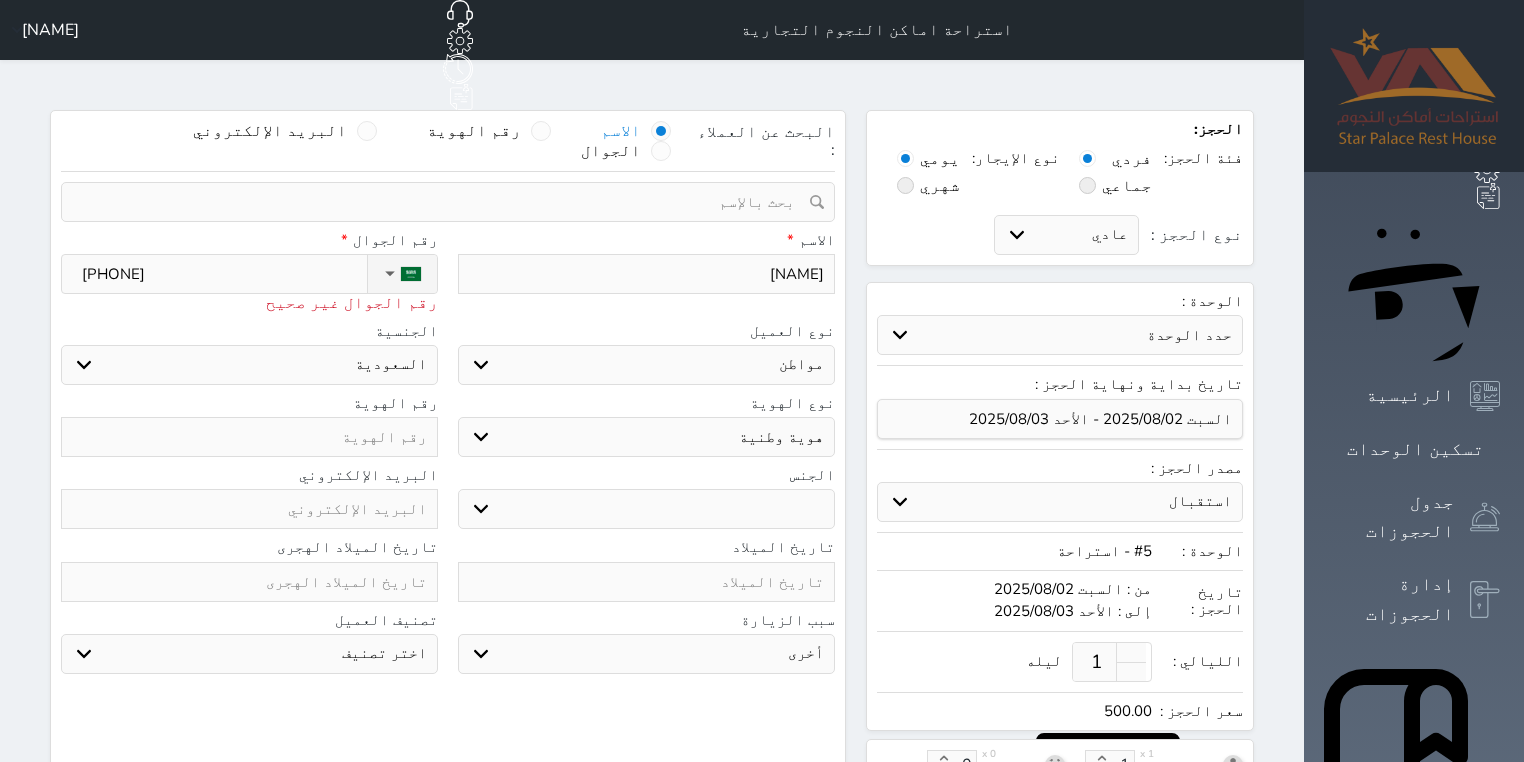 select 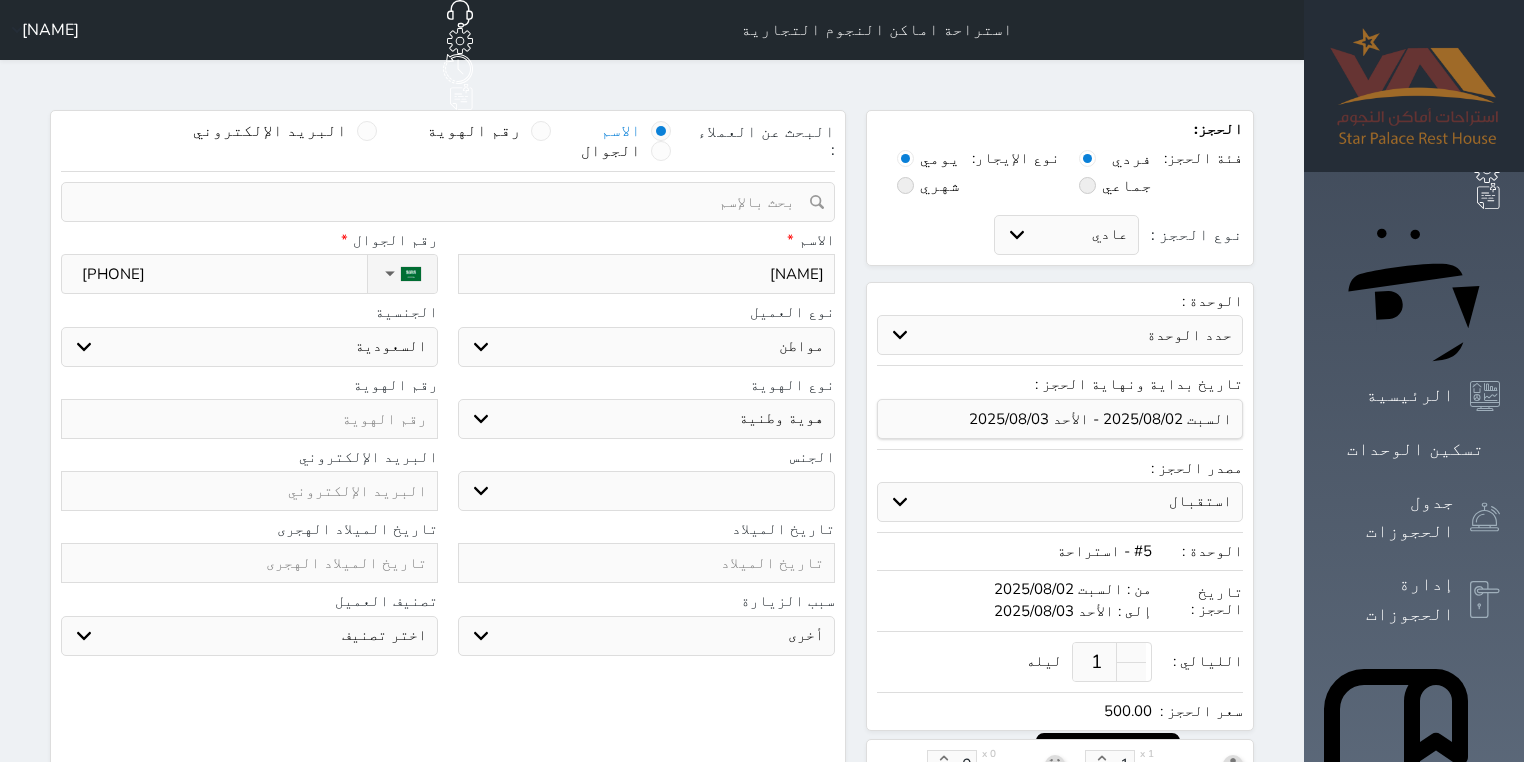 type on "[PHONE]" 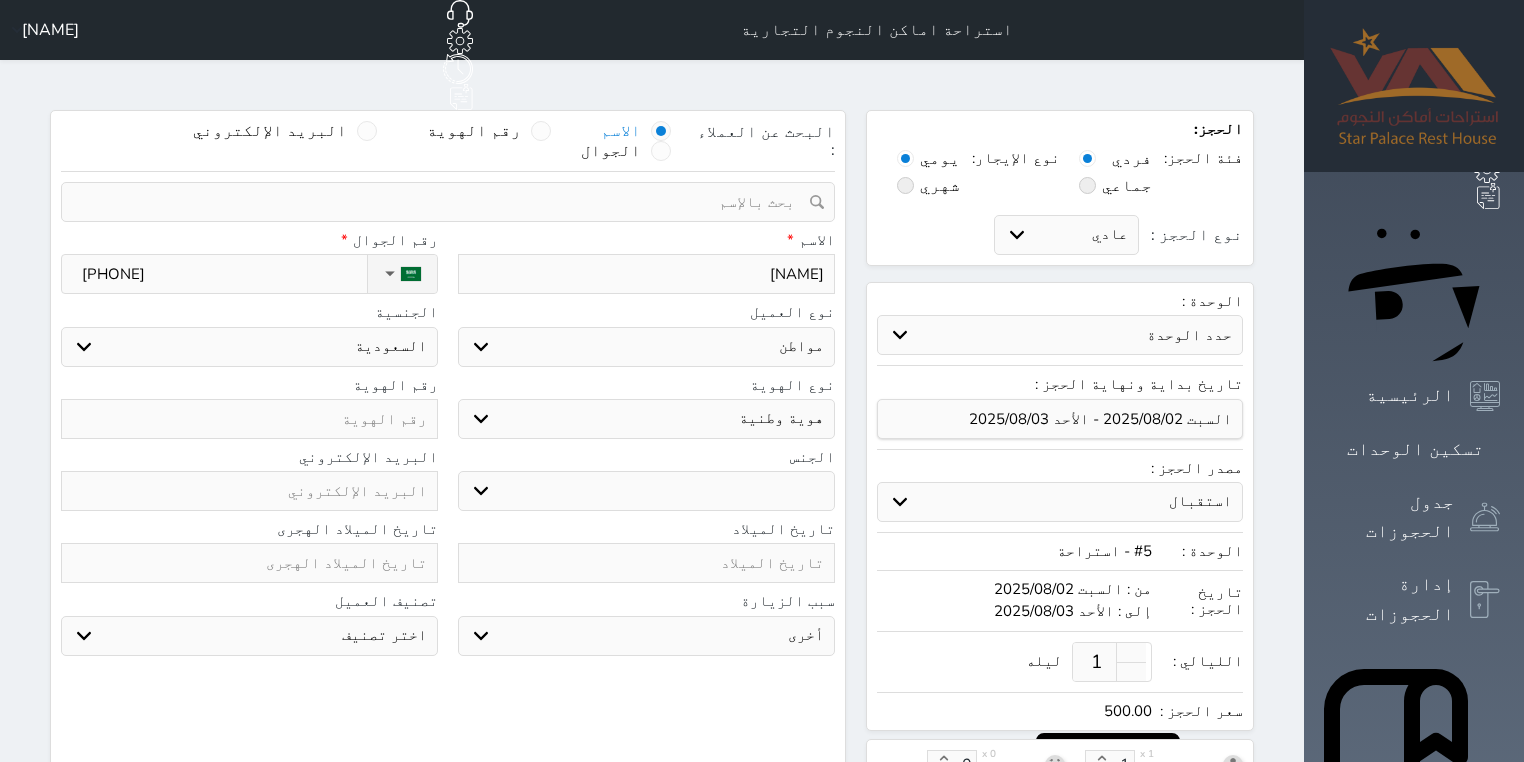 type on "2" 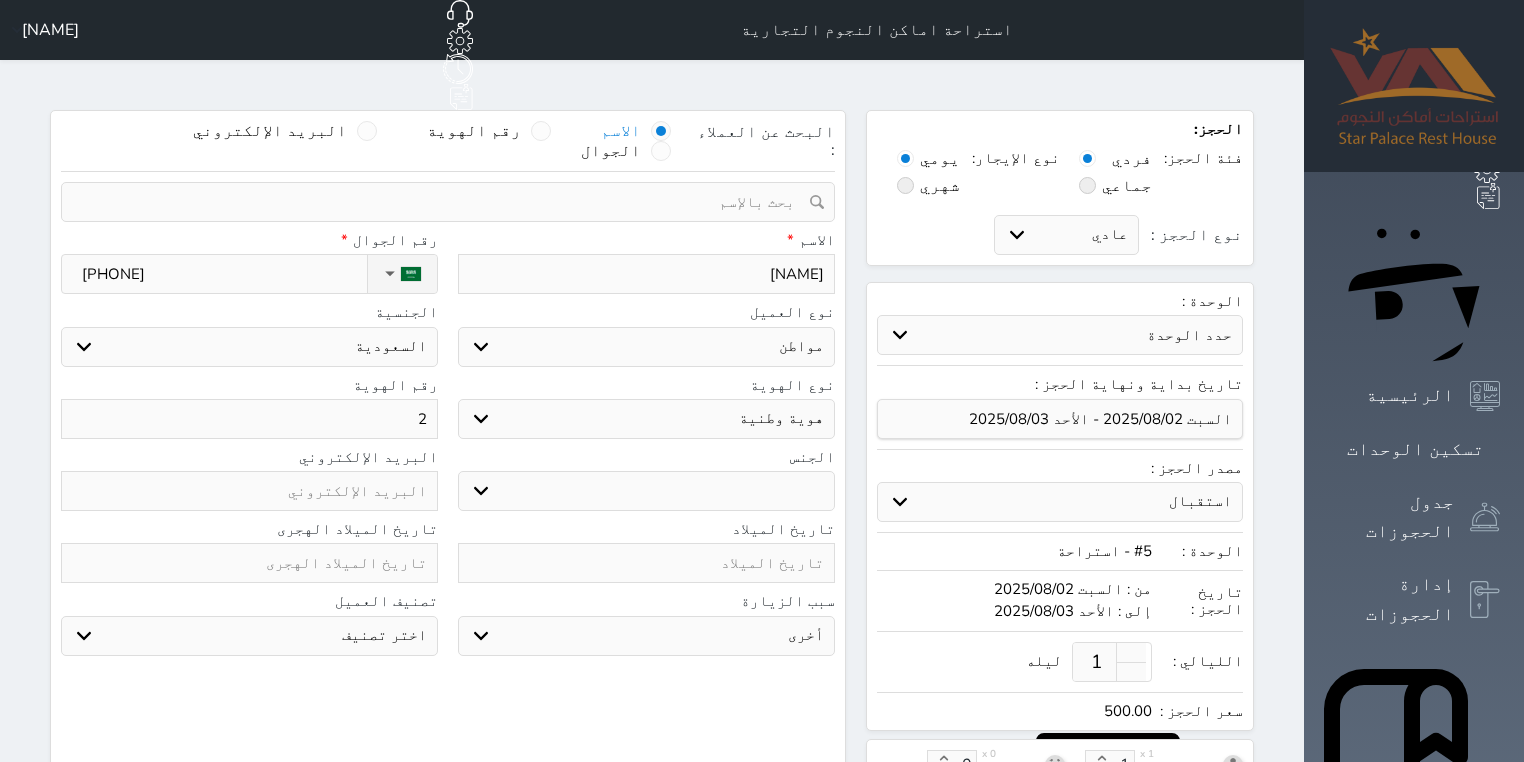 select 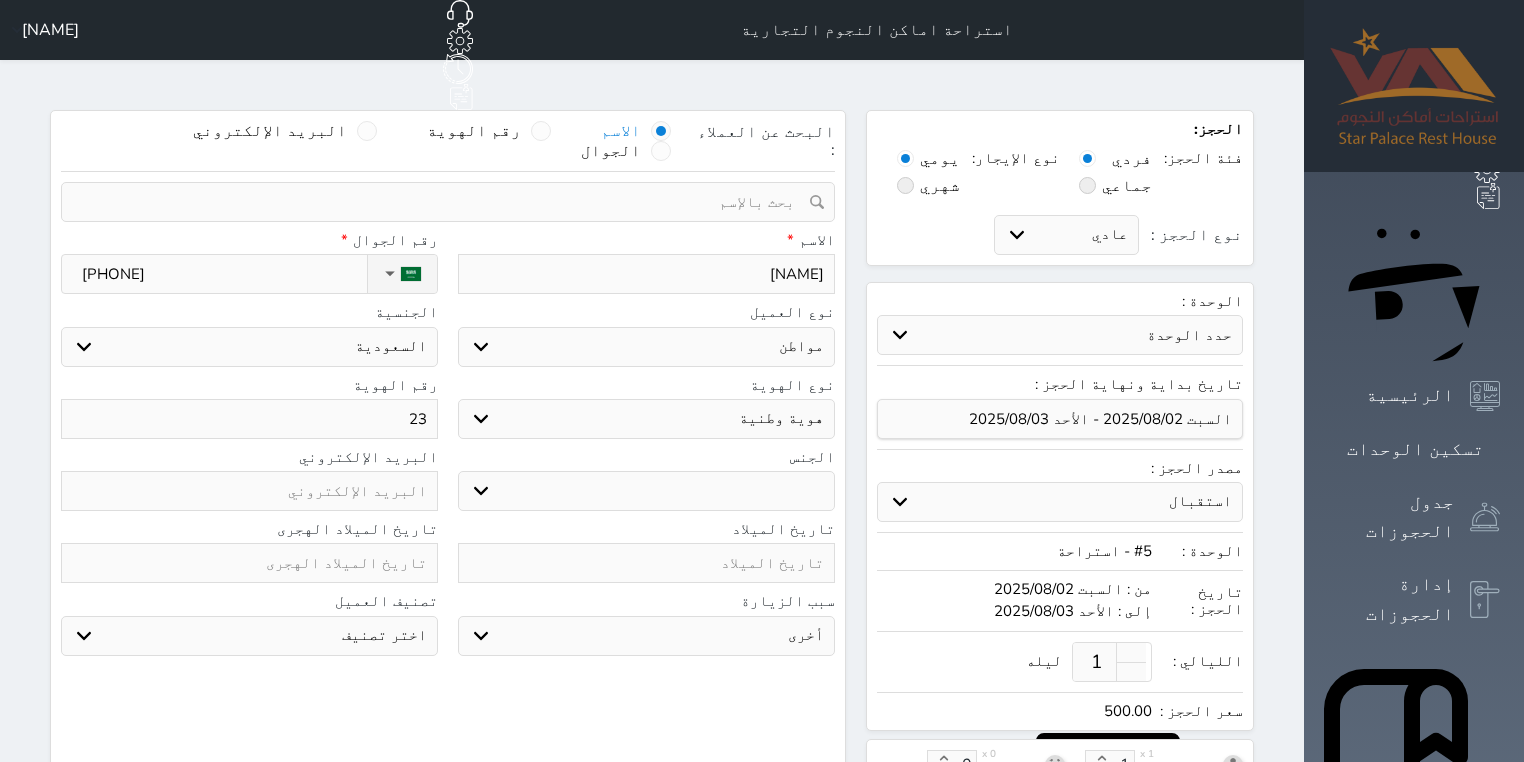type on "232" 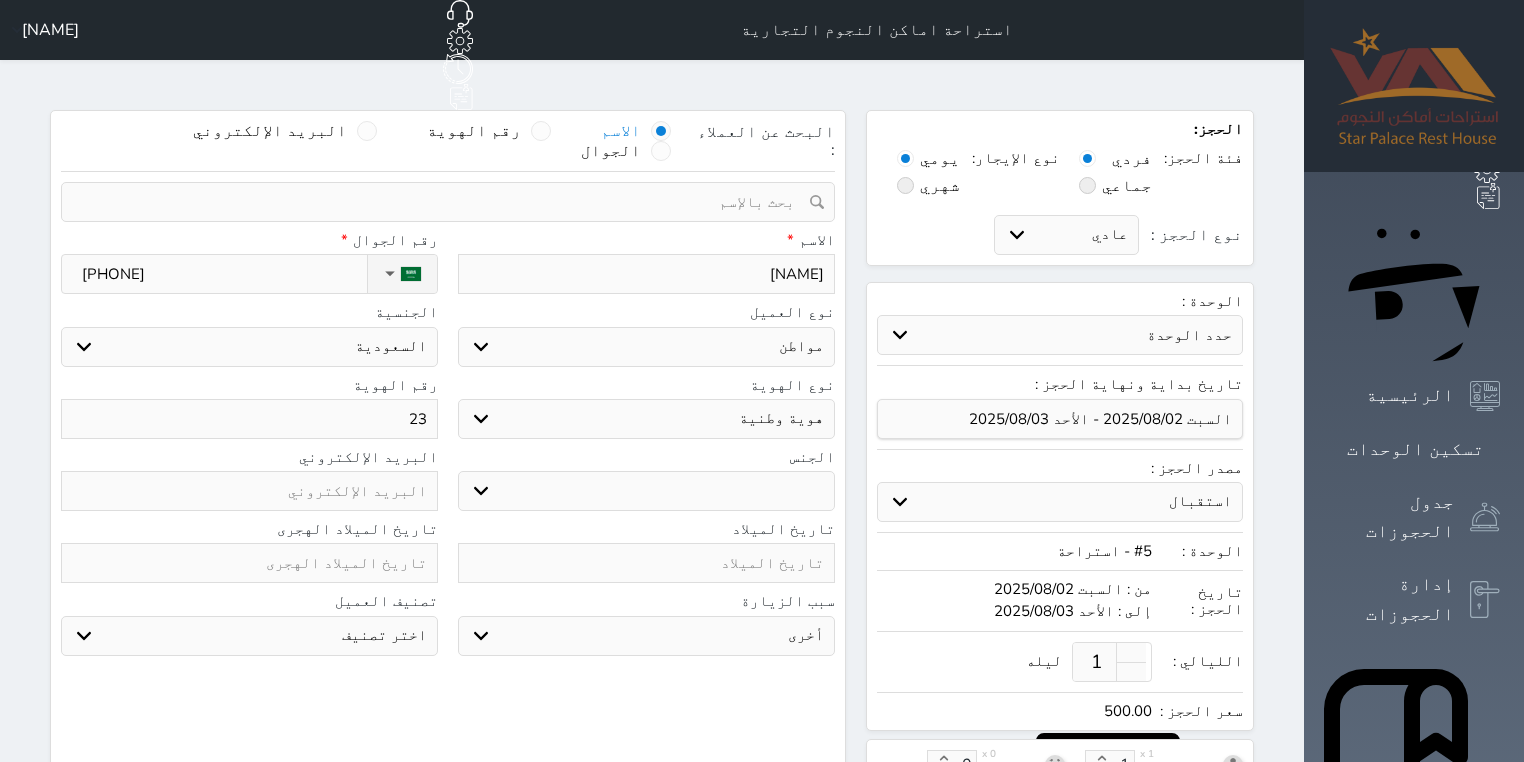 select 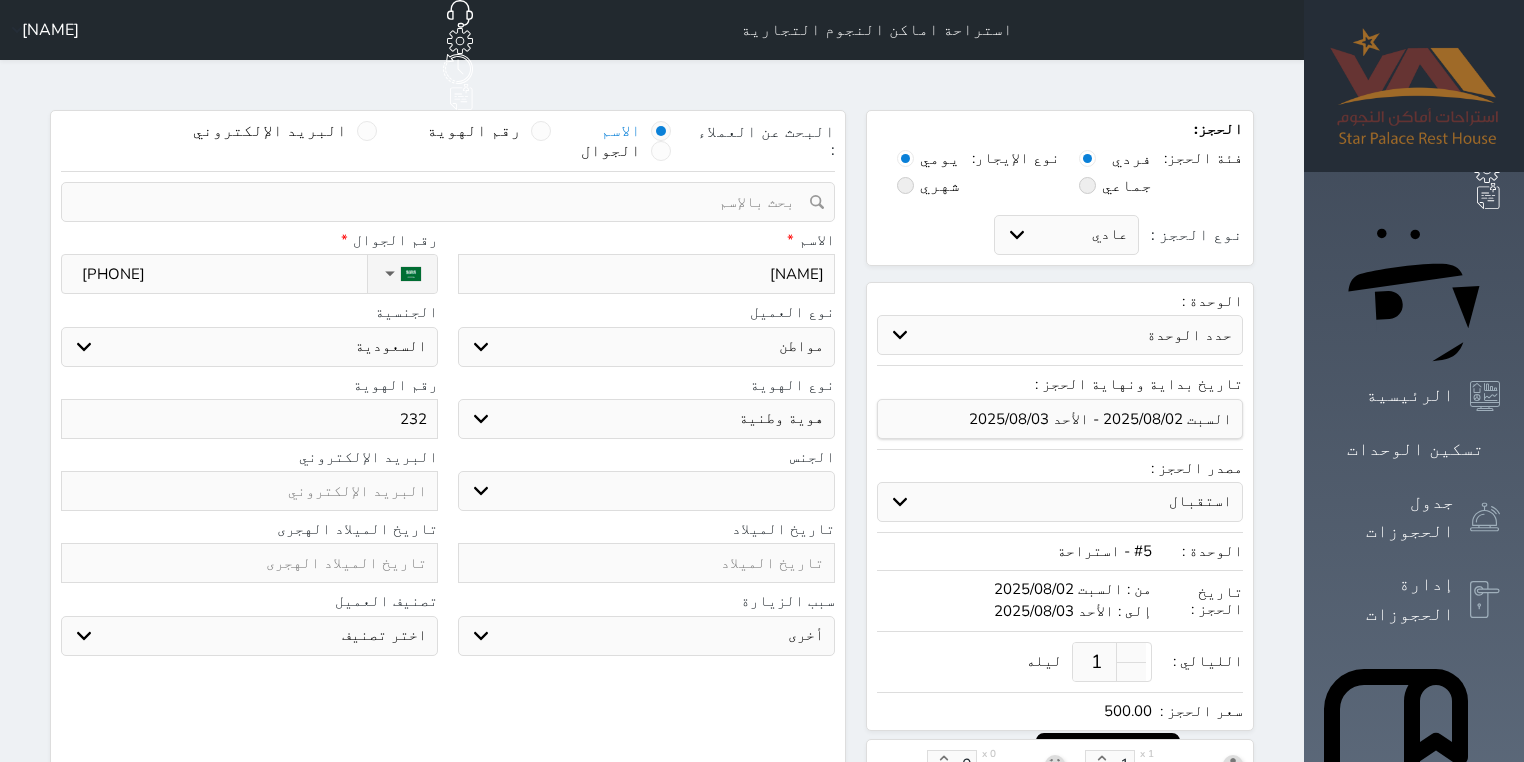 type on "2322" 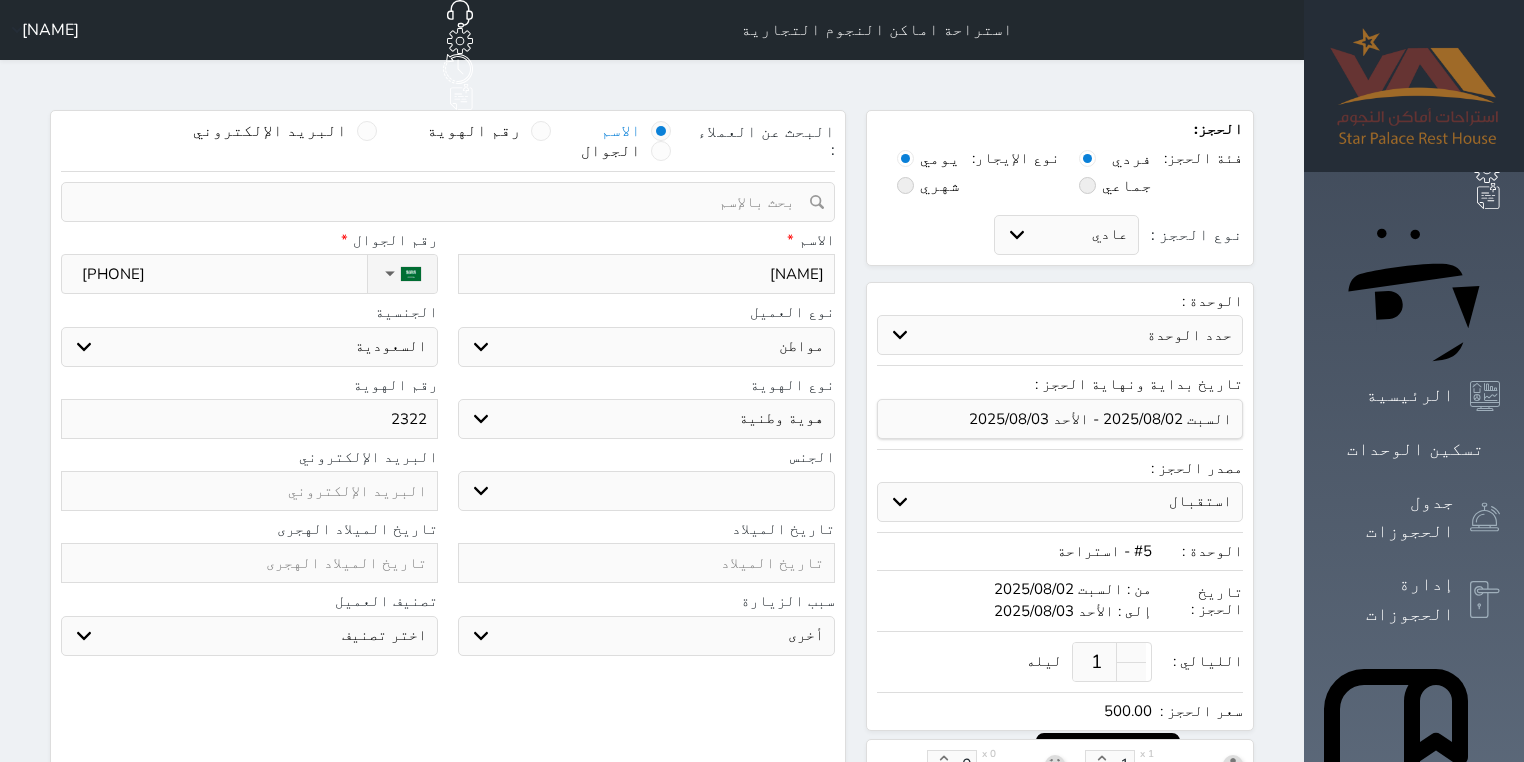 type on "[PHONE]" 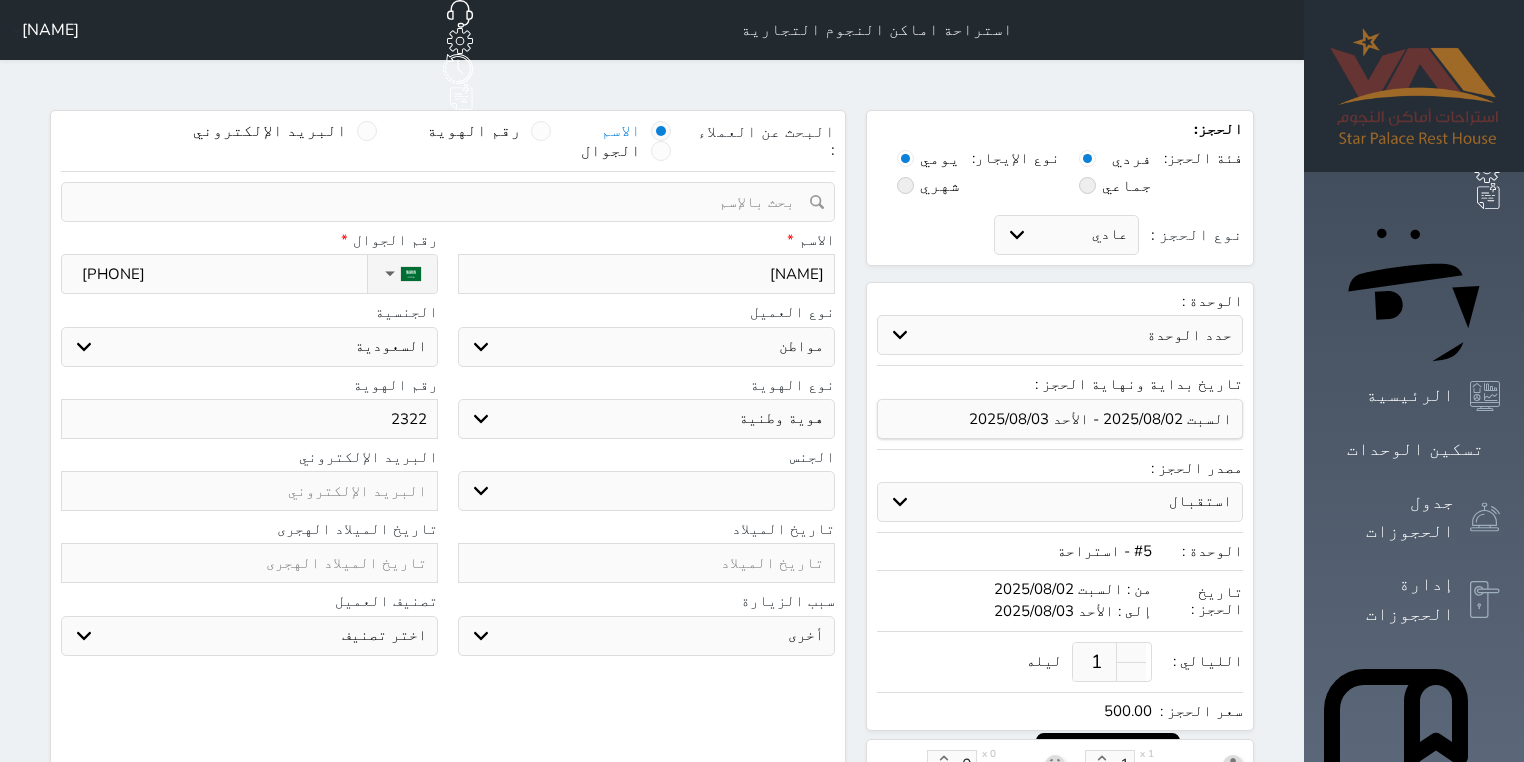 select 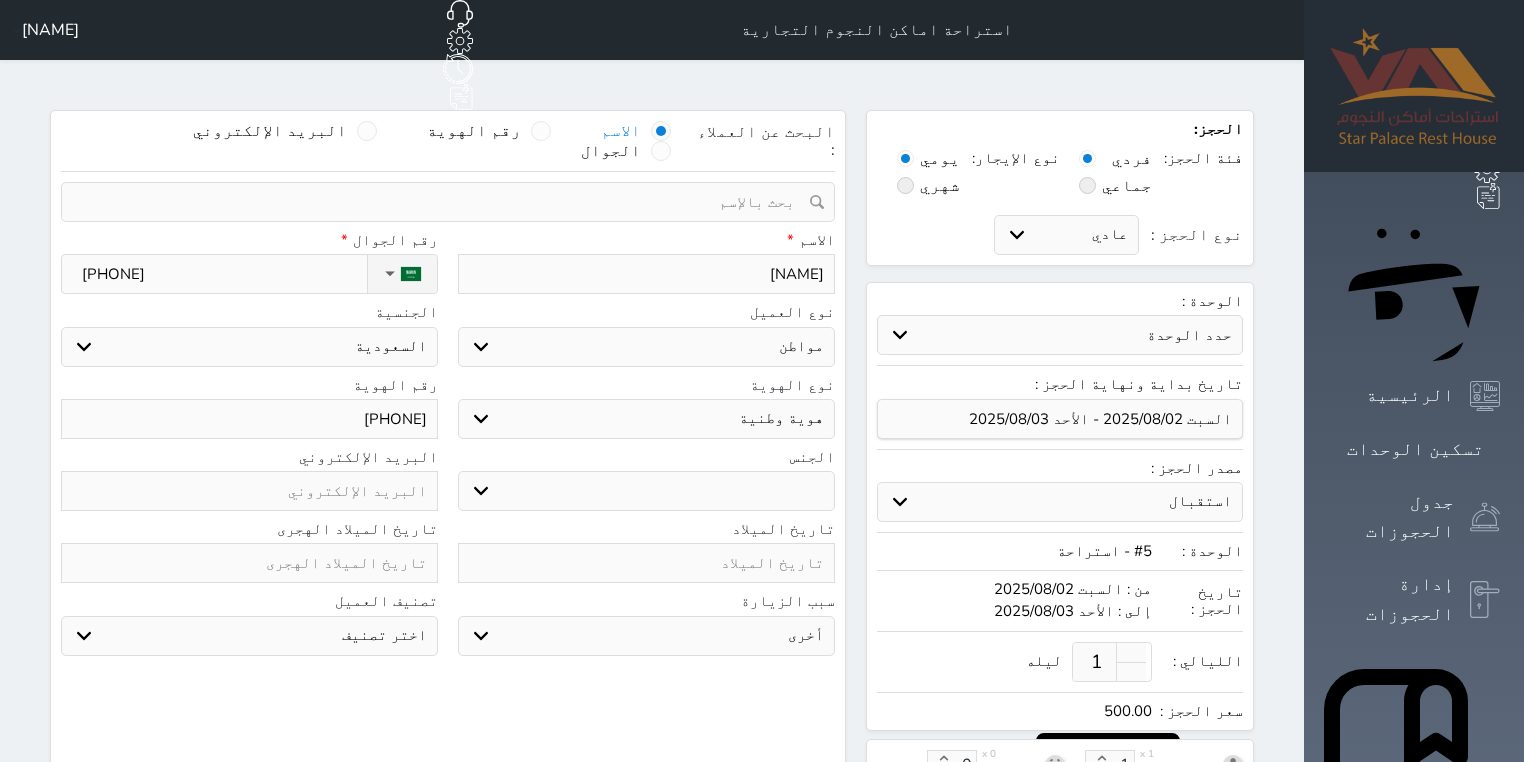 type on "232260" 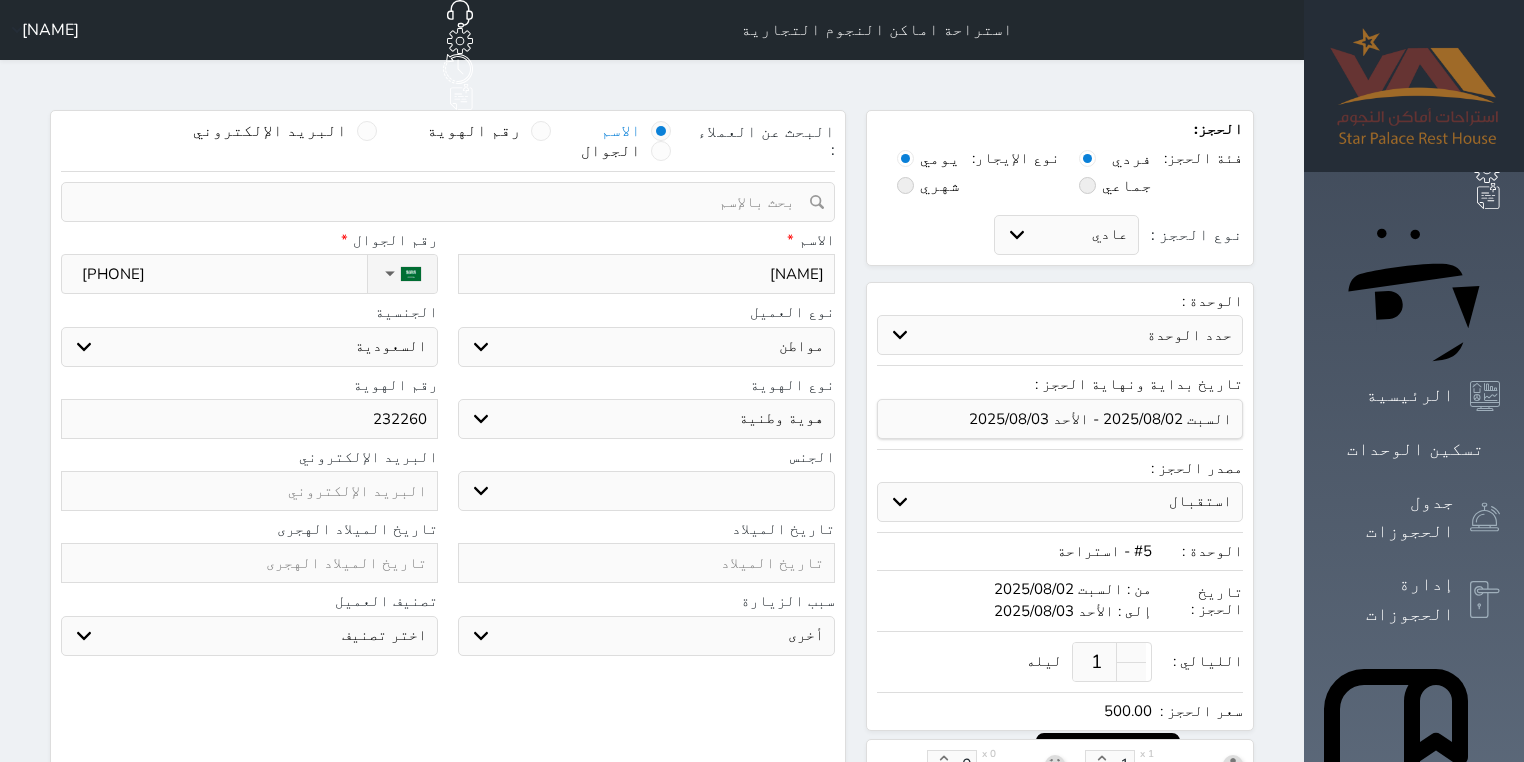 type on "2322608" 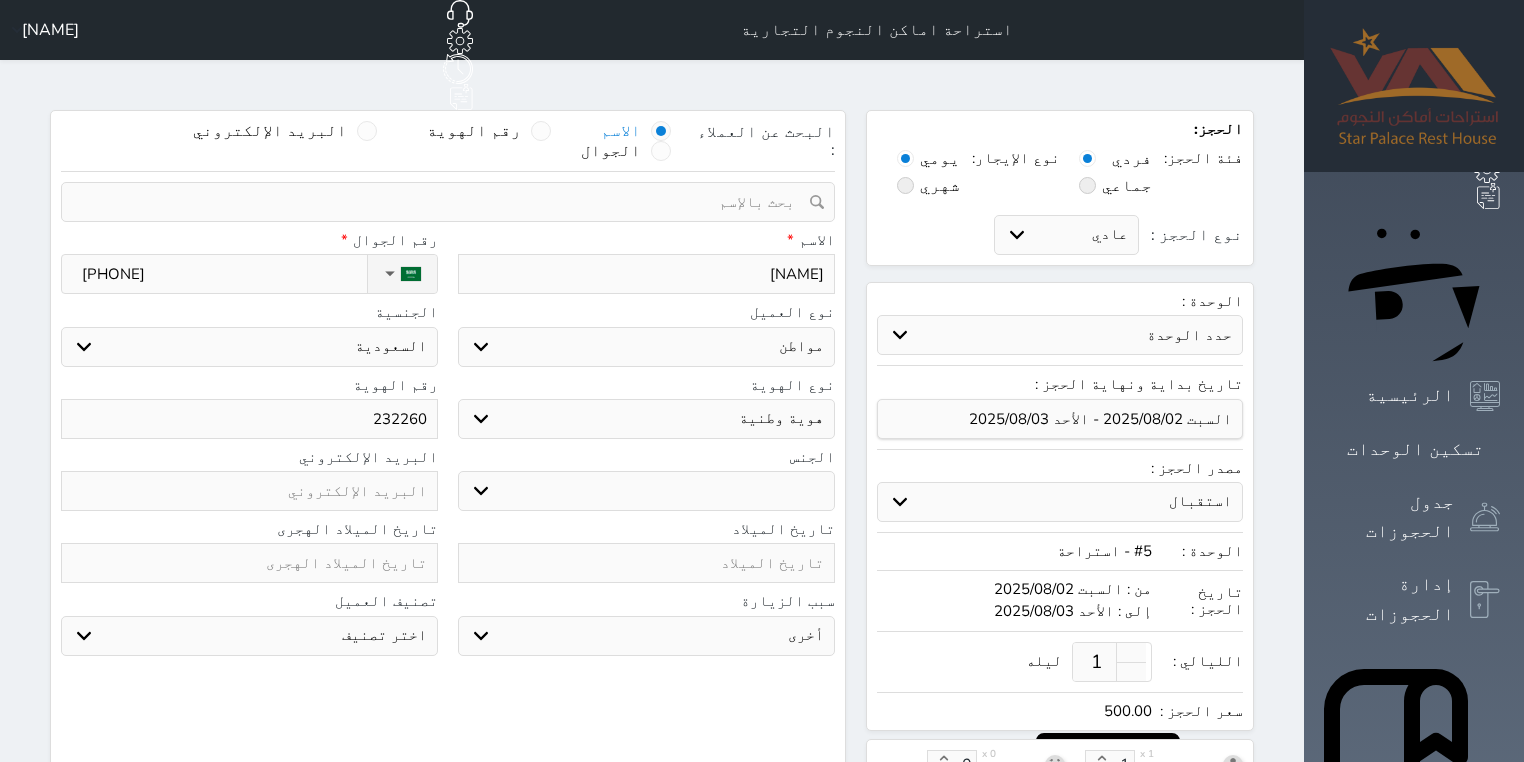 select 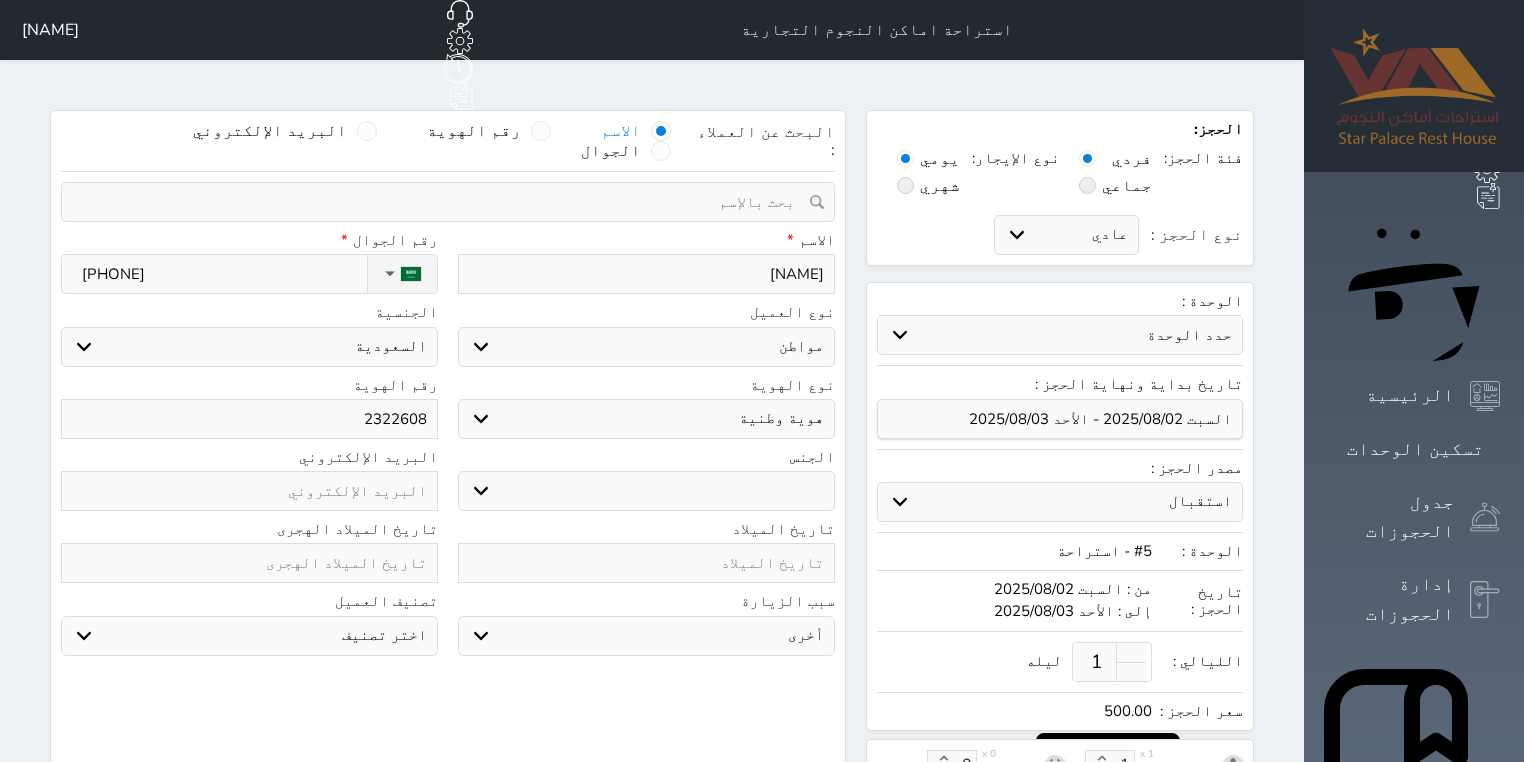 type on "[PHONE]" 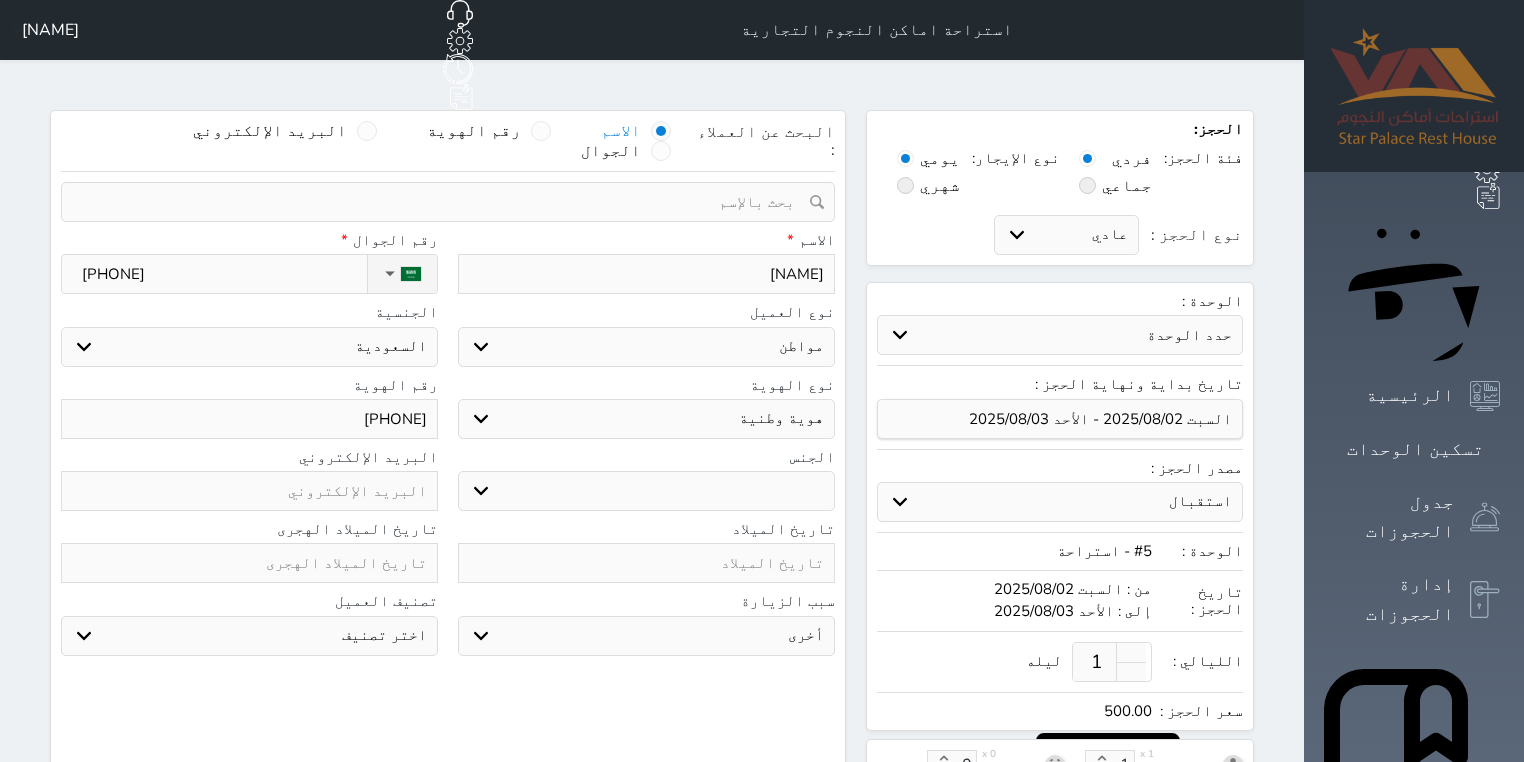 type on "232260879" 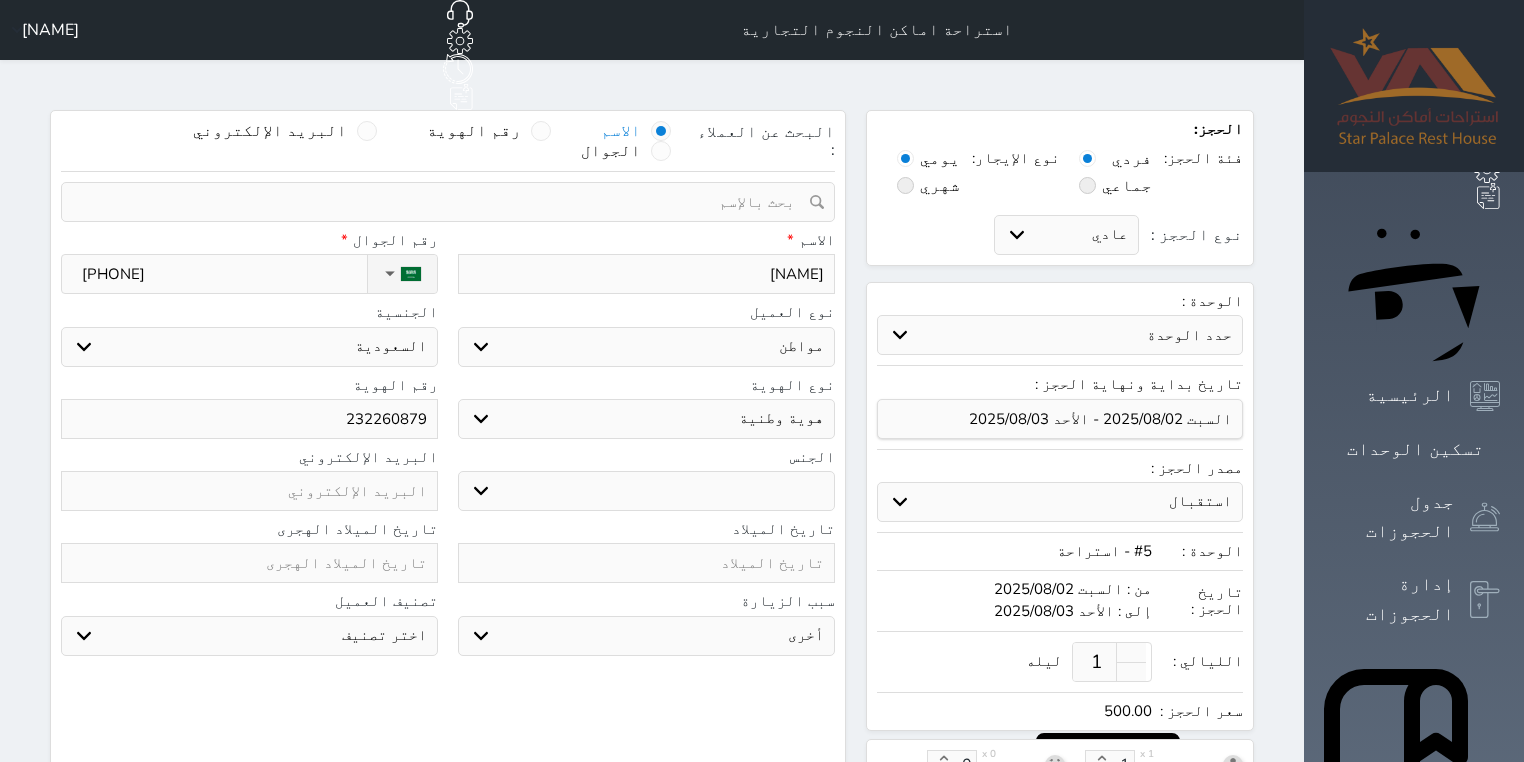 type on "2322608791" 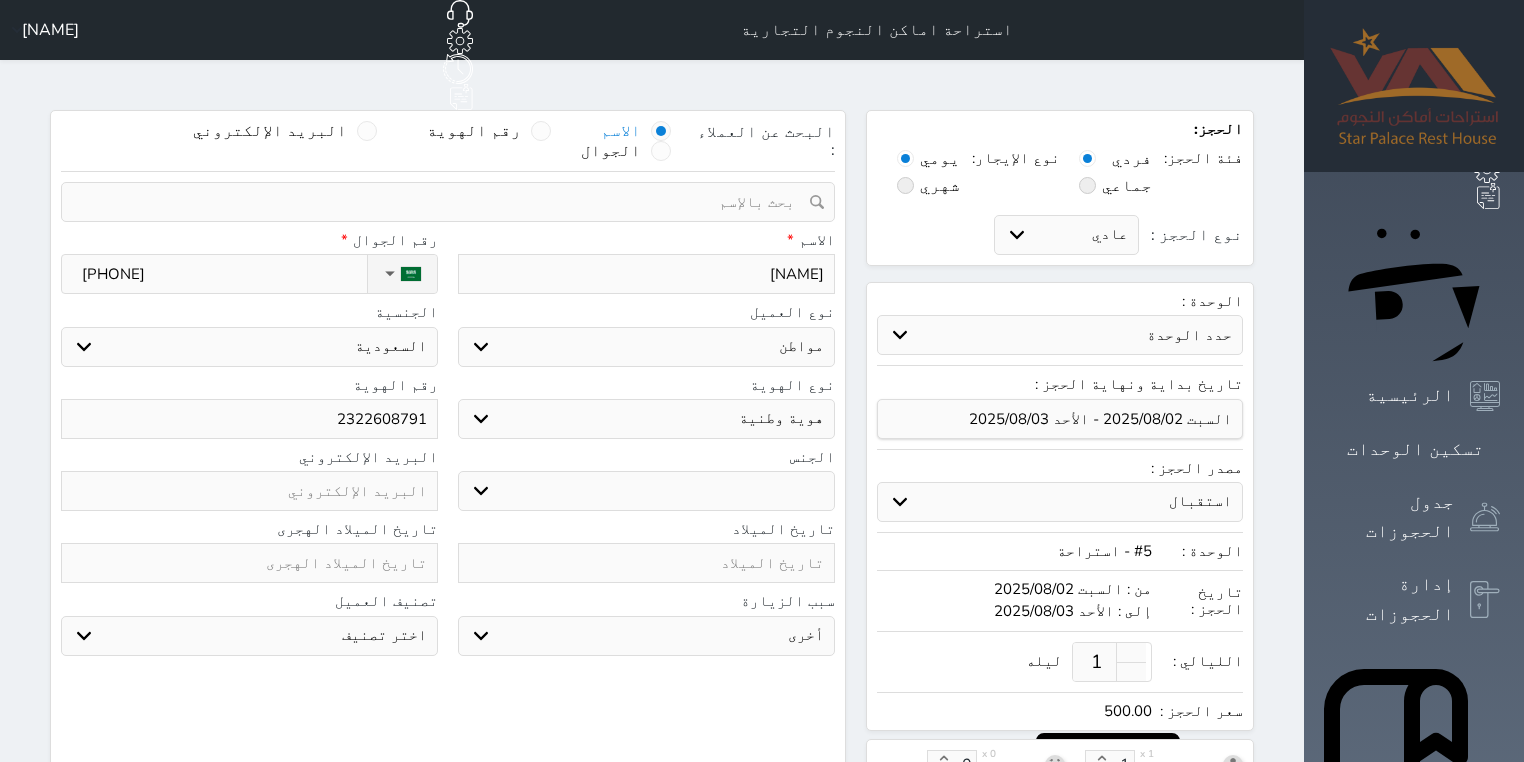 type on "2322608791" 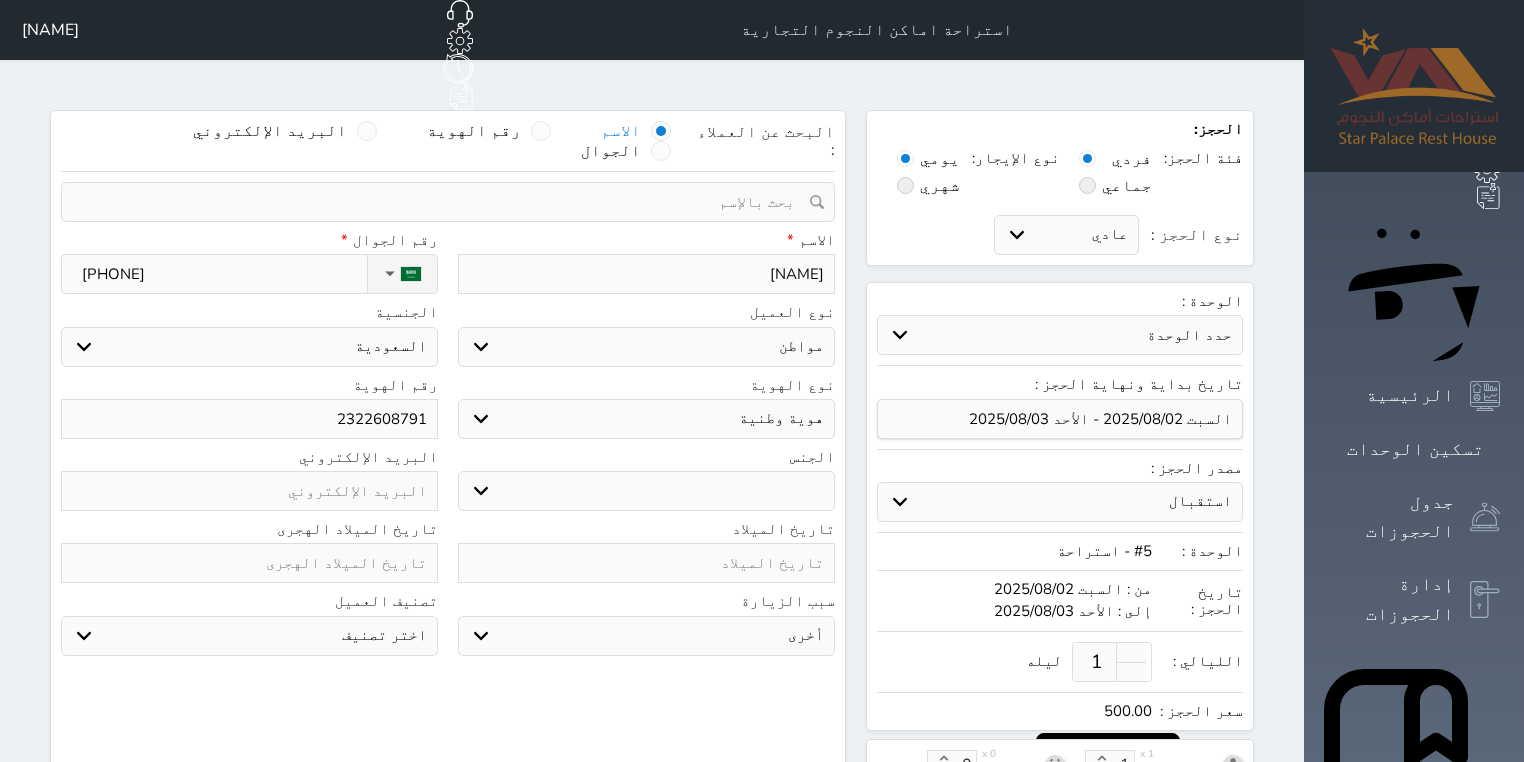 select on "4" 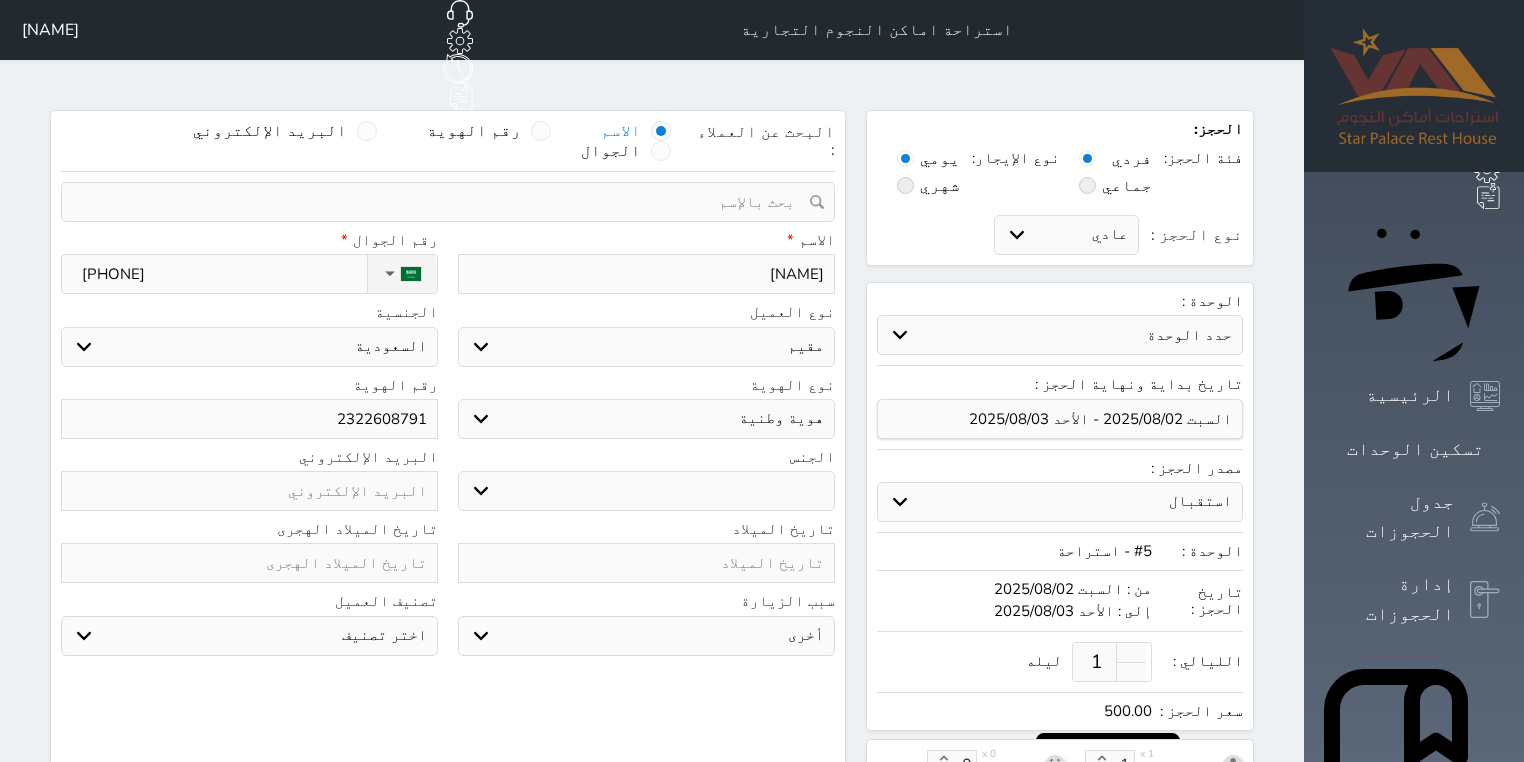 click on "اختر نوع   مواطن مواطن خليجي زائر مقيم" at bounding box center (646, 347) 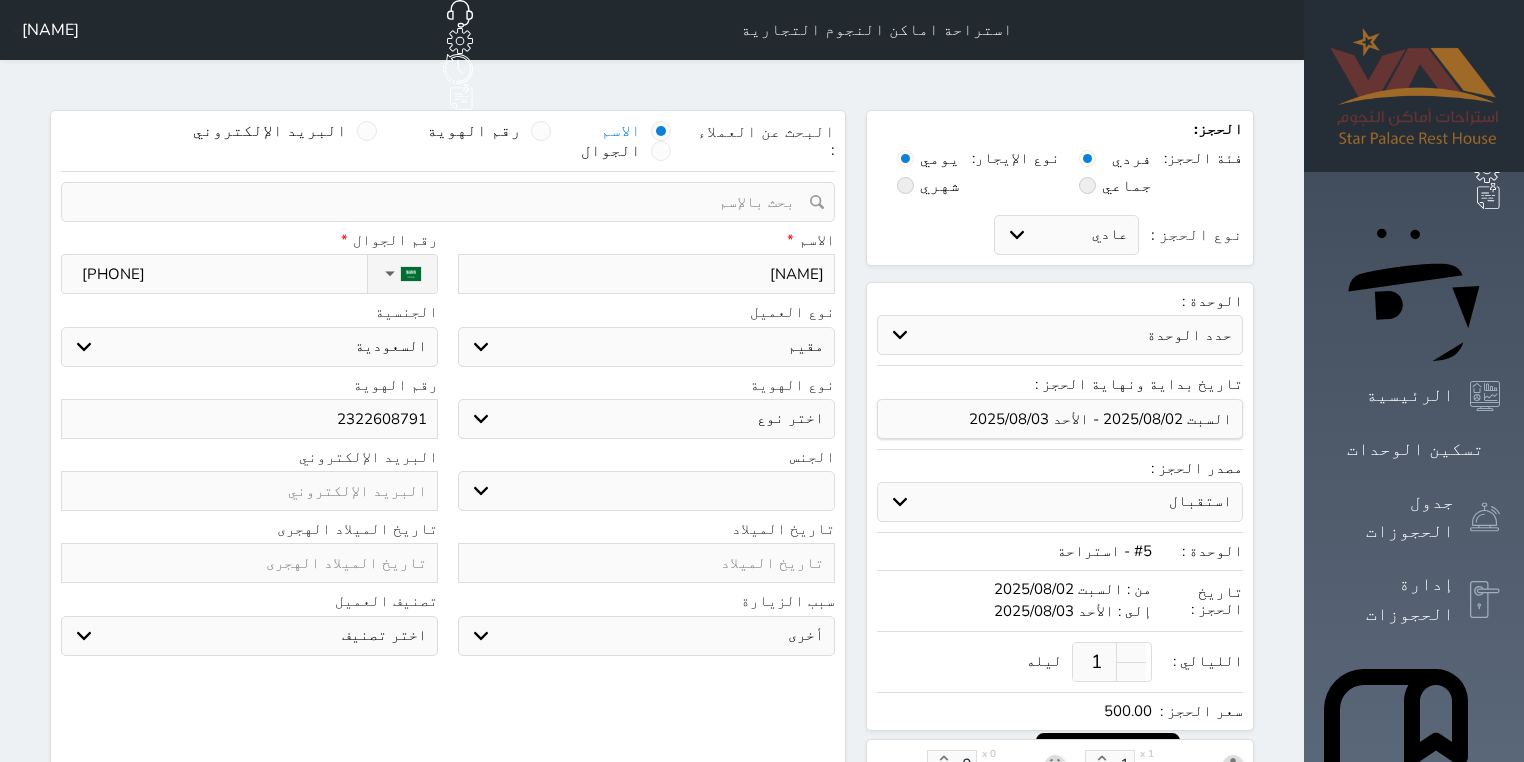 select 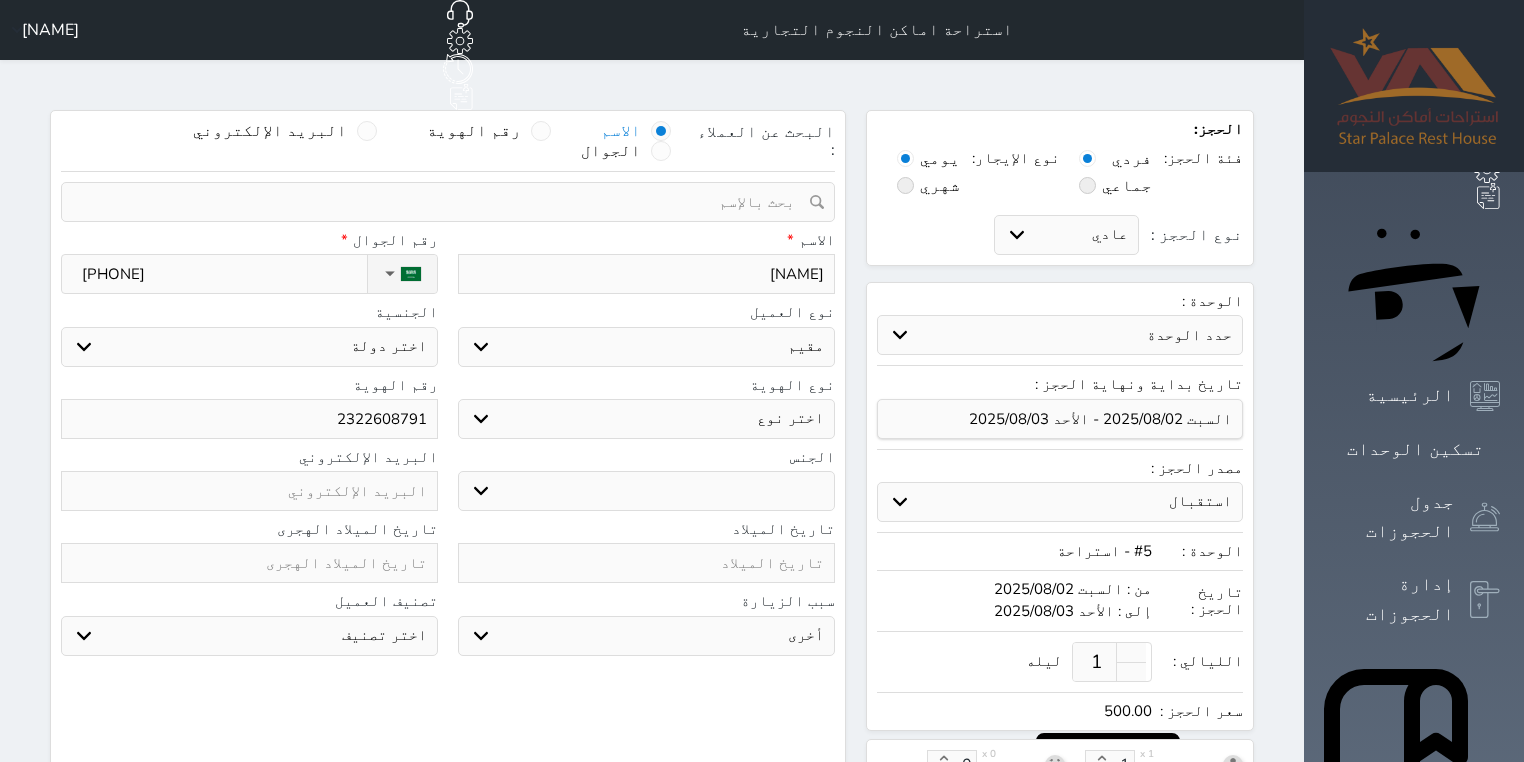 click on "ذكر   انثى" at bounding box center [646, 491] 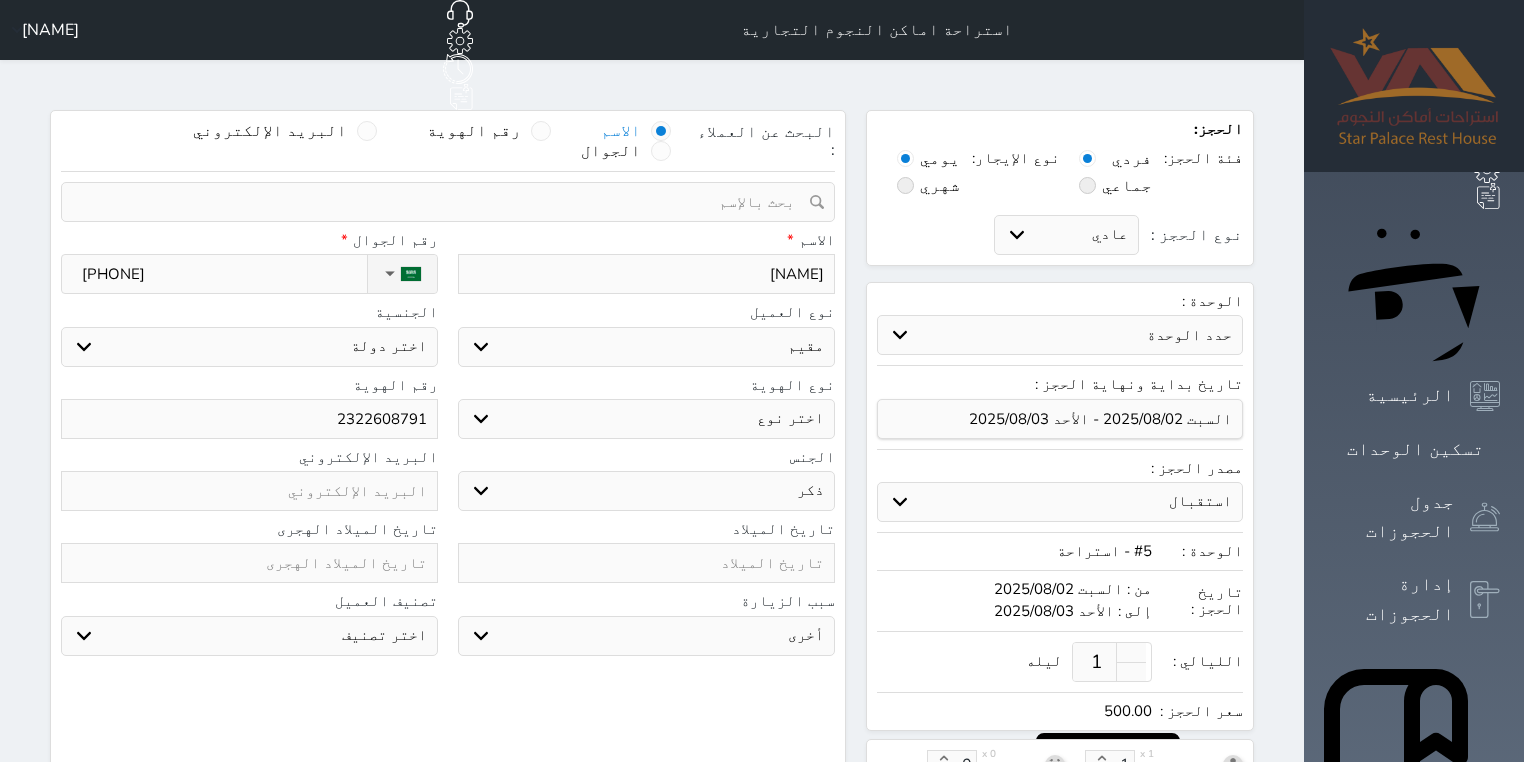 click on "ذكر   انثى" at bounding box center (646, 491) 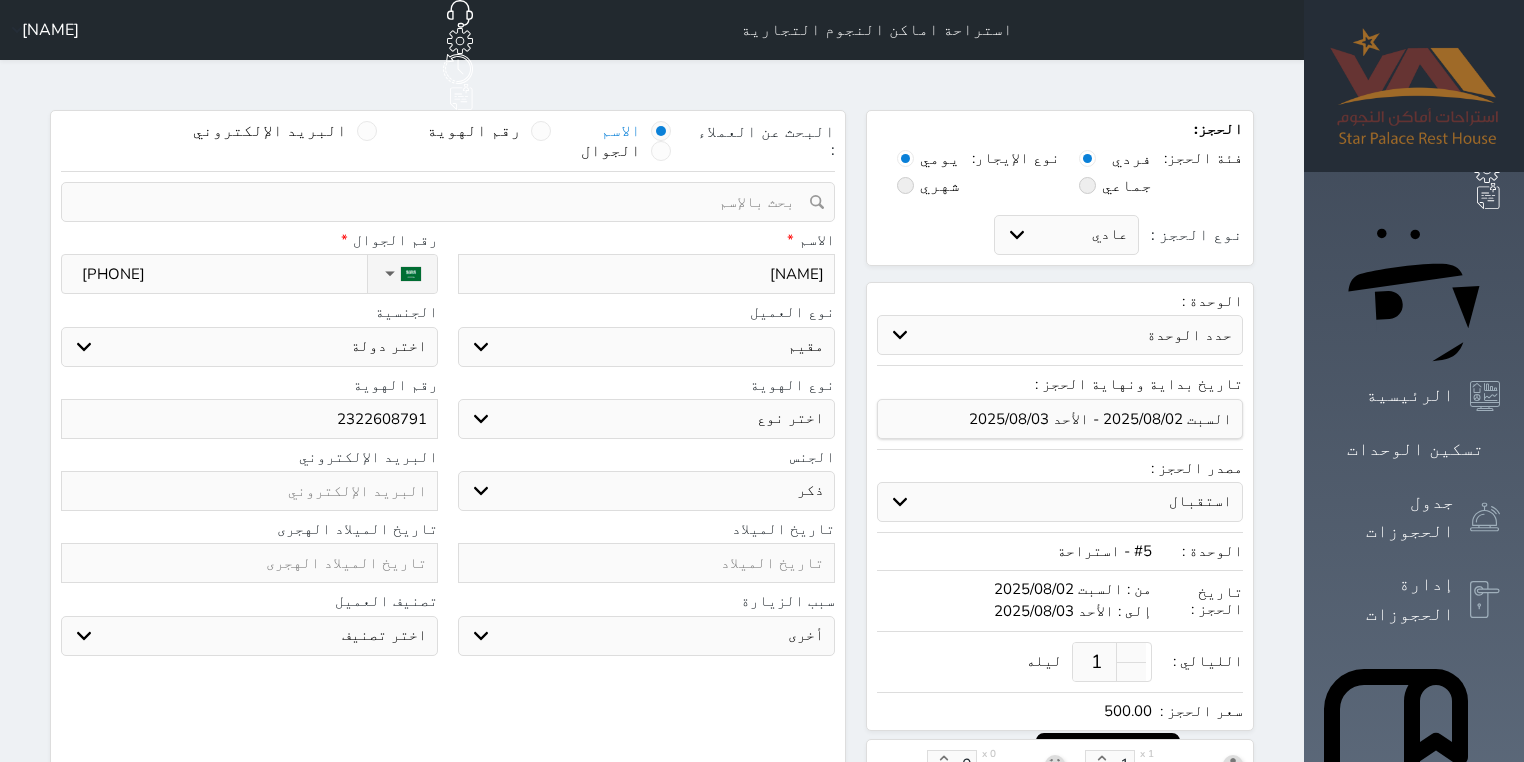 click on "اختر نوع   مقيم جواز السفر" at bounding box center (646, 419) 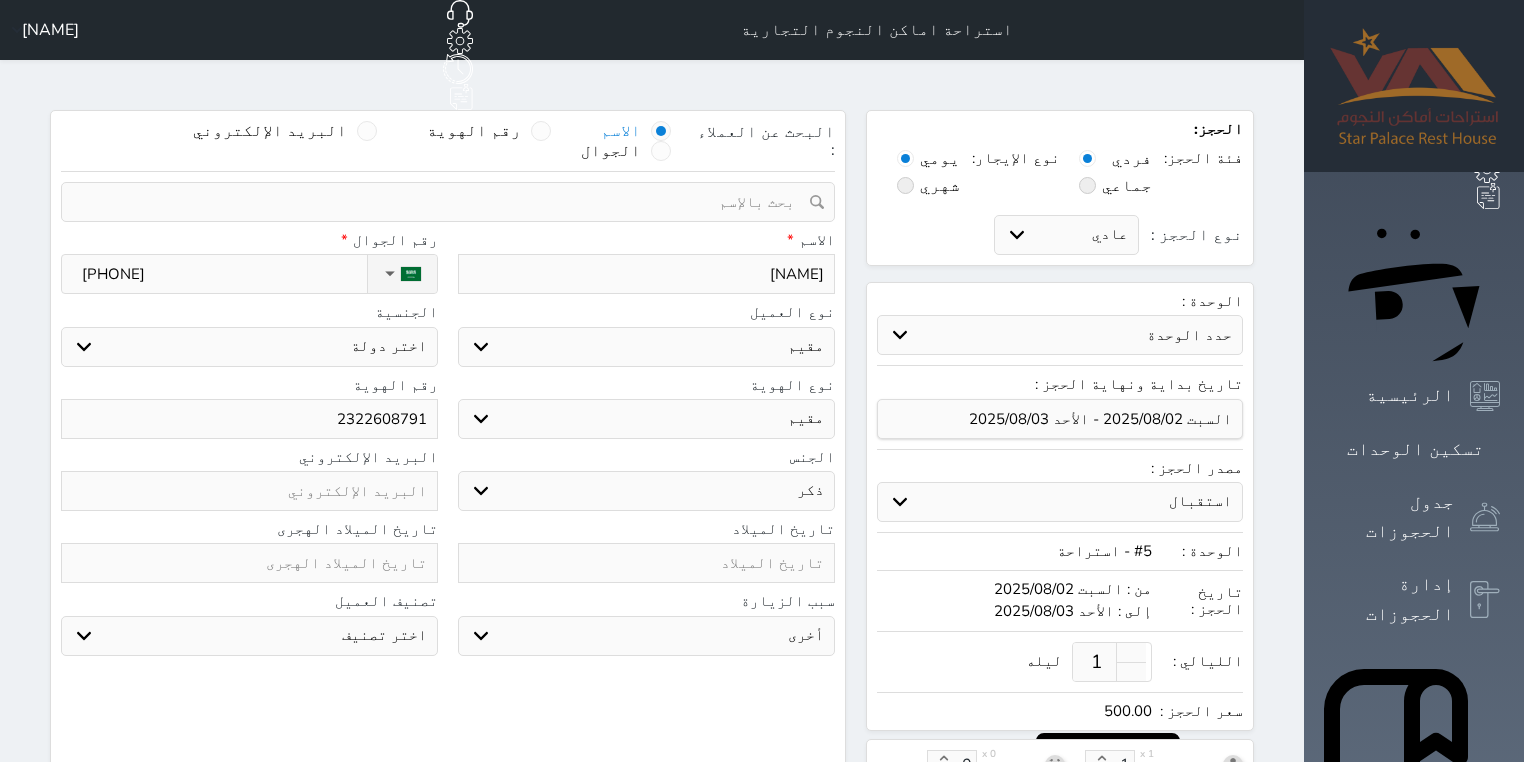 click on "اختر نوع   مقيم جواز السفر" at bounding box center (646, 419) 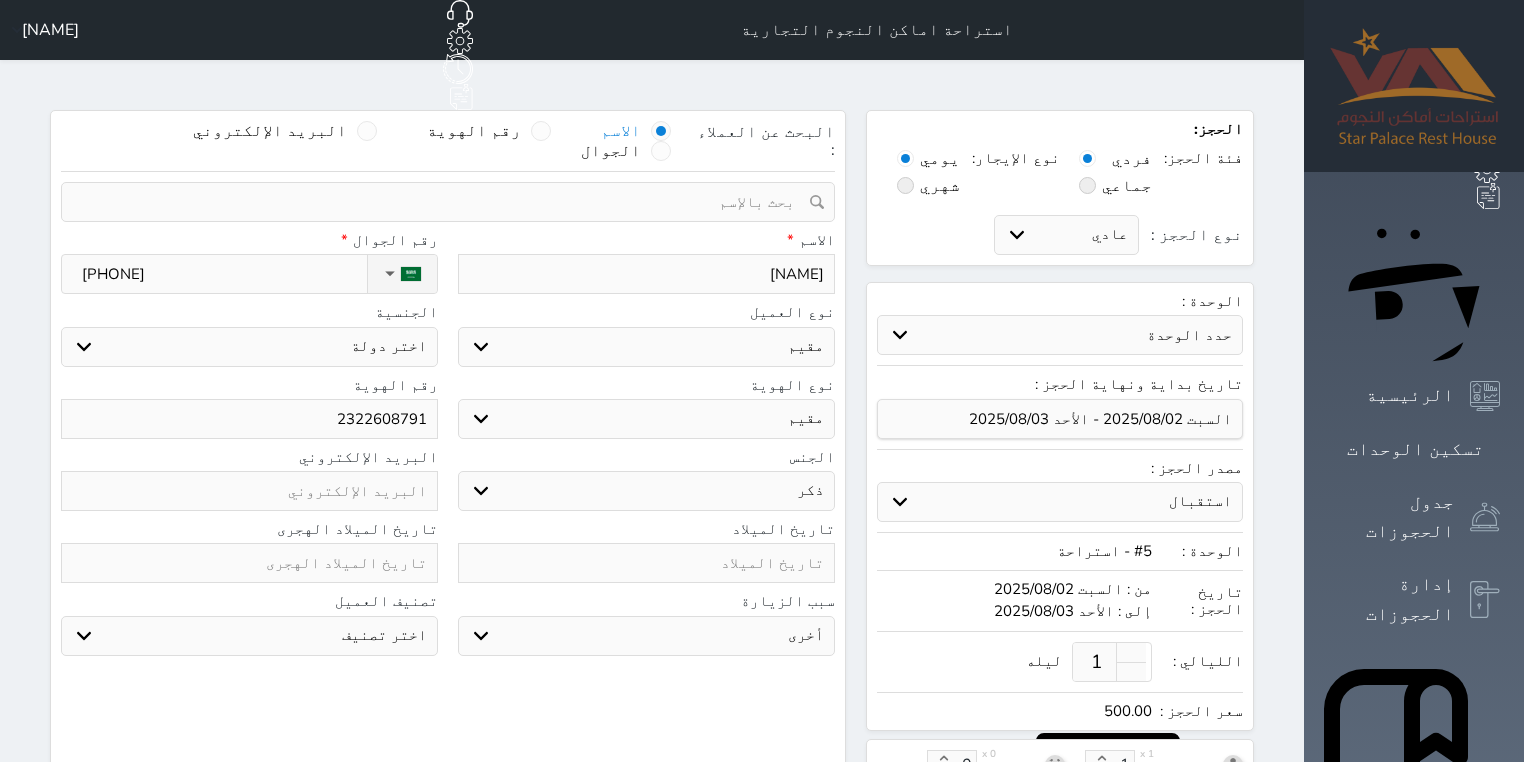 click on "اختر دولة
اثيوبيا
اجنبي بجواز سعودي
اخرى
اذربيجان
ارتيريا
ارمينيا
ازبكستان
اسبانيا
استراليا
استونيا" at bounding box center (249, 347) 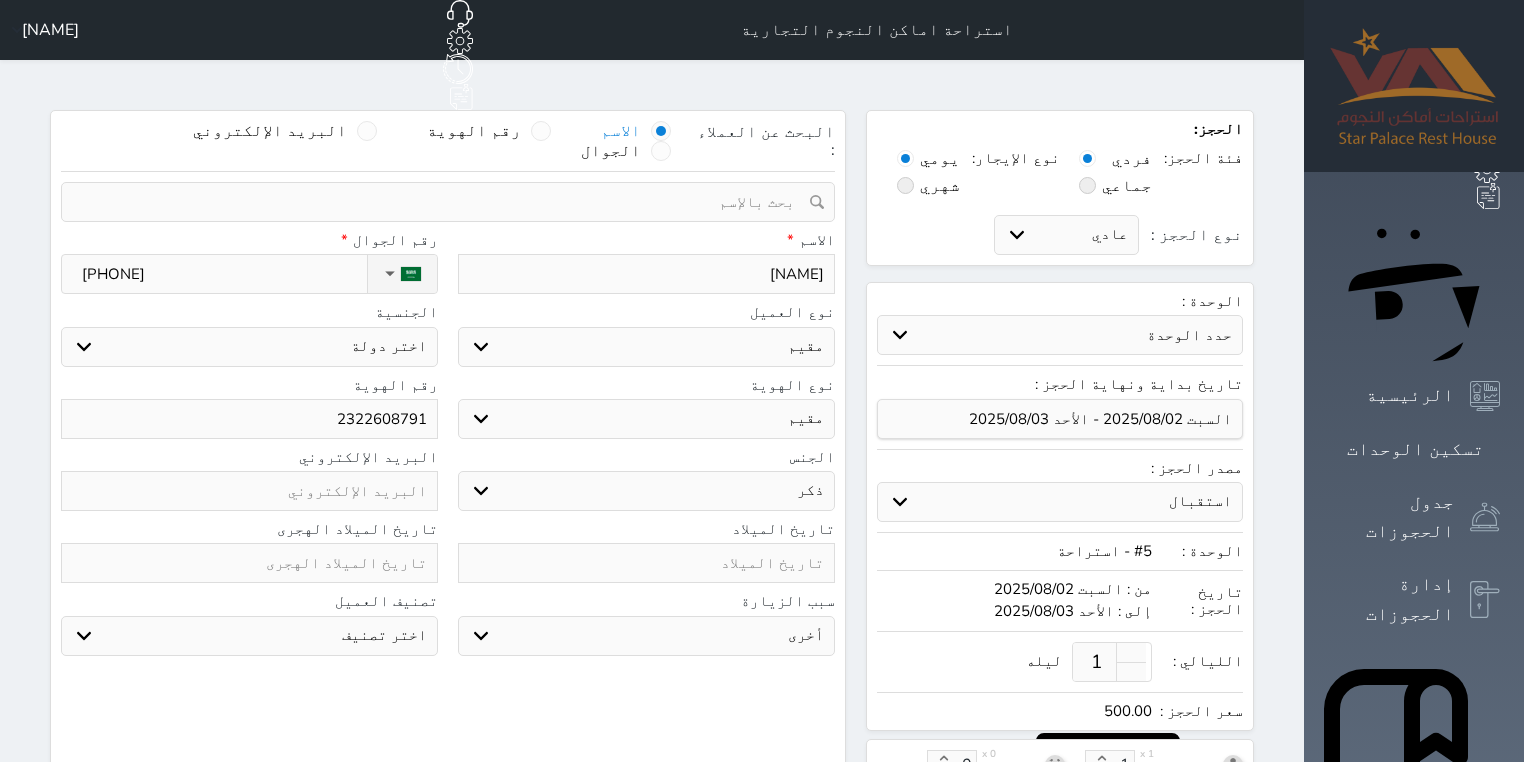 select on "207" 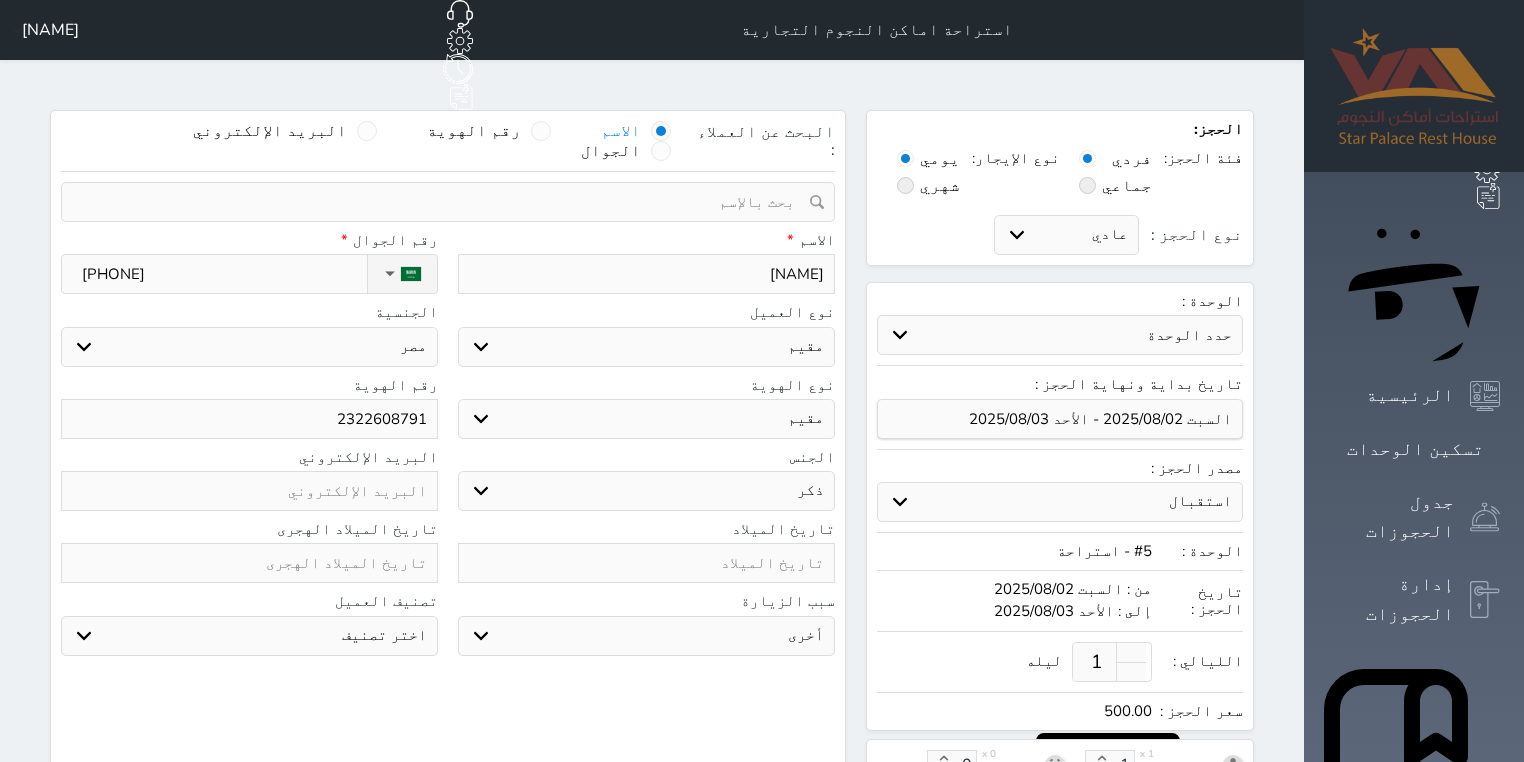 click on "اختر دولة
اثيوبيا
اجنبي بجواز سعودي
اخرى
اذربيجان
ارتيريا
ارمينيا
ازبكستان
اسبانيا
استراليا
استونيا" at bounding box center [249, 347] 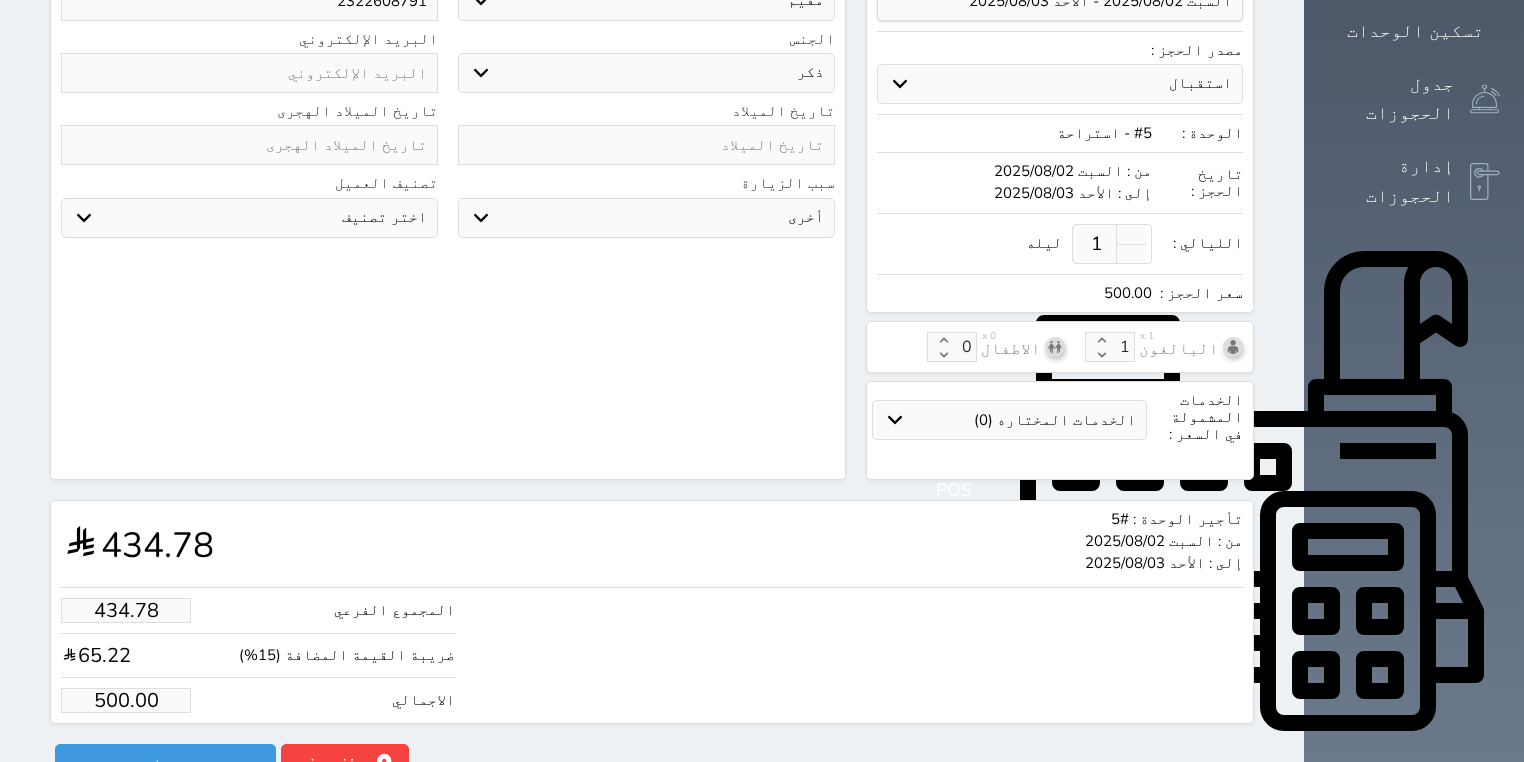scroll, scrollTop: 424, scrollLeft: 0, axis: vertical 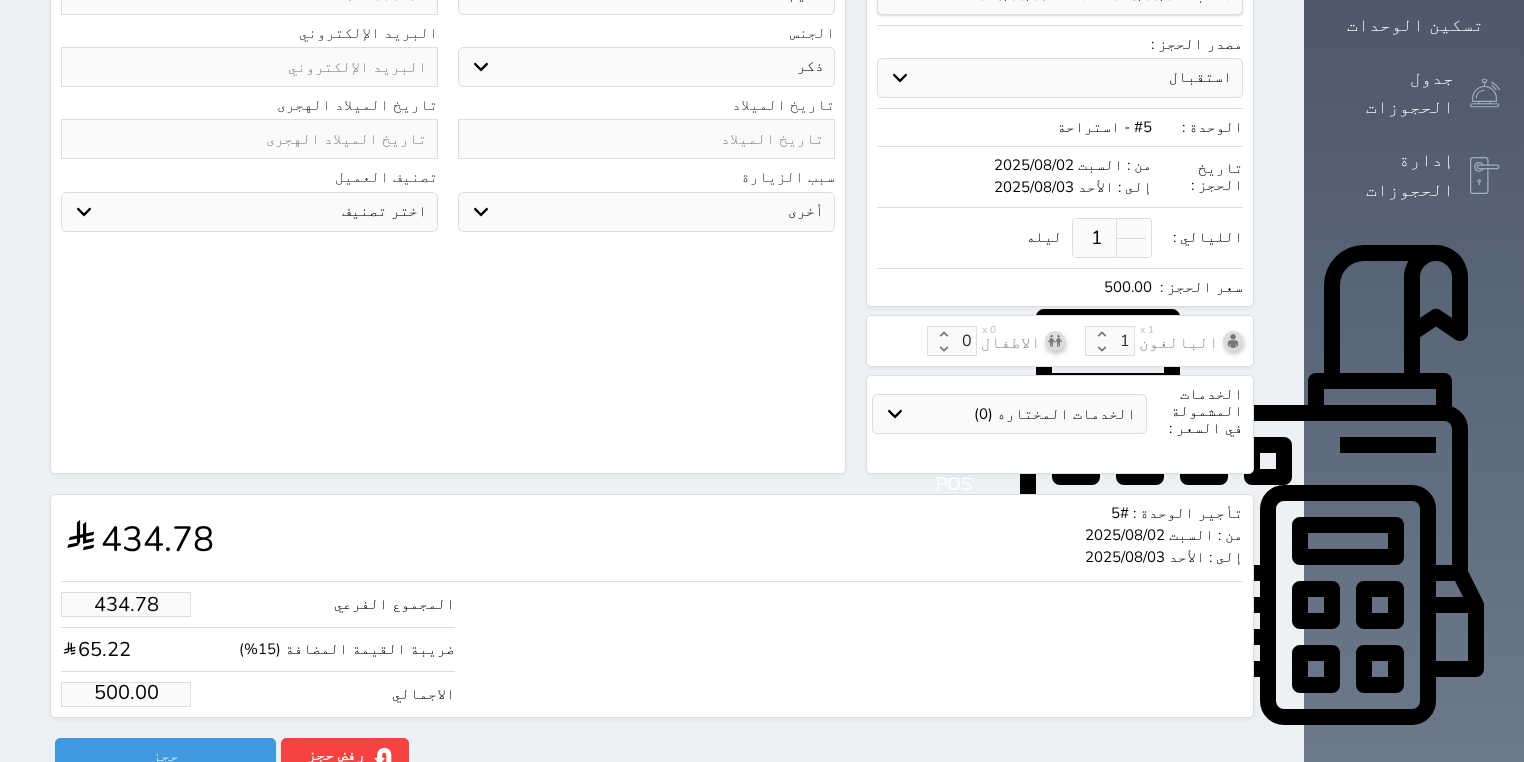 drag, startPoint x: 60, startPoint y: 658, endPoint x: 135, endPoint y: 649, distance: 75.53807 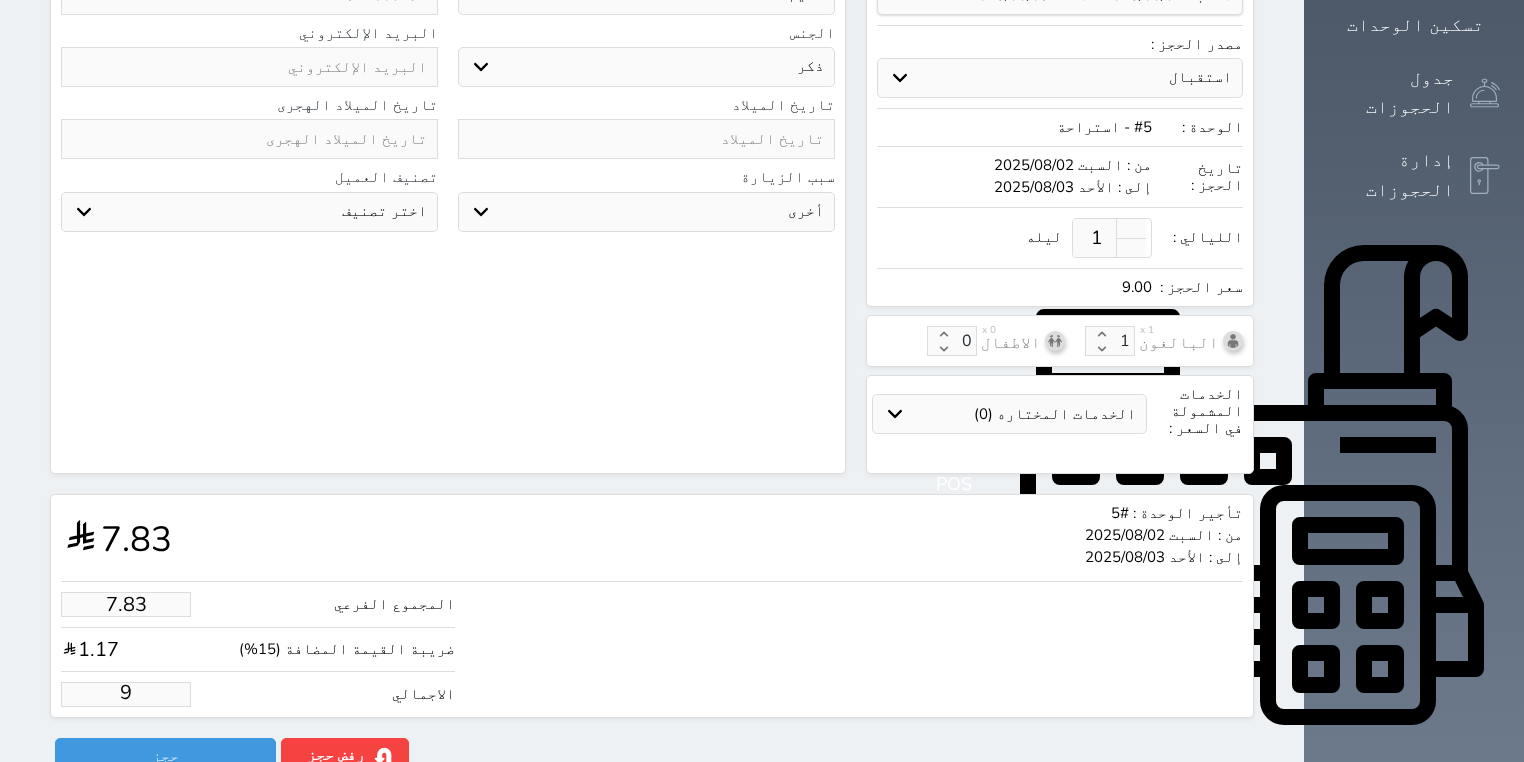 type on "78.26" 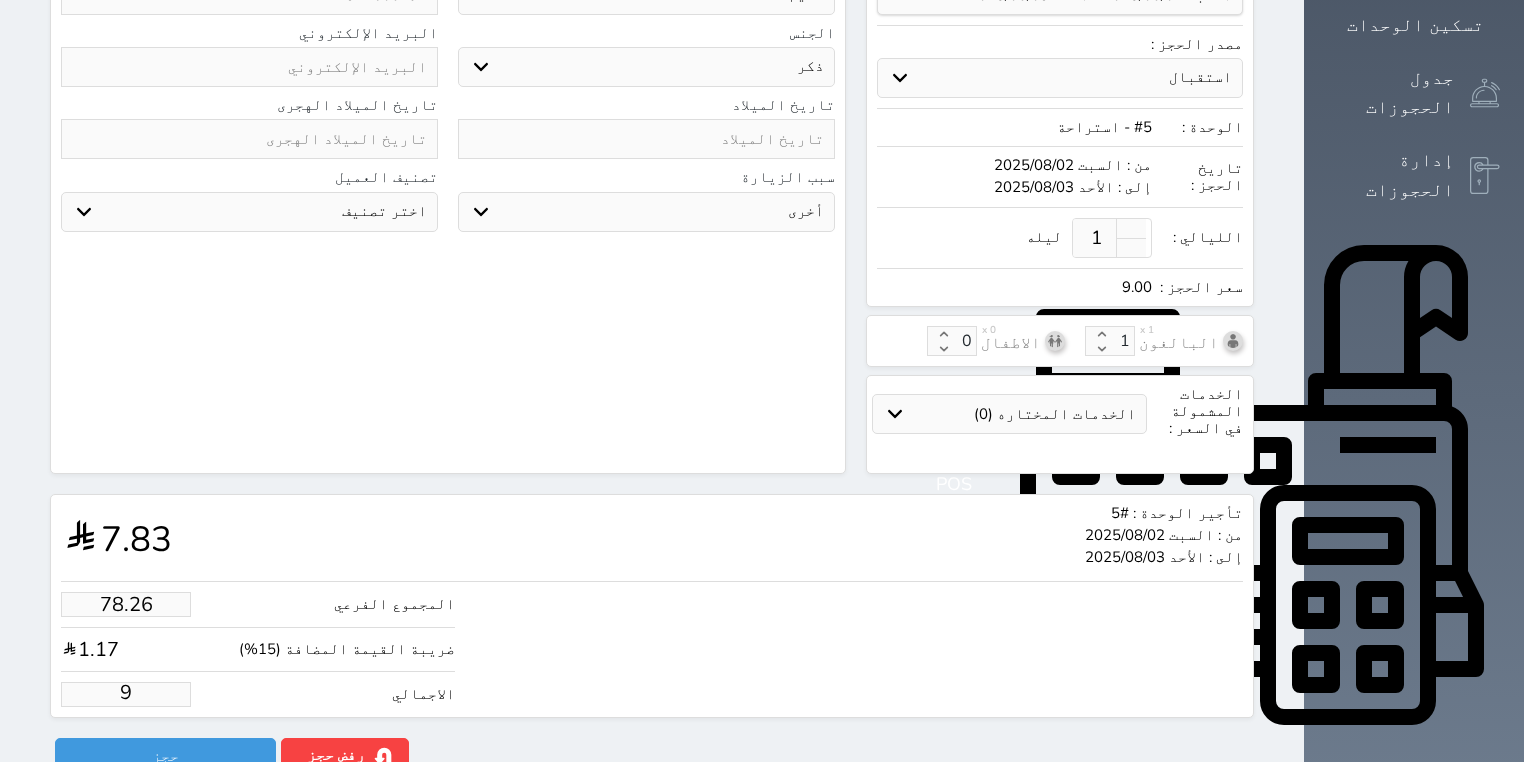 type on "90" 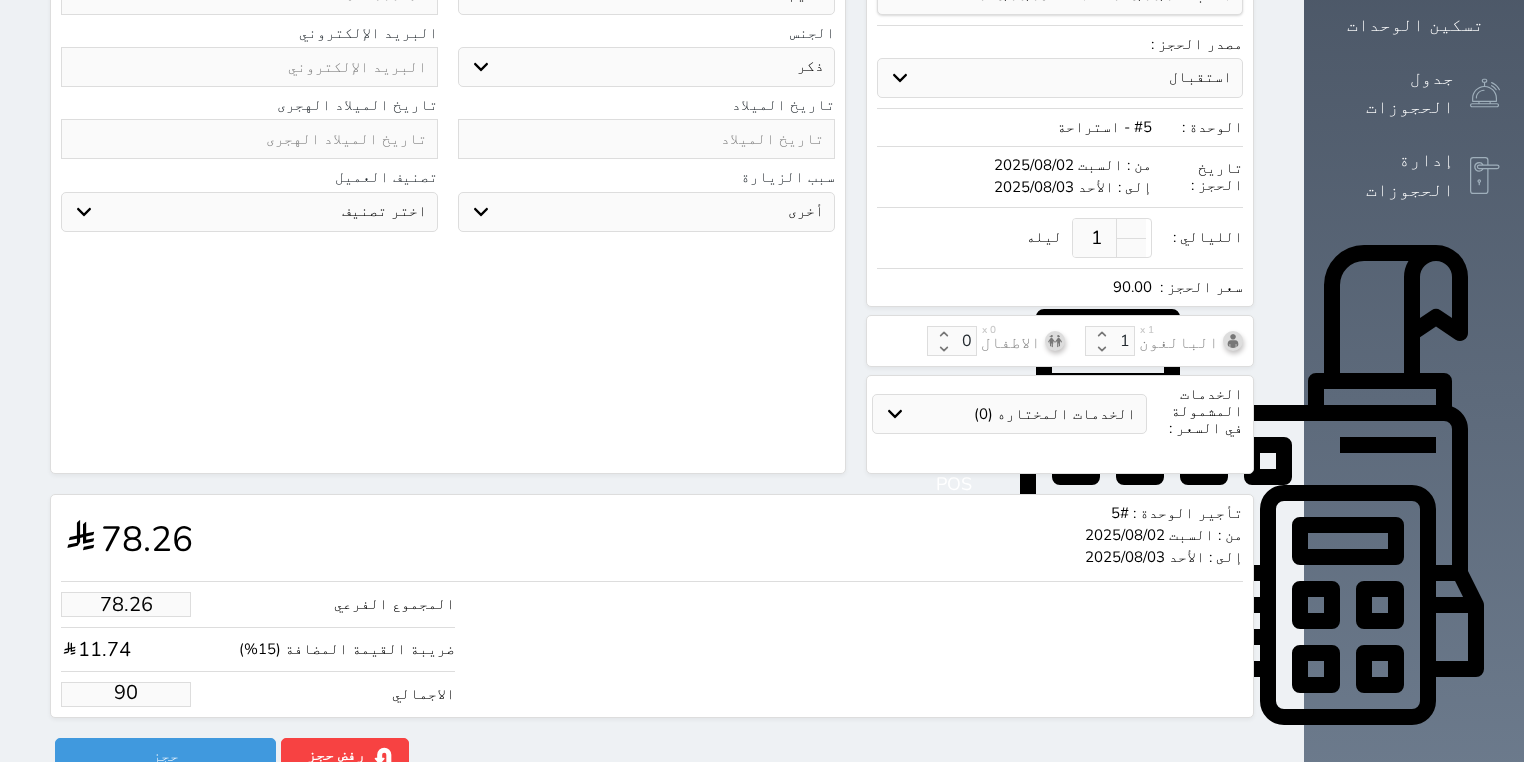 type on "782.61" 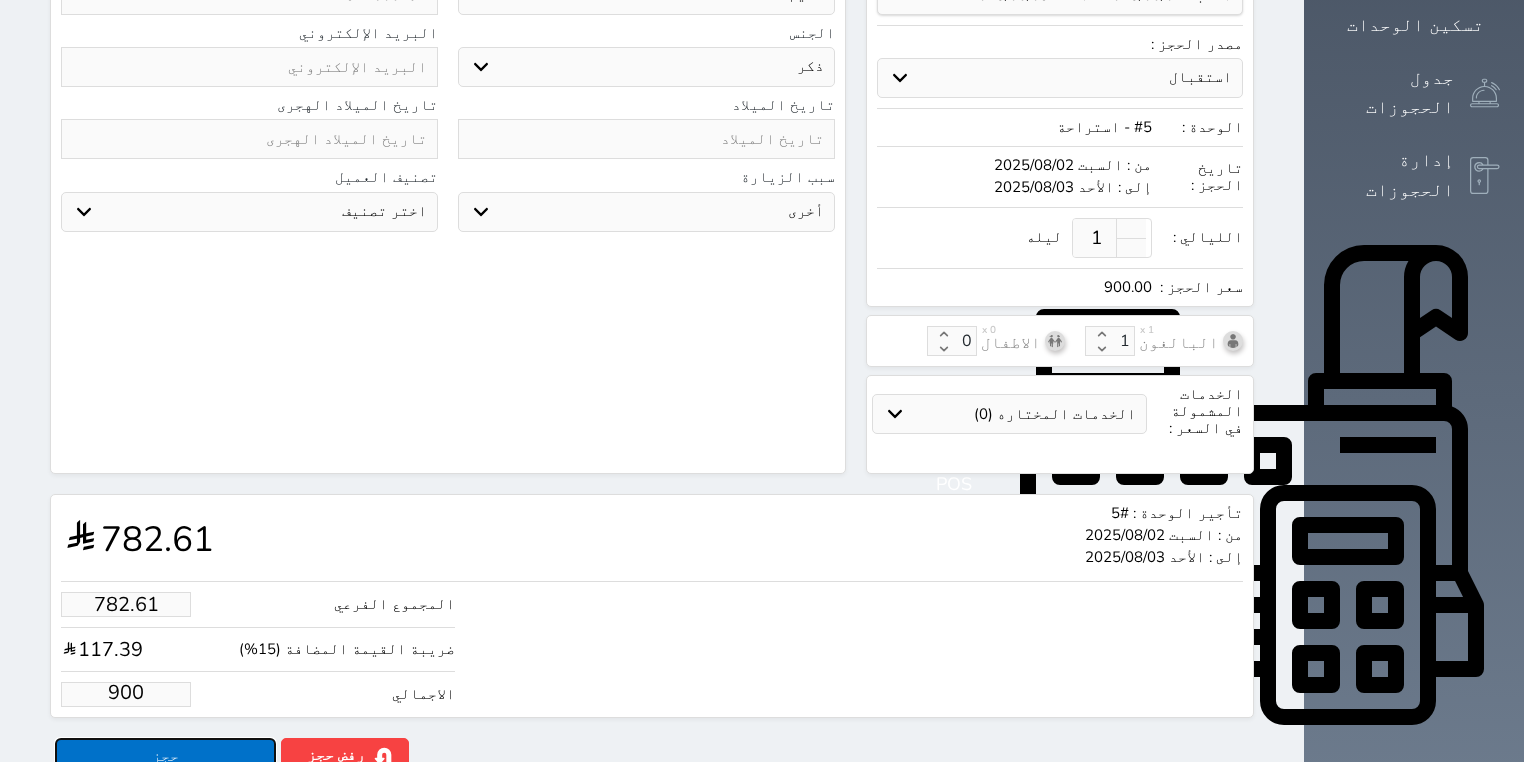 type on "900.00" 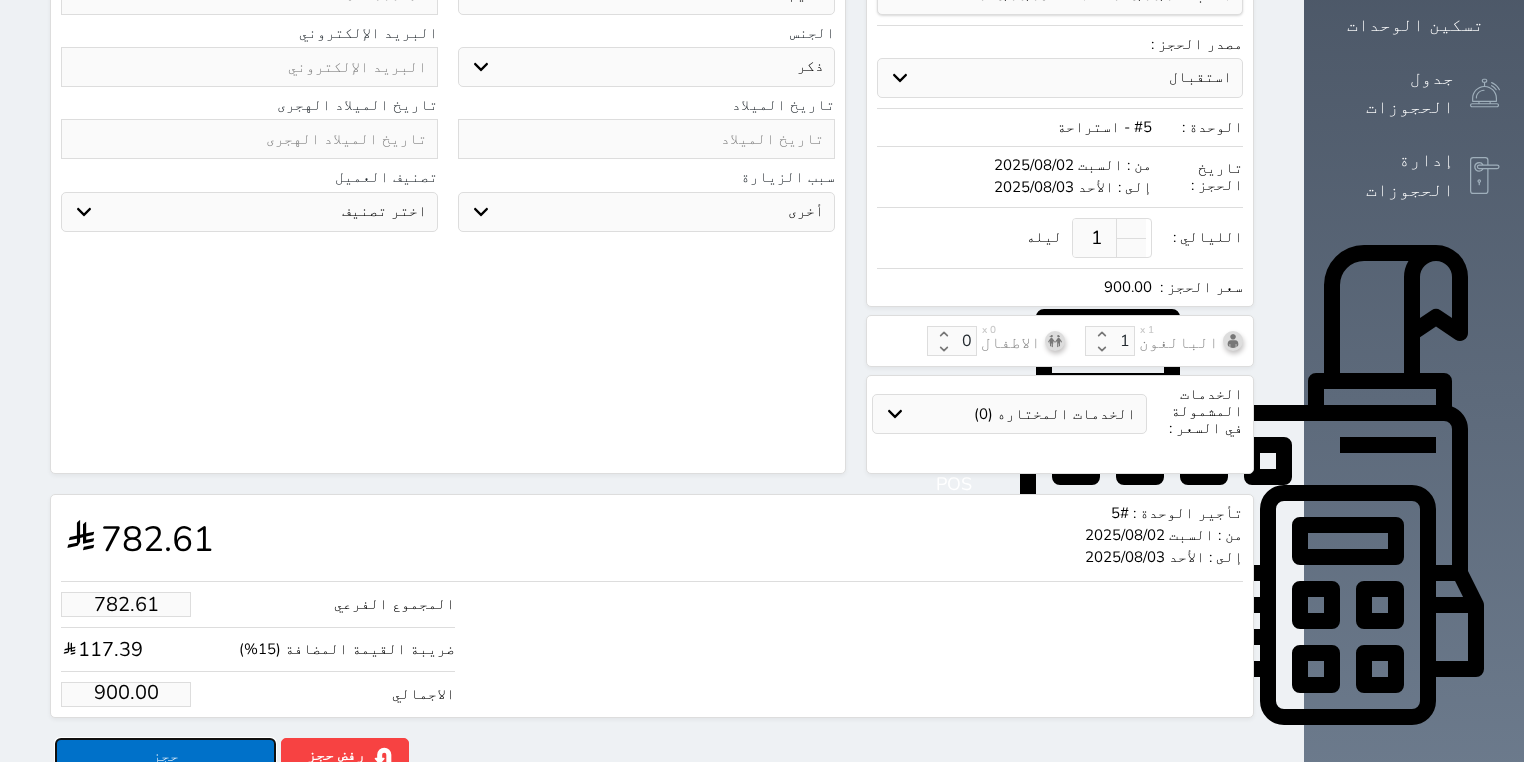 scroll, scrollTop: 0, scrollLeft: 0, axis: both 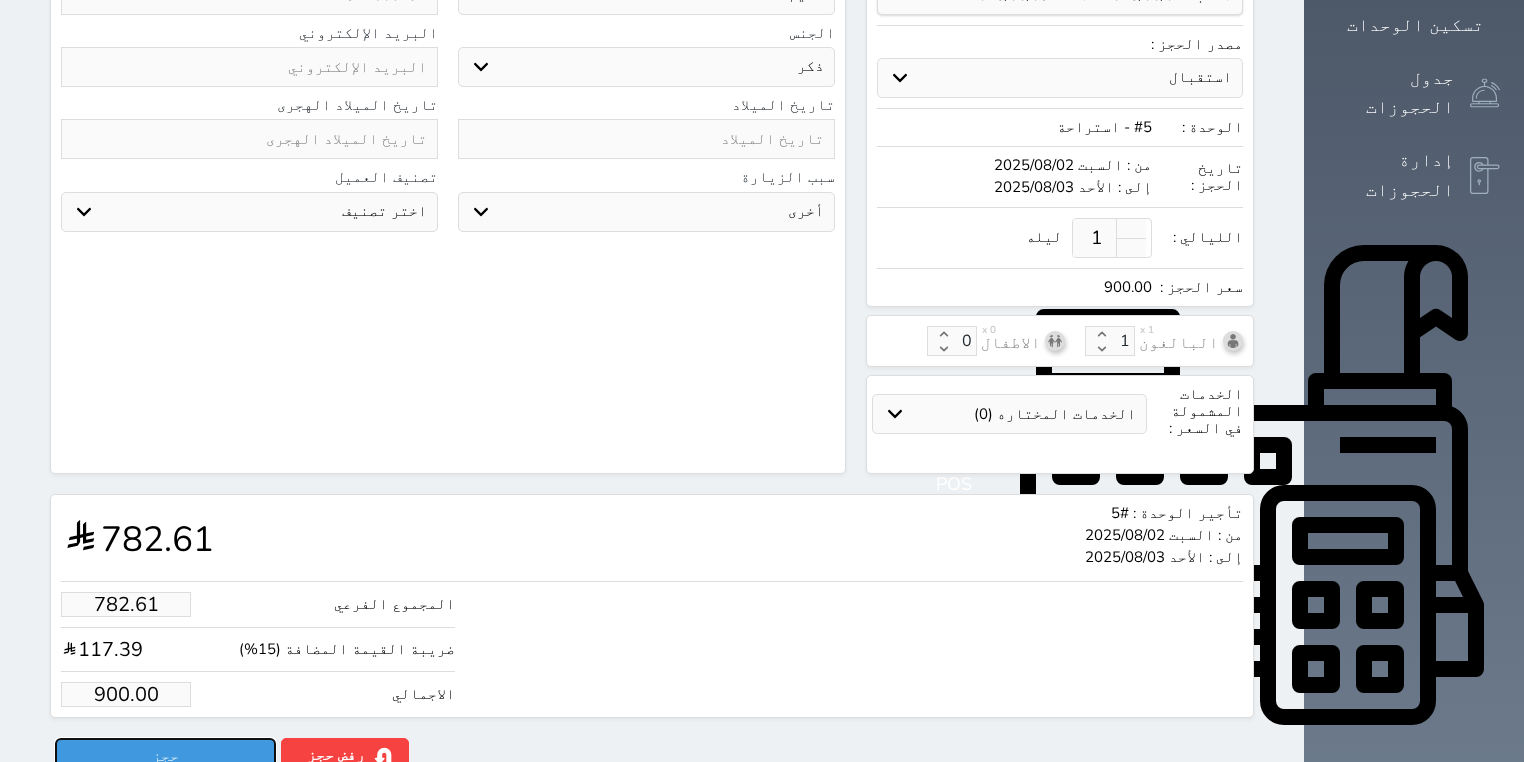 drag, startPoint x: 140, startPoint y: 721, endPoint x: 144, endPoint y: 696, distance: 25.317978 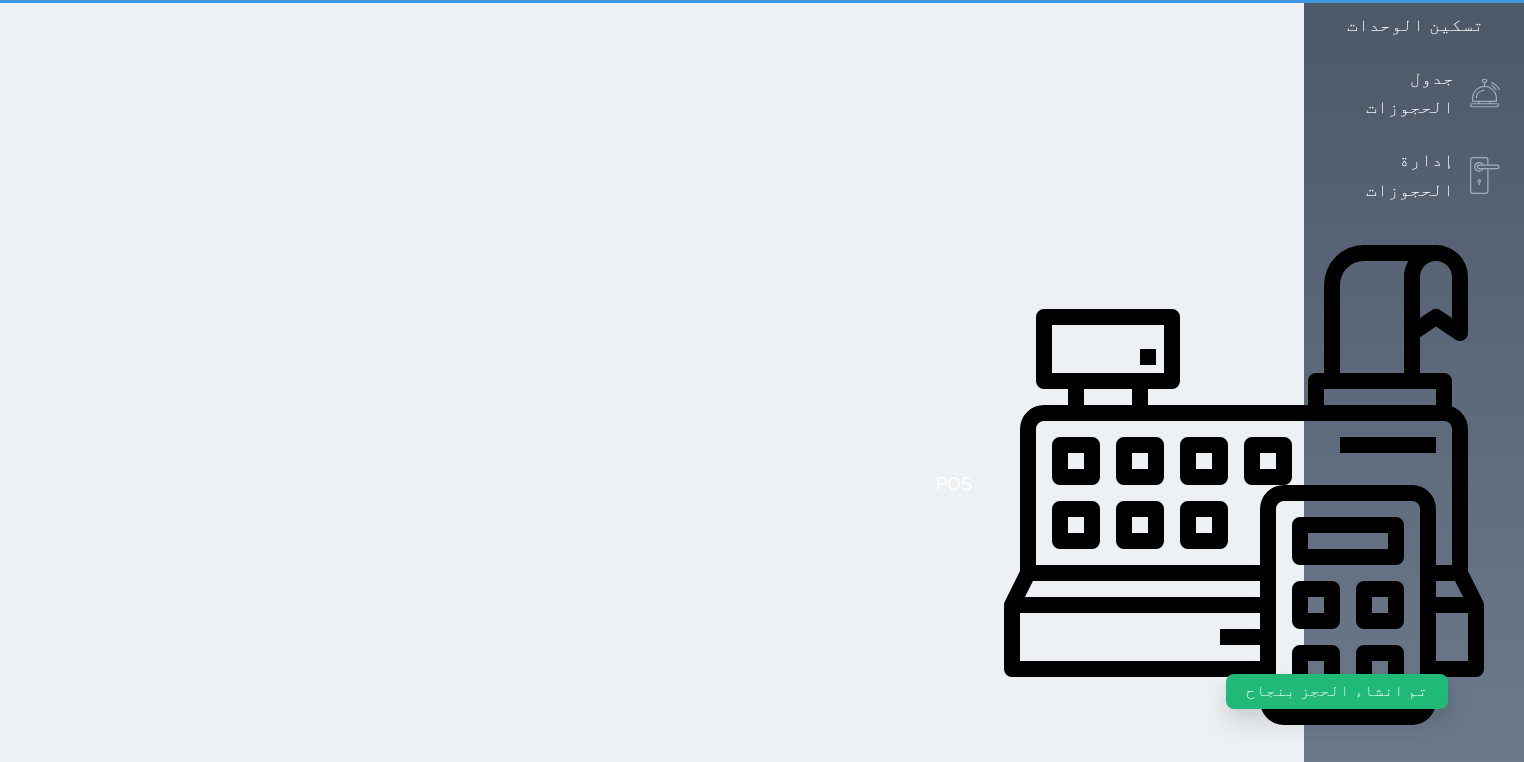 scroll, scrollTop: 0, scrollLeft: 0, axis: both 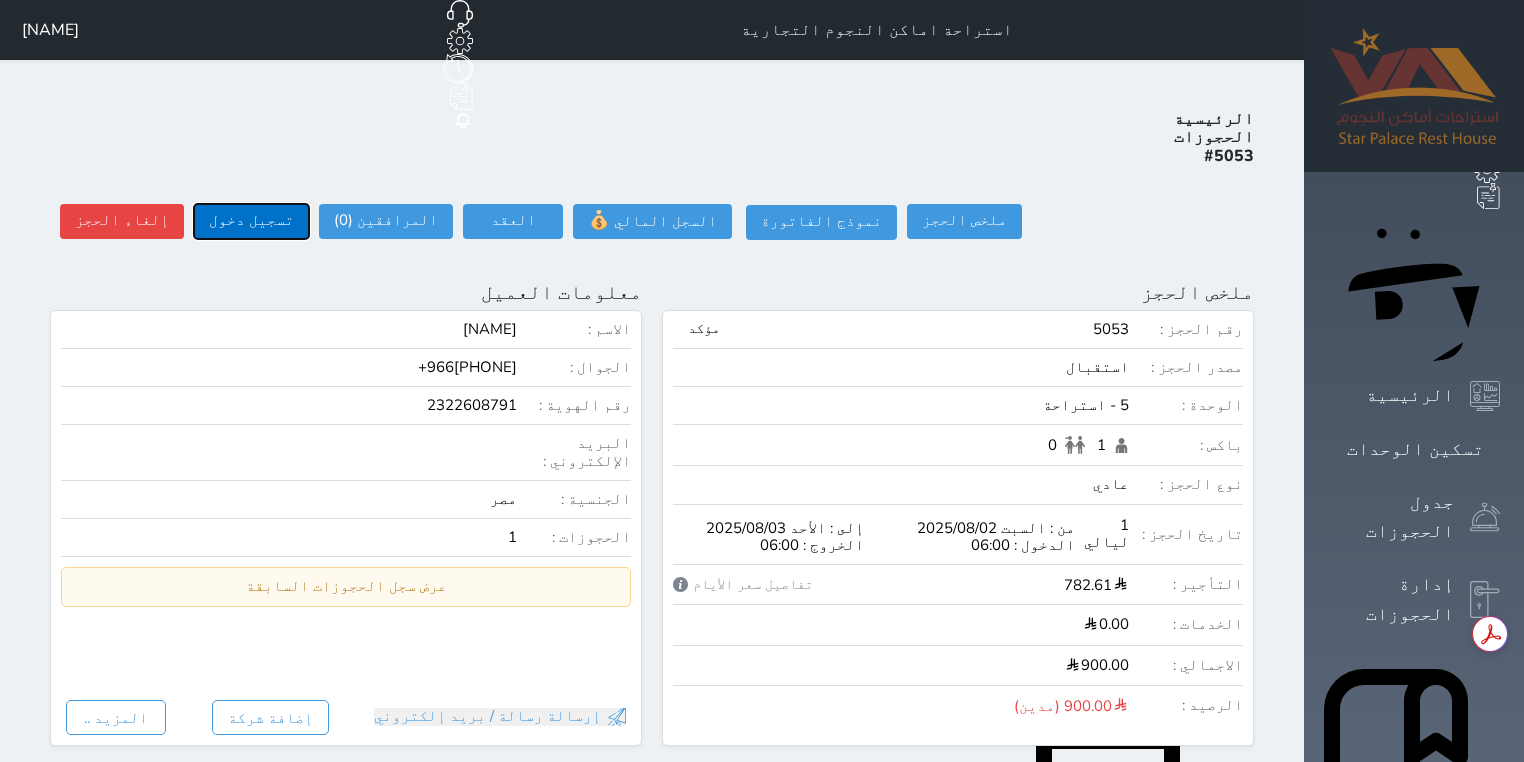 click on "تسجيل دخول" at bounding box center (251, 221) 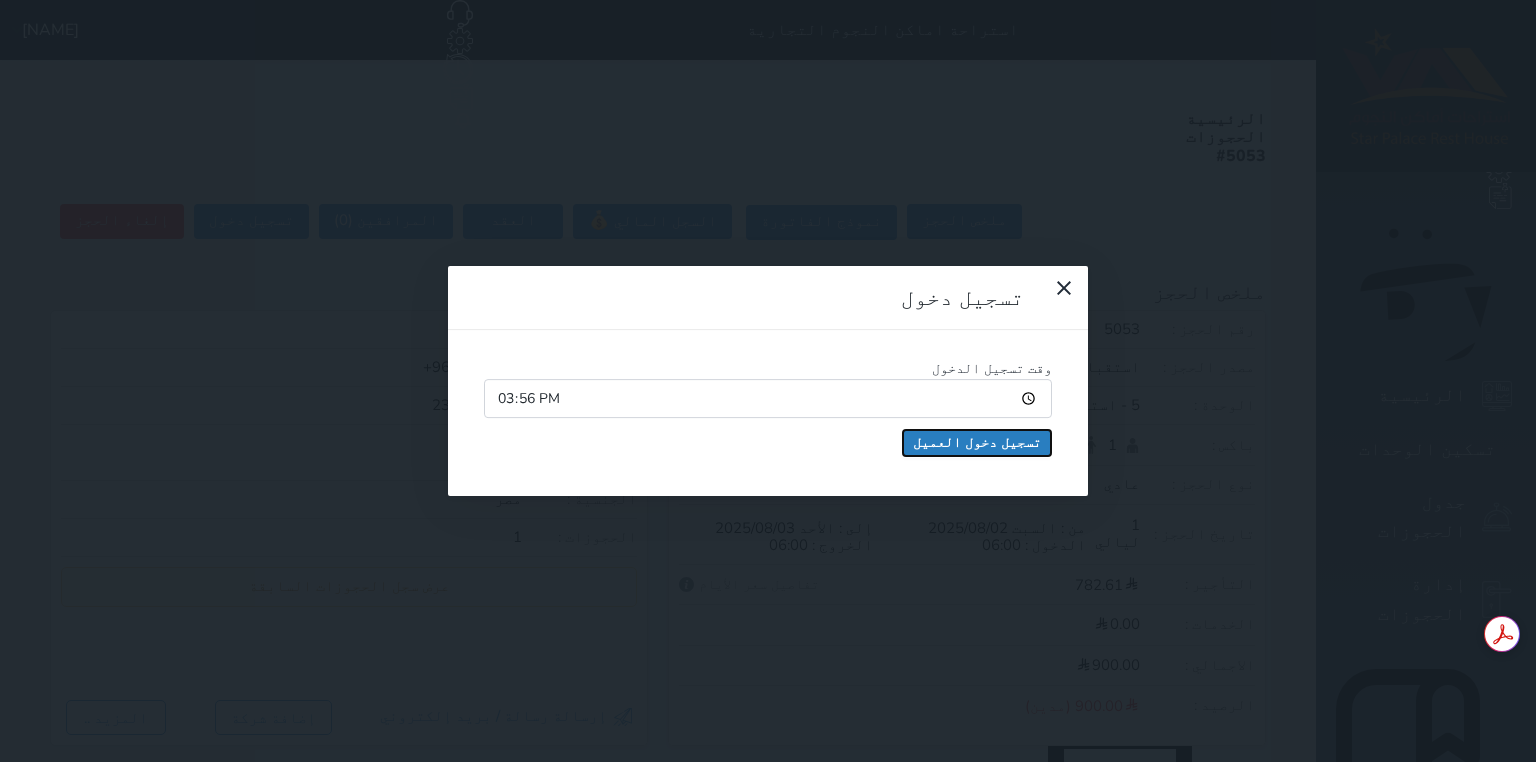 click on "تسجيل دخول العميل" at bounding box center (977, 443) 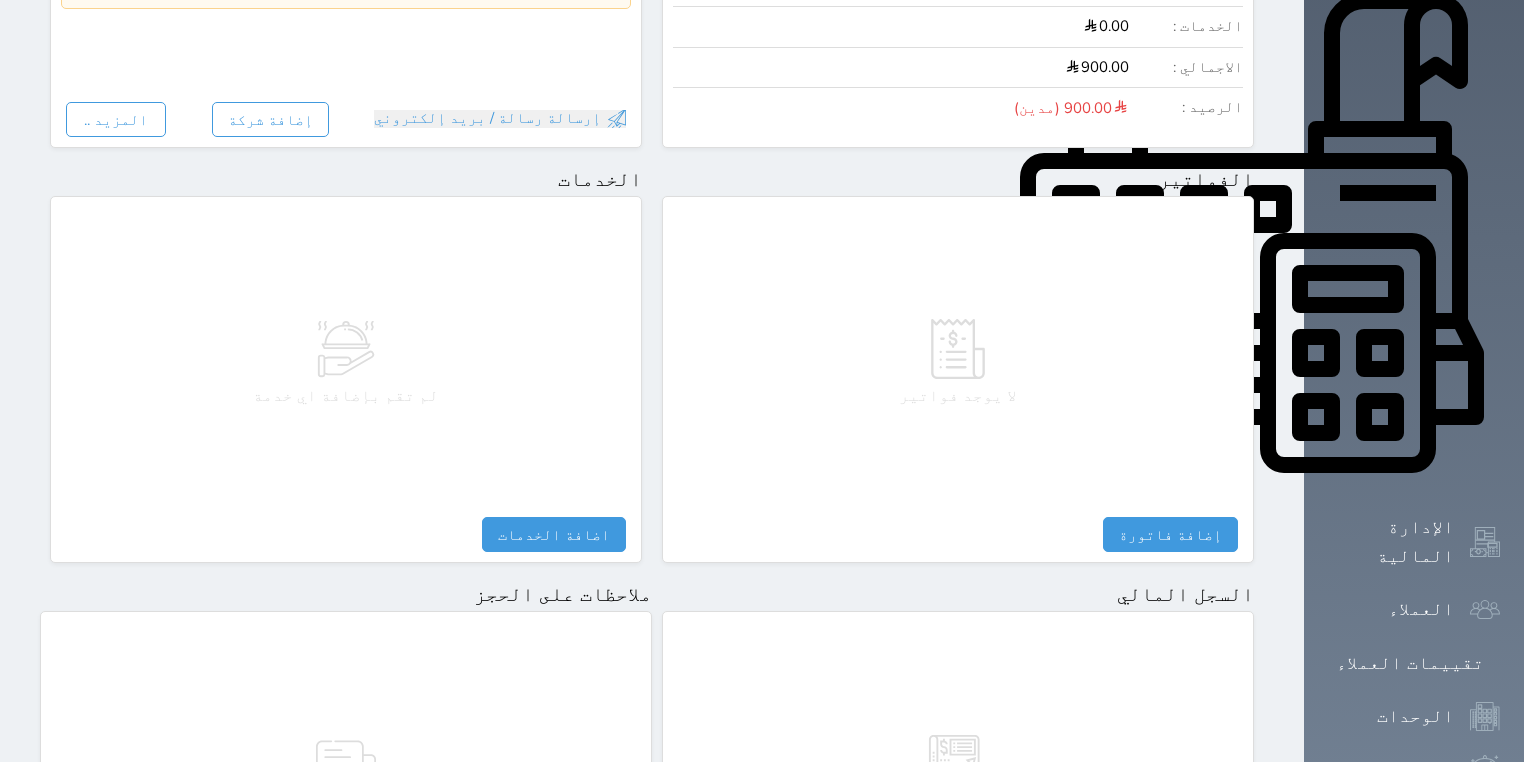 scroll, scrollTop: 960, scrollLeft: 0, axis: vertical 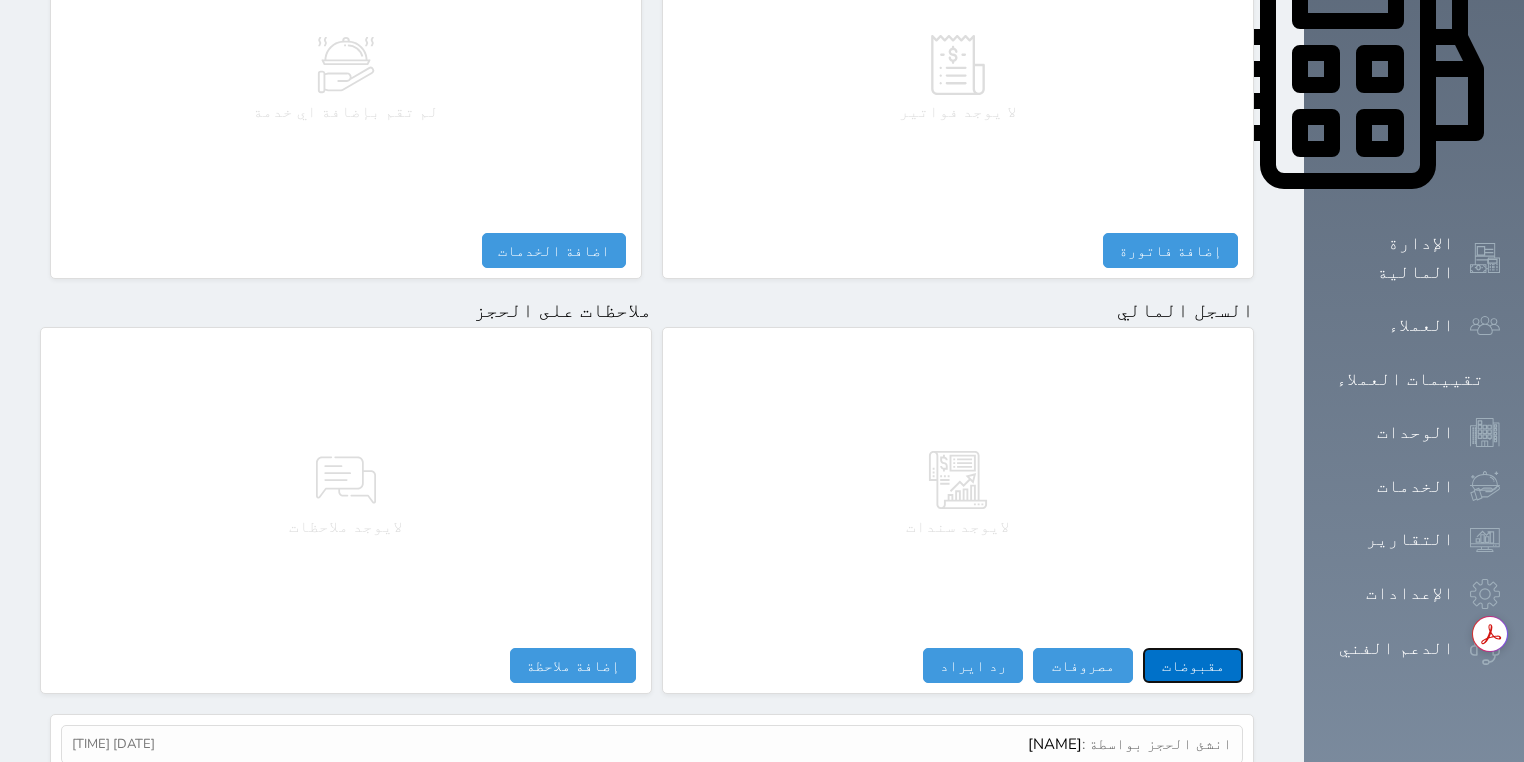 click on "مقبوضات" at bounding box center [1193, 665] 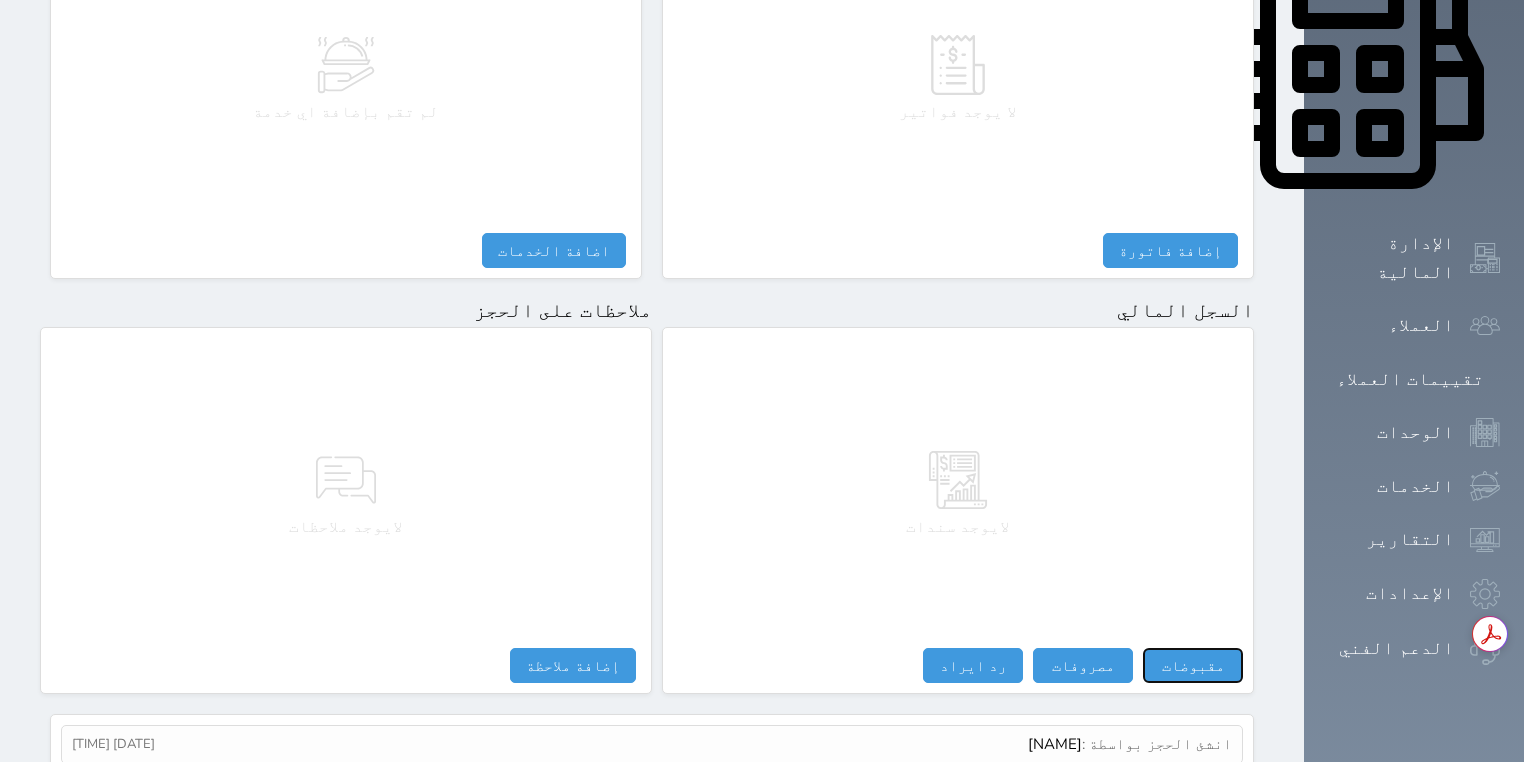 select 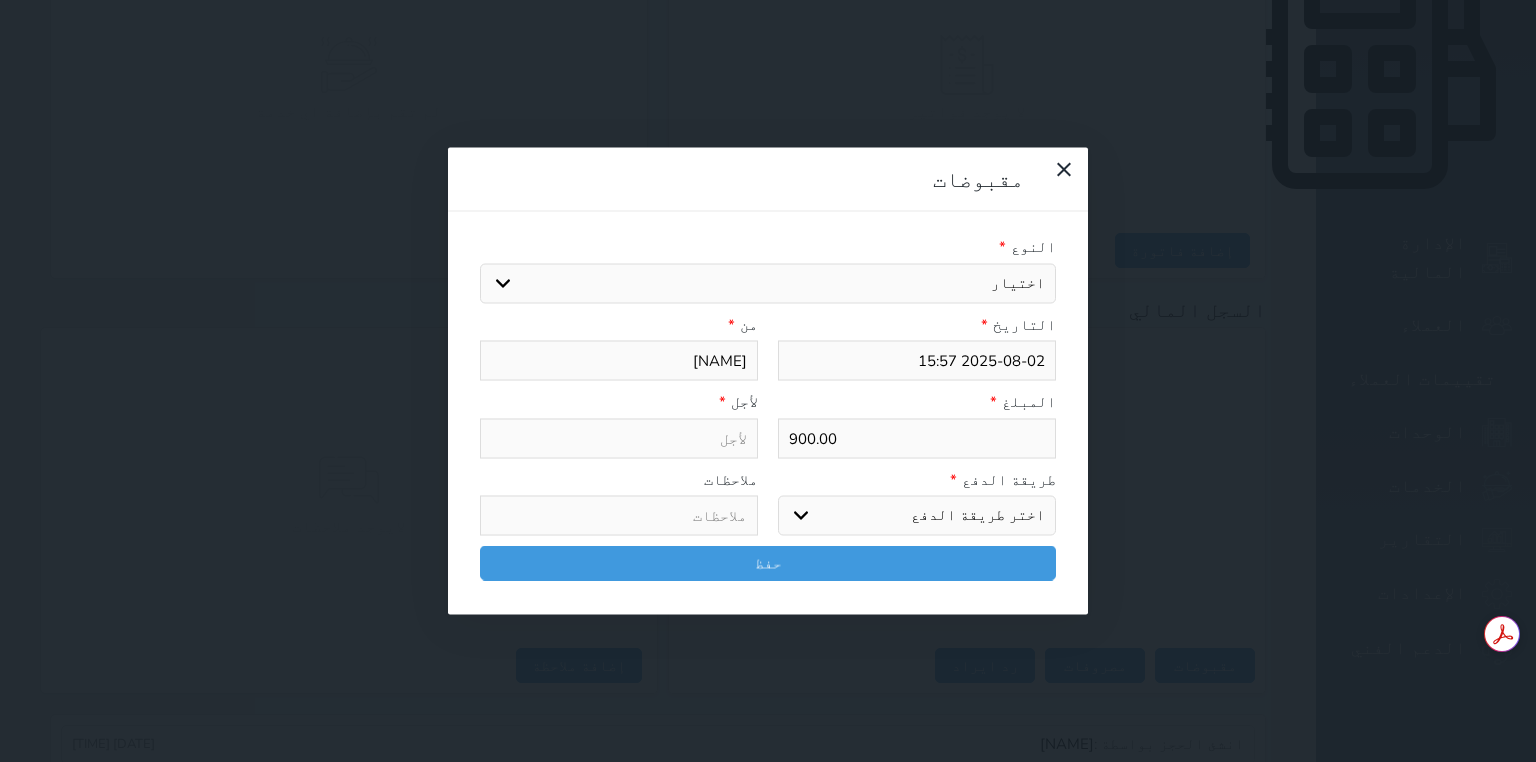click on "اختر طريقة الدفع   دفع نقدى   تحويل بنكى   مدى   بطاقة ائتمان   آجل" at bounding box center [917, 516] 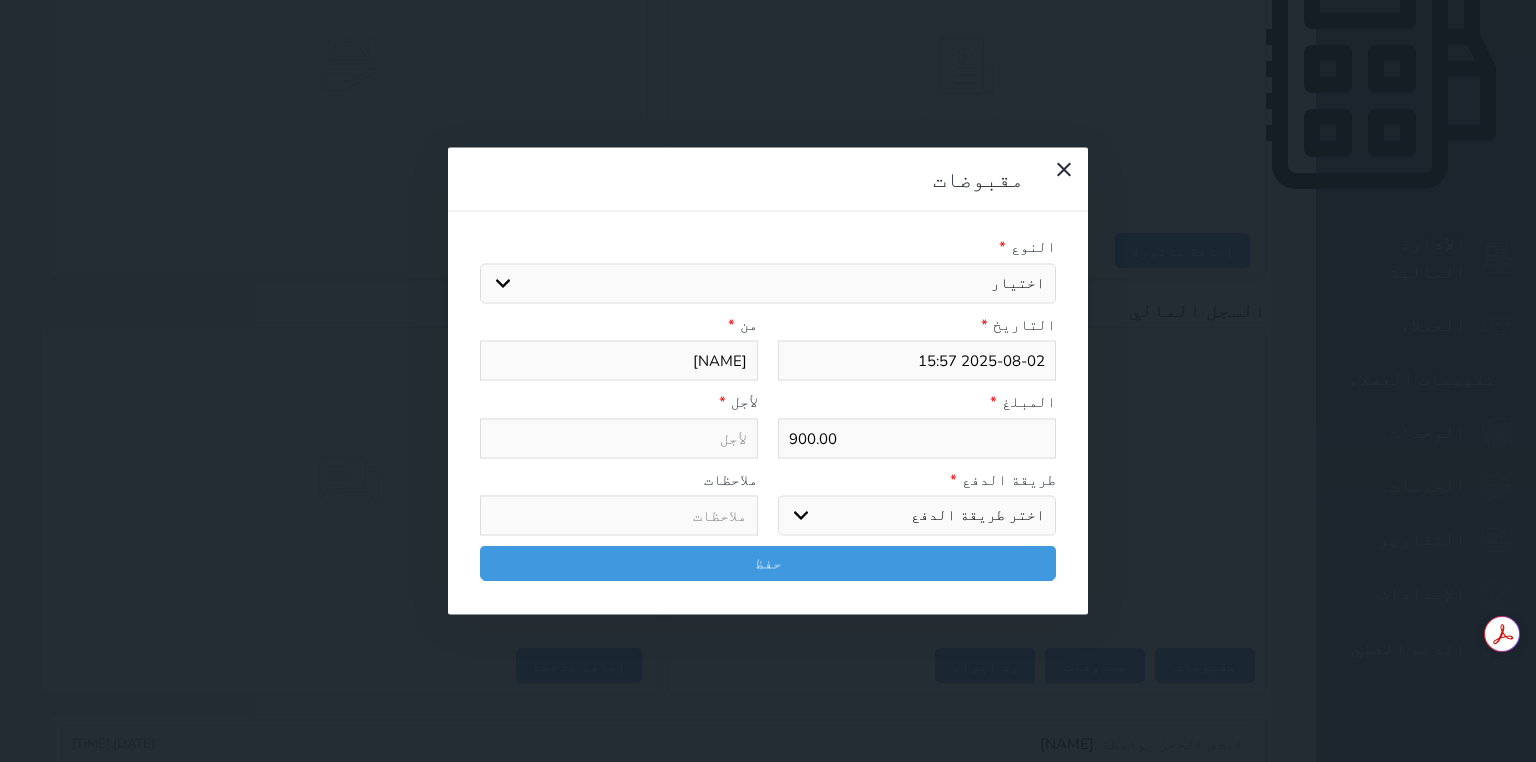 select on "bank-transfer" 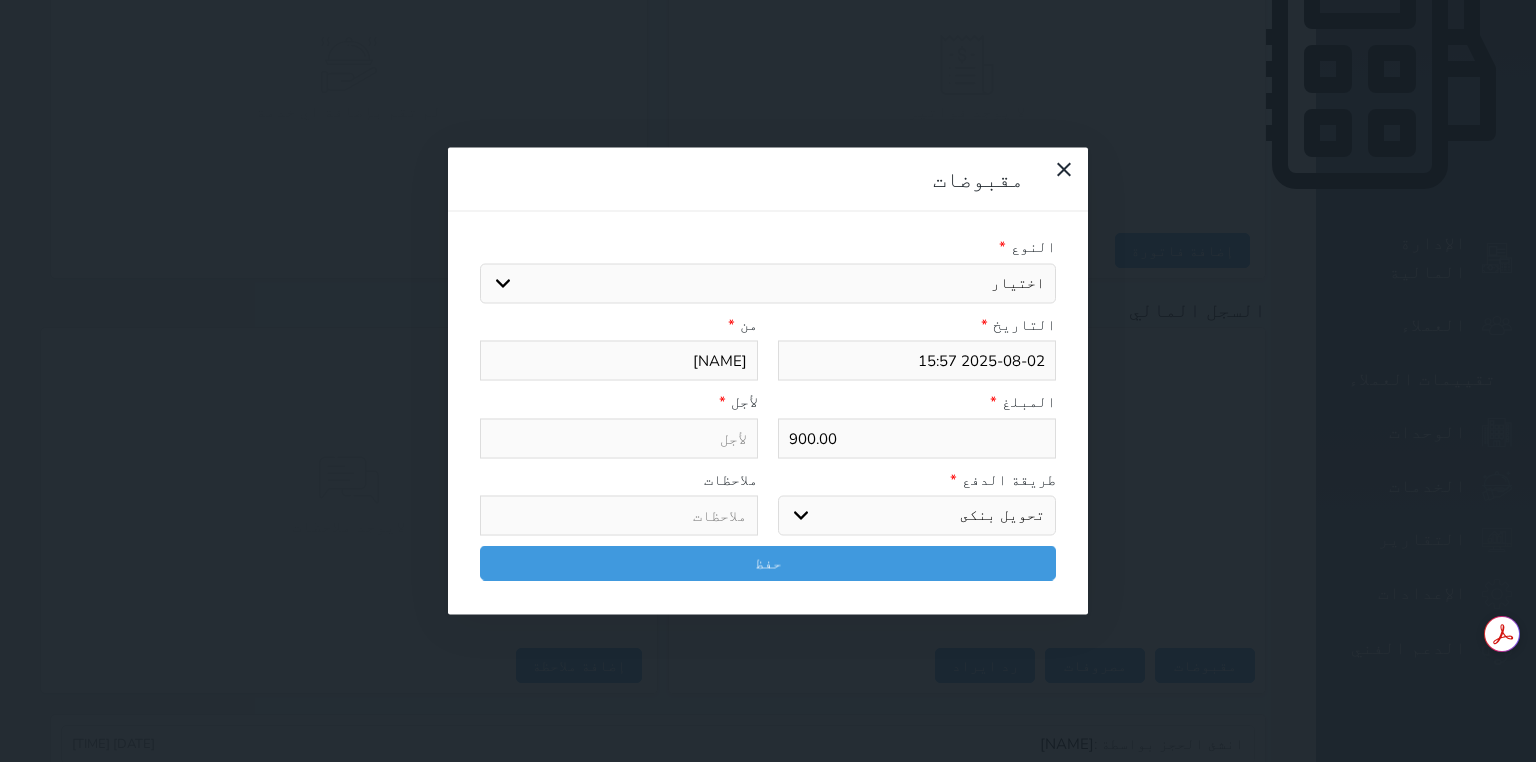 click on "اختر طريقة الدفع   دفع نقدى   تحويل بنكى   مدى   بطاقة ائتمان   آجل" at bounding box center (917, 516) 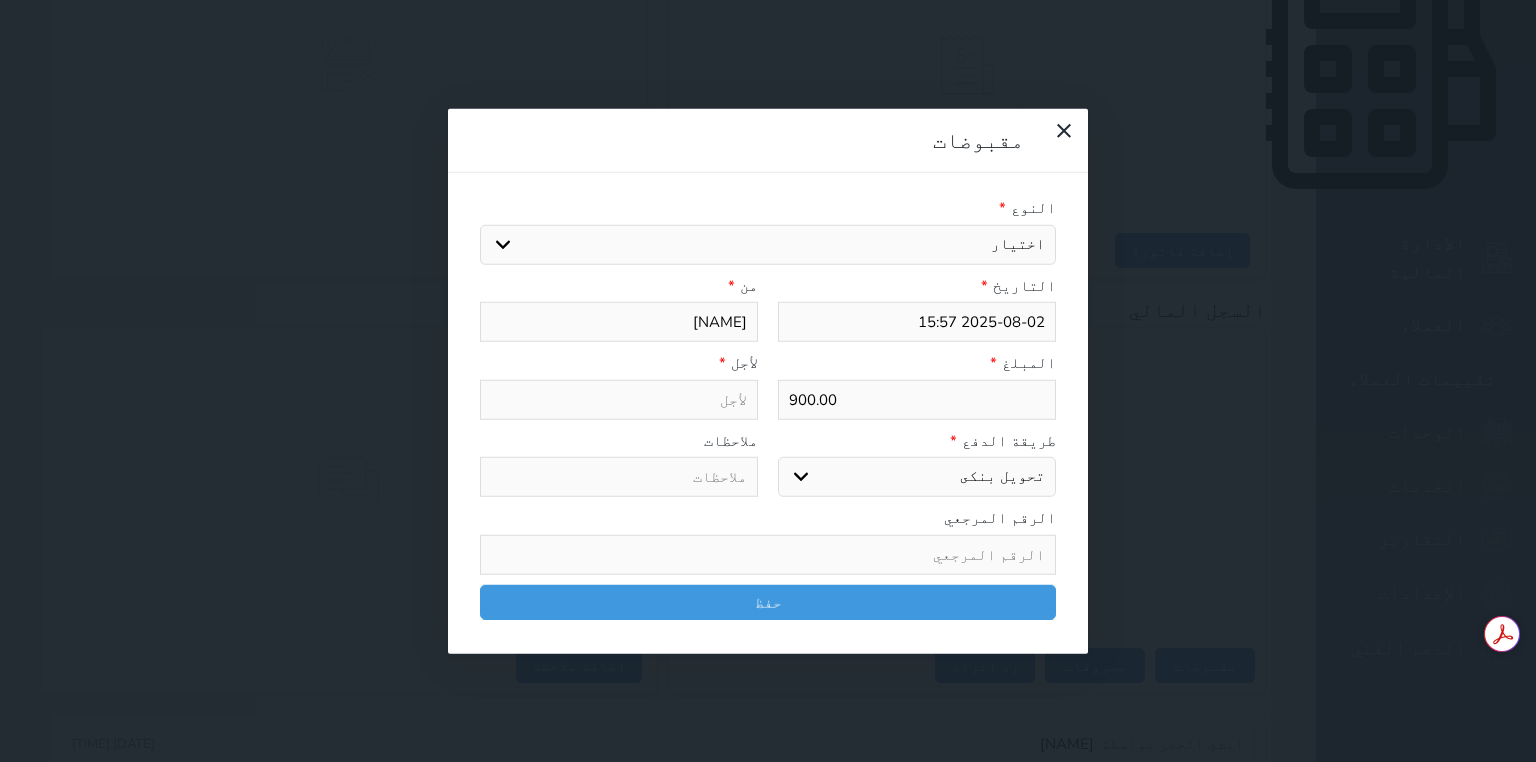 click on "اختيار   قيمة إيجار فواتير تامين عربون" at bounding box center [768, 244] 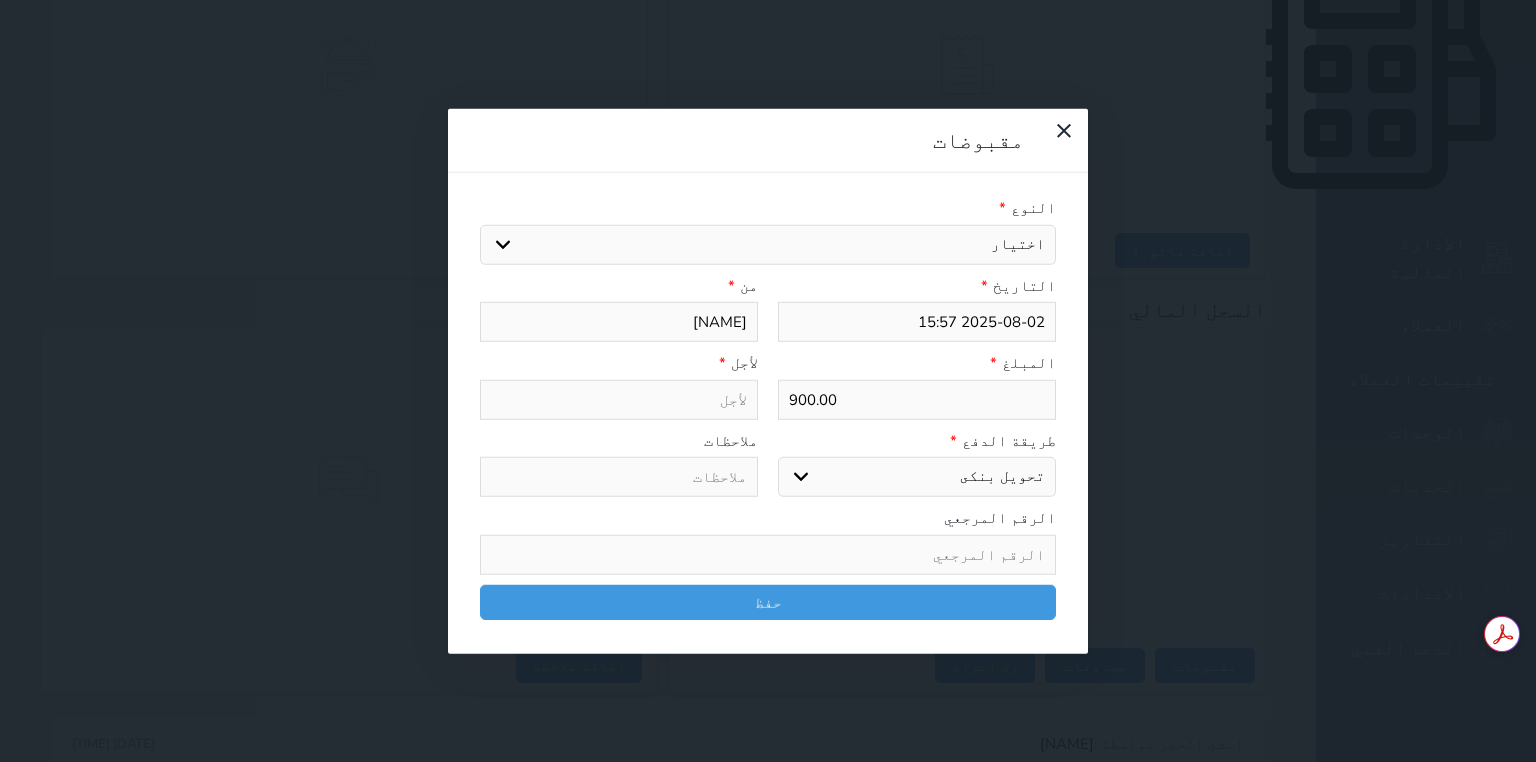 click on "اختيار   قيمة إيجار فواتير تامين عربون" at bounding box center [768, 244] 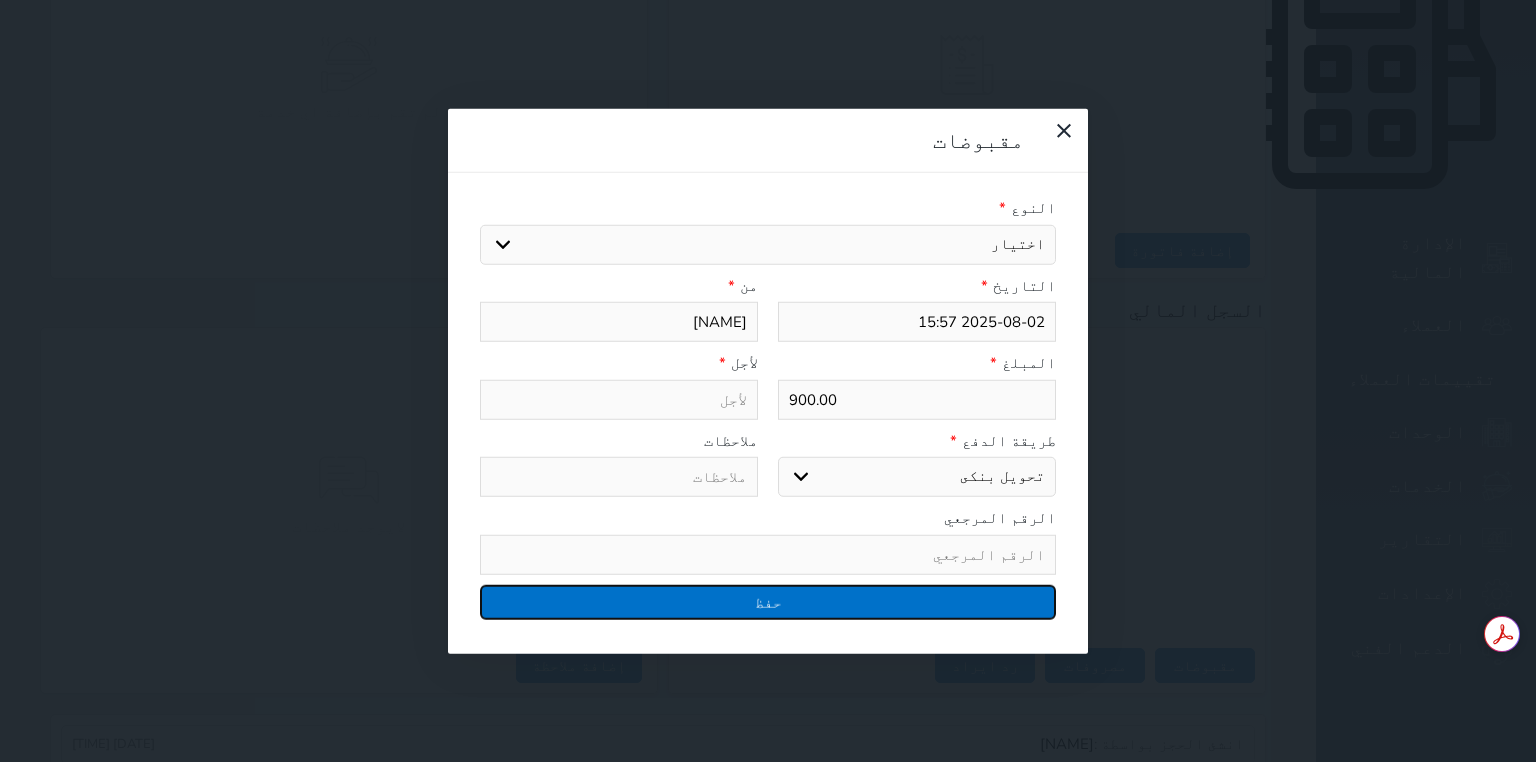 click on "حفظ" at bounding box center [768, 601] 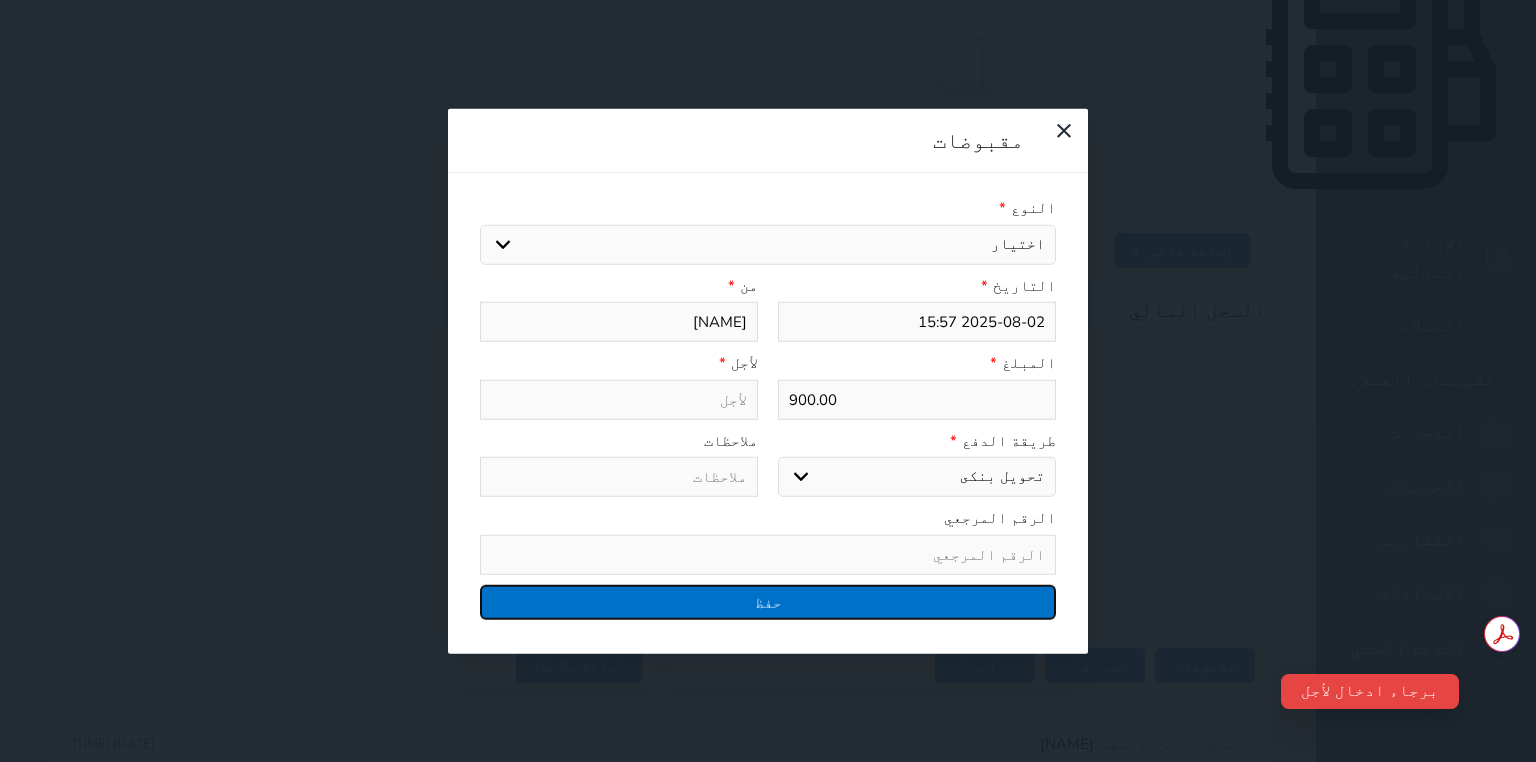 click on "حفظ" at bounding box center (768, 601) 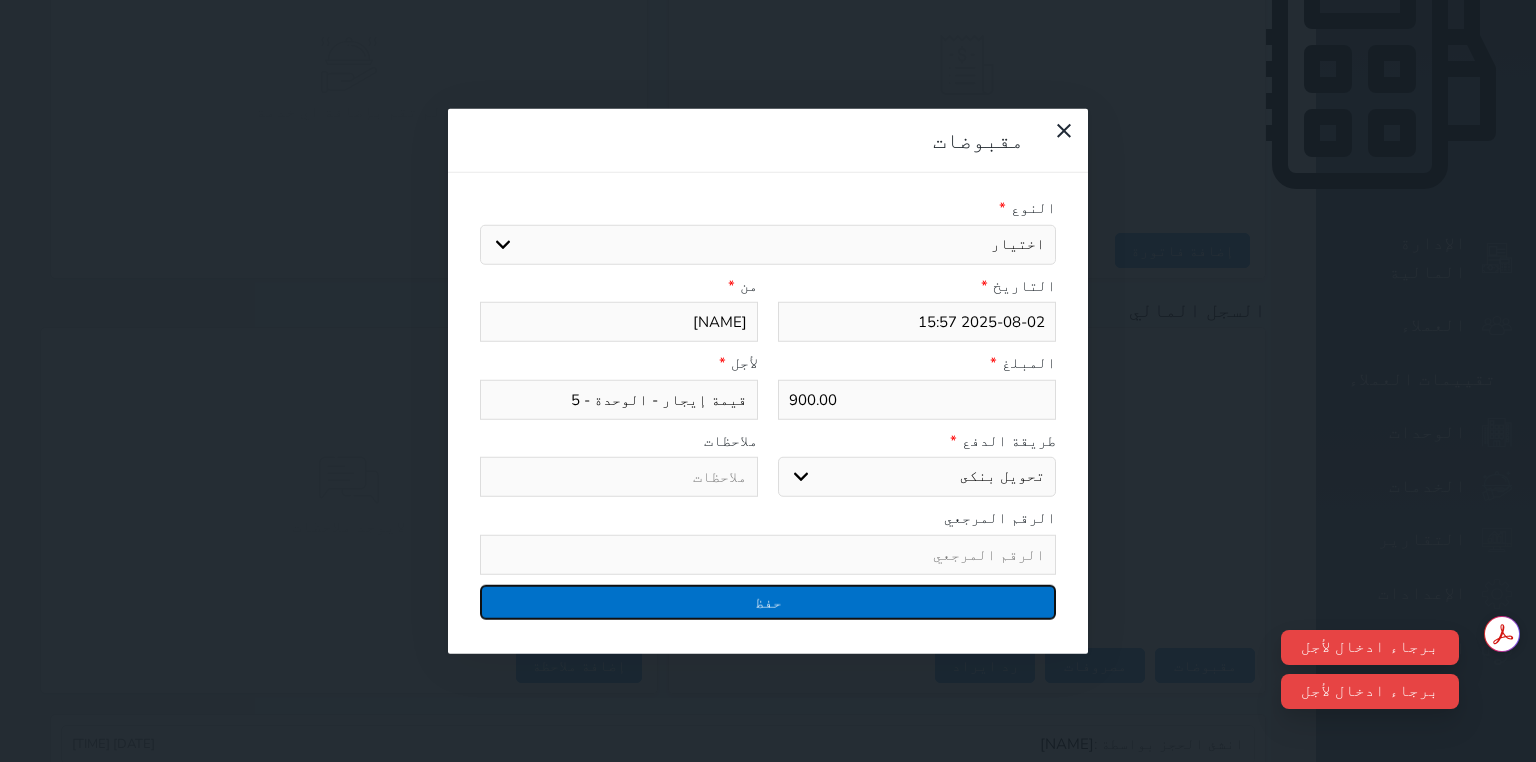 click on "حفظ" at bounding box center (768, 601) 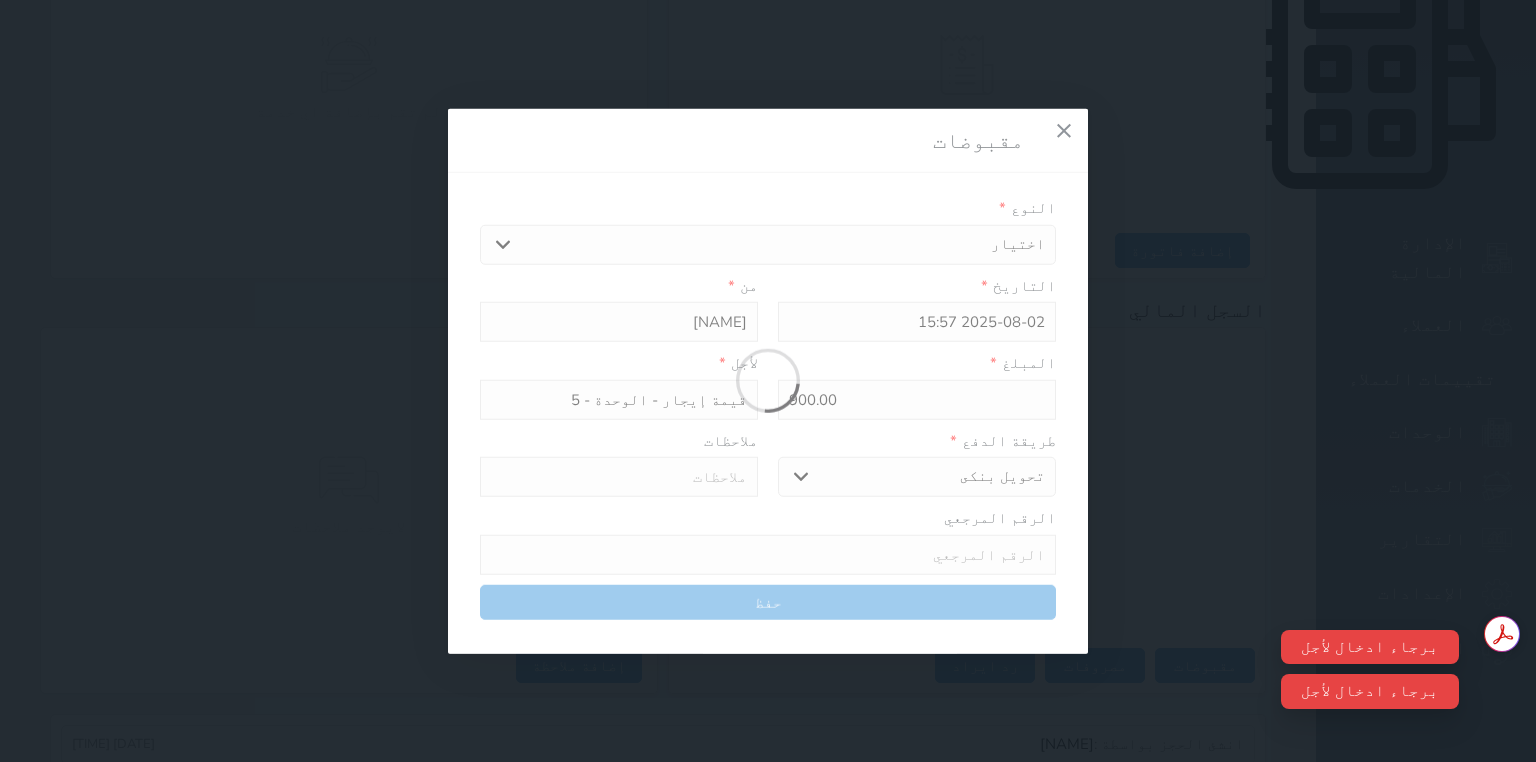 select 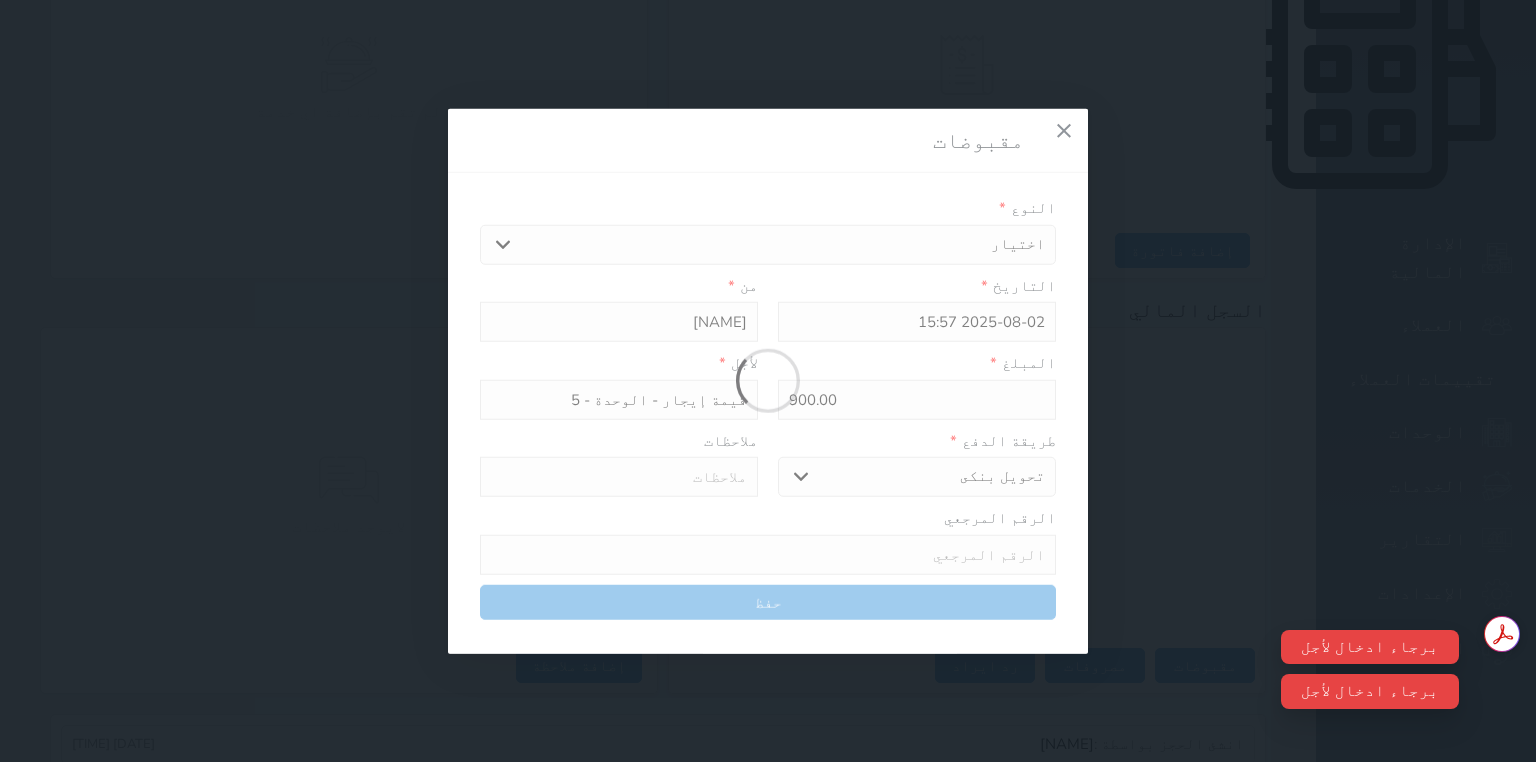 type 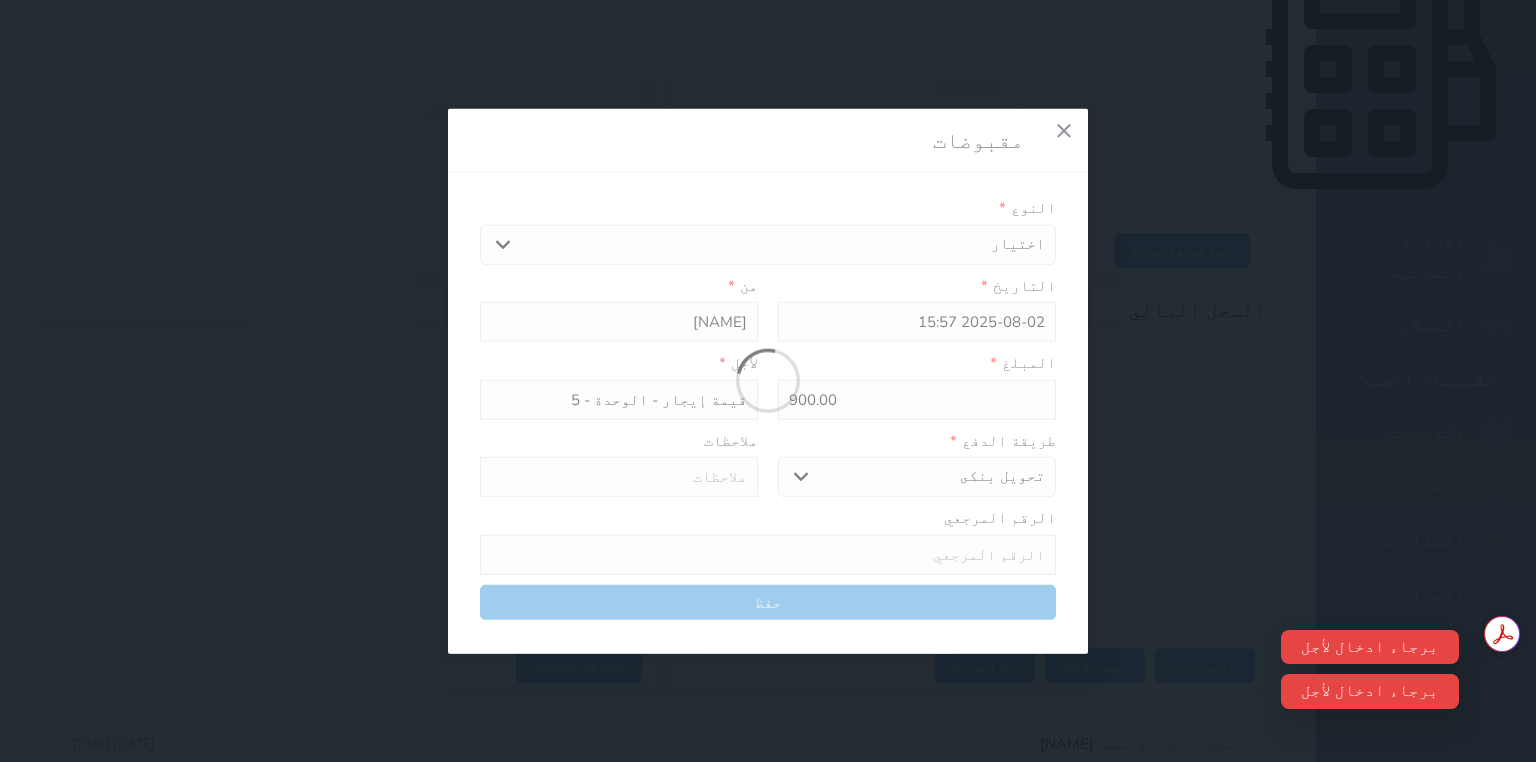 type on "0" 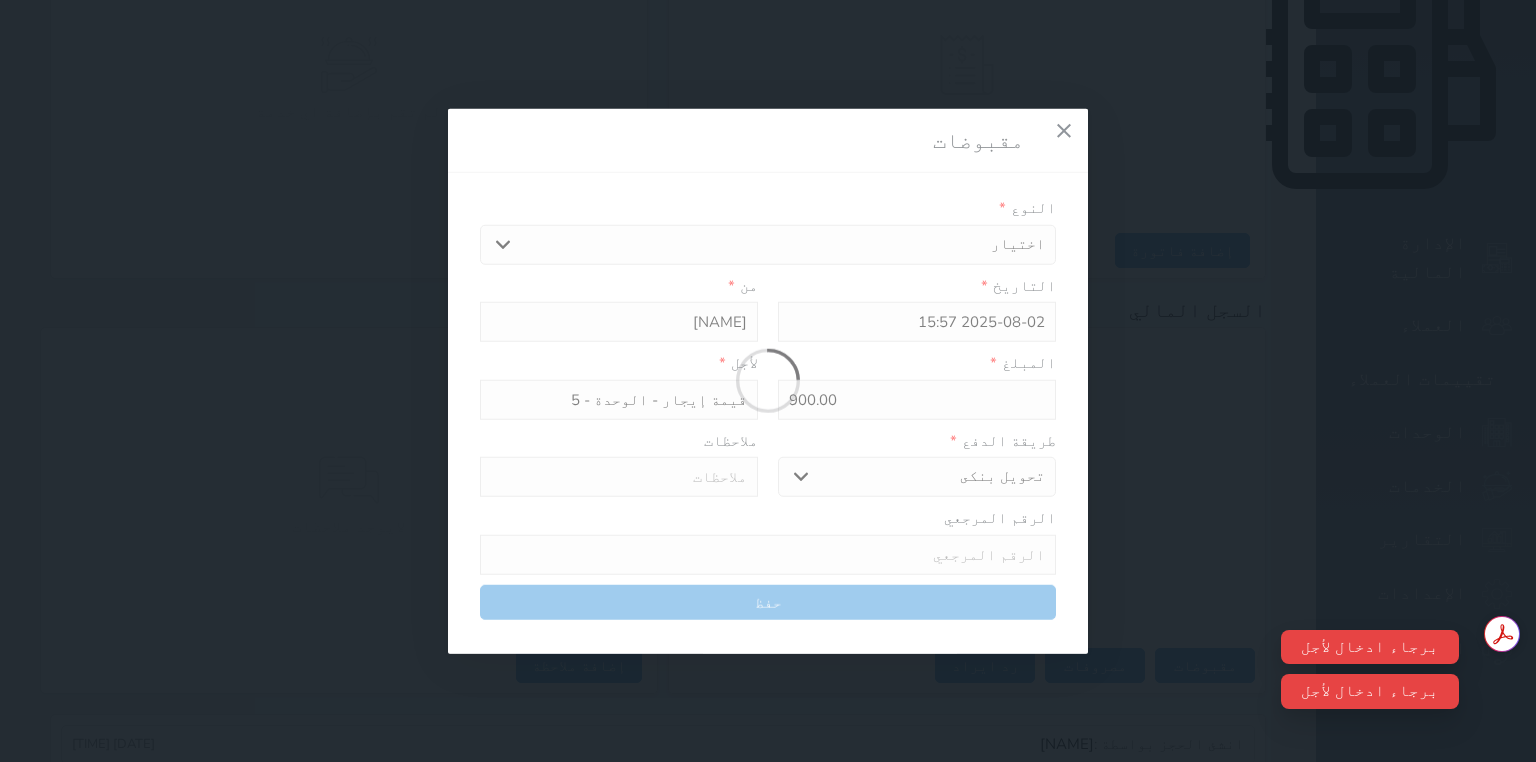 select 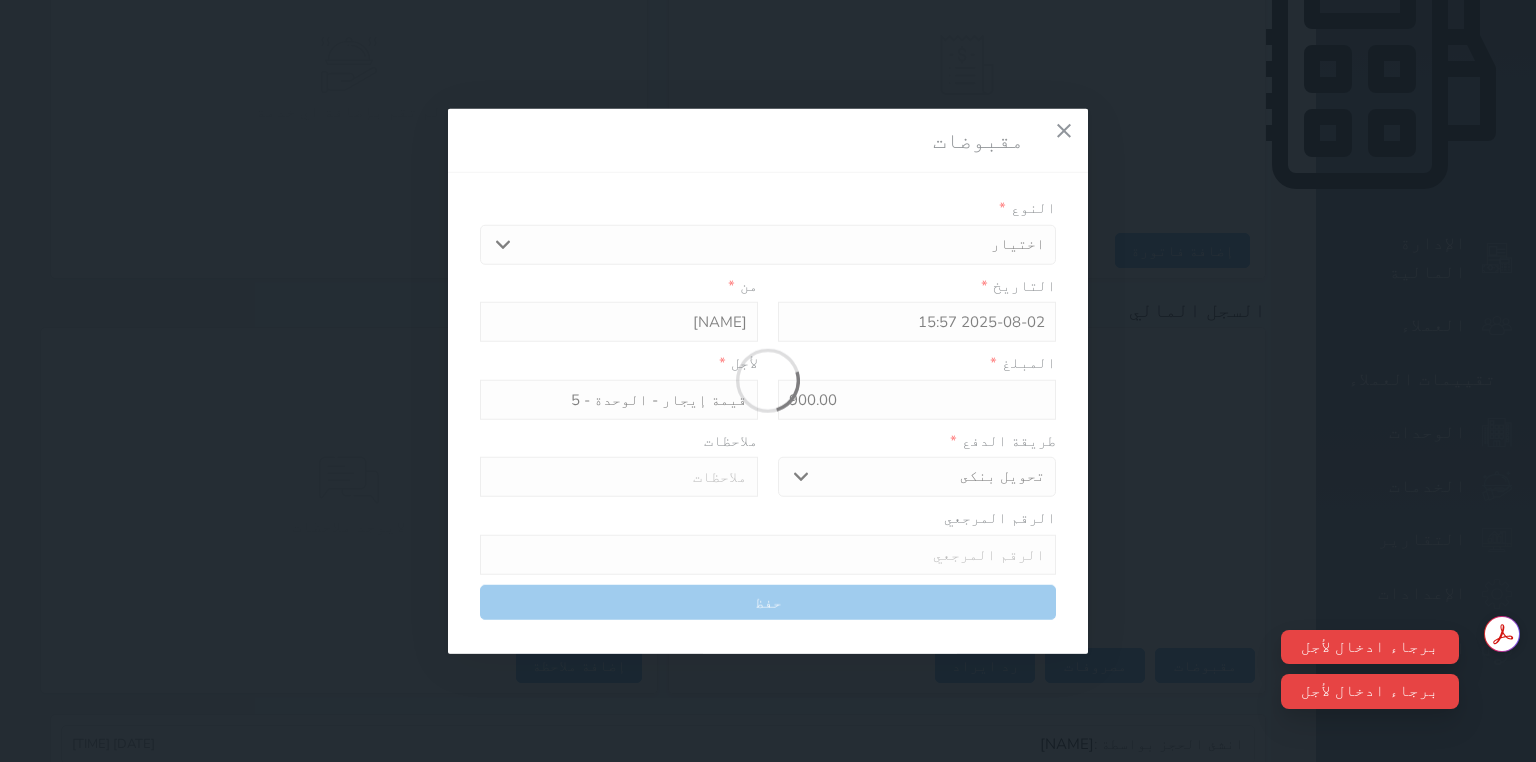 type on "0" 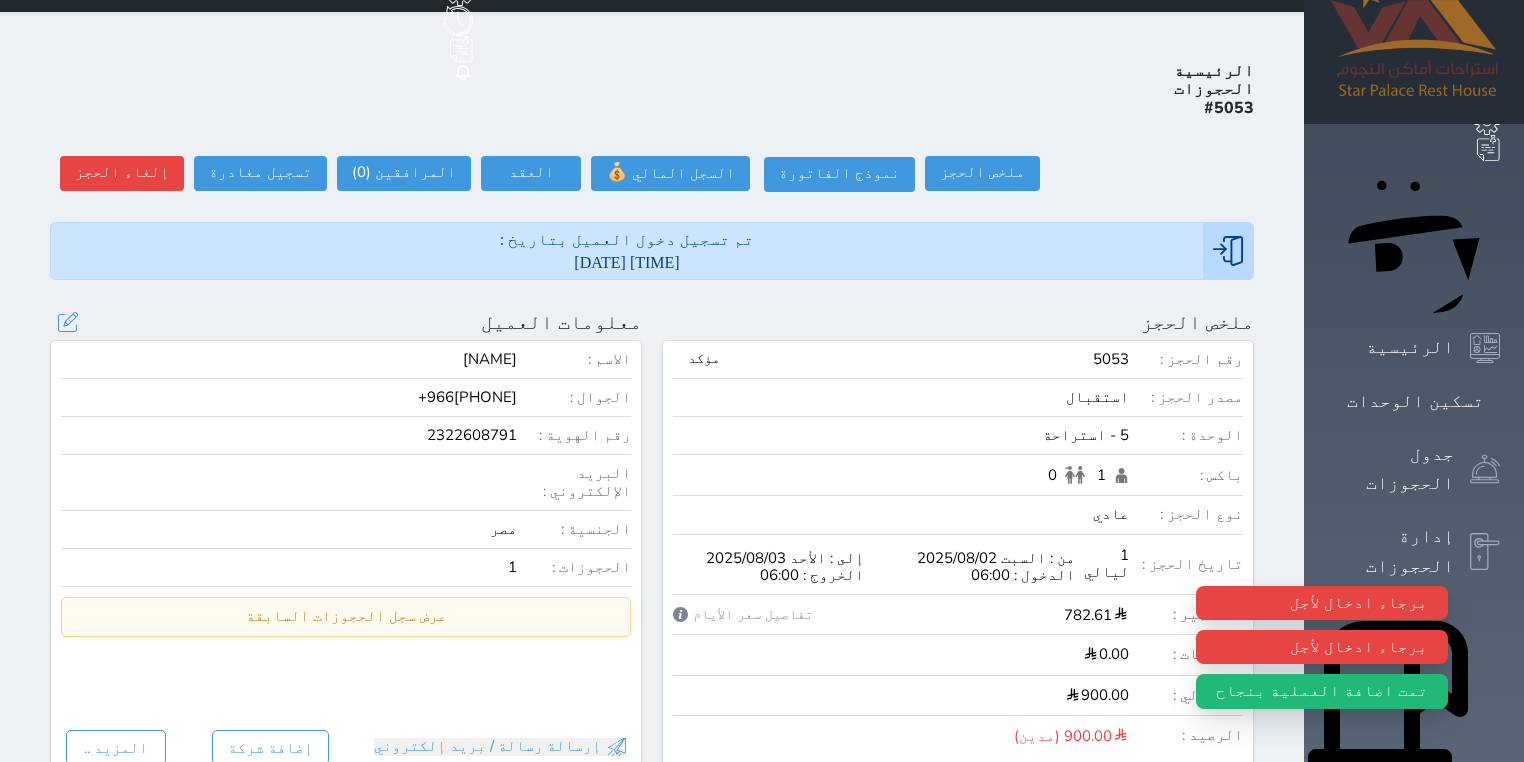 scroll, scrollTop: 0, scrollLeft: 0, axis: both 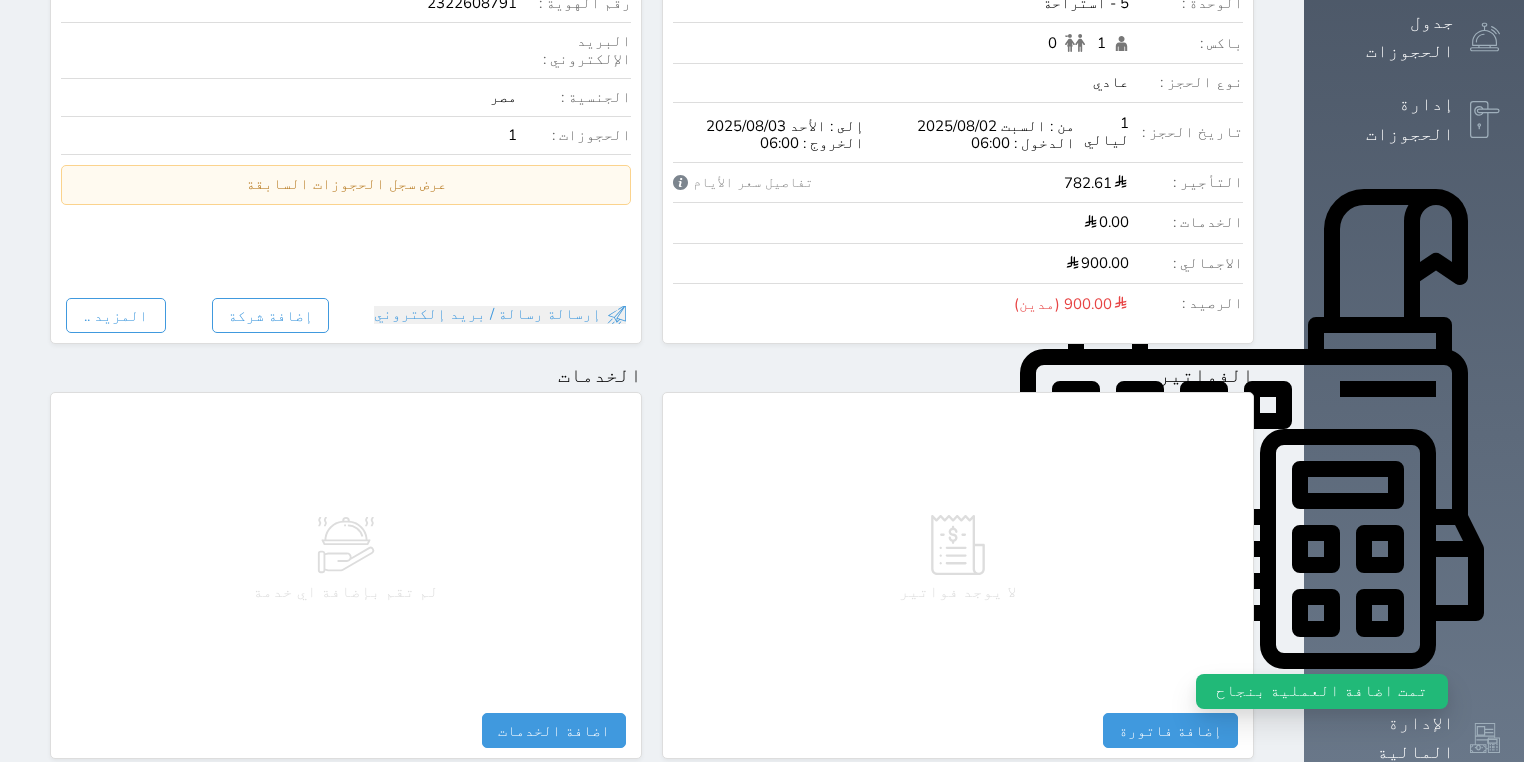 select 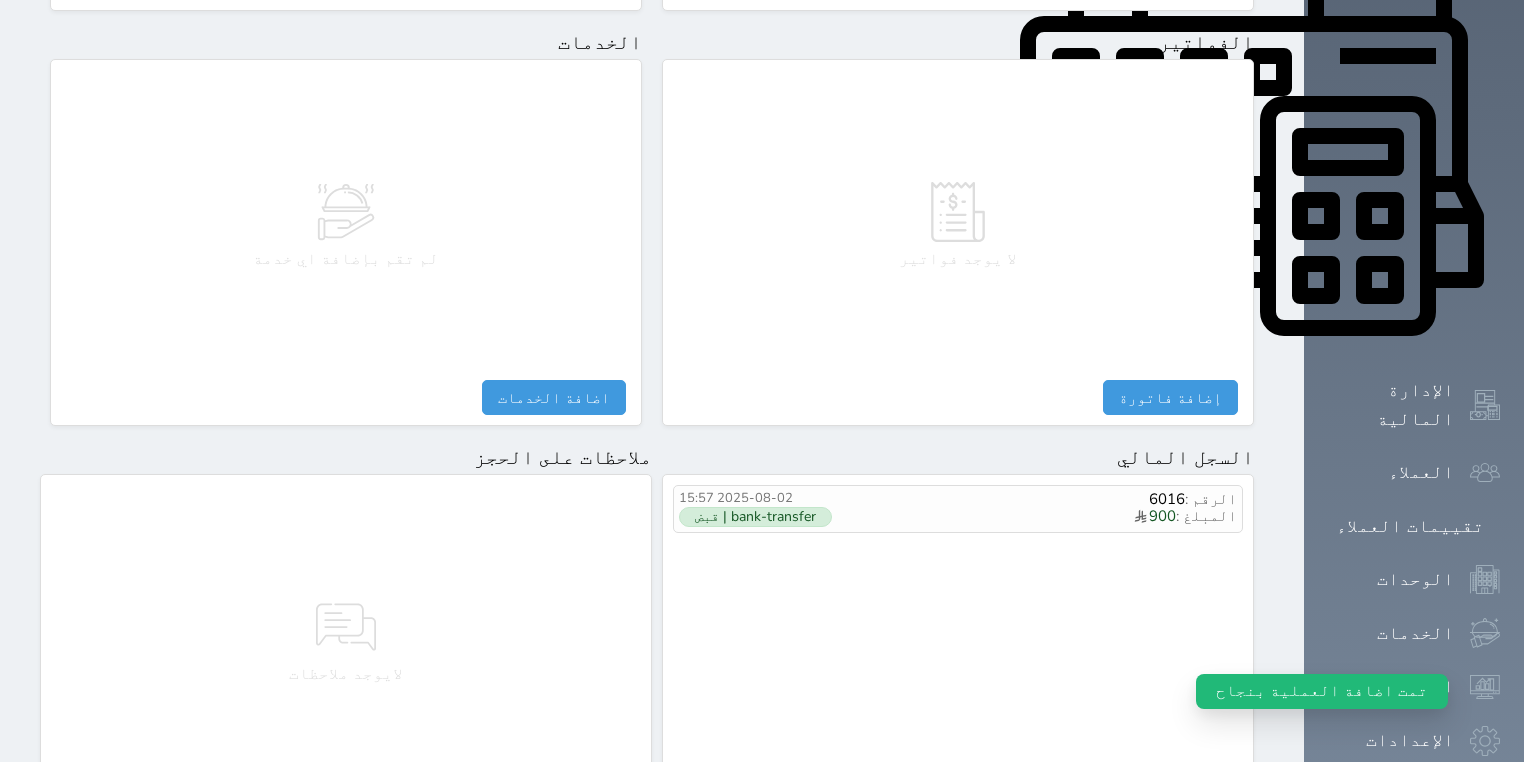 scroll, scrollTop: 960, scrollLeft: 0, axis: vertical 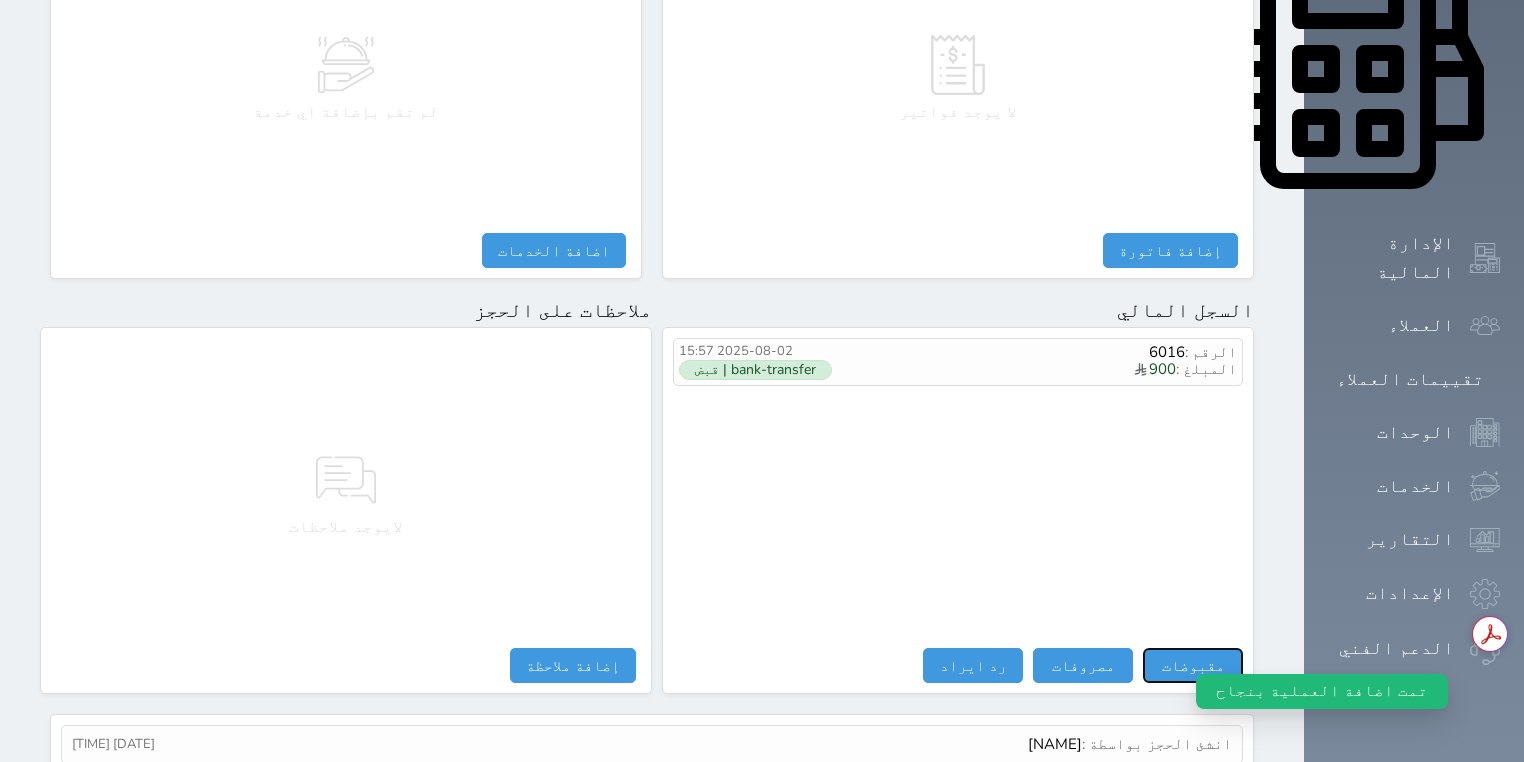 click on "مقبوضات" at bounding box center [1193, 665] 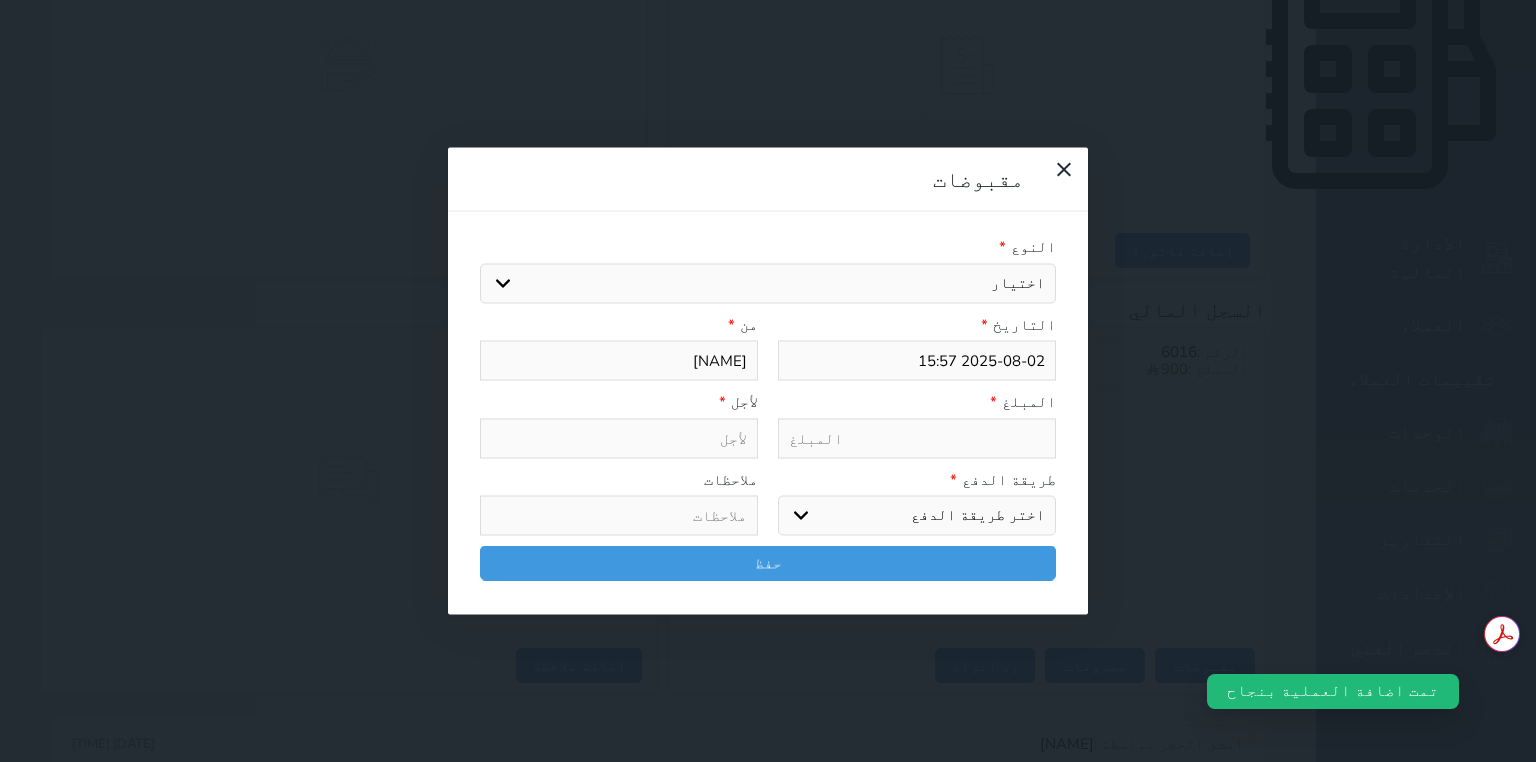 click on "مقبوضات                 النوع  *    اختيار   قيمة إيجار فواتير تامين عربون   التاريخ *   [DATE] [TIME]   من *   [NAME]   المبلغ *     لأجل *     طريقة الدفع *   اختر طريقة الدفع   دفع نقدى   تحويل بنكى   مدى   بطاقة ائتمان   آجل   ملاحظات         حفظ" at bounding box center (768, 381) 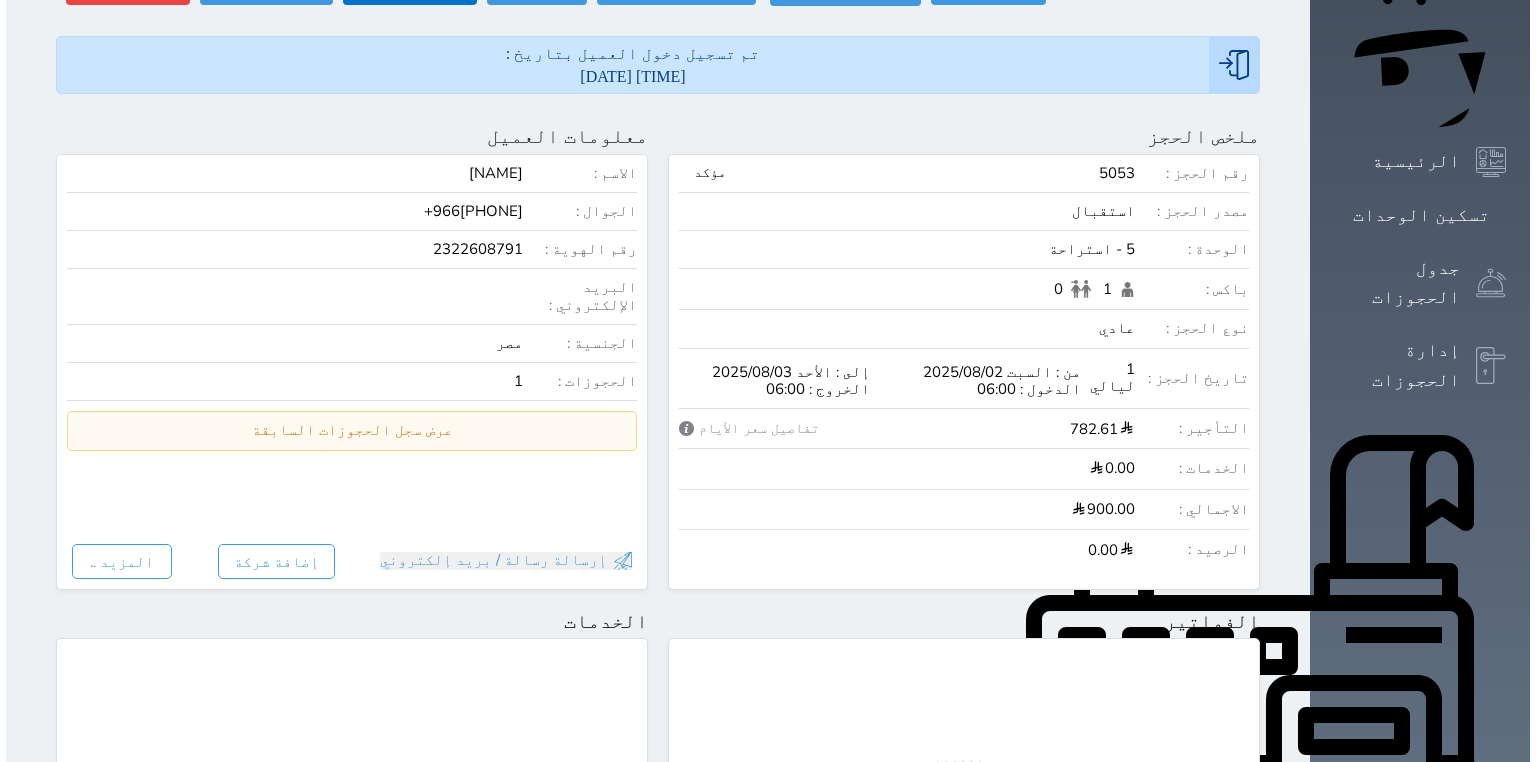 scroll, scrollTop: 0, scrollLeft: 0, axis: both 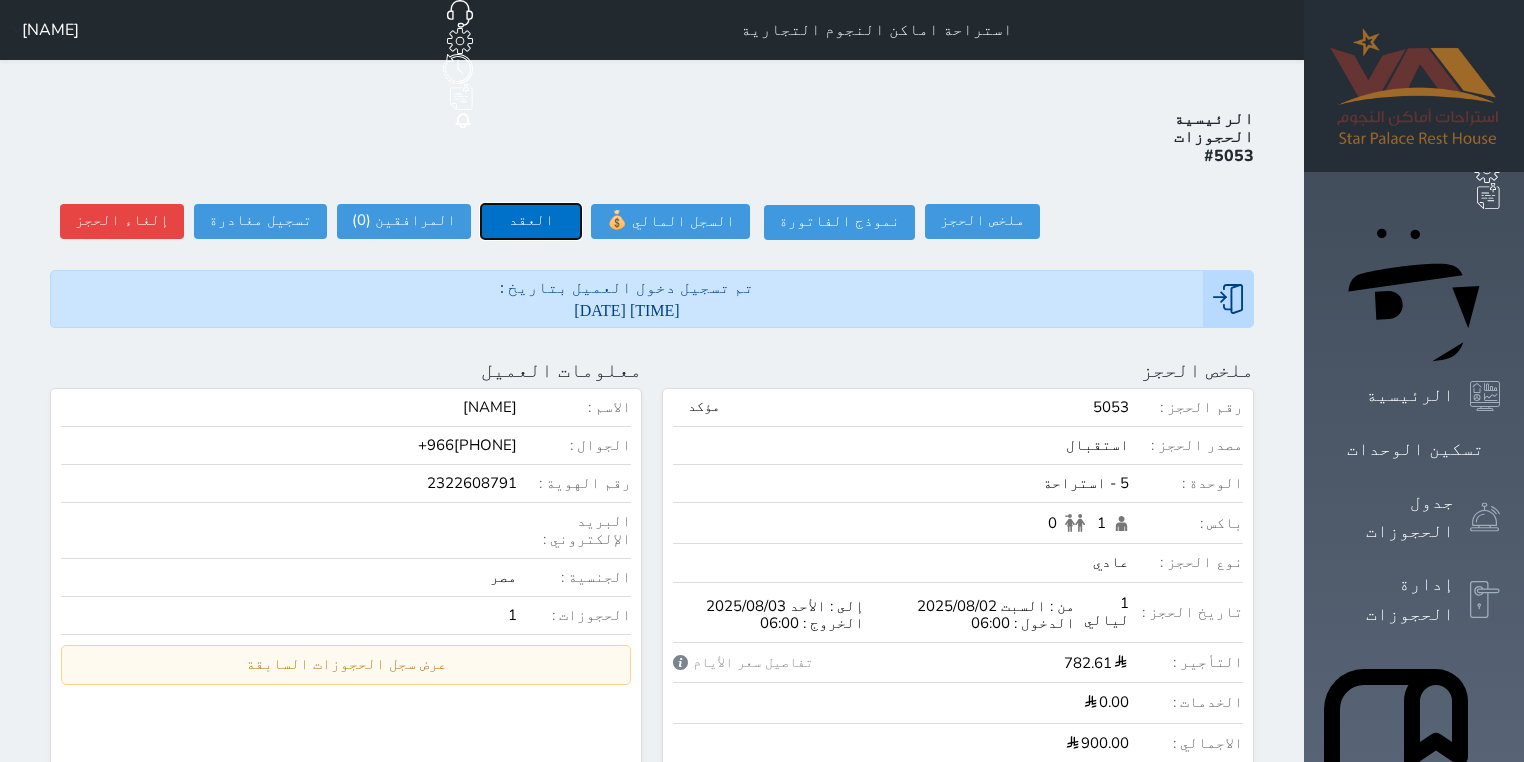 click on "العقد" at bounding box center [531, 221] 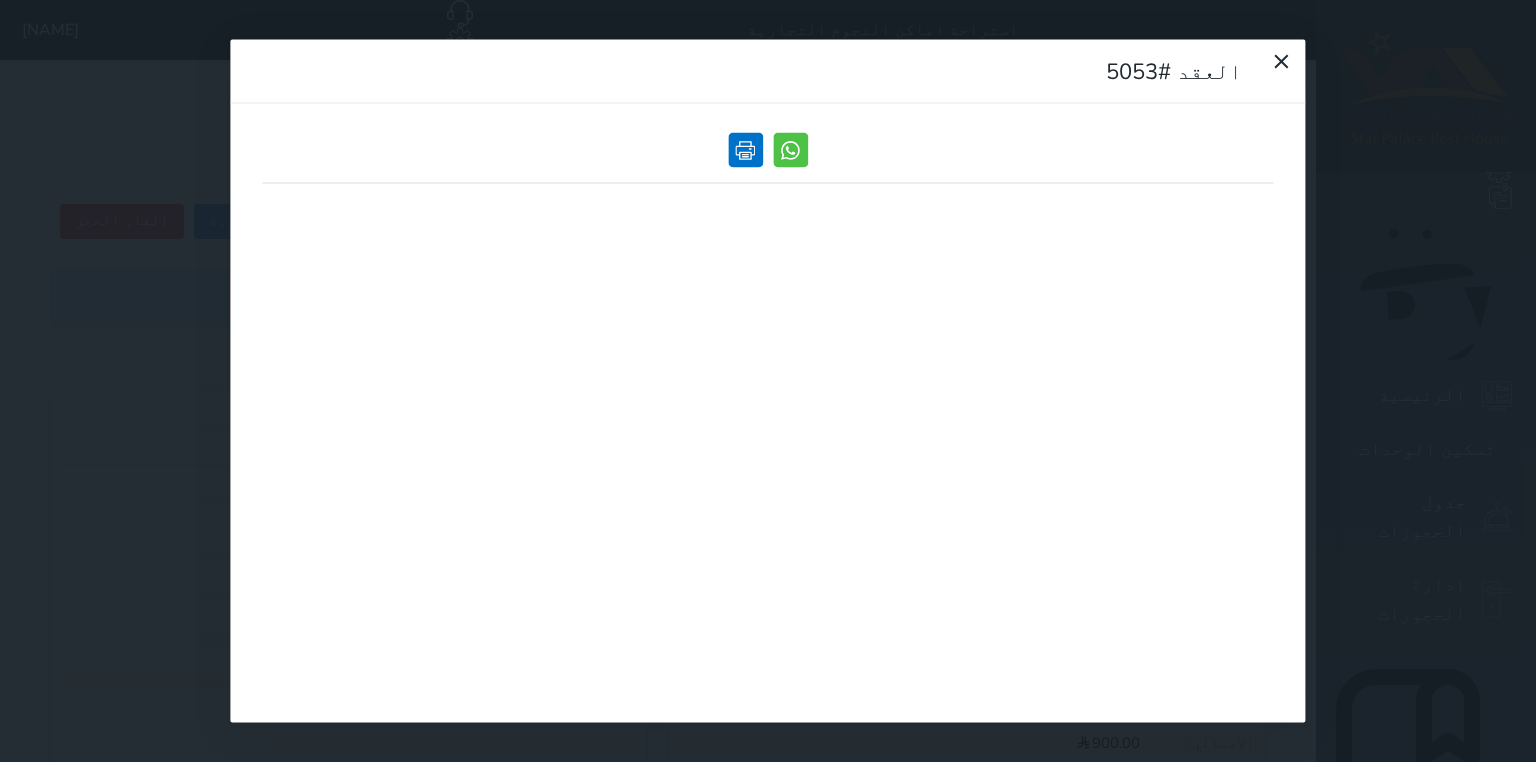 click at bounding box center (745, 150) 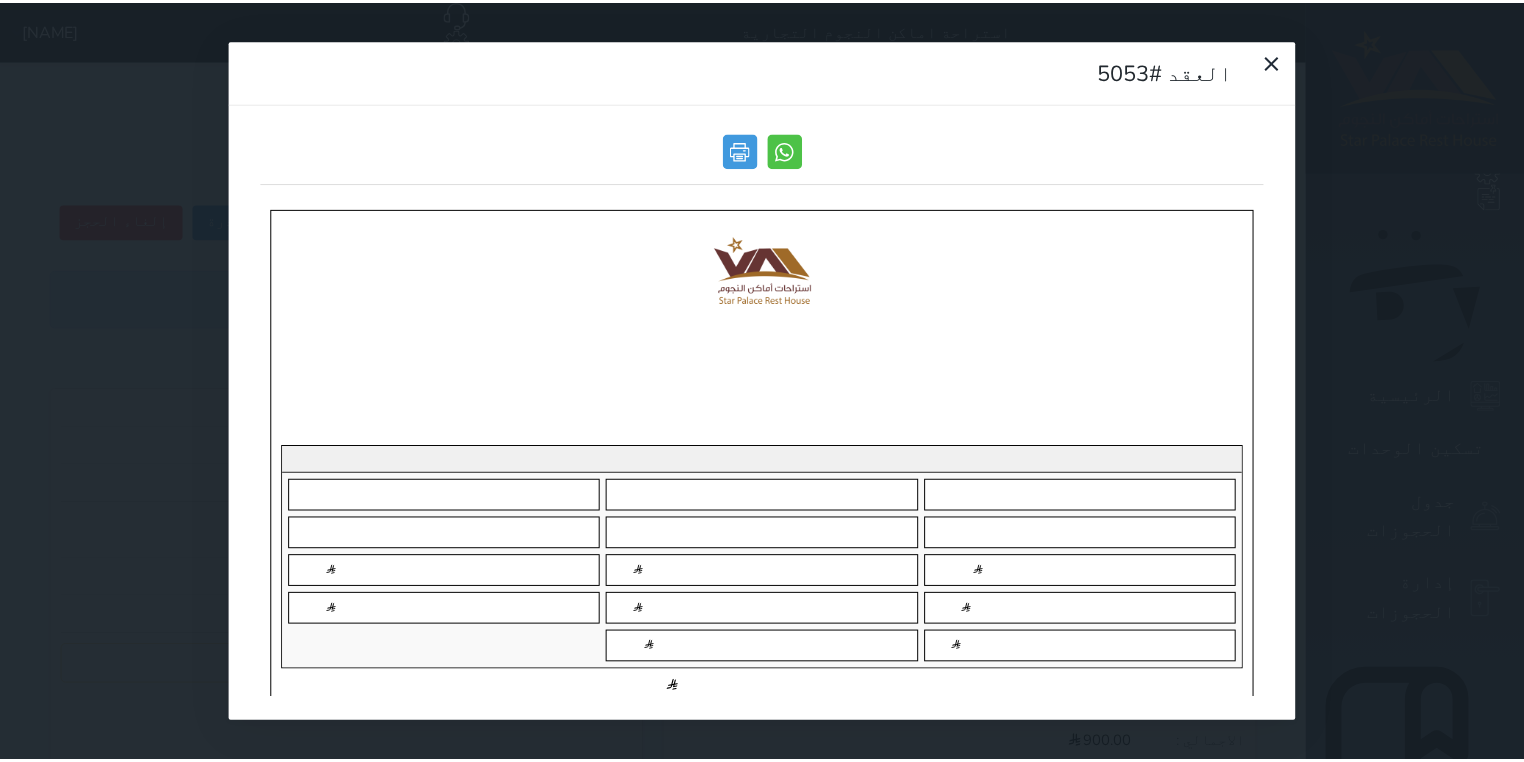 scroll, scrollTop: 0, scrollLeft: 0, axis: both 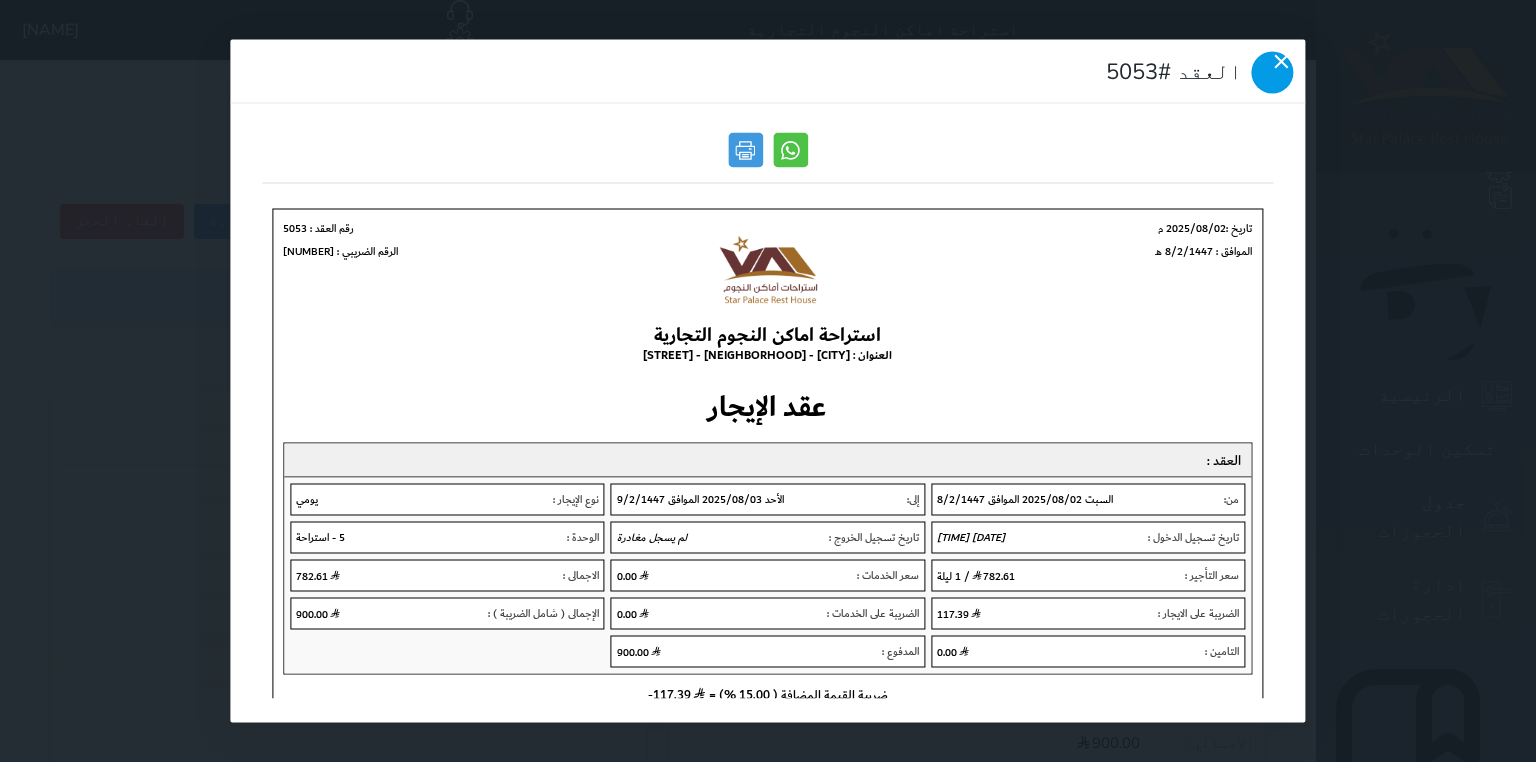 click at bounding box center [1273, 73] 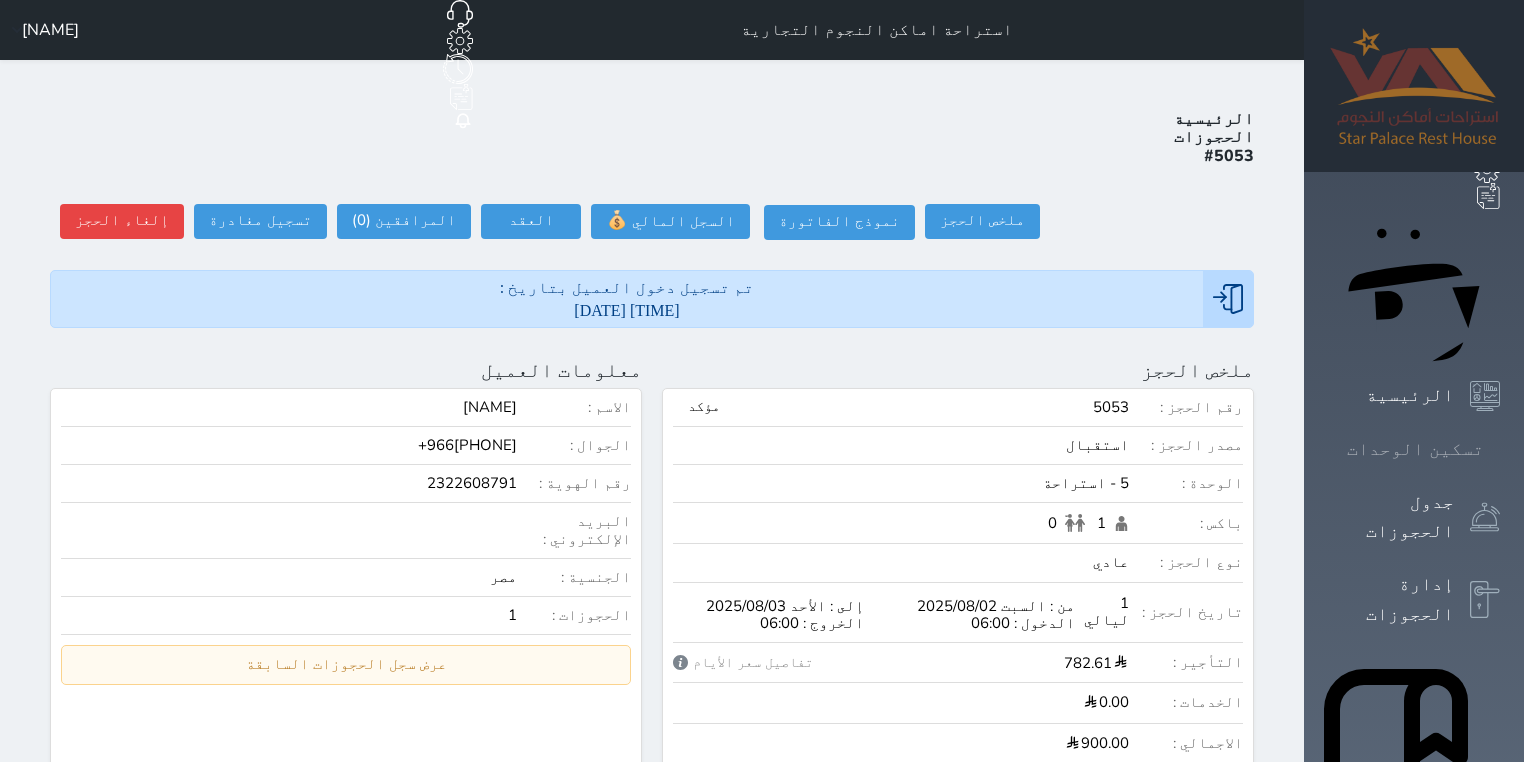 click 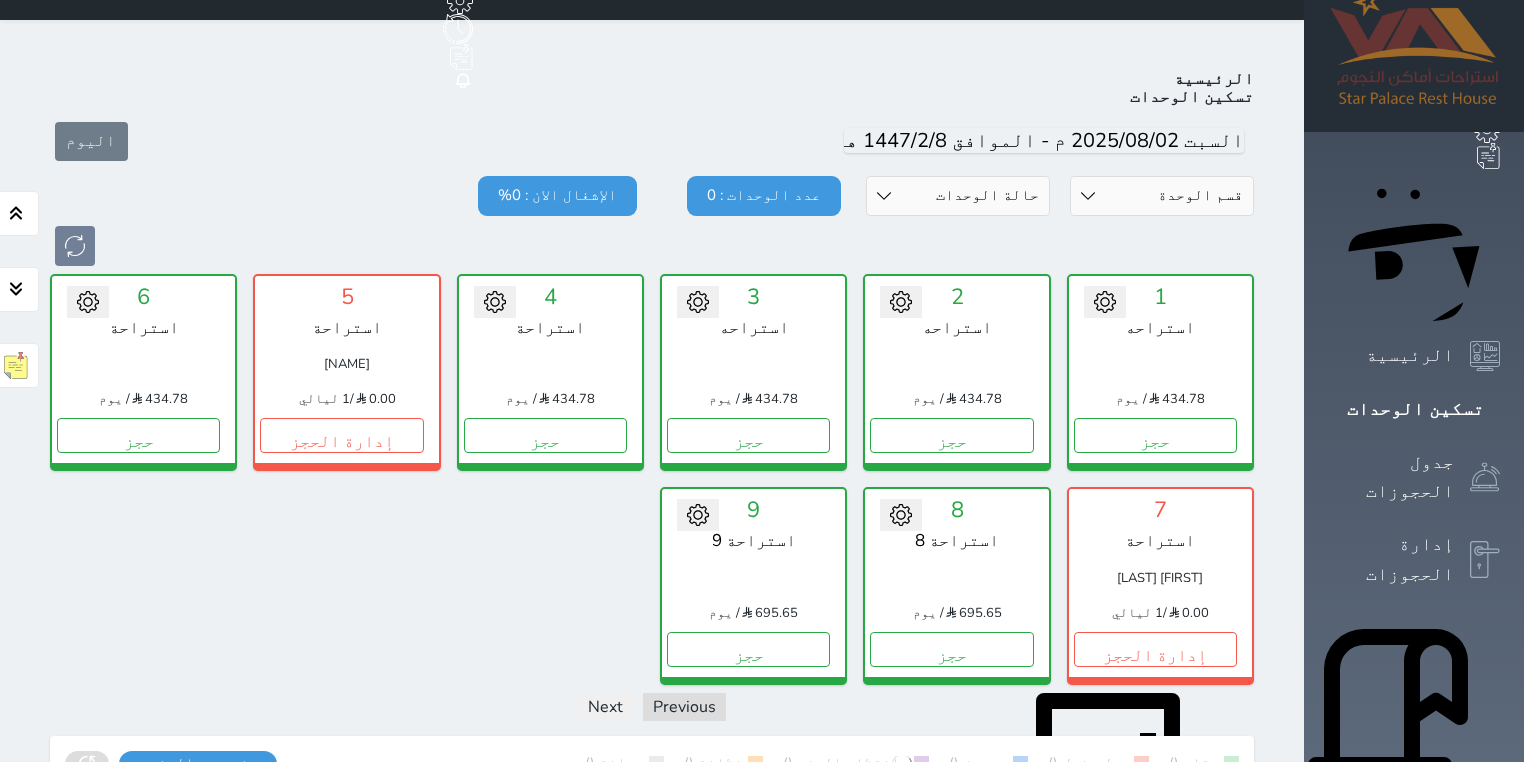 scroll, scrollTop: 78, scrollLeft: 0, axis: vertical 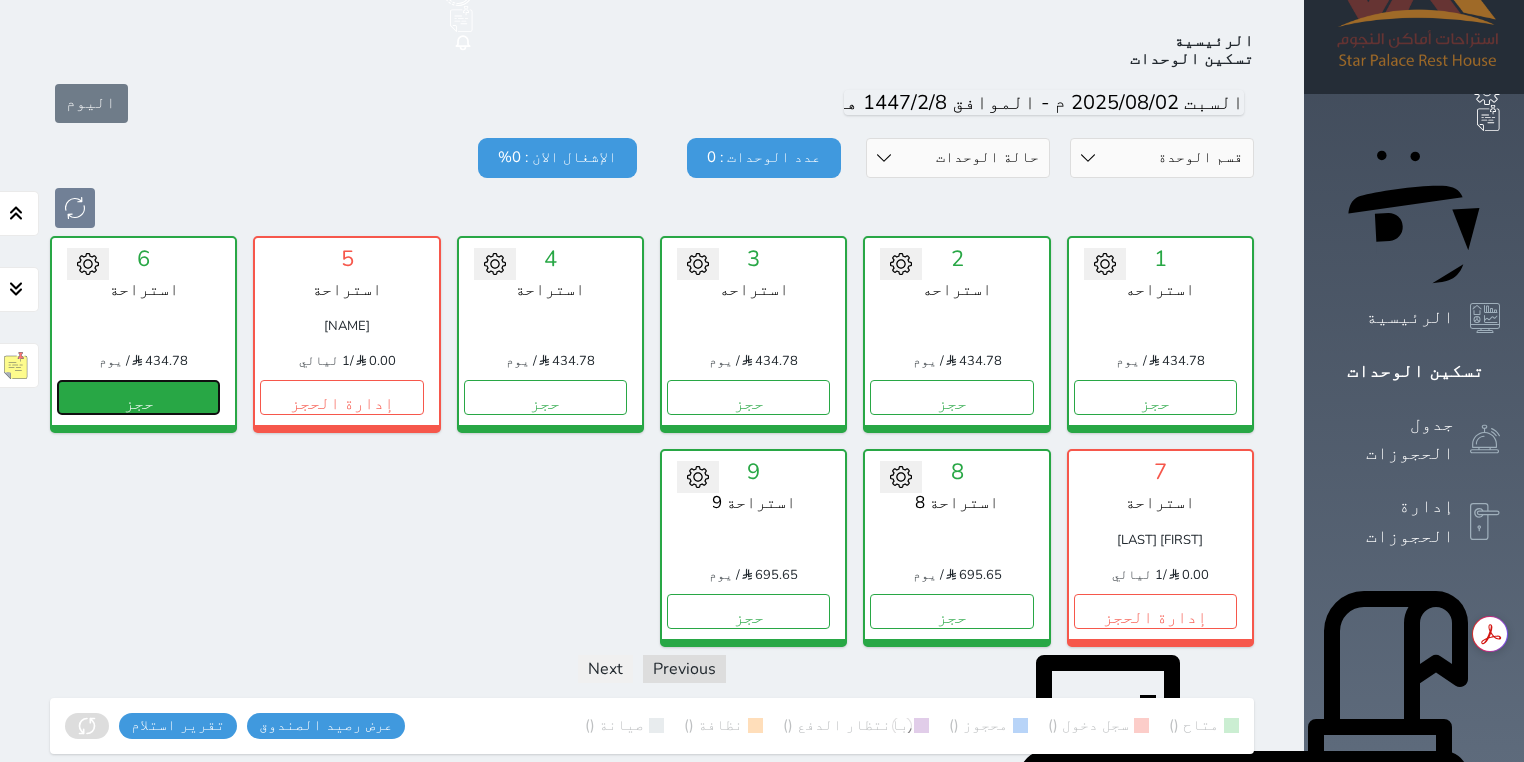 click on "حجز" at bounding box center [138, 397] 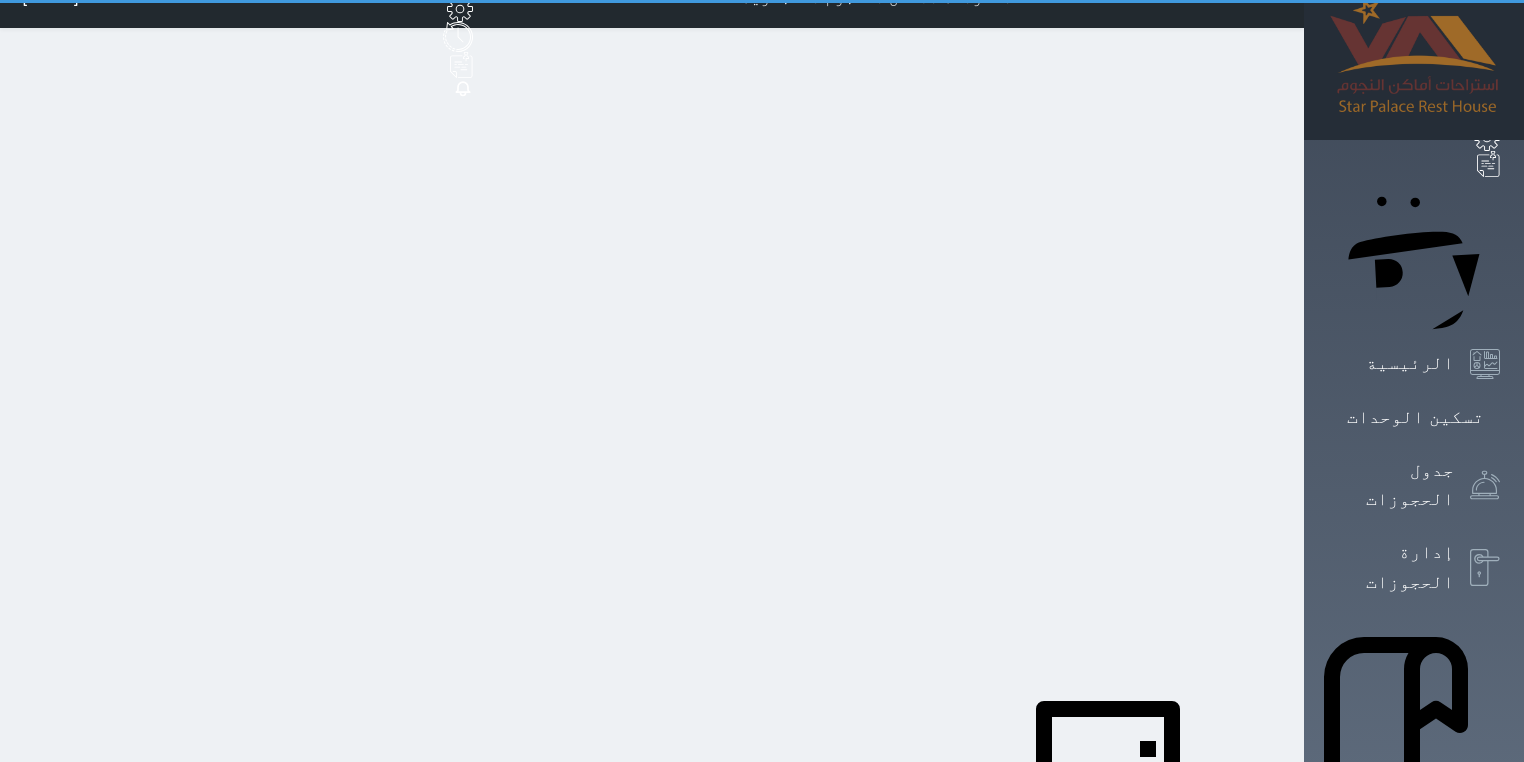 scroll, scrollTop: 0, scrollLeft: 0, axis: both 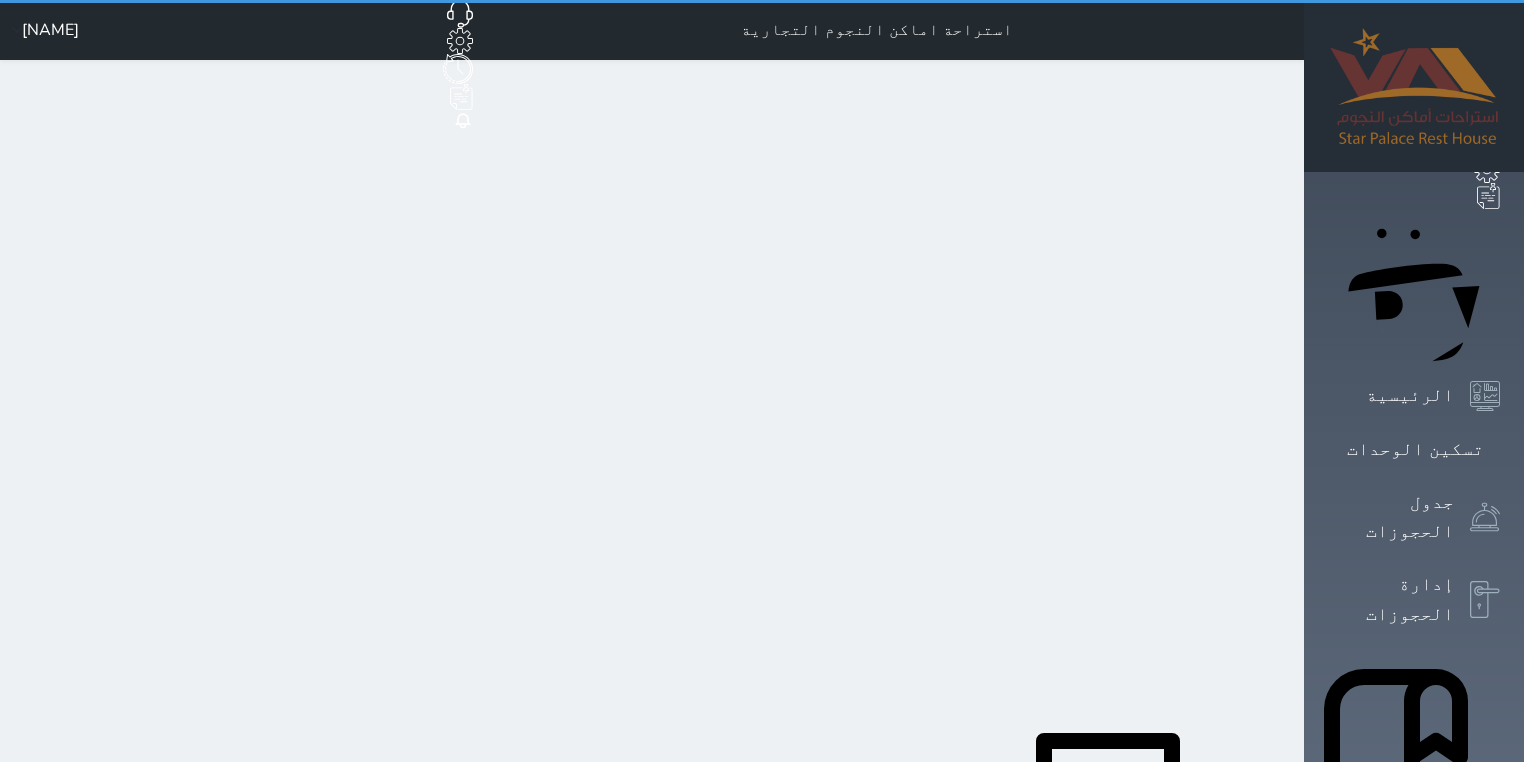 select on "1" 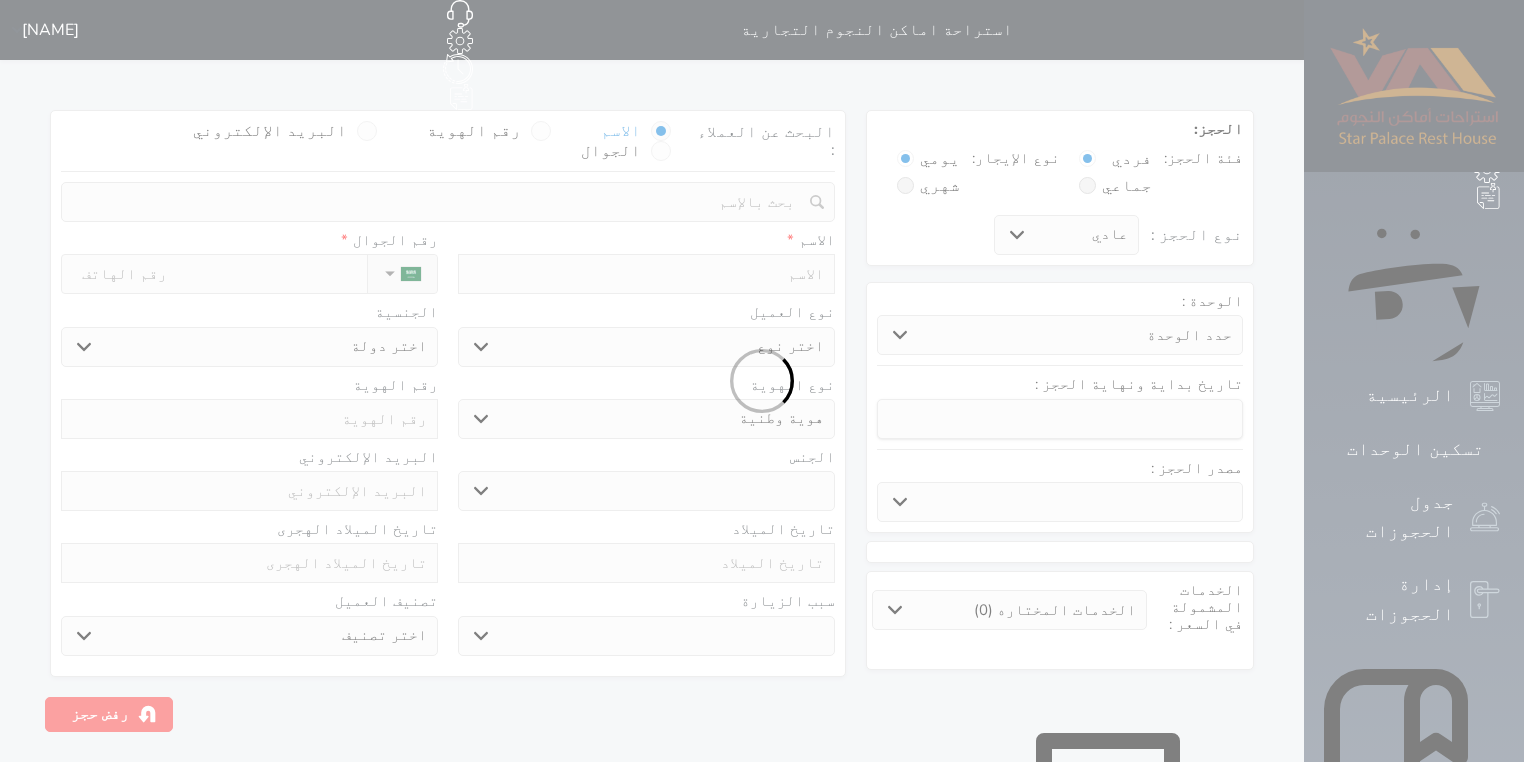 select 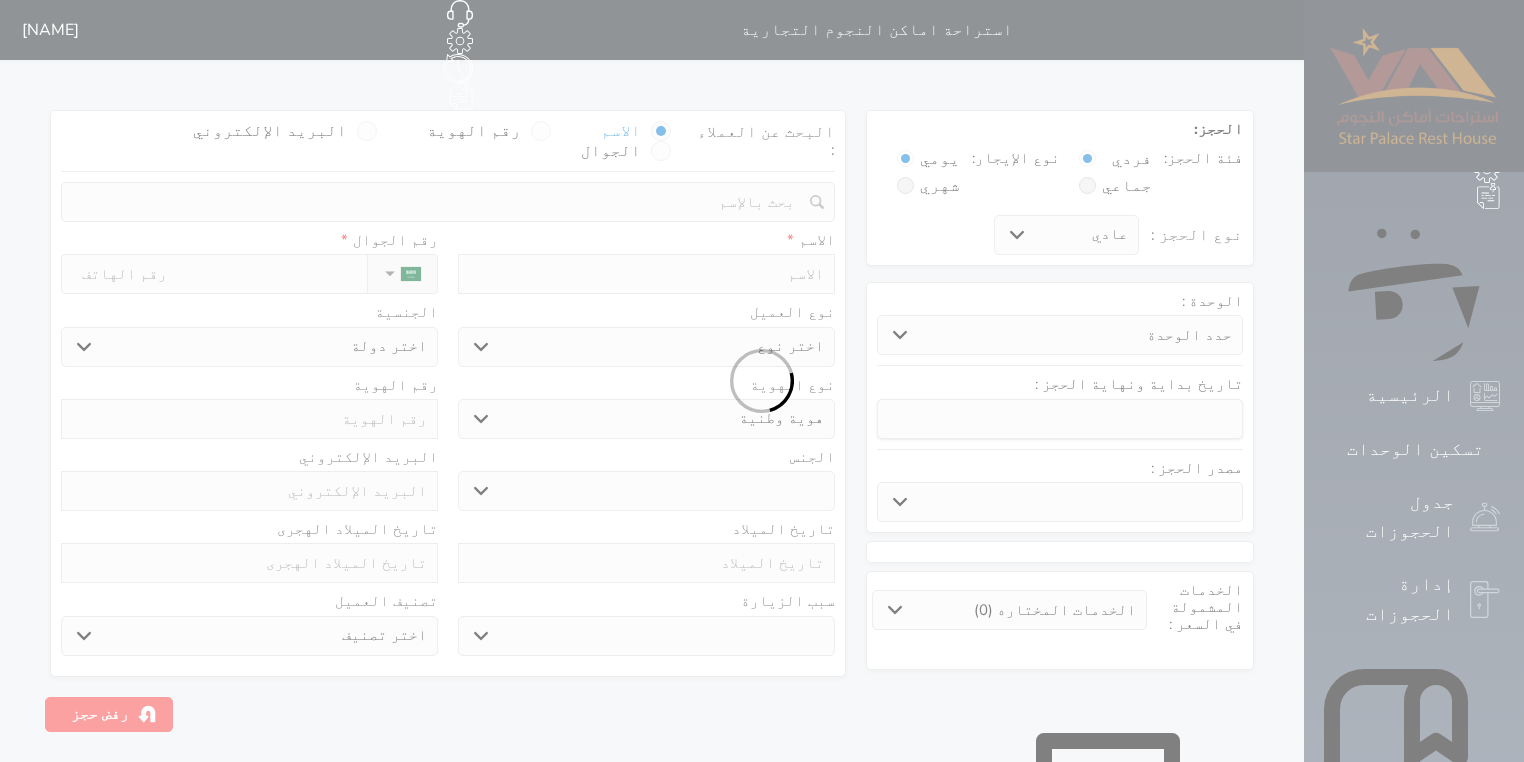 select 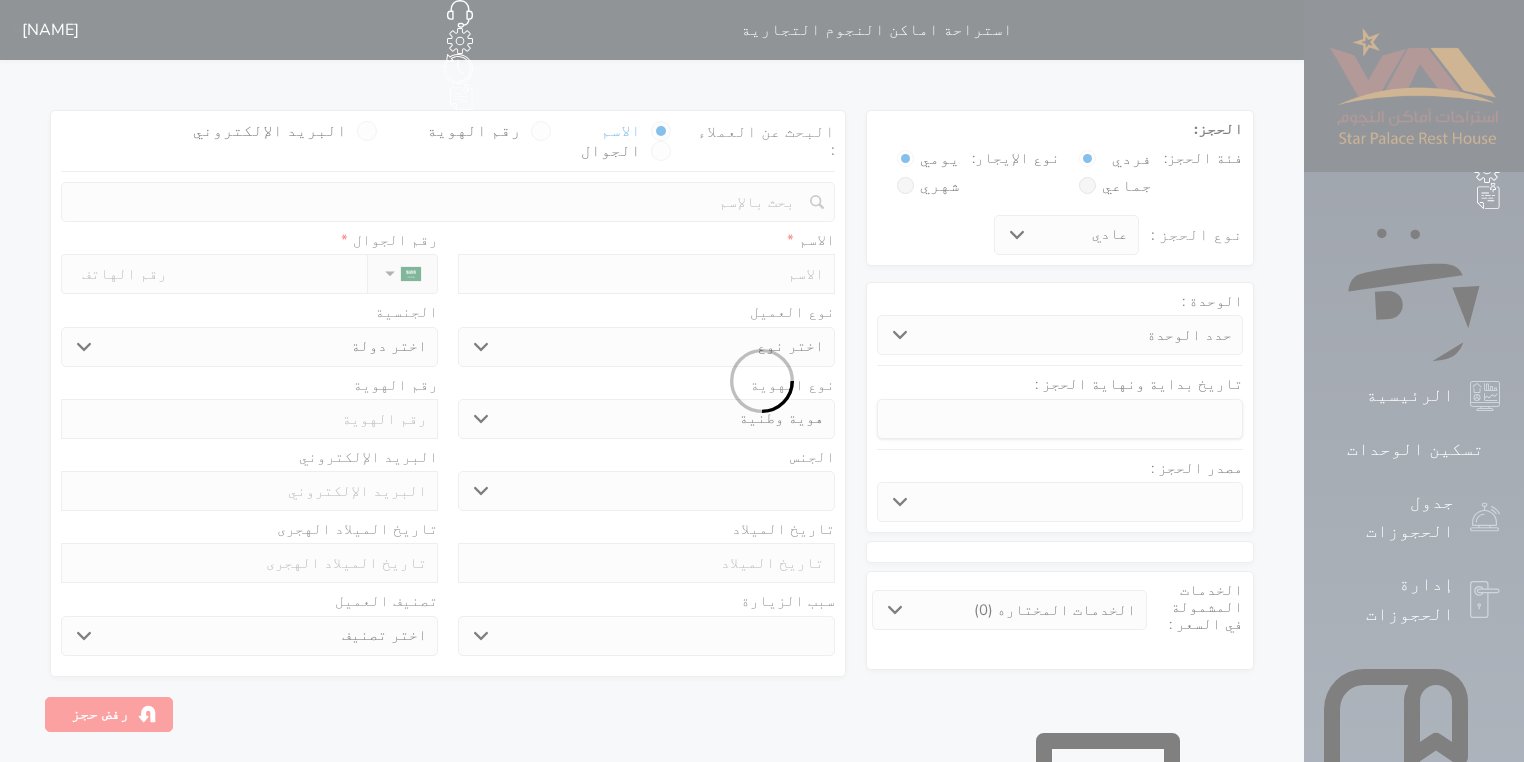 select 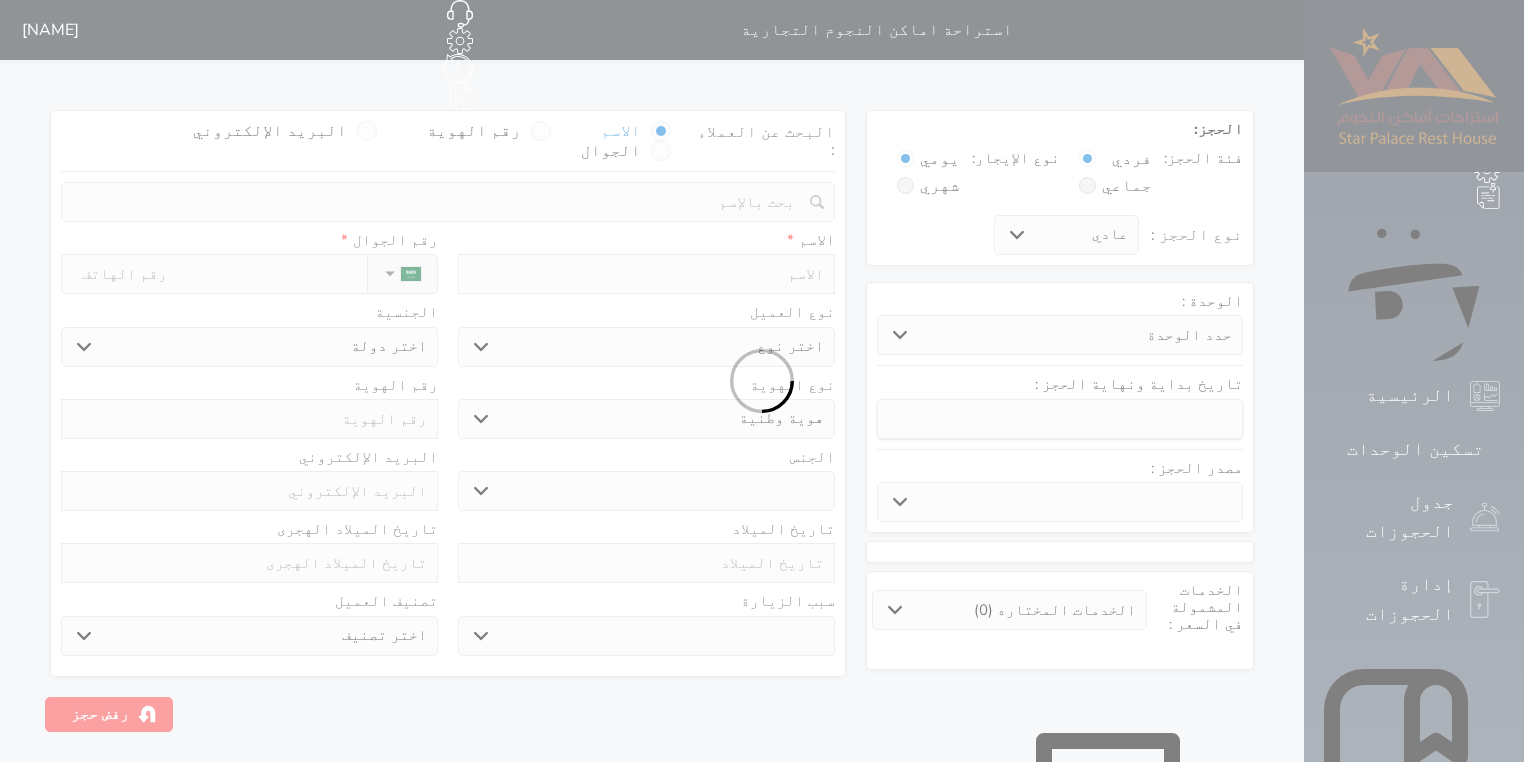 select 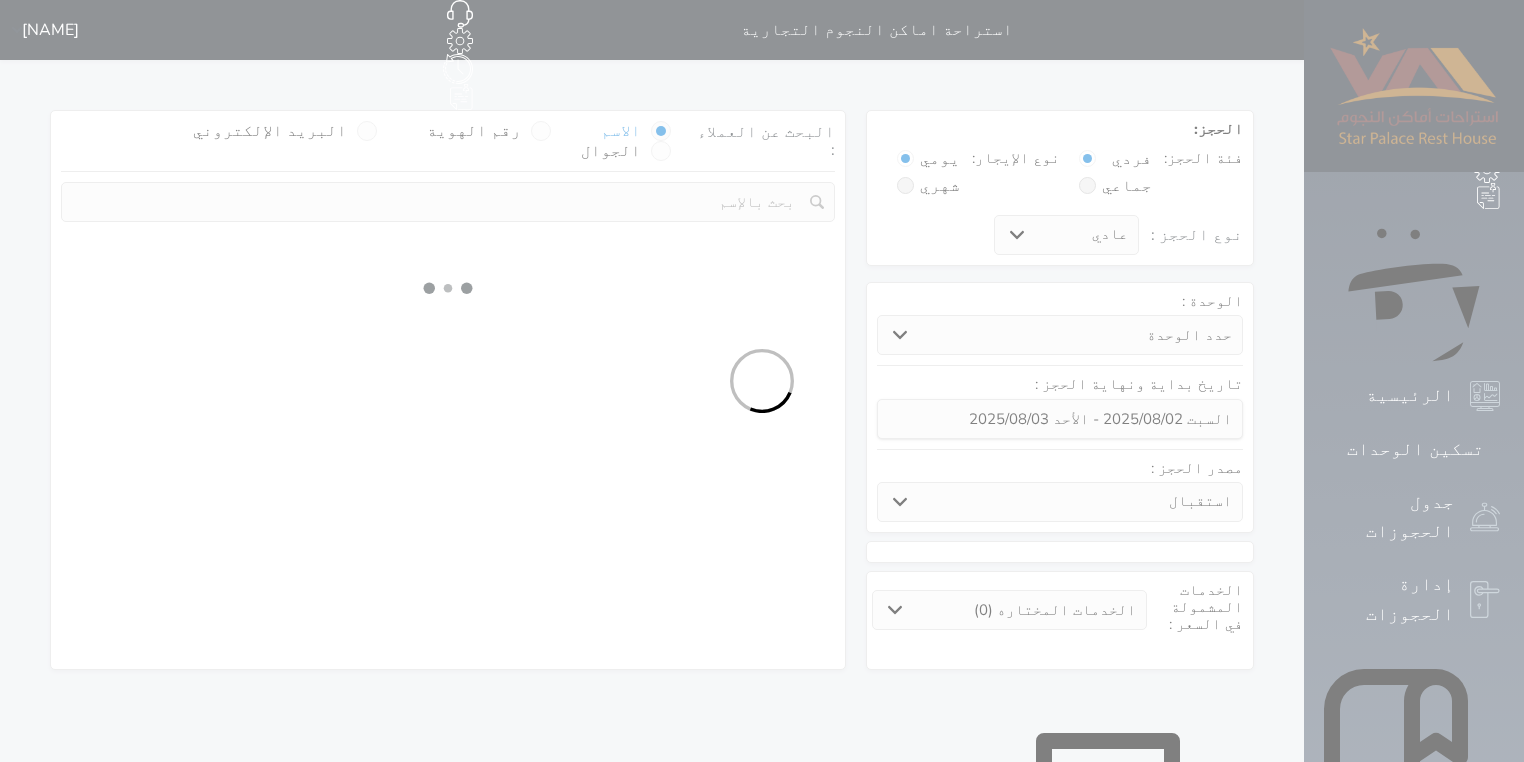 select 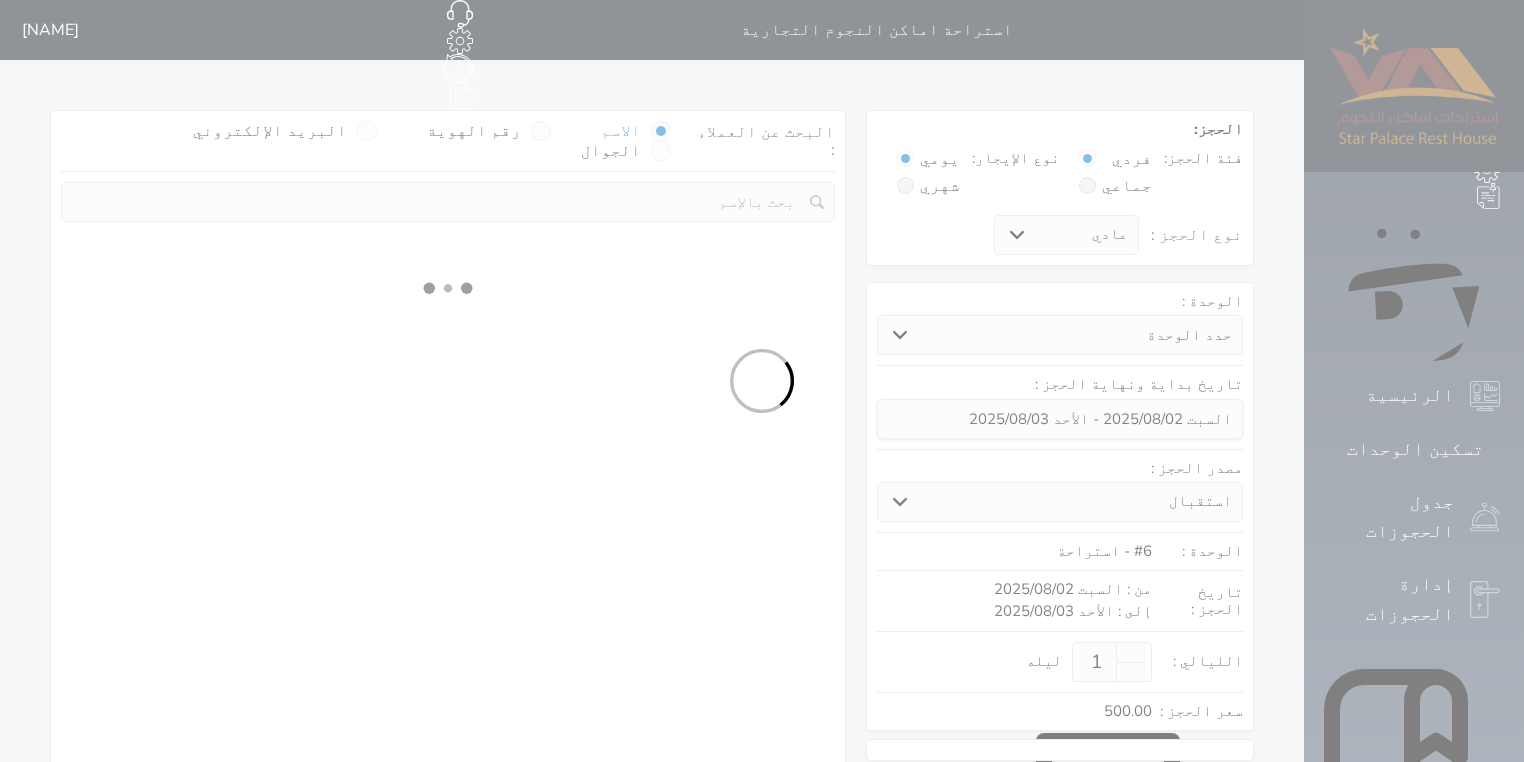 select on "1" 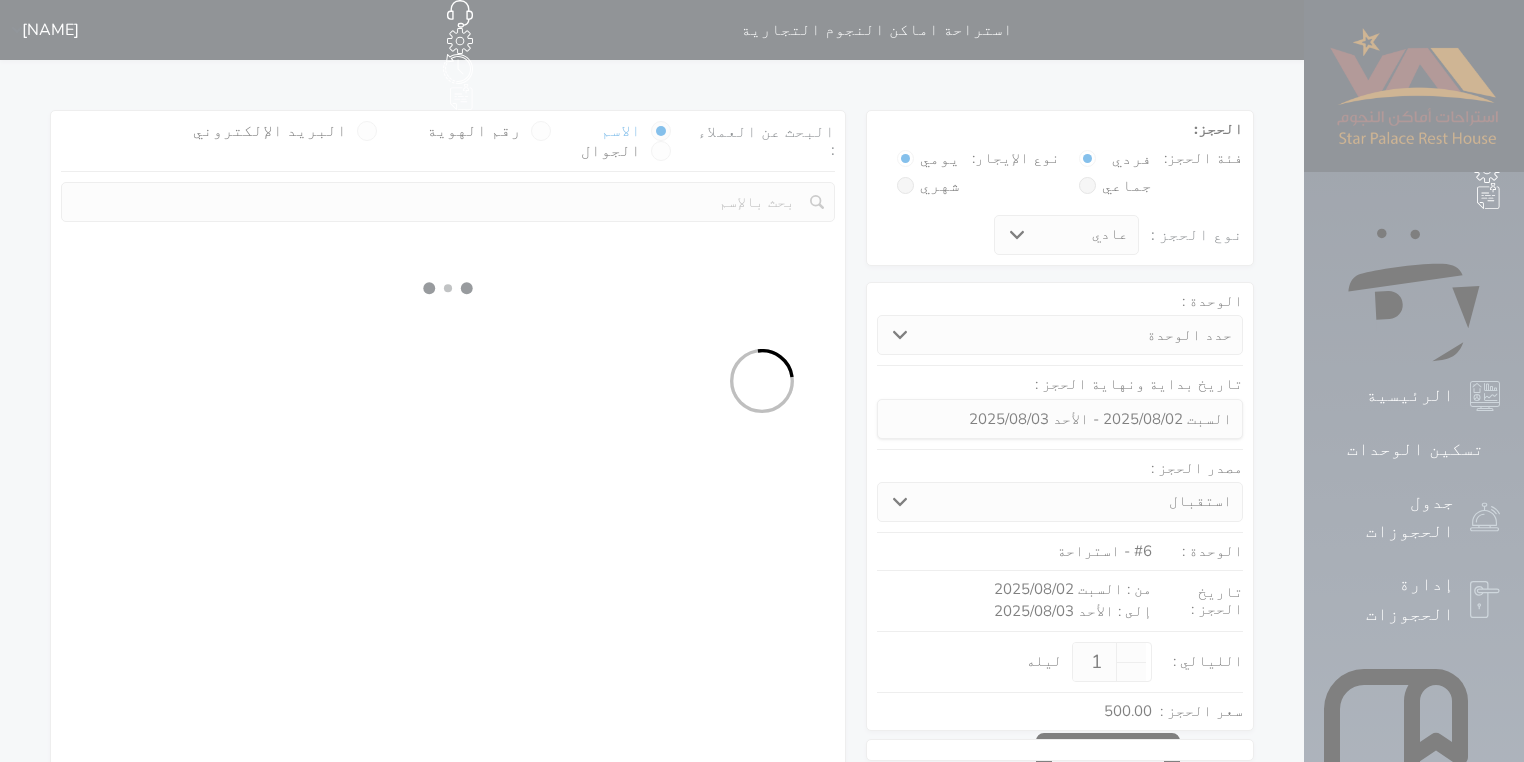select on "113" 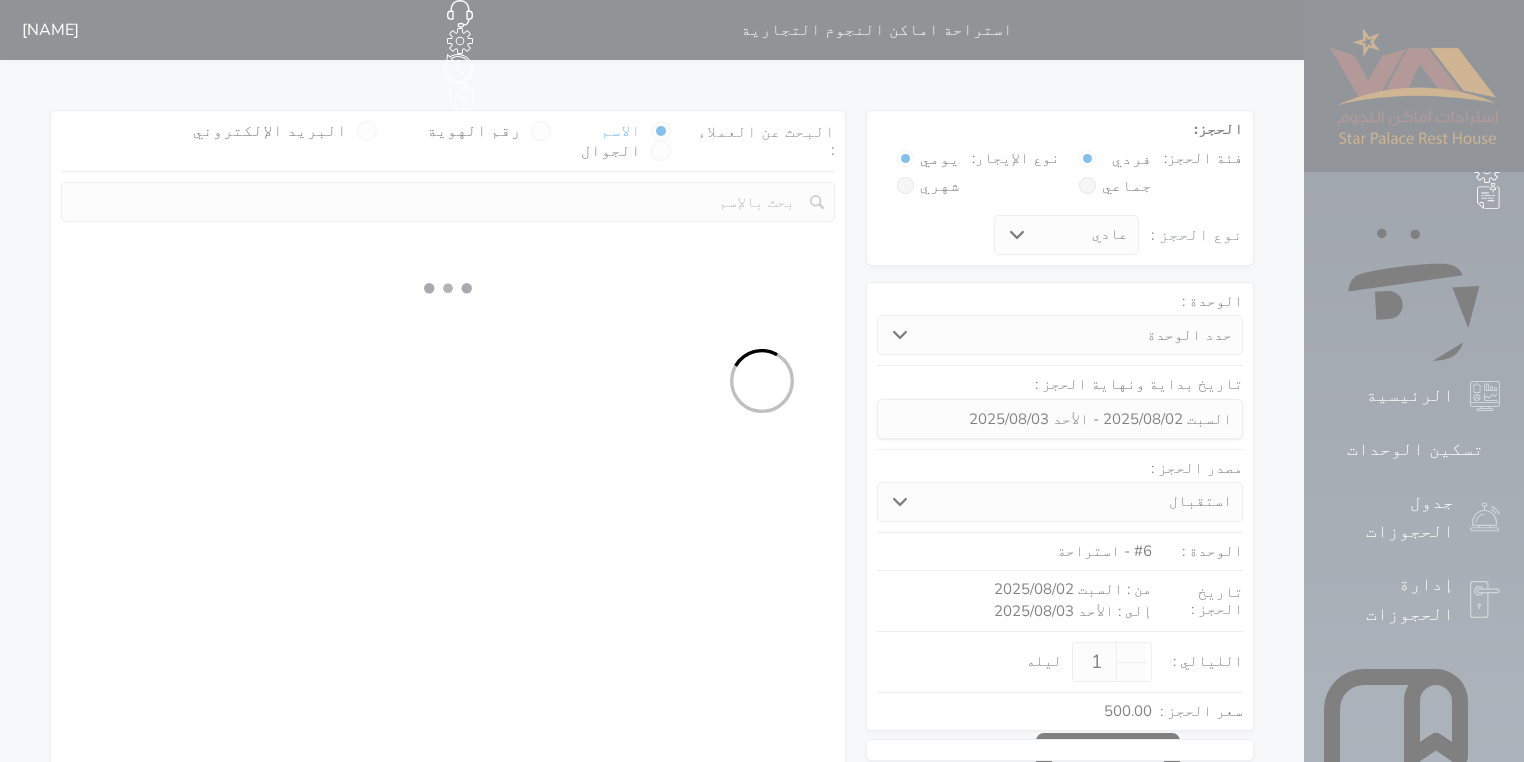 select on "1" 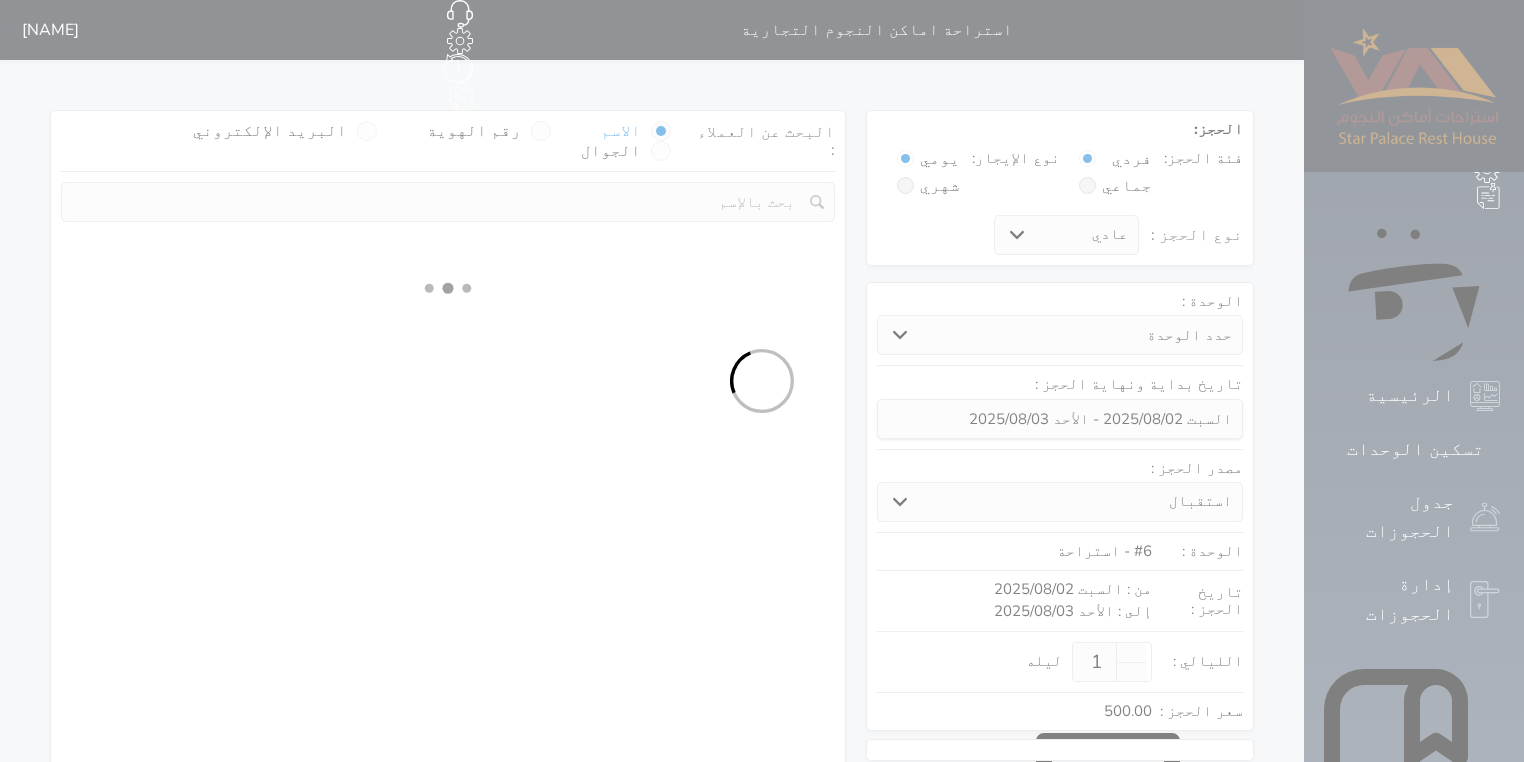 select 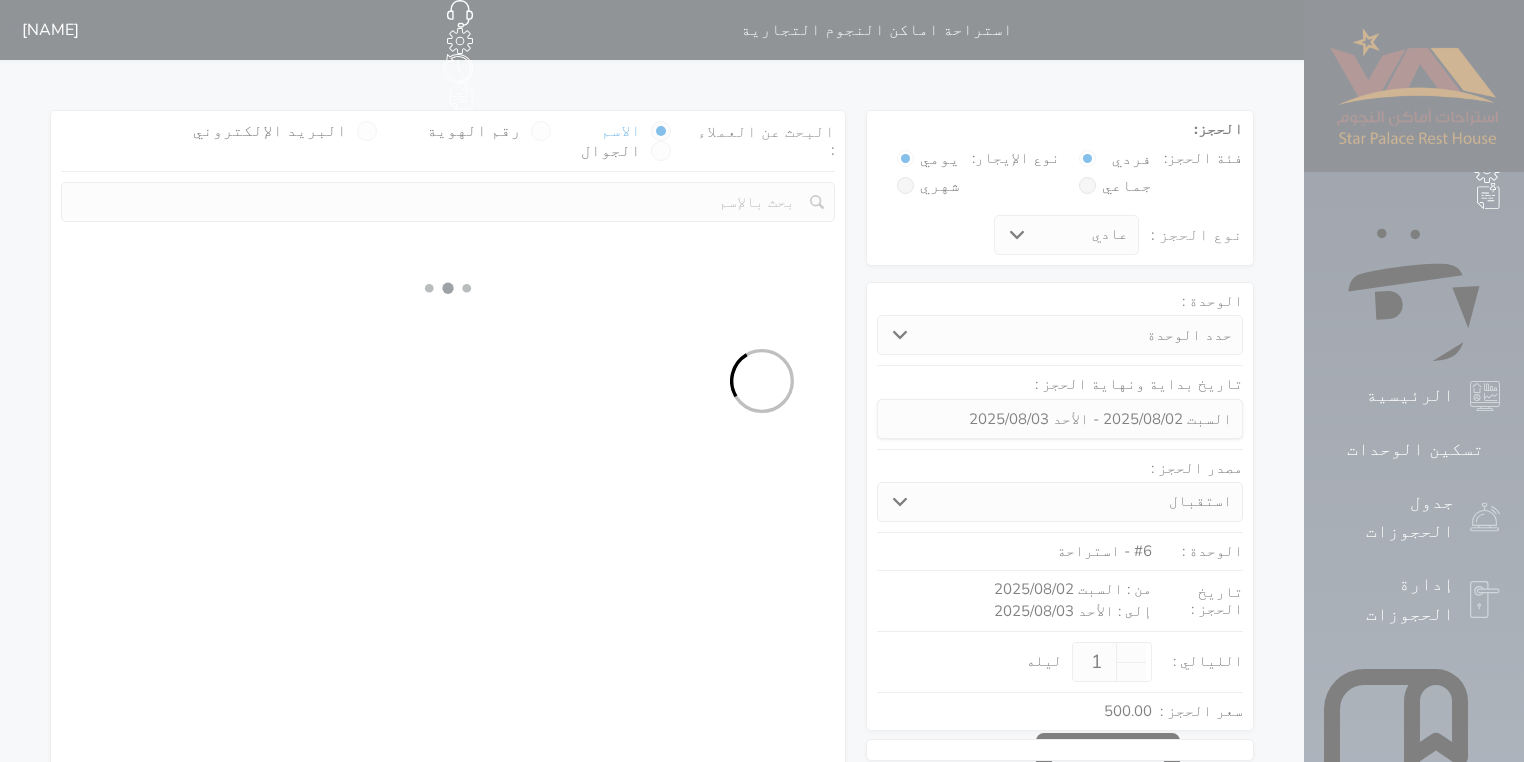 select on "7" 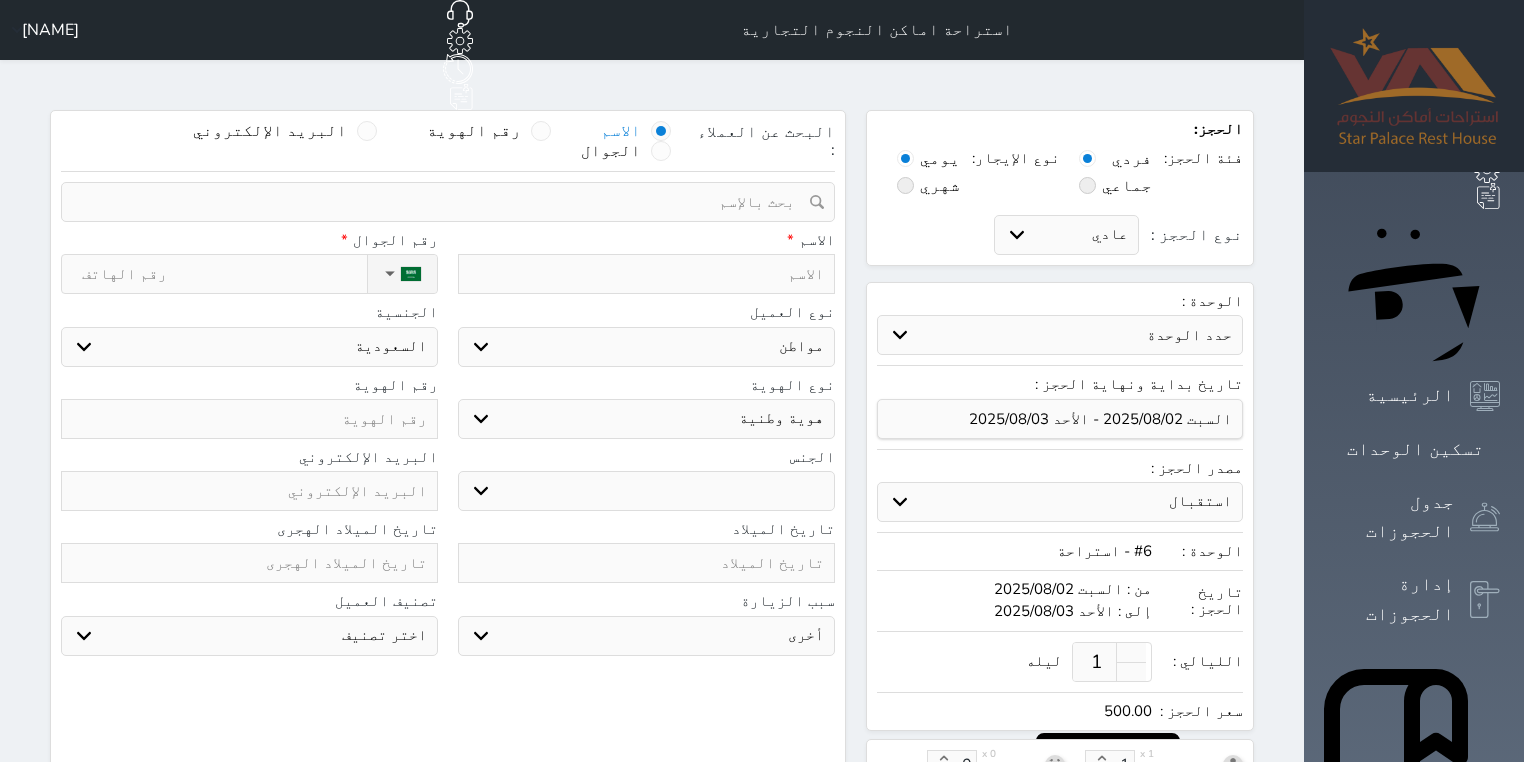 click at bounding box center (646, 274) 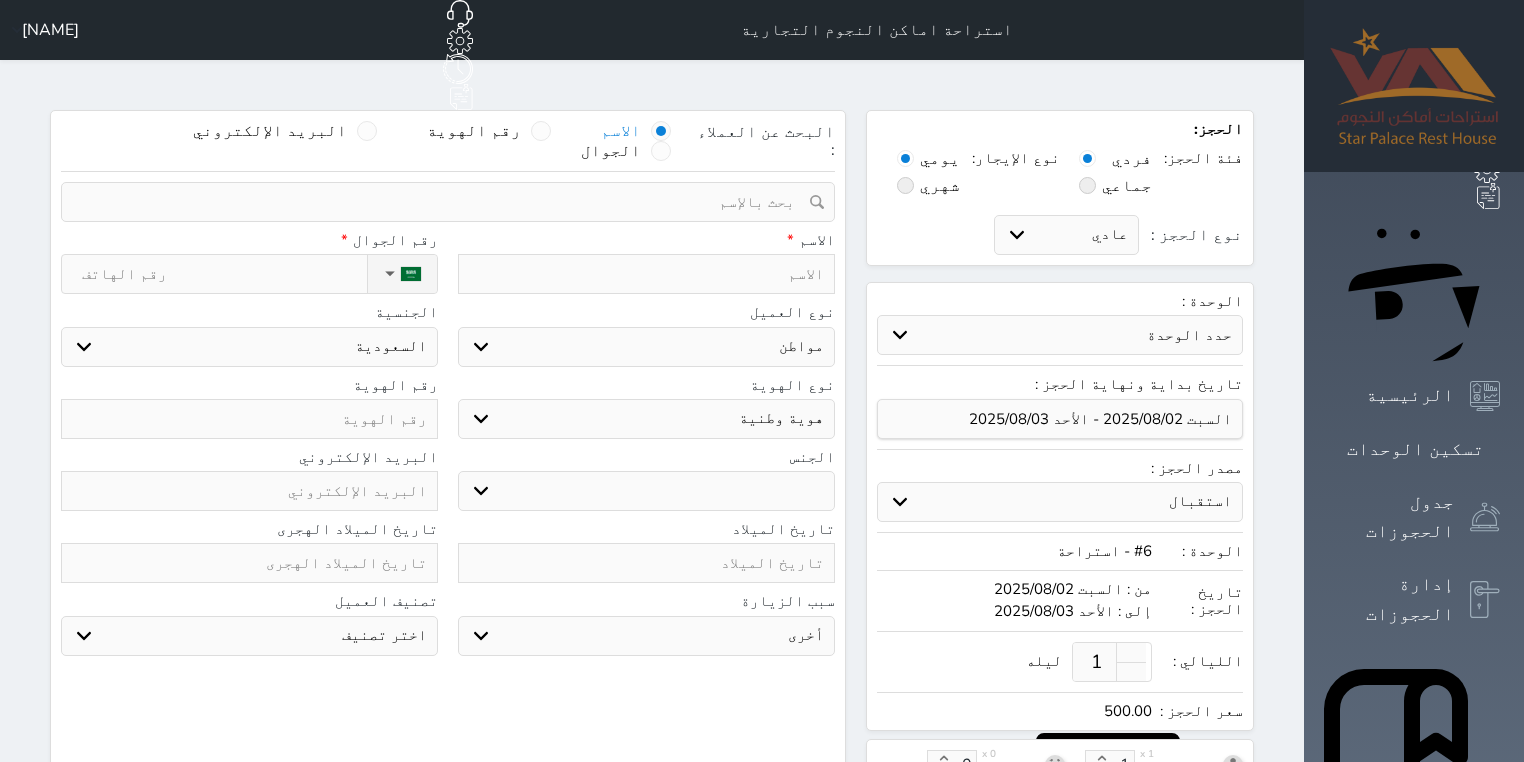 select 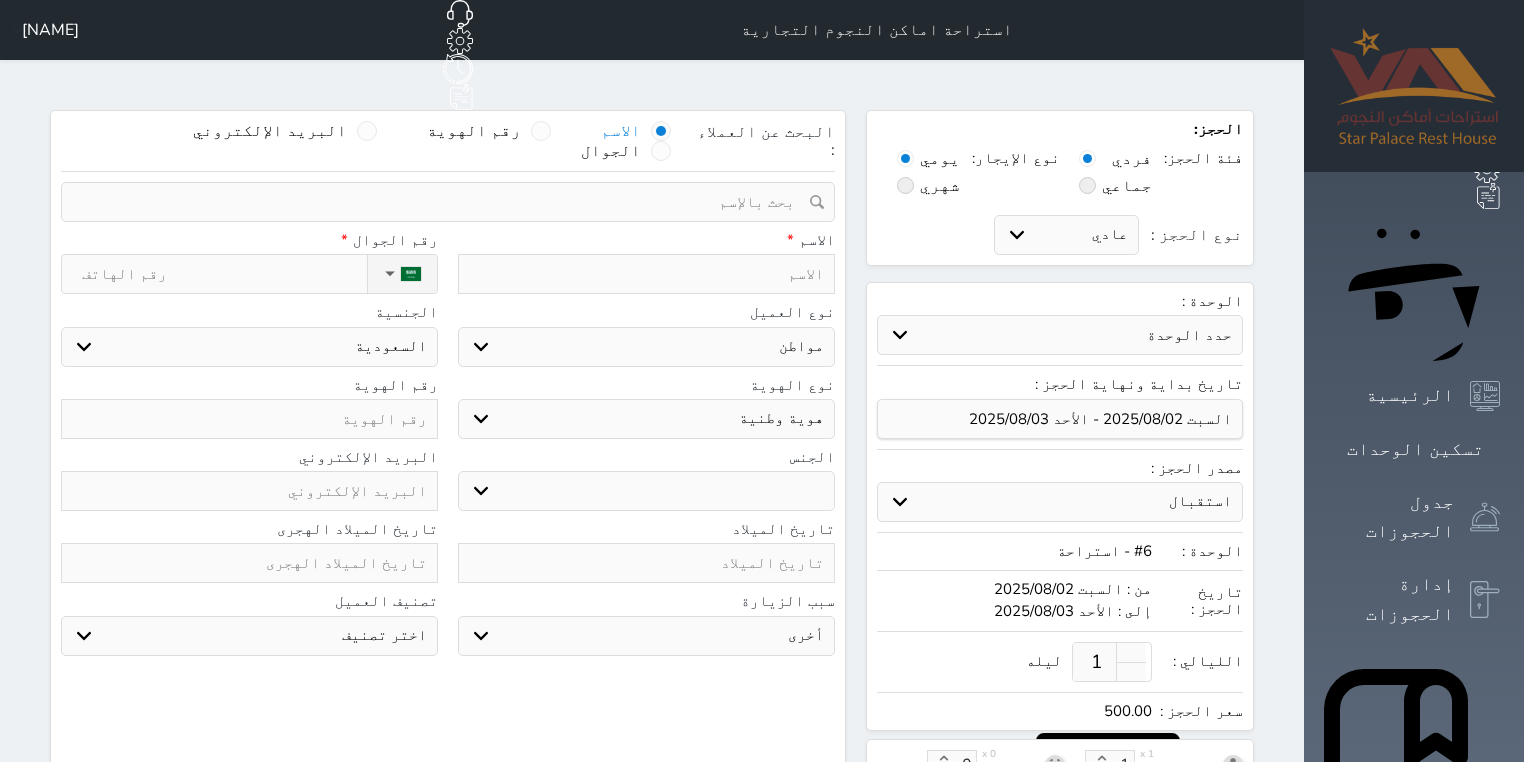 type on "م" 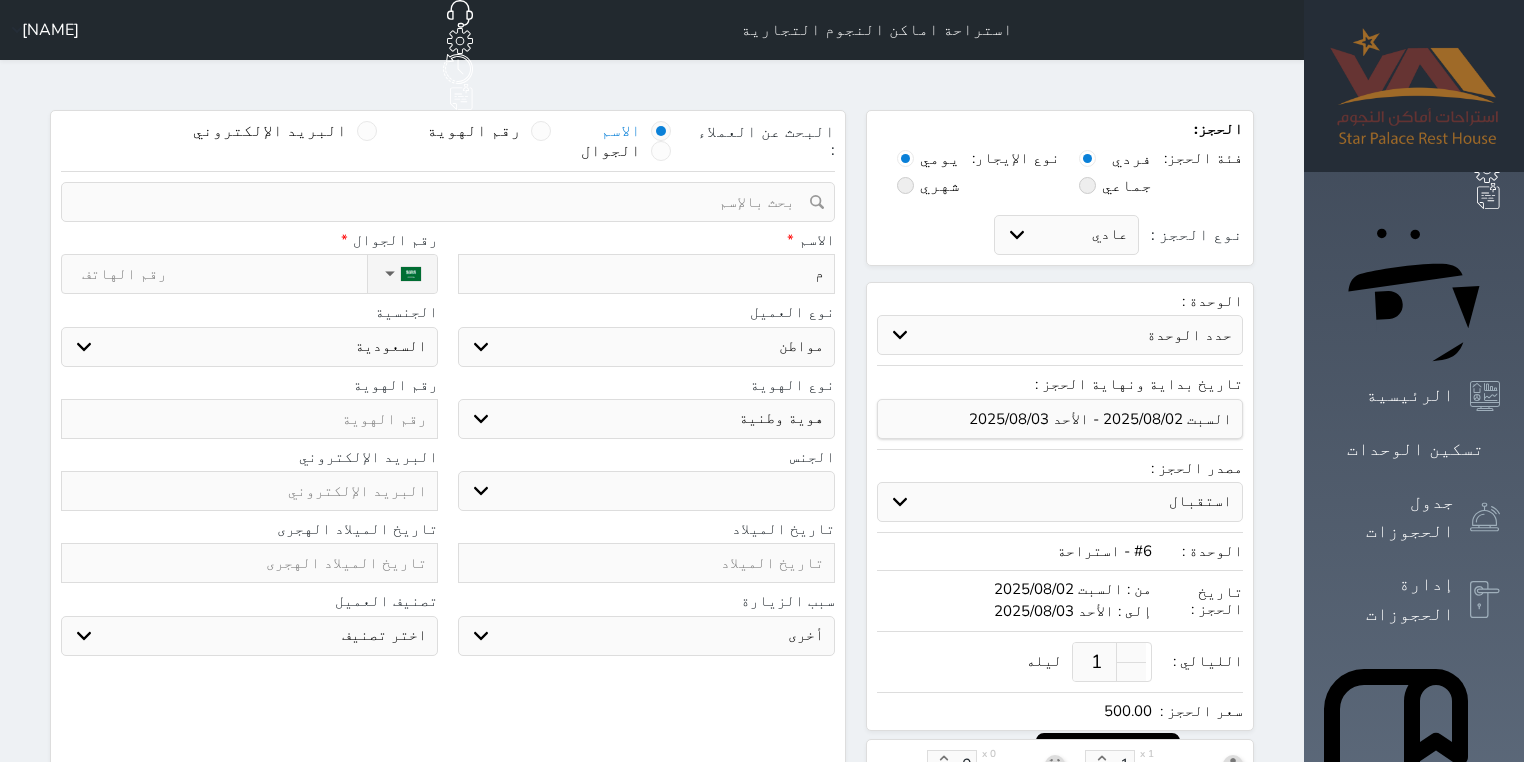 type on "من" 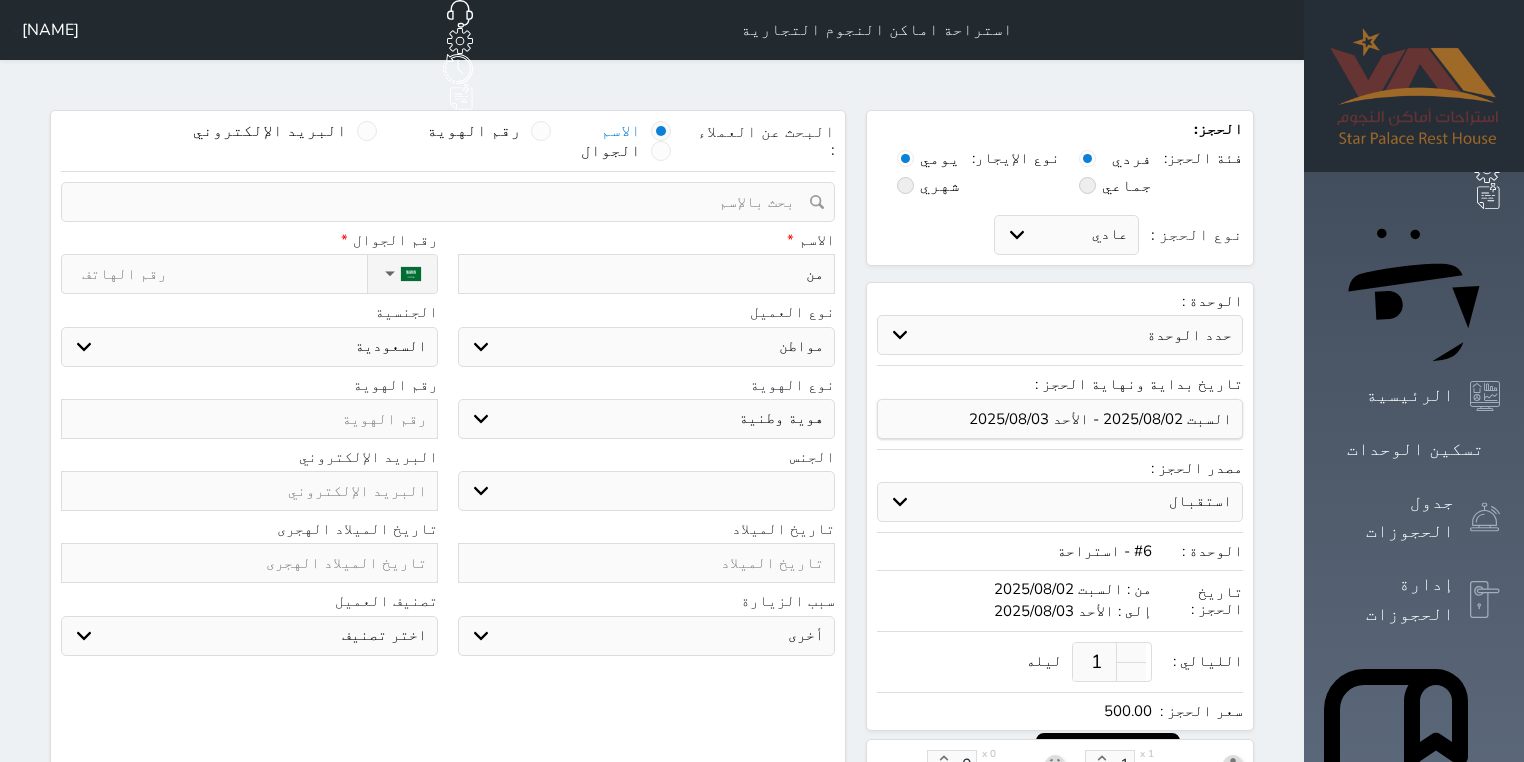 type on "منى" 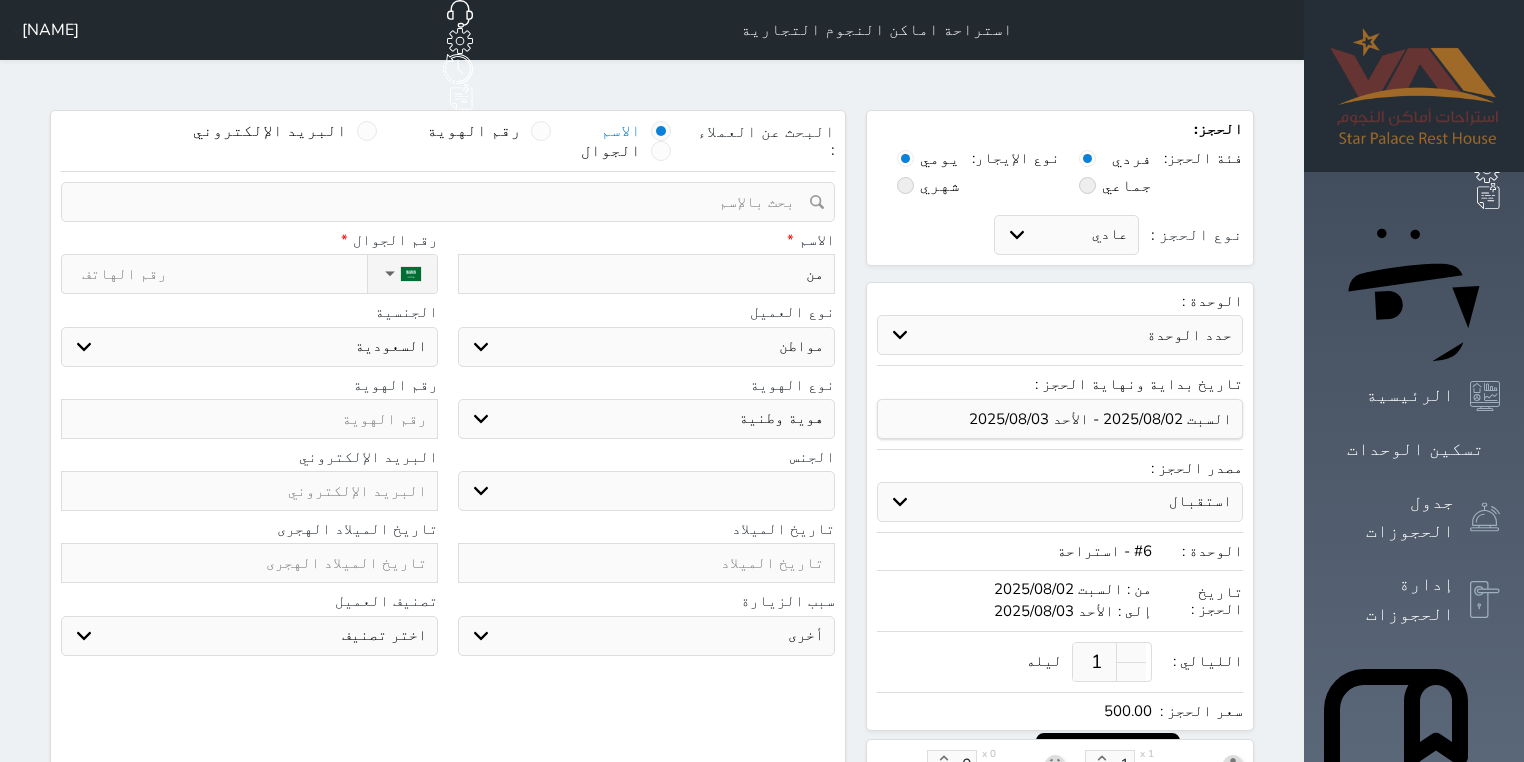 select 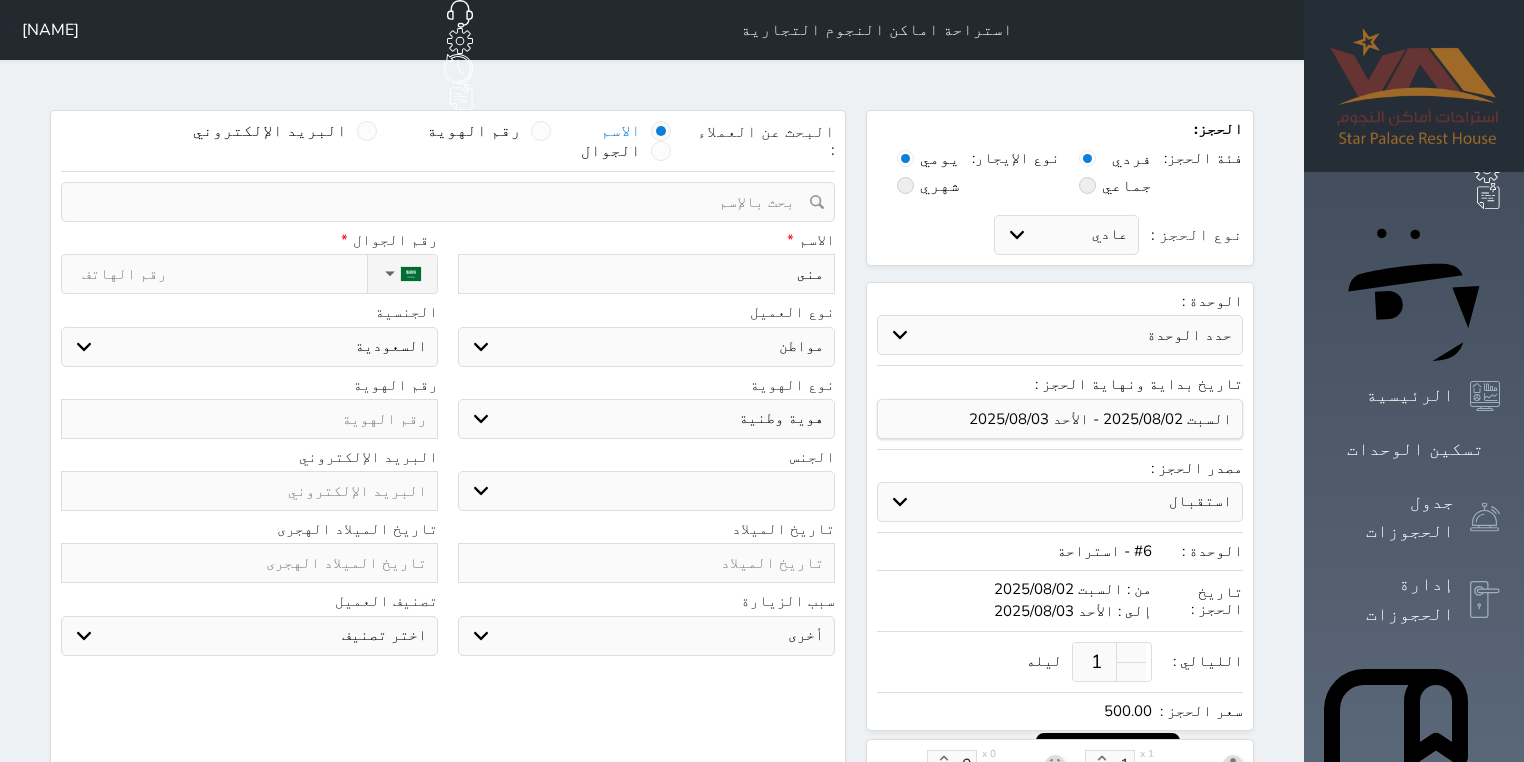 type on "منى" 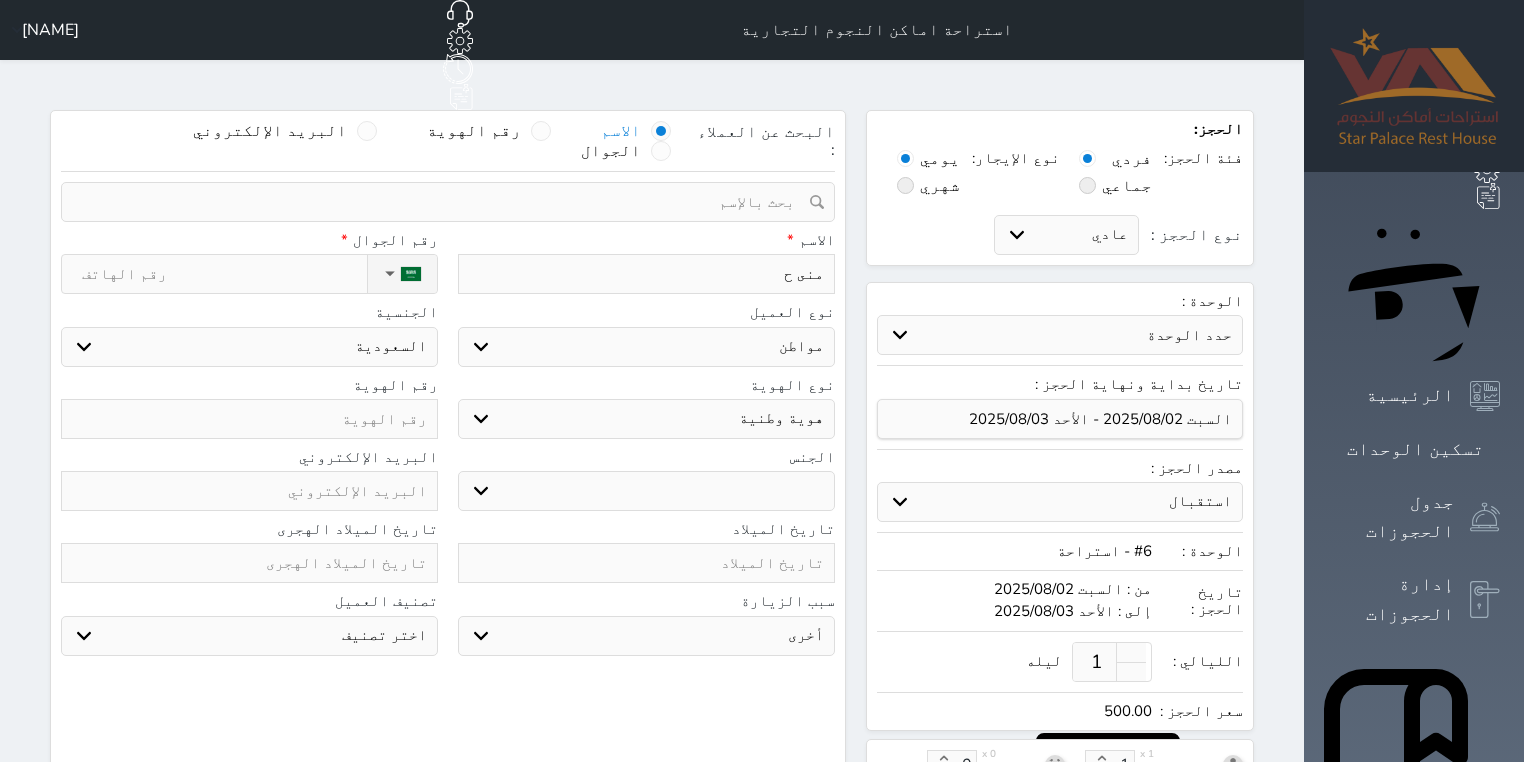 type on "[FIRST] [LAST]" 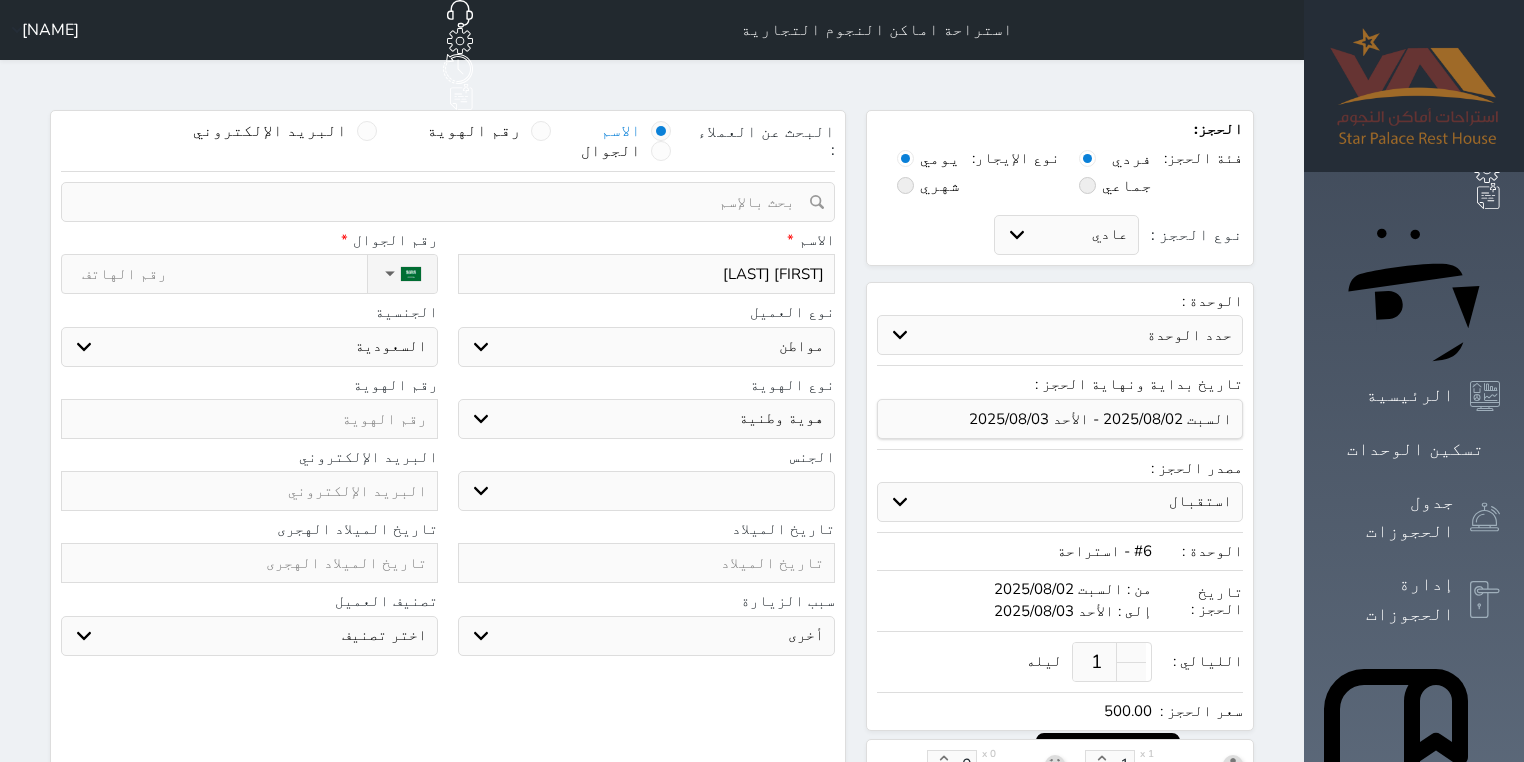 type on "[FIRST] [LAST]" 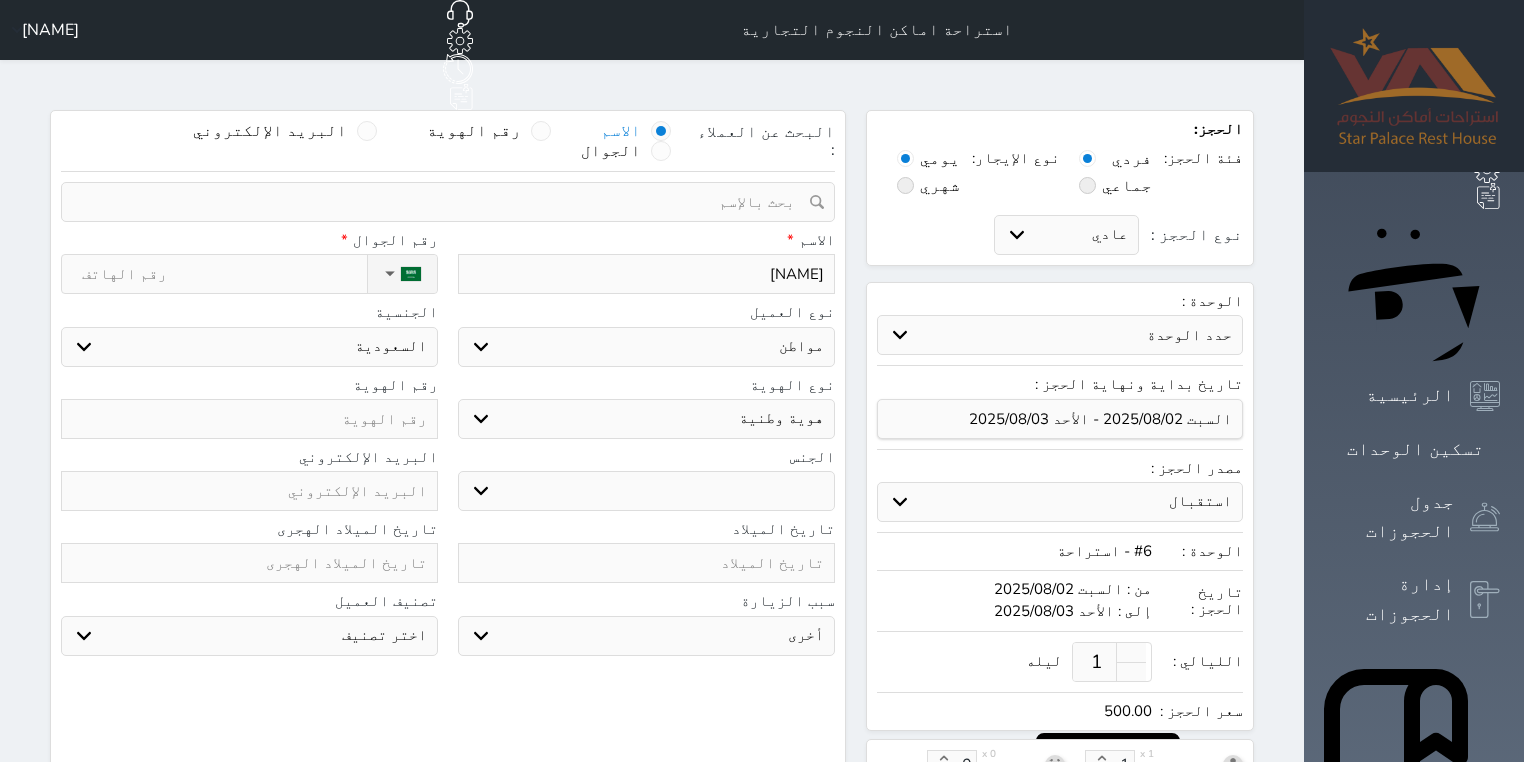 type on "[NAME]" 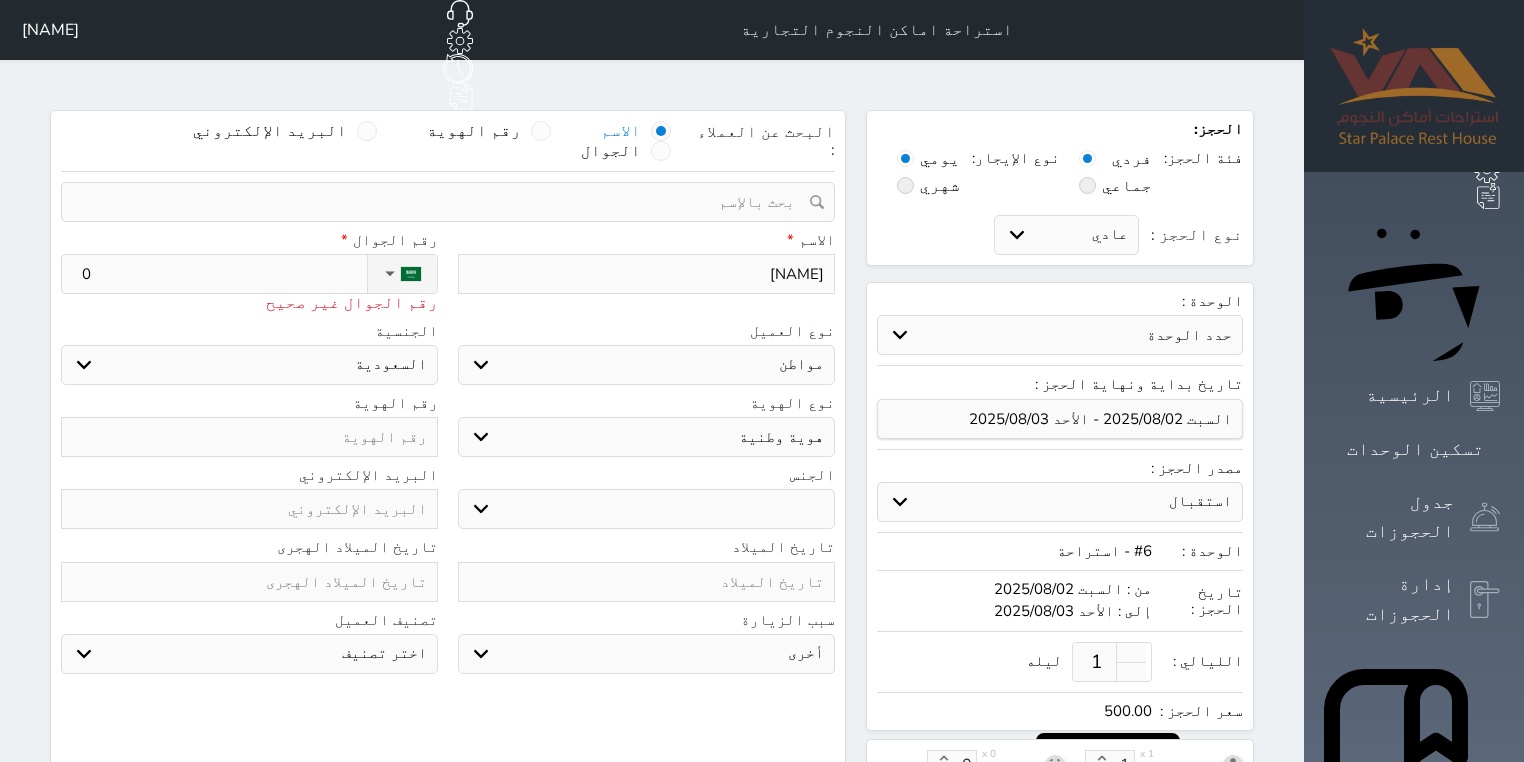 type on "05" 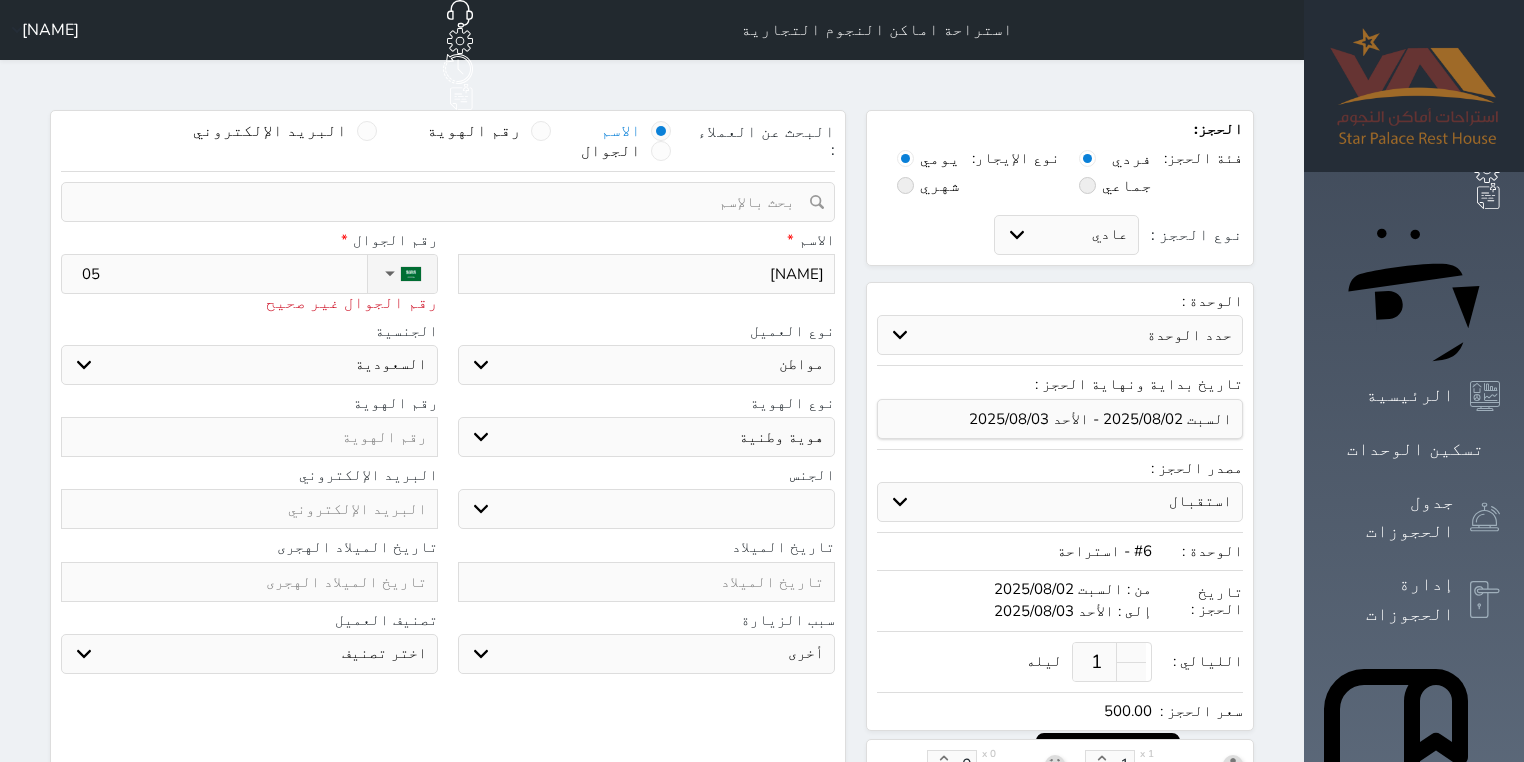 select 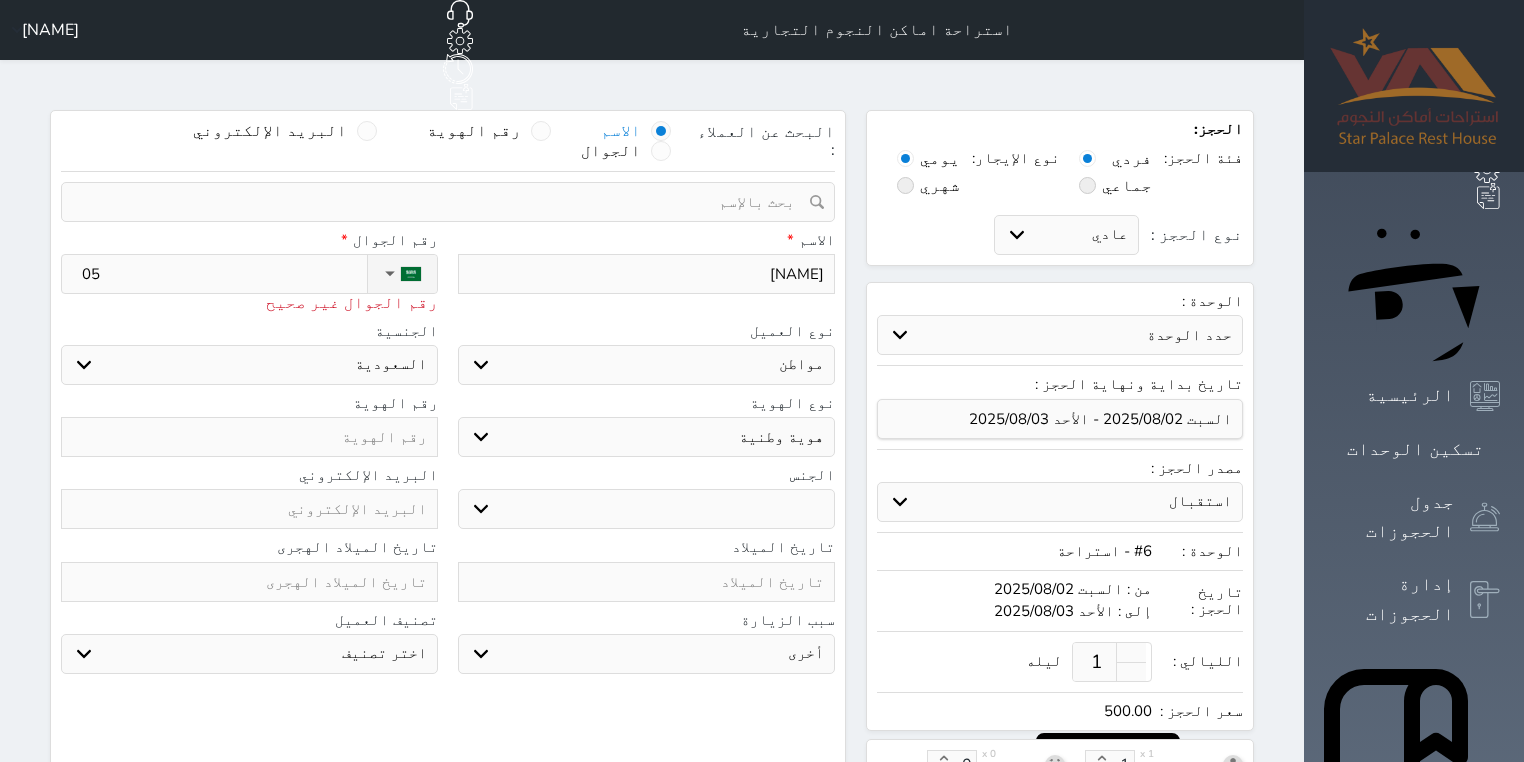 type on "058" 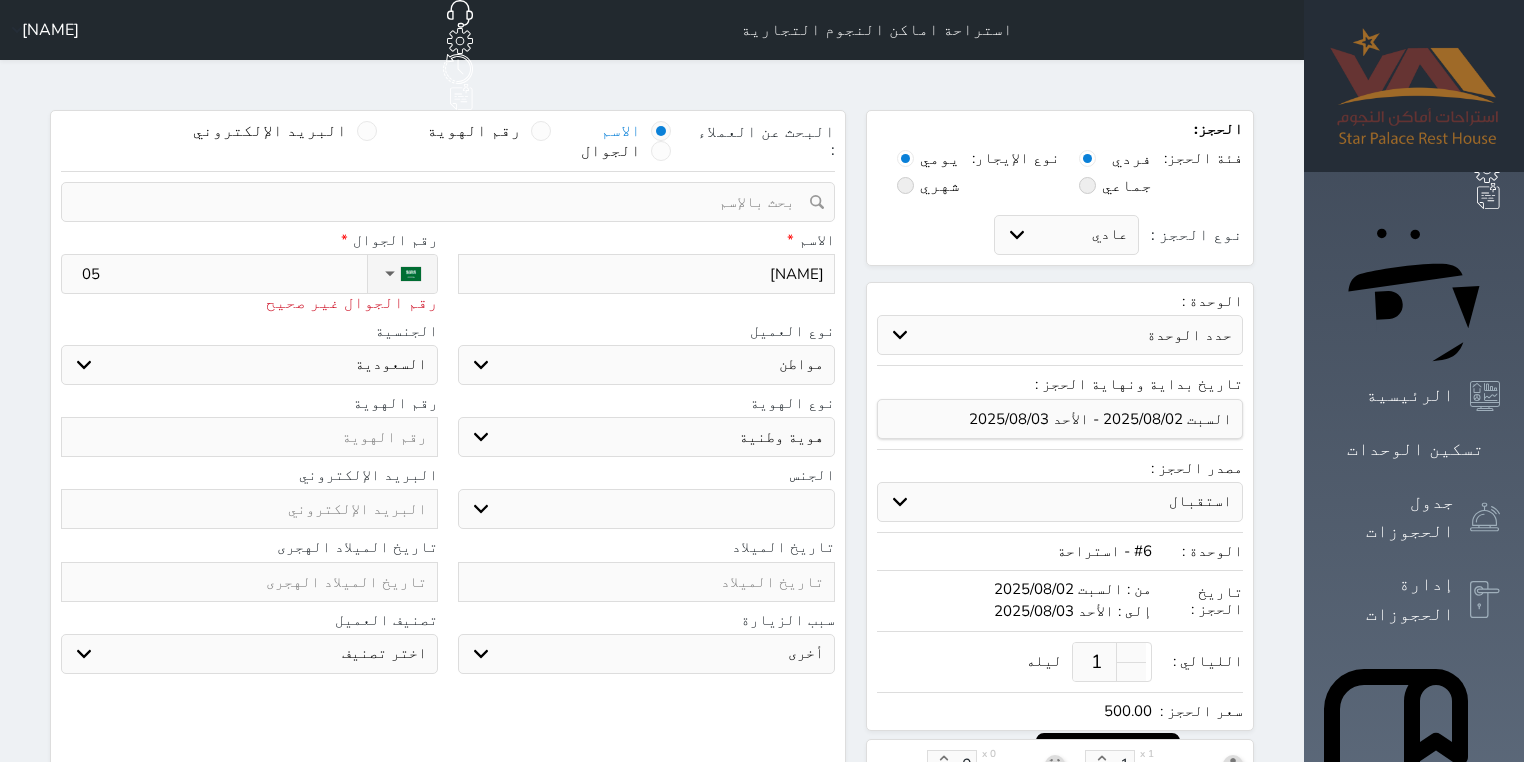 select 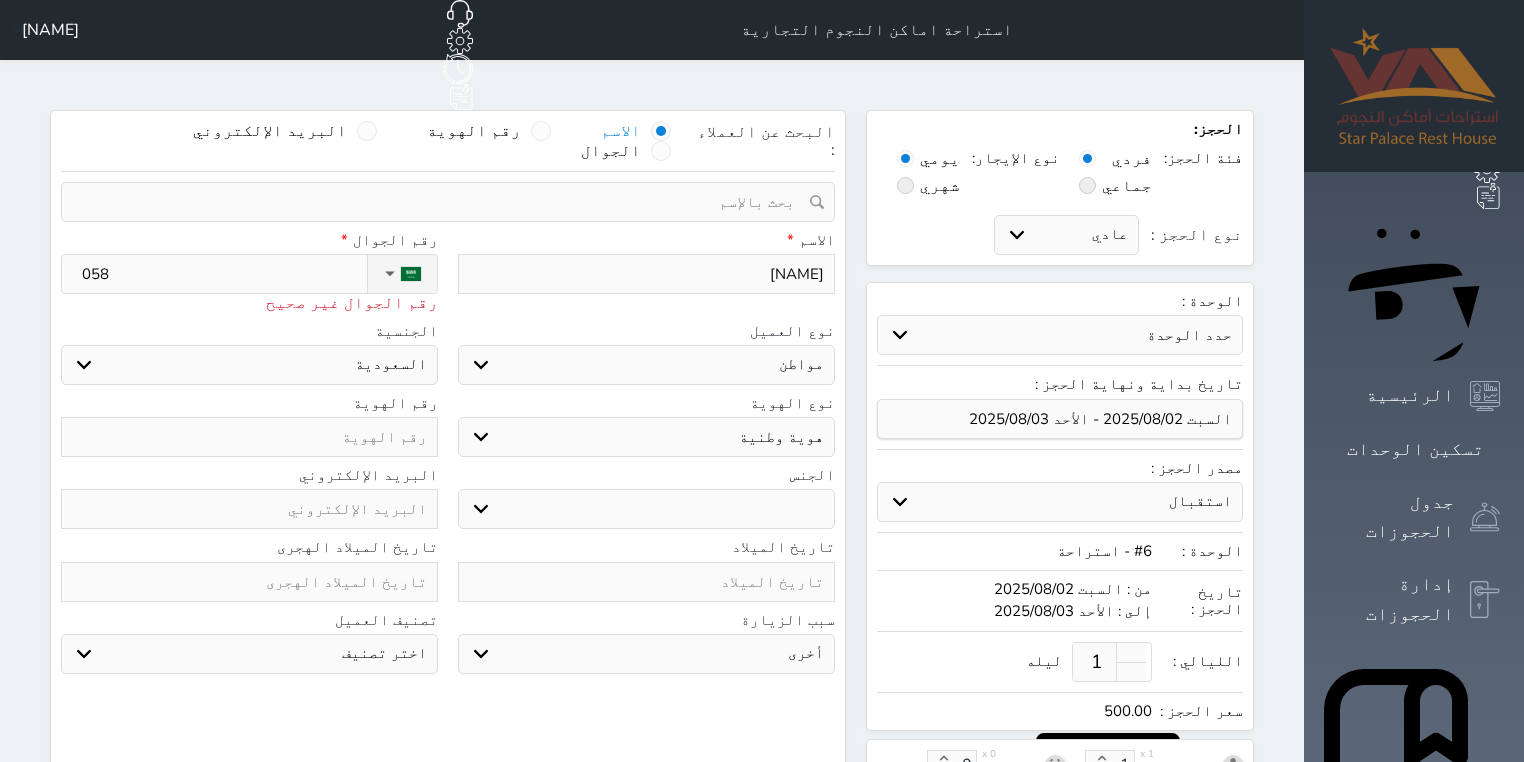 type on "0581" 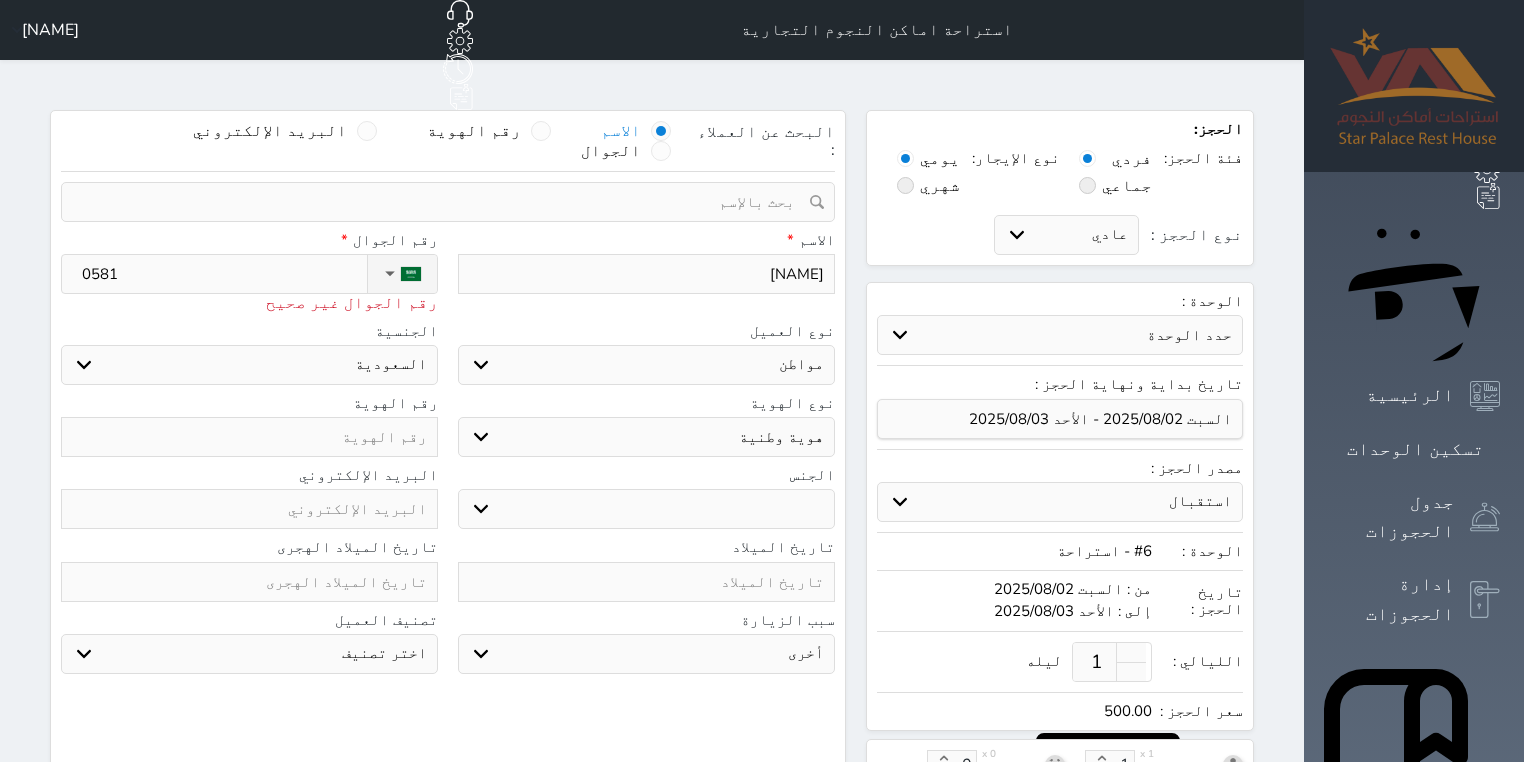 type on "[PHONE]" 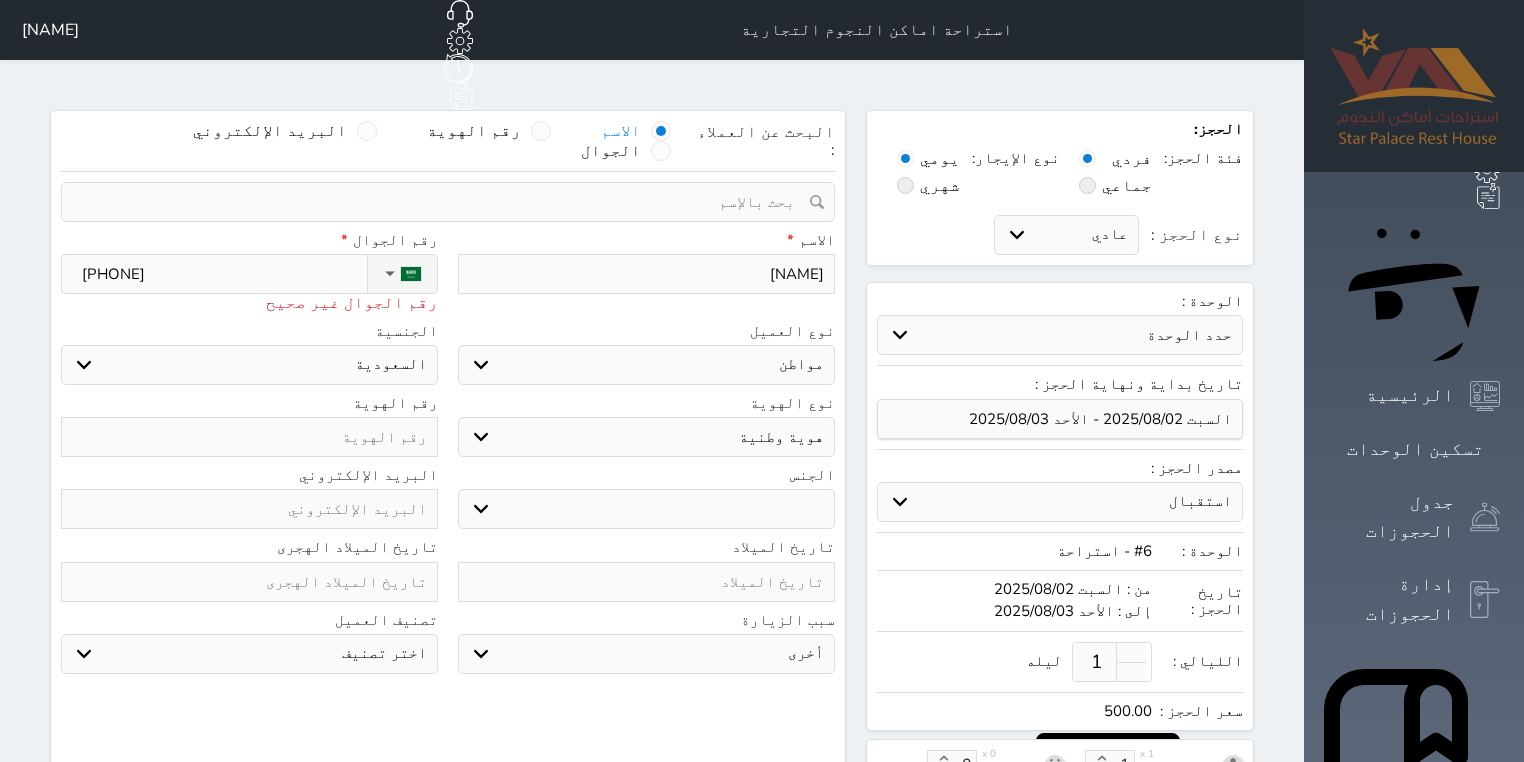 type on "[PHONE]" 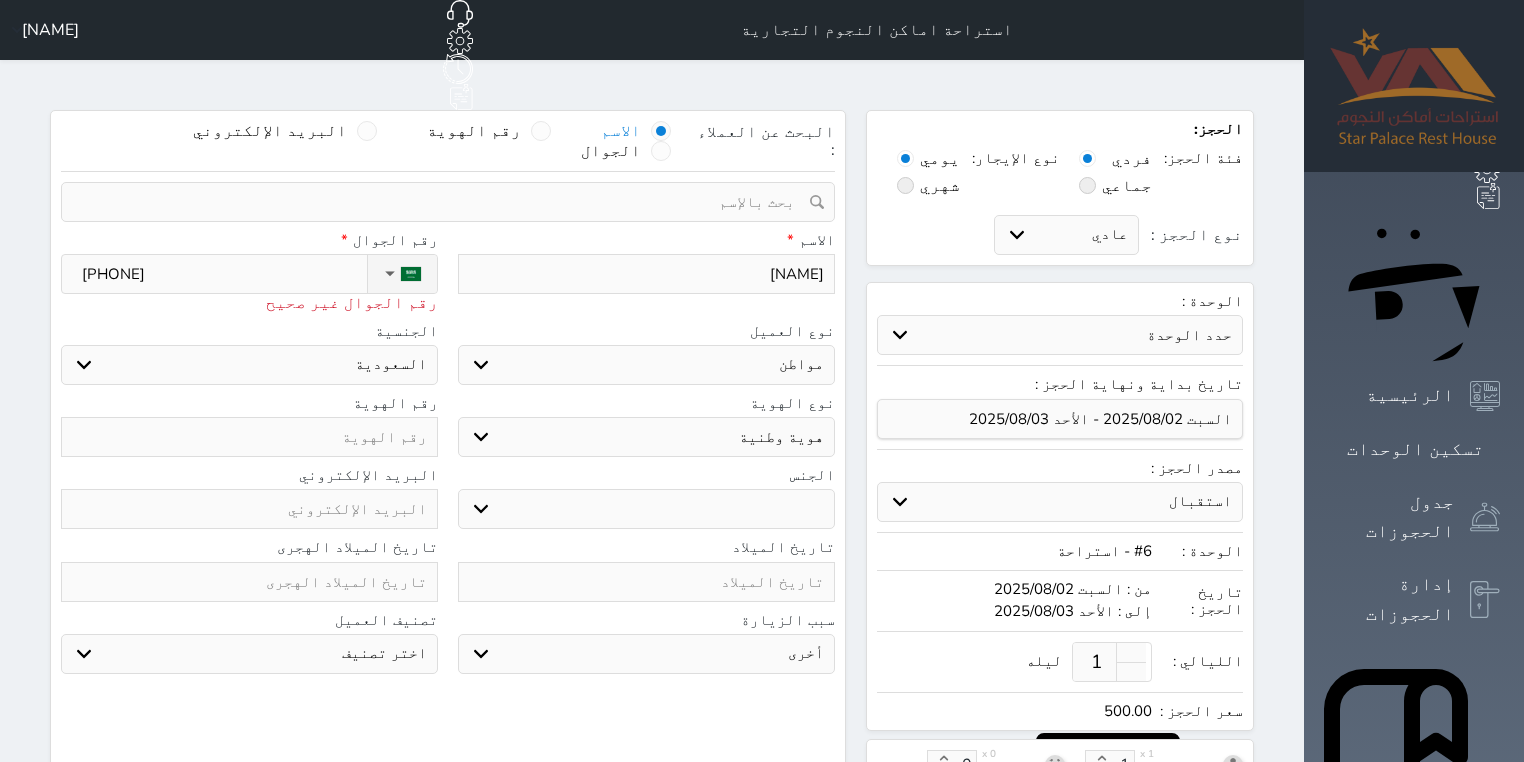 type on "[PHONE]" 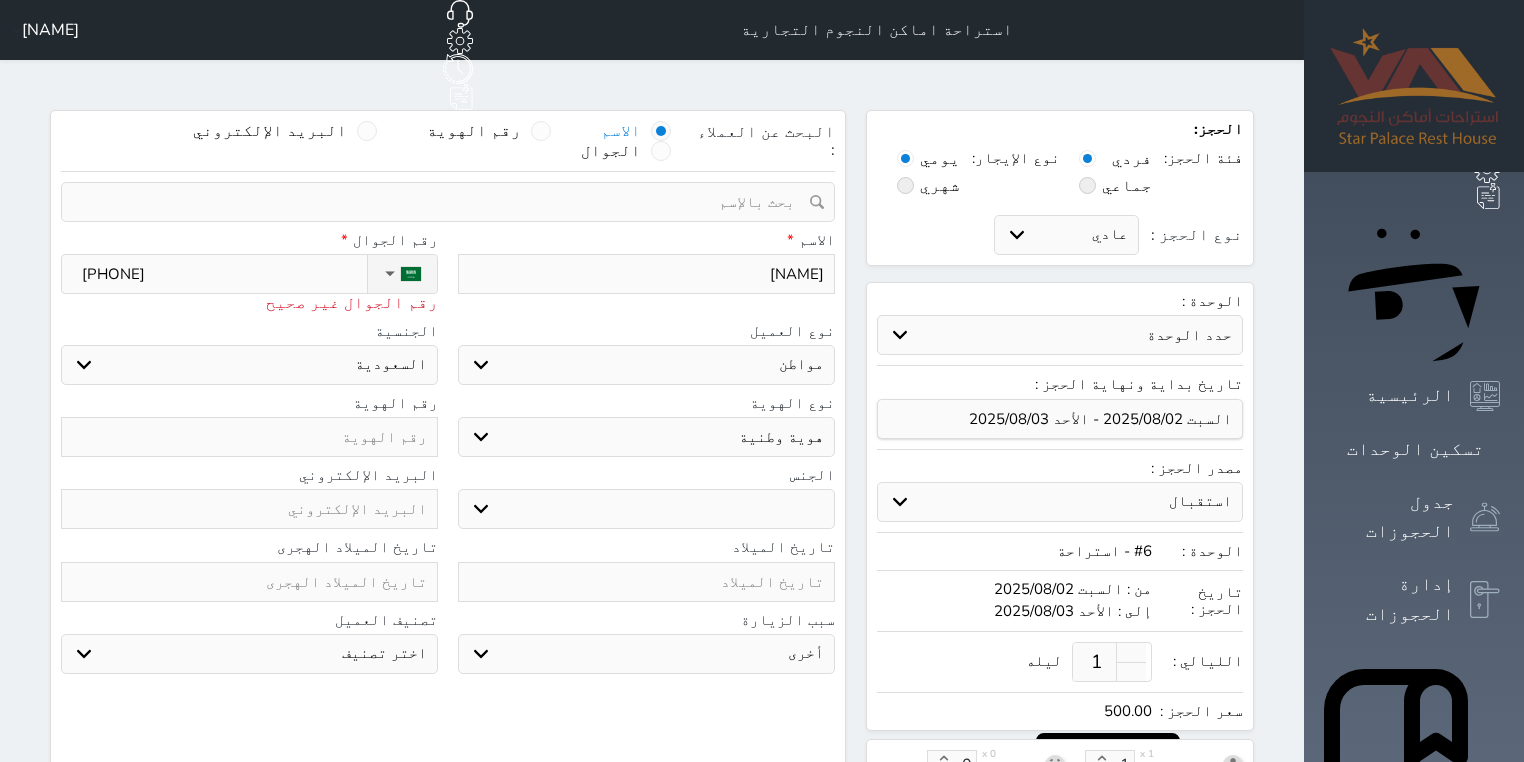 select 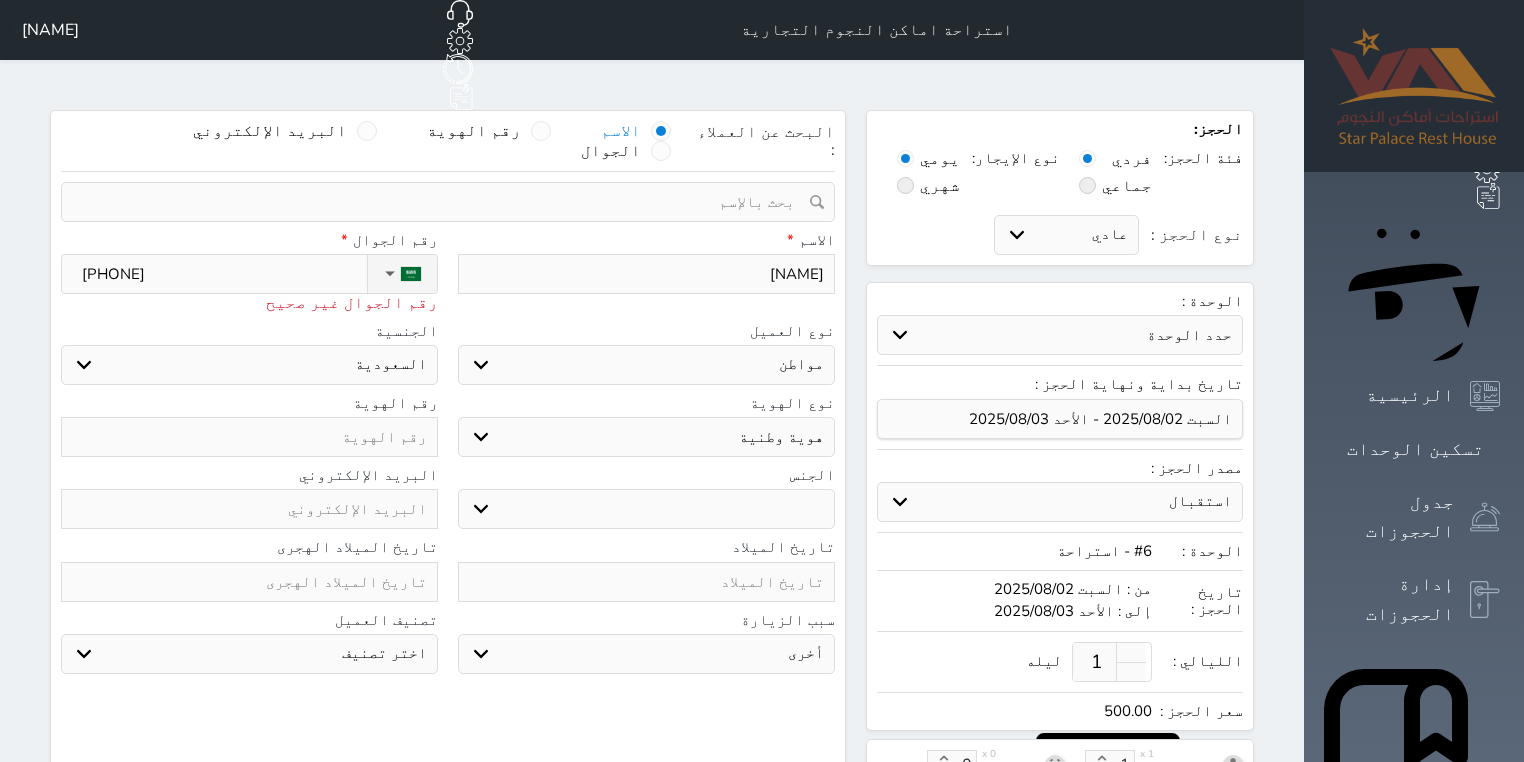 type on "[PHONE]" 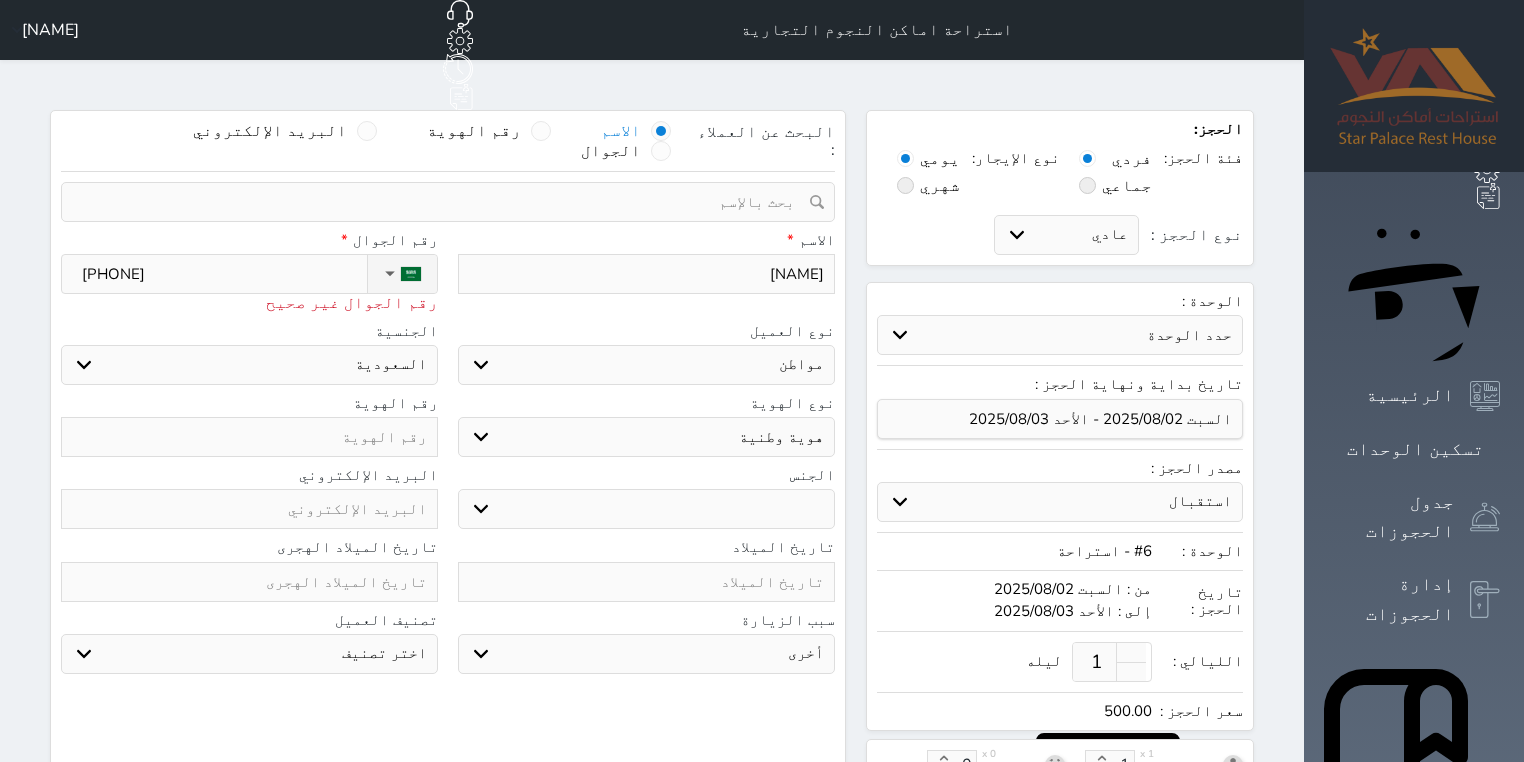 select 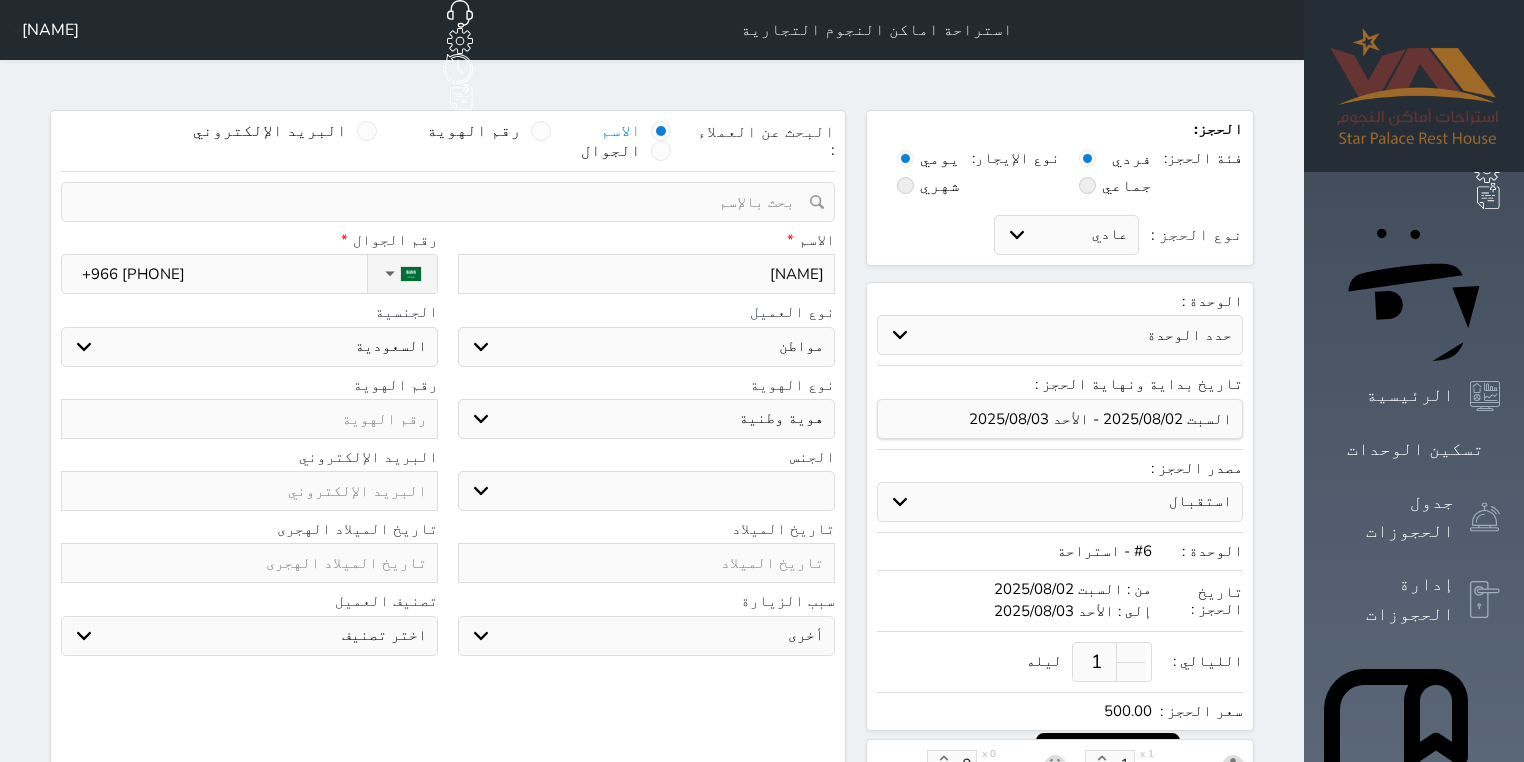 type 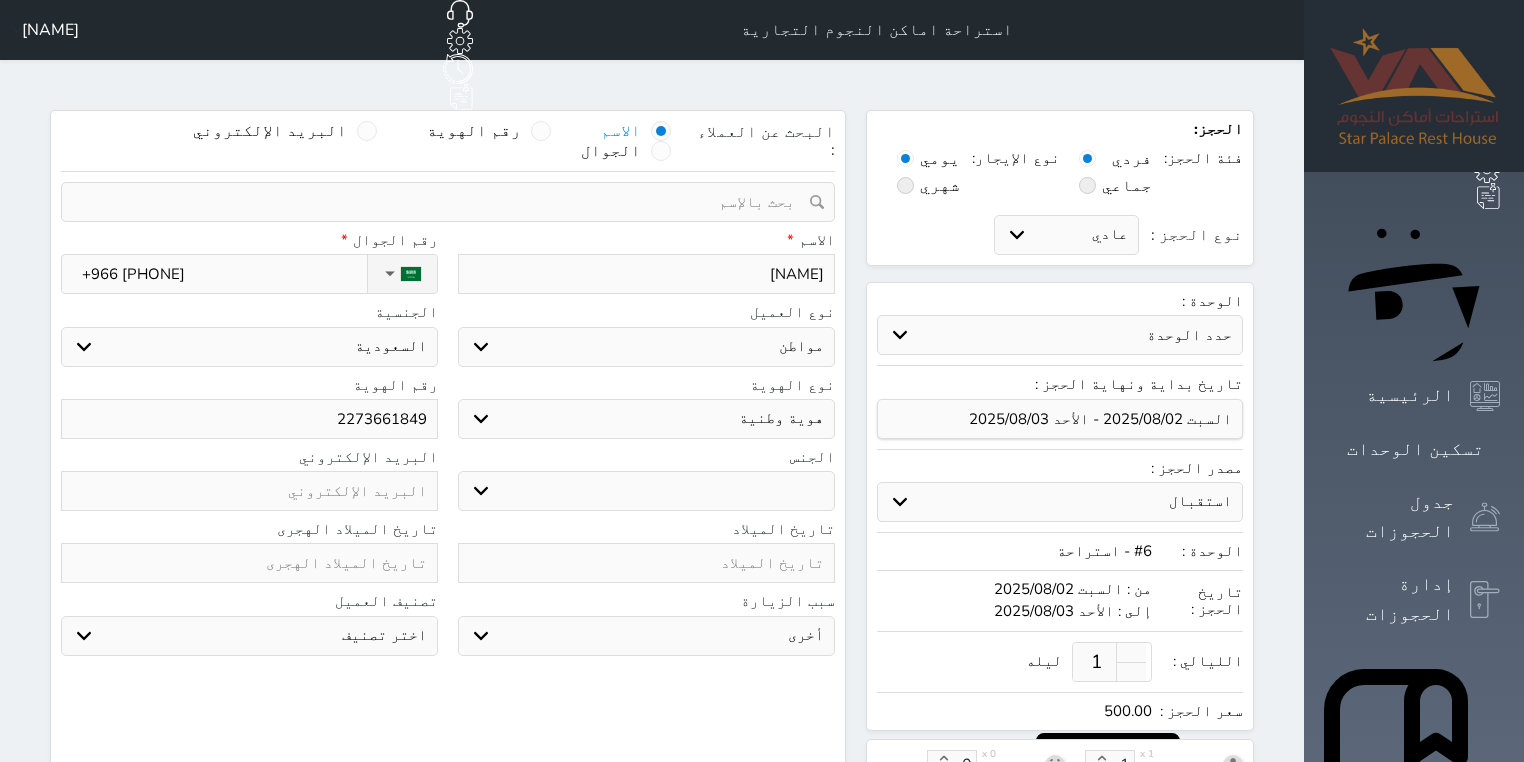 click on "اختر نوع   مواطن مواطن خليجي زائر مقيم" at bounding box center [646, 347] 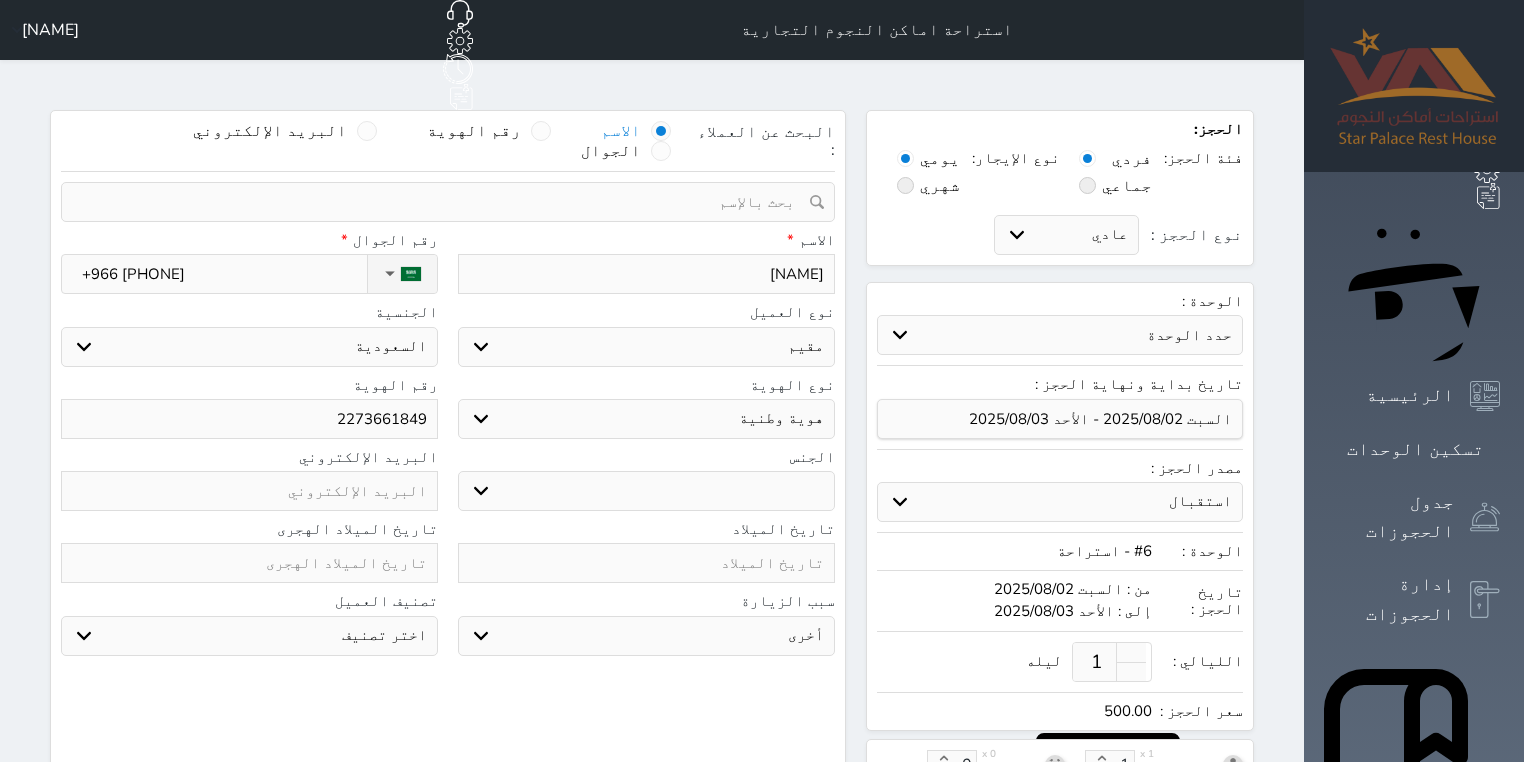 click on "اختر نوع   مواطن مواطن خليجي زائر مقيم" at bounding box center (646, 347) 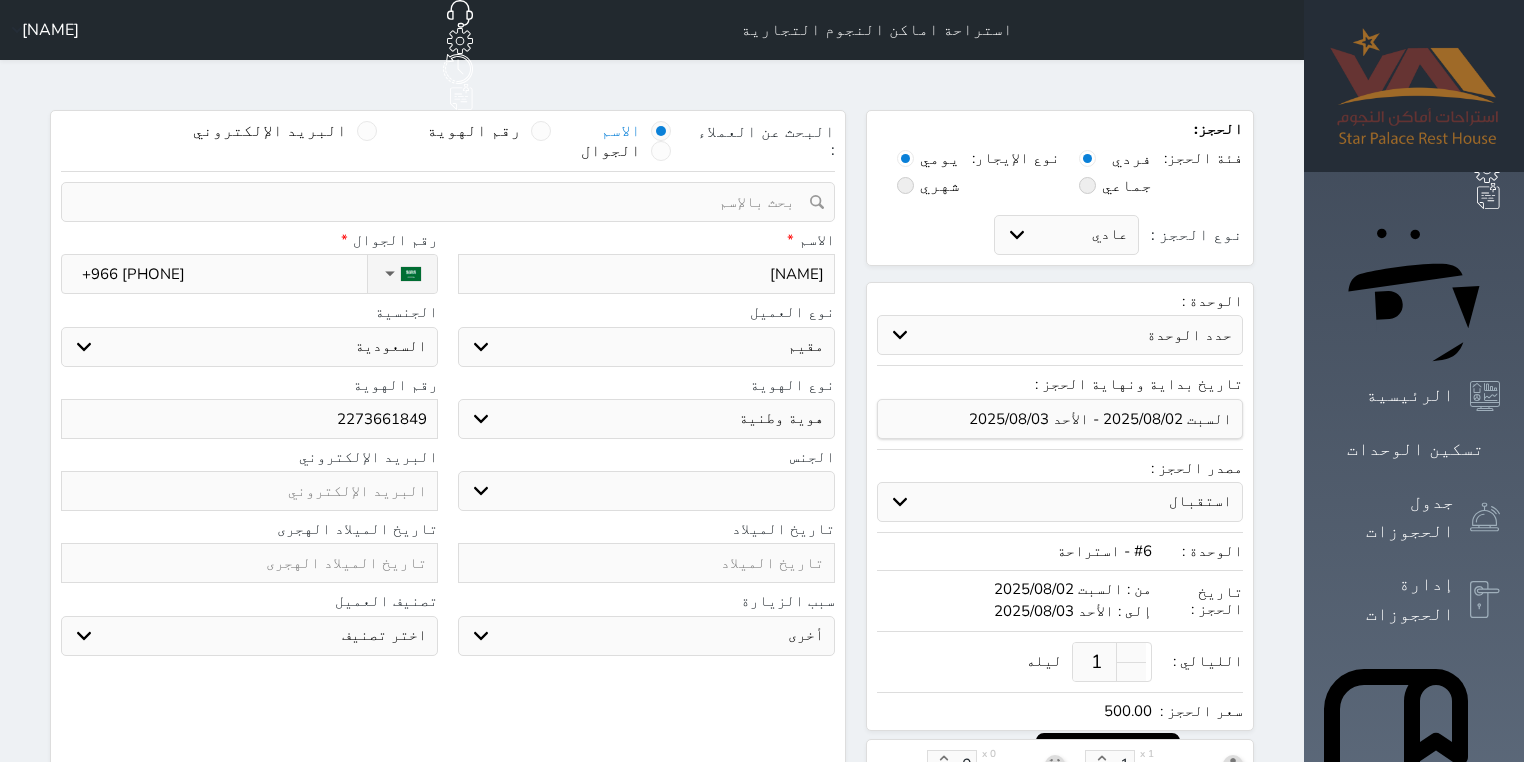 click on "اختر دولة
السعودية" at bounding box center [249, 347] 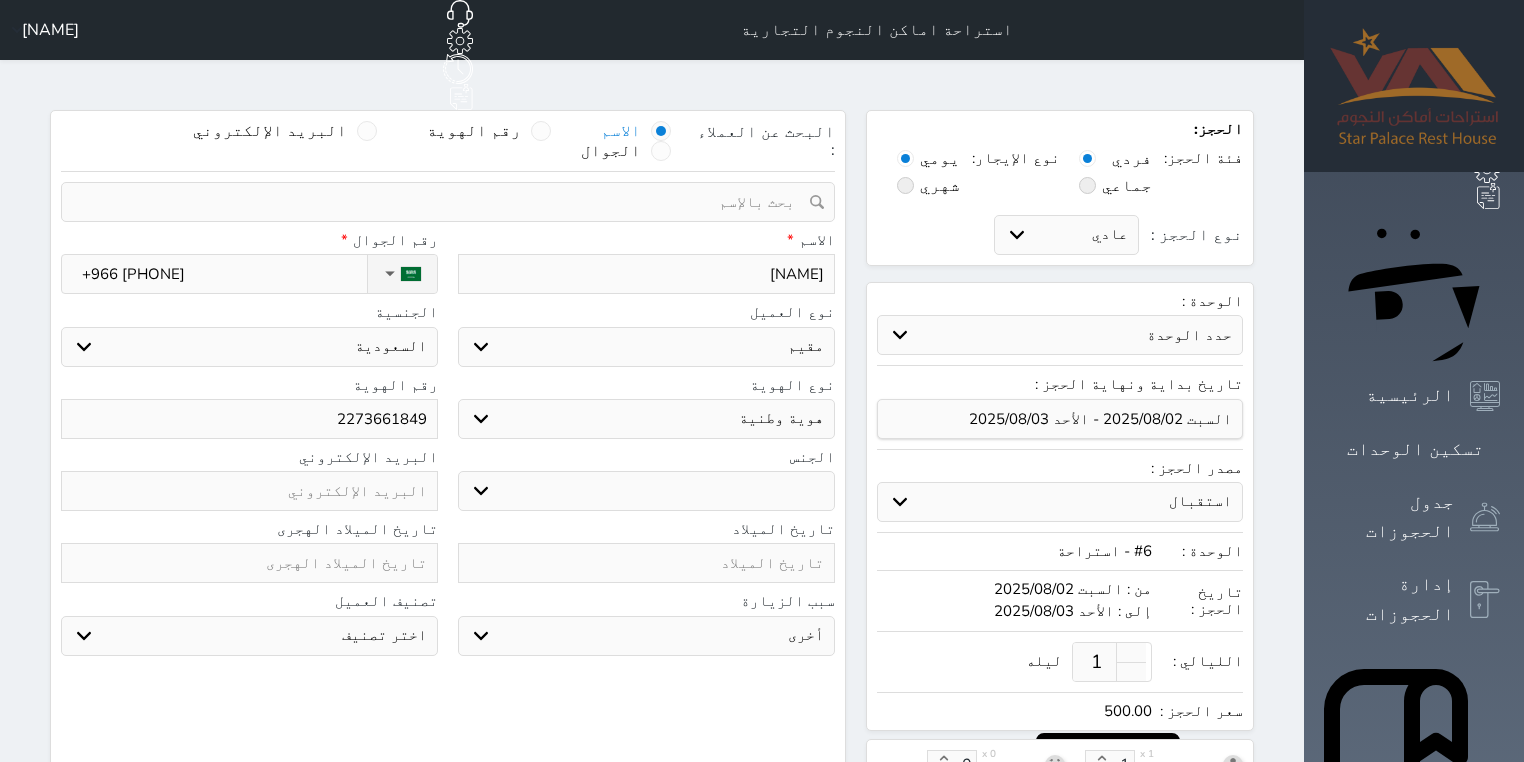 click on "اختر دولة
السعودية" at bounding box center (249, 347) 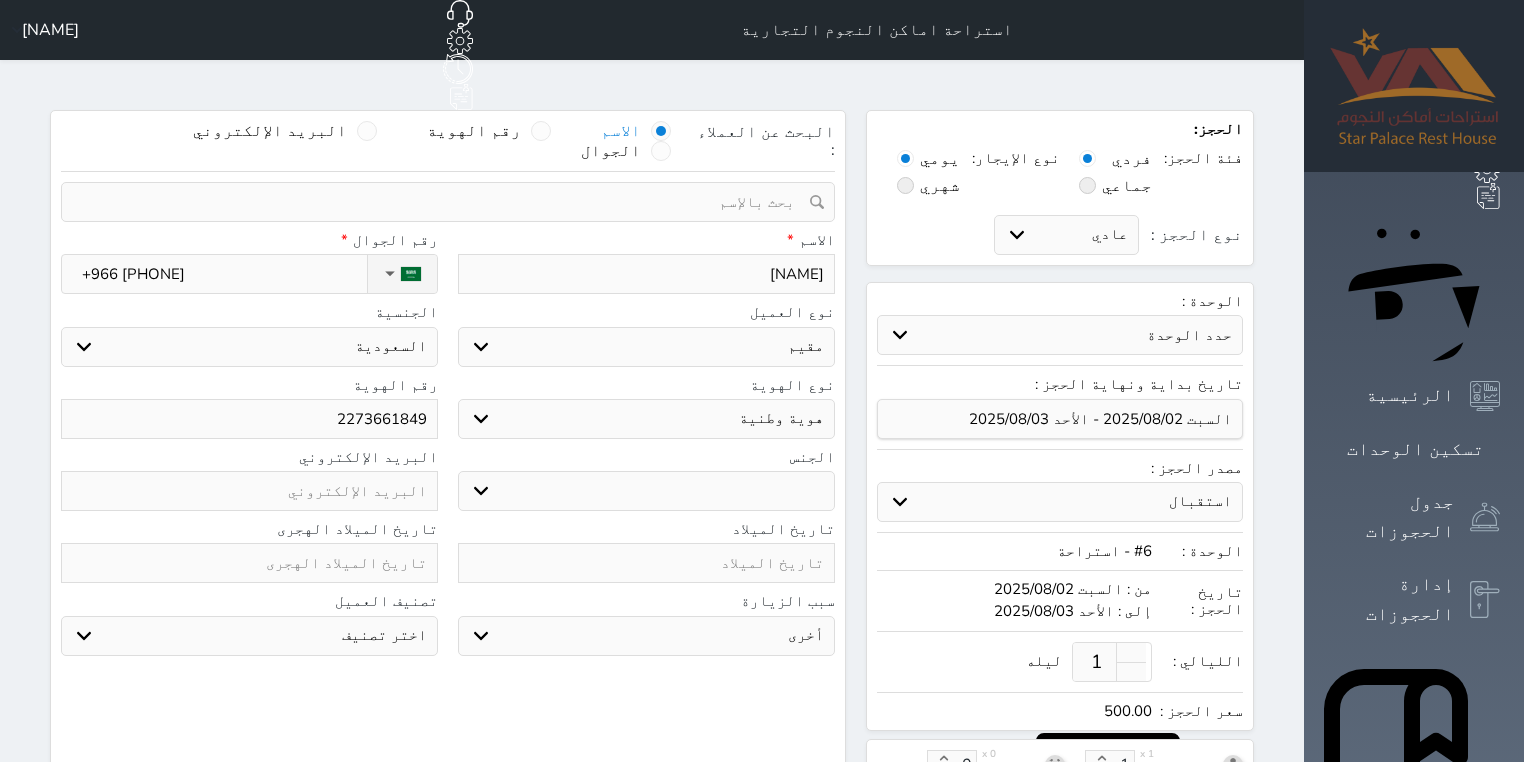 click on "ذكر   انثى" at bounding box center [646, 491] 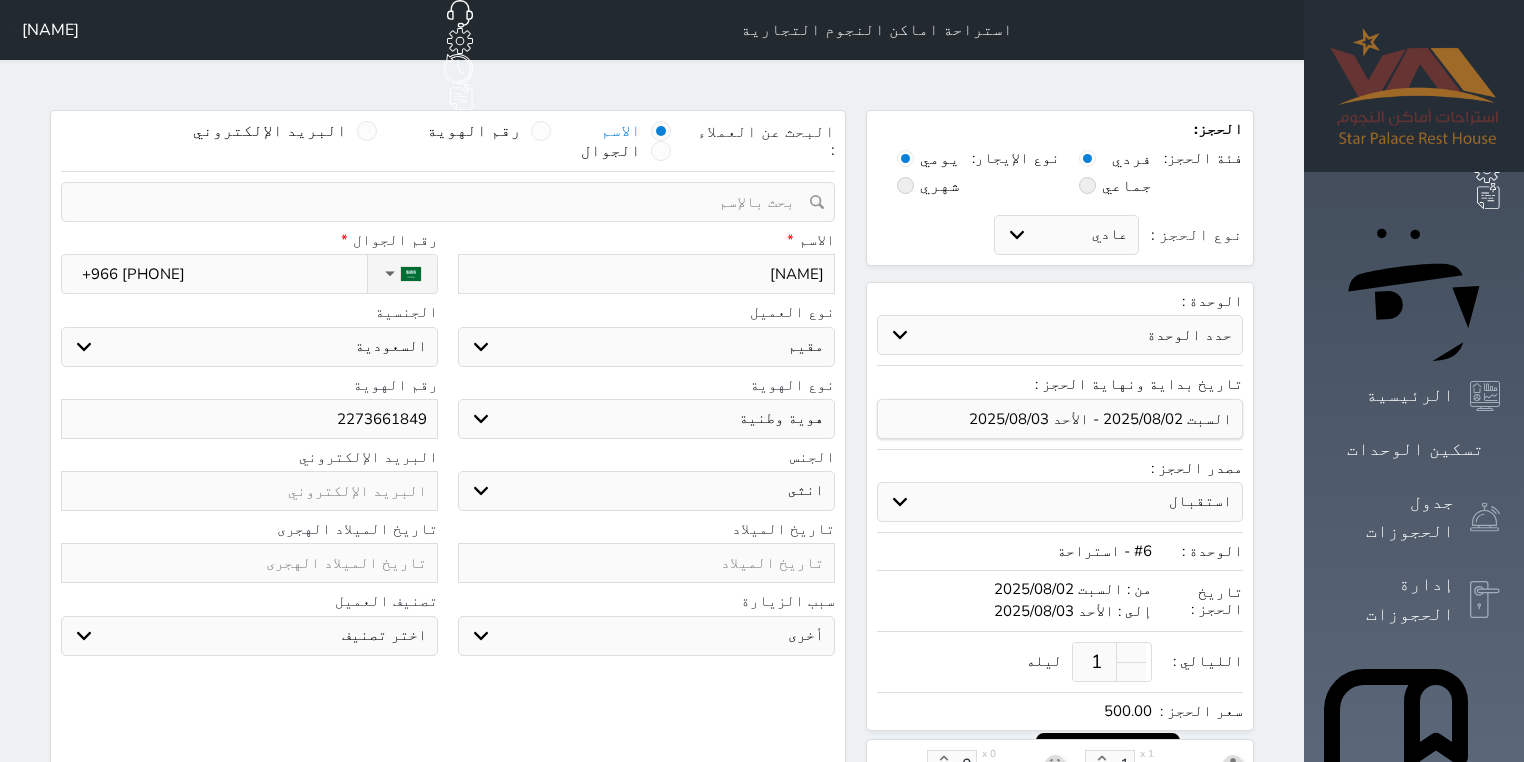 click on "ذكر   انثى" at bounding box center (646, 491) 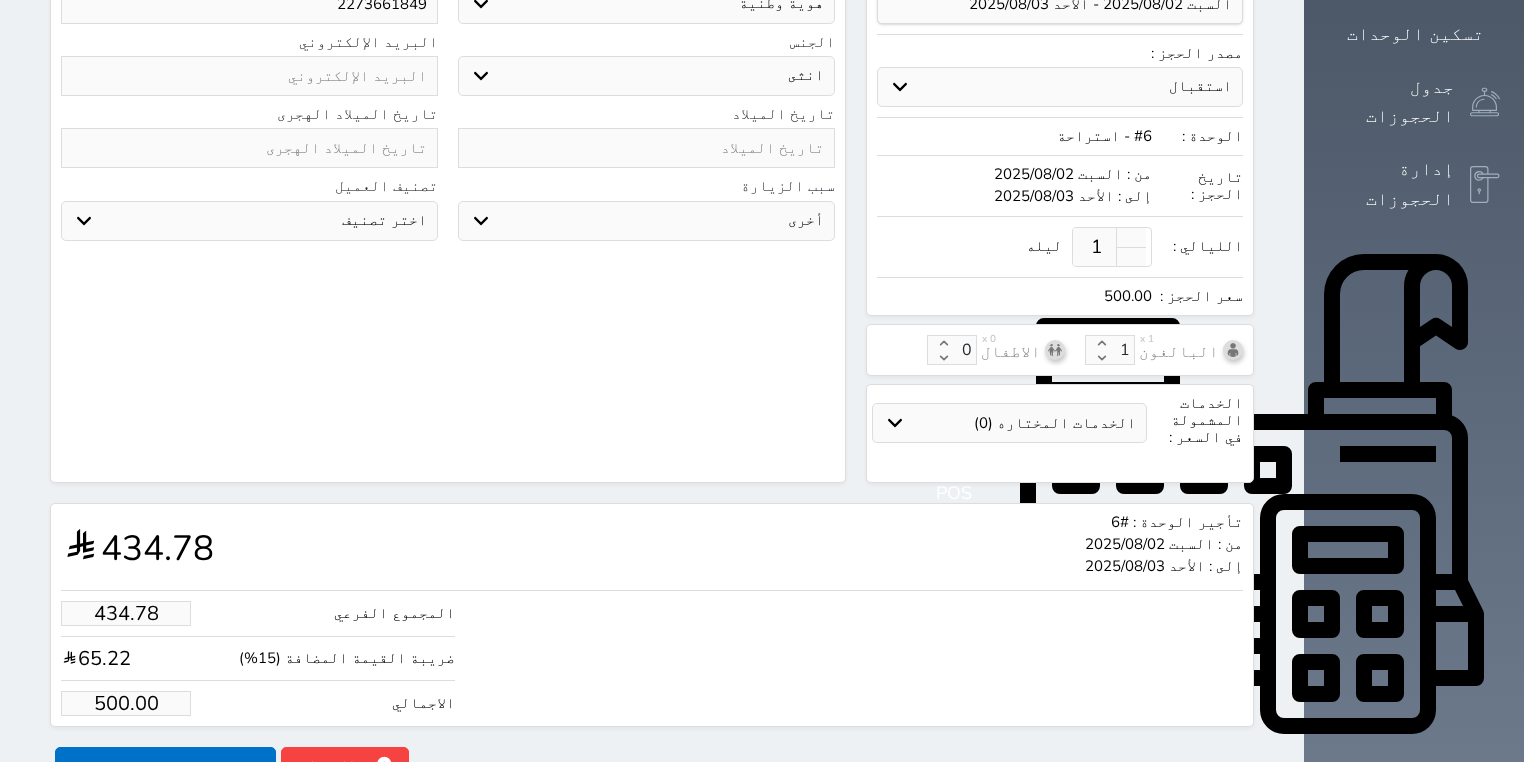scroll, scrollTop: 424, scrollLeft: 0, axis: vertical 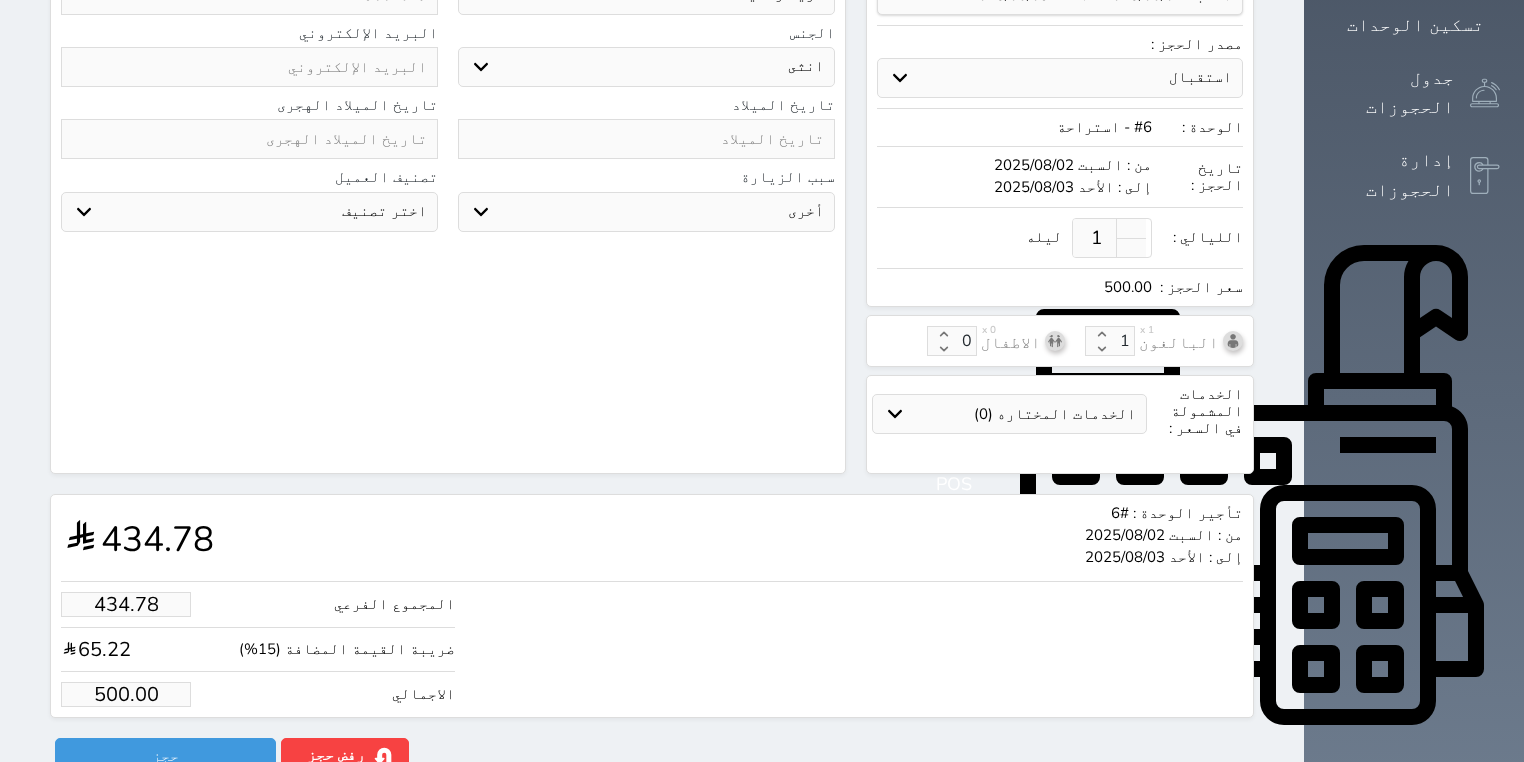 drag, startPoint x: 56, startPoint y: 655, endPoint x: 132, endPoint y: 651, distance: 76.105194 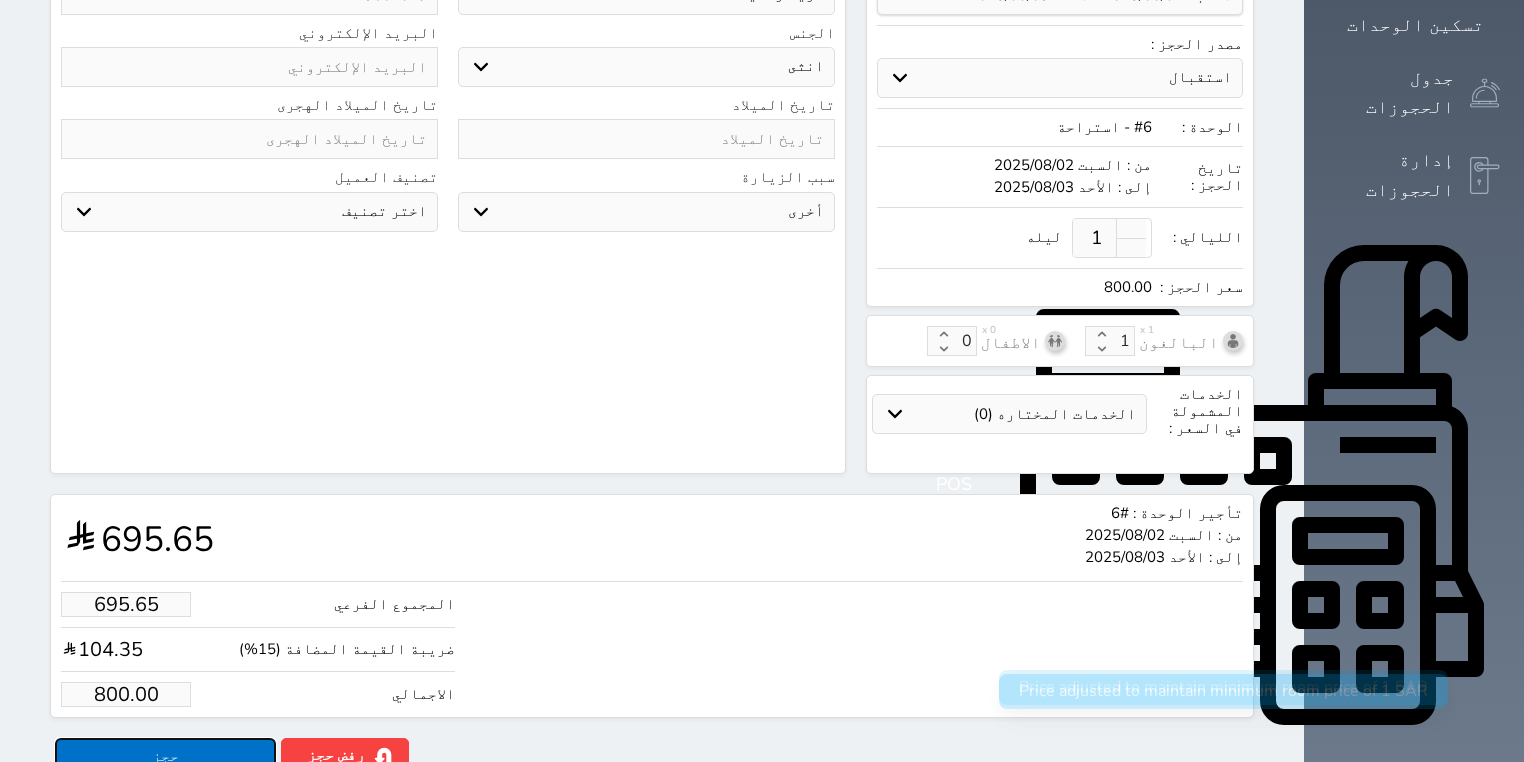 click on "حجز" at bounding box center [165, 755] 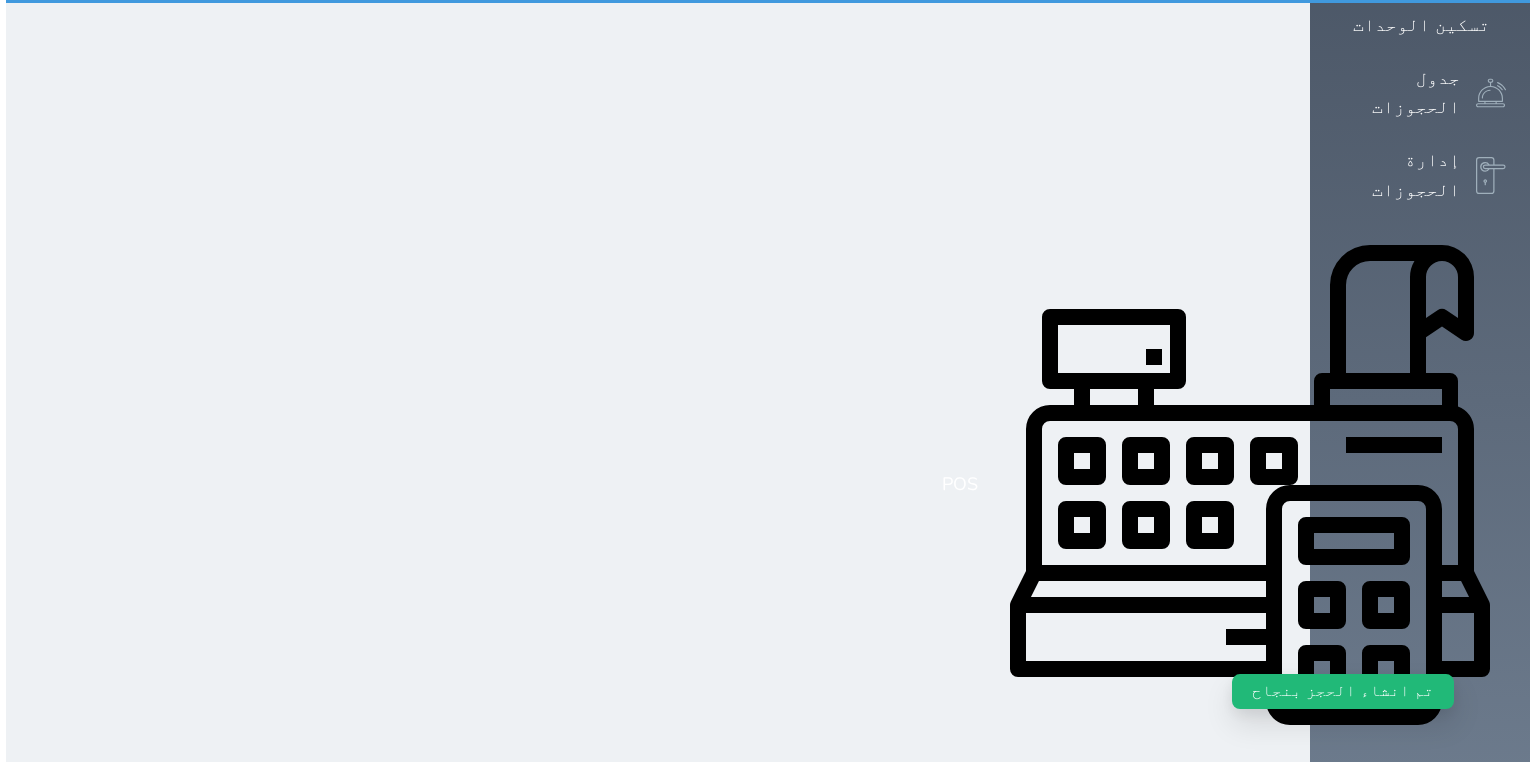 scroll, scrollTop: 0, scrollLeft: 0, axis: both 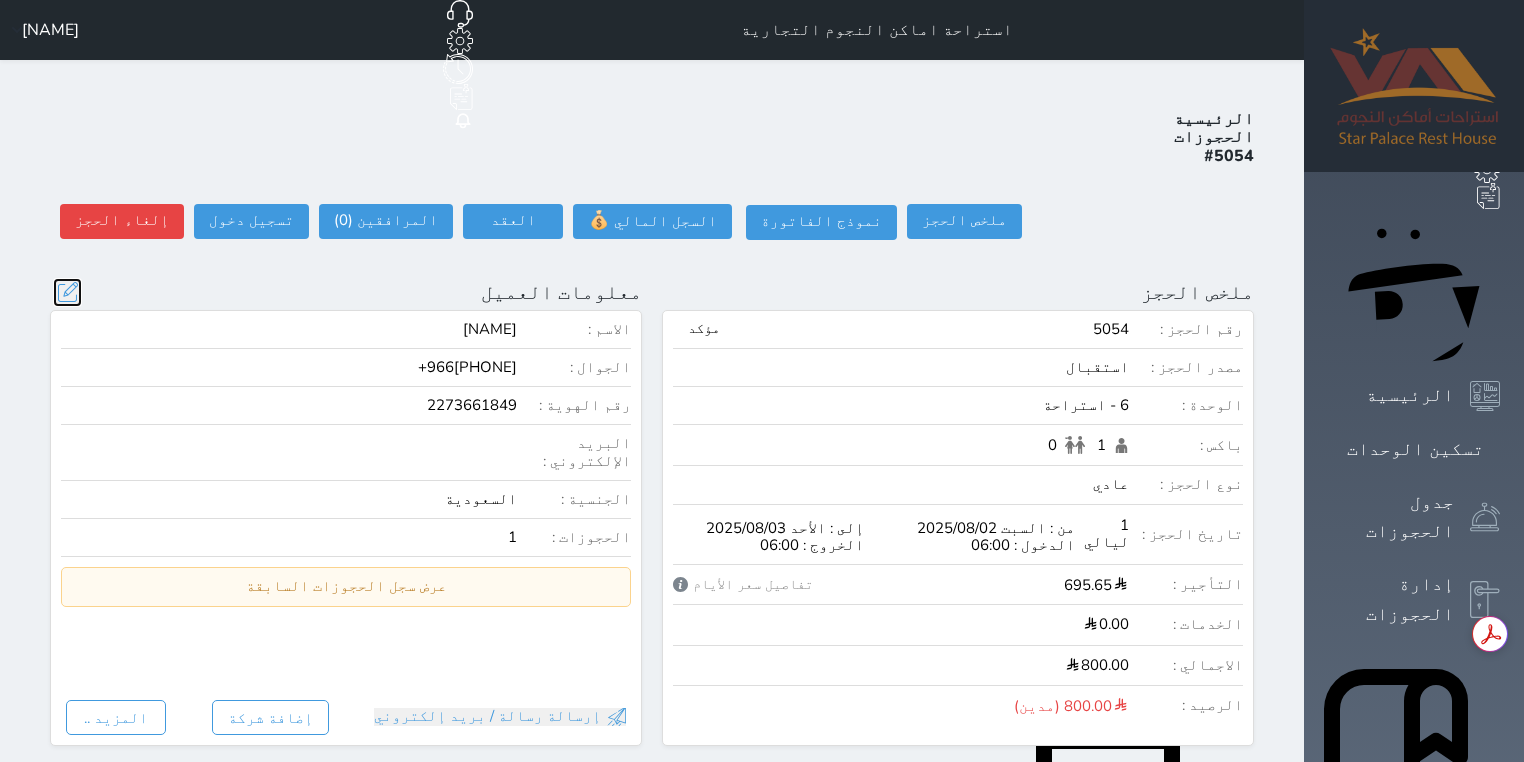 click at bounding box center (67, 292) 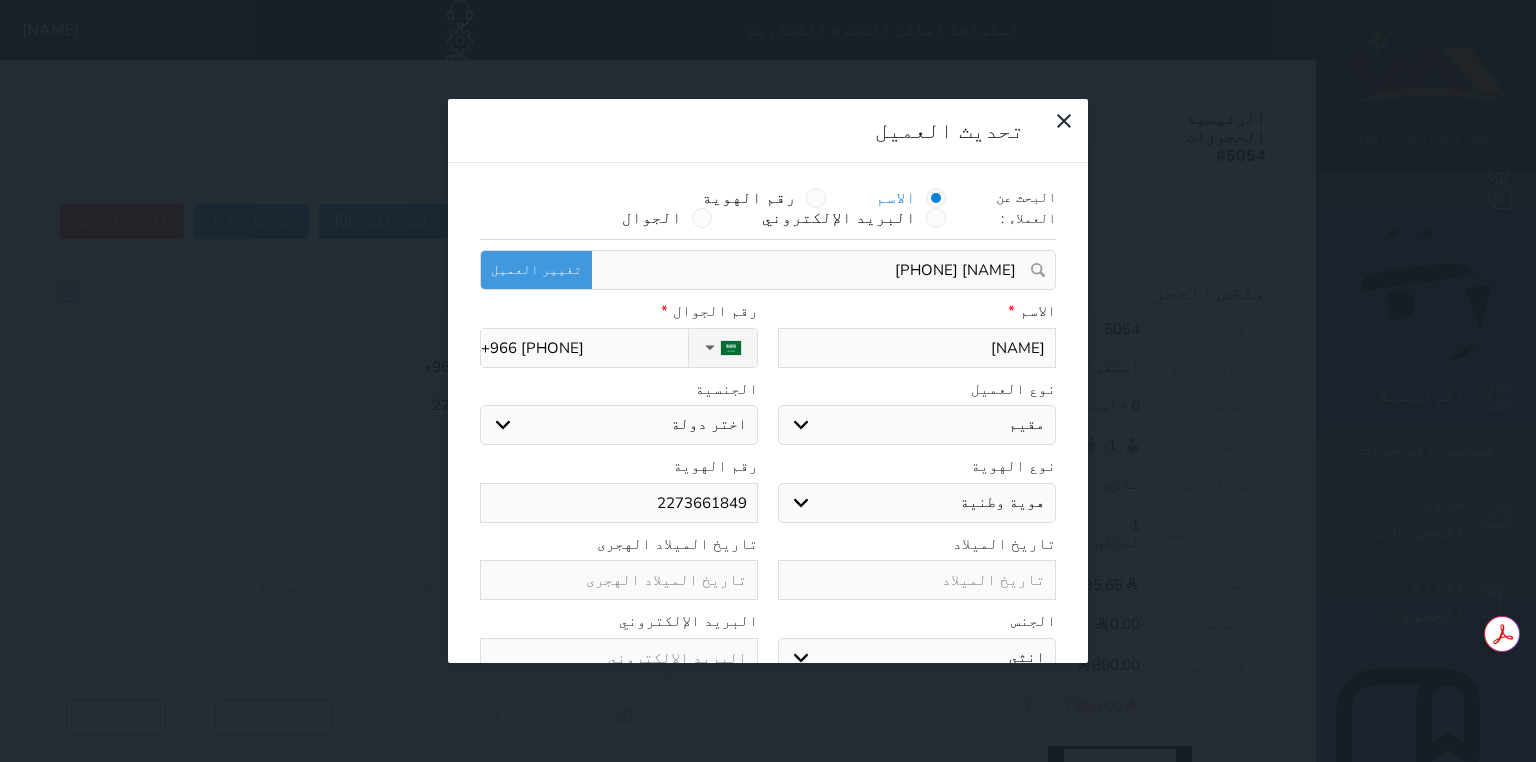 click on "اختر دولة" at bounding box center [619, 425] 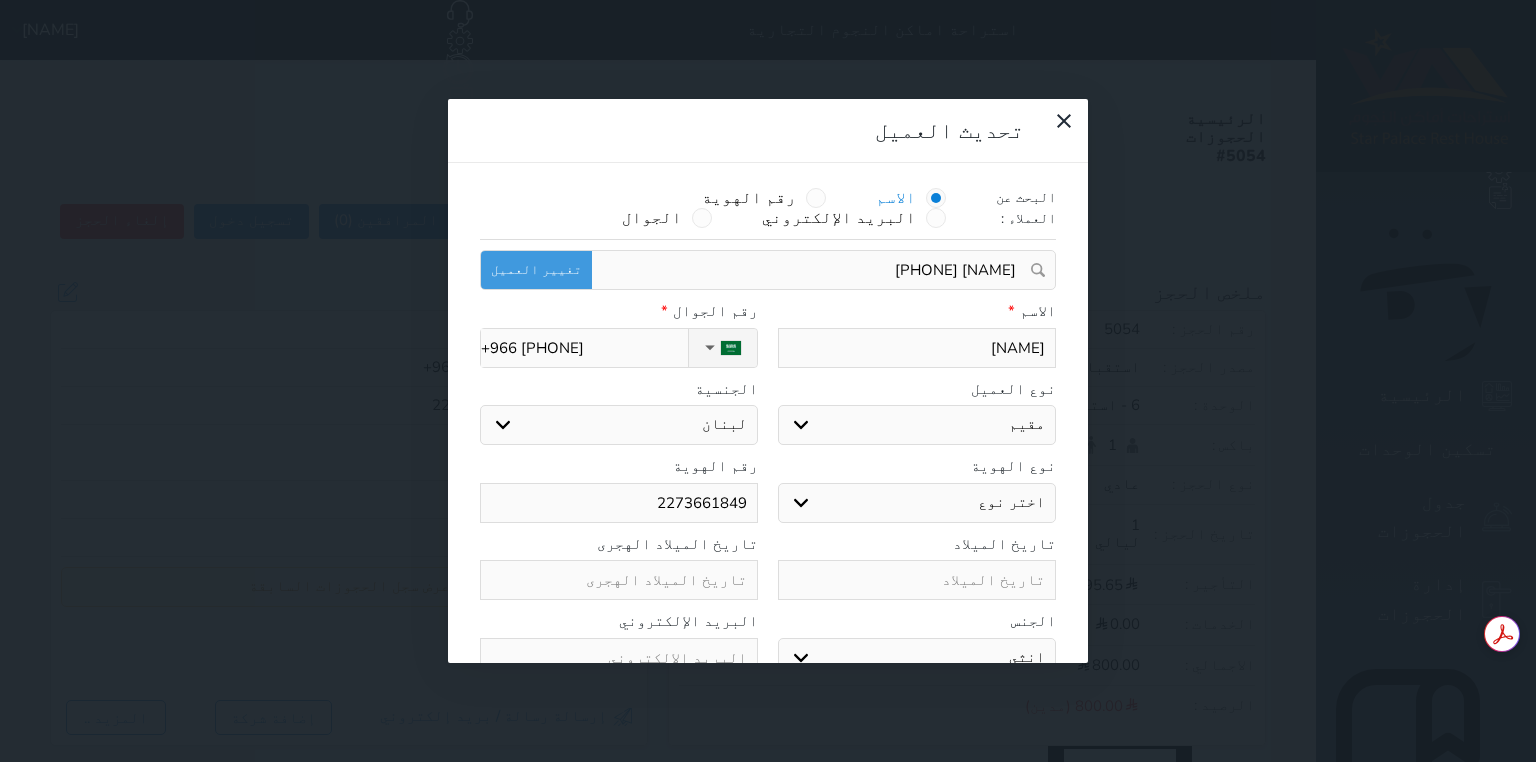 click on "اختر دولة   اثيوبيا اجنبي بجواز سعودي اخرى اذربيجان ارتيريا ارمينيا ازبكستان اسبانيا استراليا استونيا افراد القبائل افريقيا الوسطى افغانستان اكوادور الارجنتين الاردن الامارات العربية الامم المتحدة البانيا البحرين البرازيل البرتغال البريطانية في المحيط البوسنة والهرسك الجبل الأ سود الجزائر الدانمارك الراسالاخضر السلفادور السنغال السودان السويد الشاشان الصومال الصين الشعبية الصين الوطنية العراق الفلبين القبائل النازحة الكاميرون الكونغو الكويت الكويت-بدون المانيا المغرب المكسيك المملكة المتحدة المناهيل والمهرة النرويج النمسا النيجر الهند اليابان" at bounding box center (619, 425) 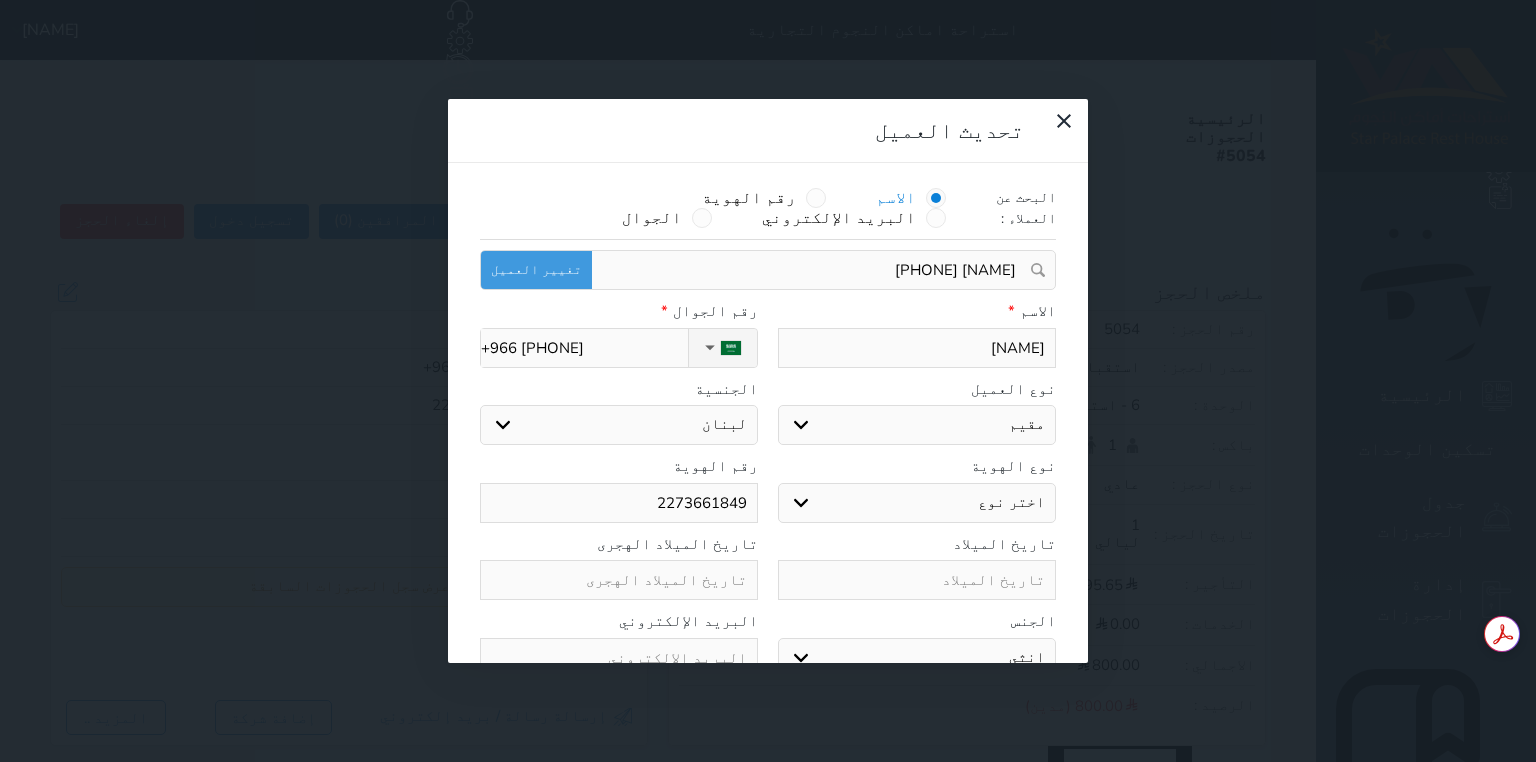 click on "اختر نوع   مقيم جواز السفر" at bounding box center [917, 503] 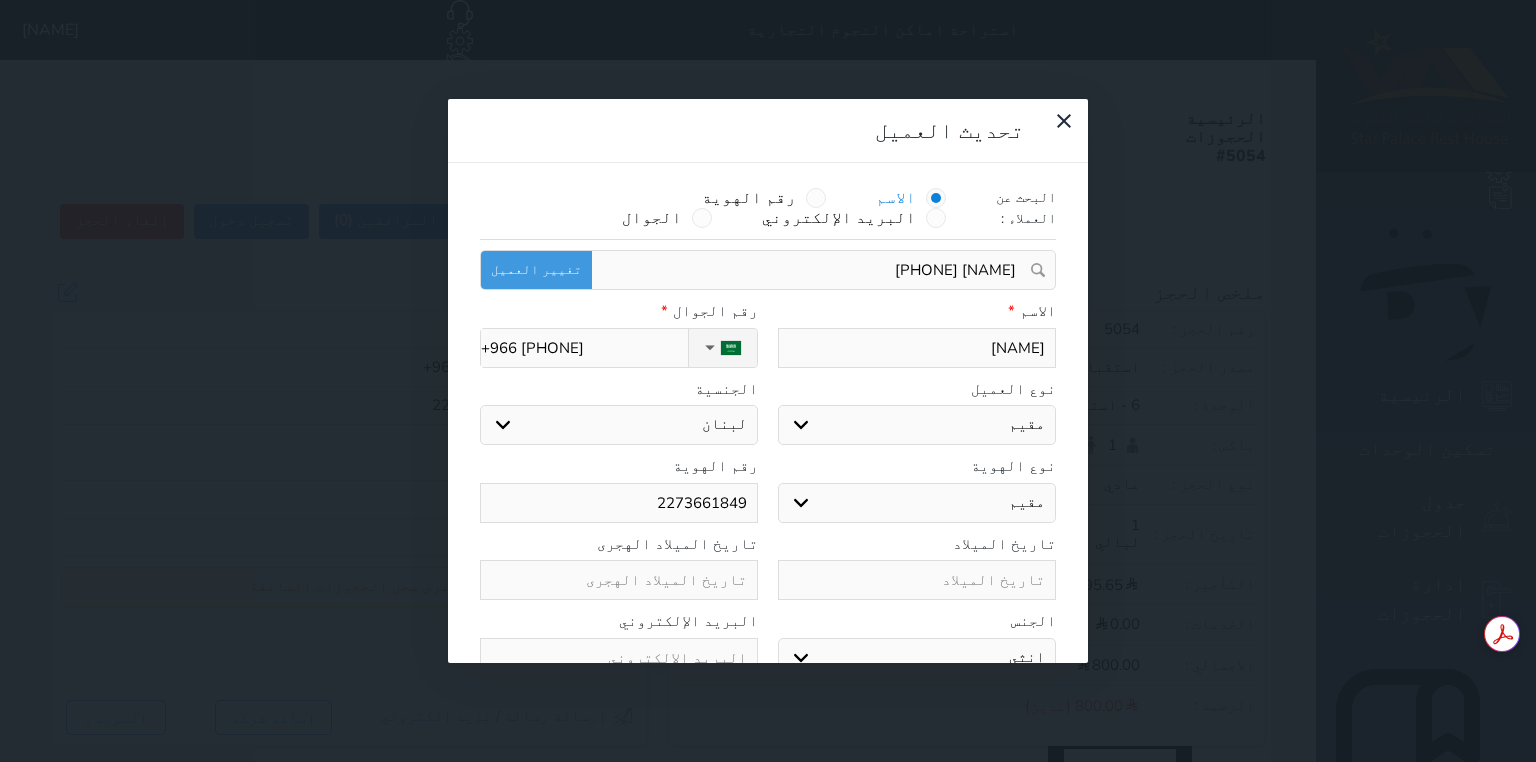 click on "اختر نوع   مقيم جواز السفر" at bounding box center [917, 503] 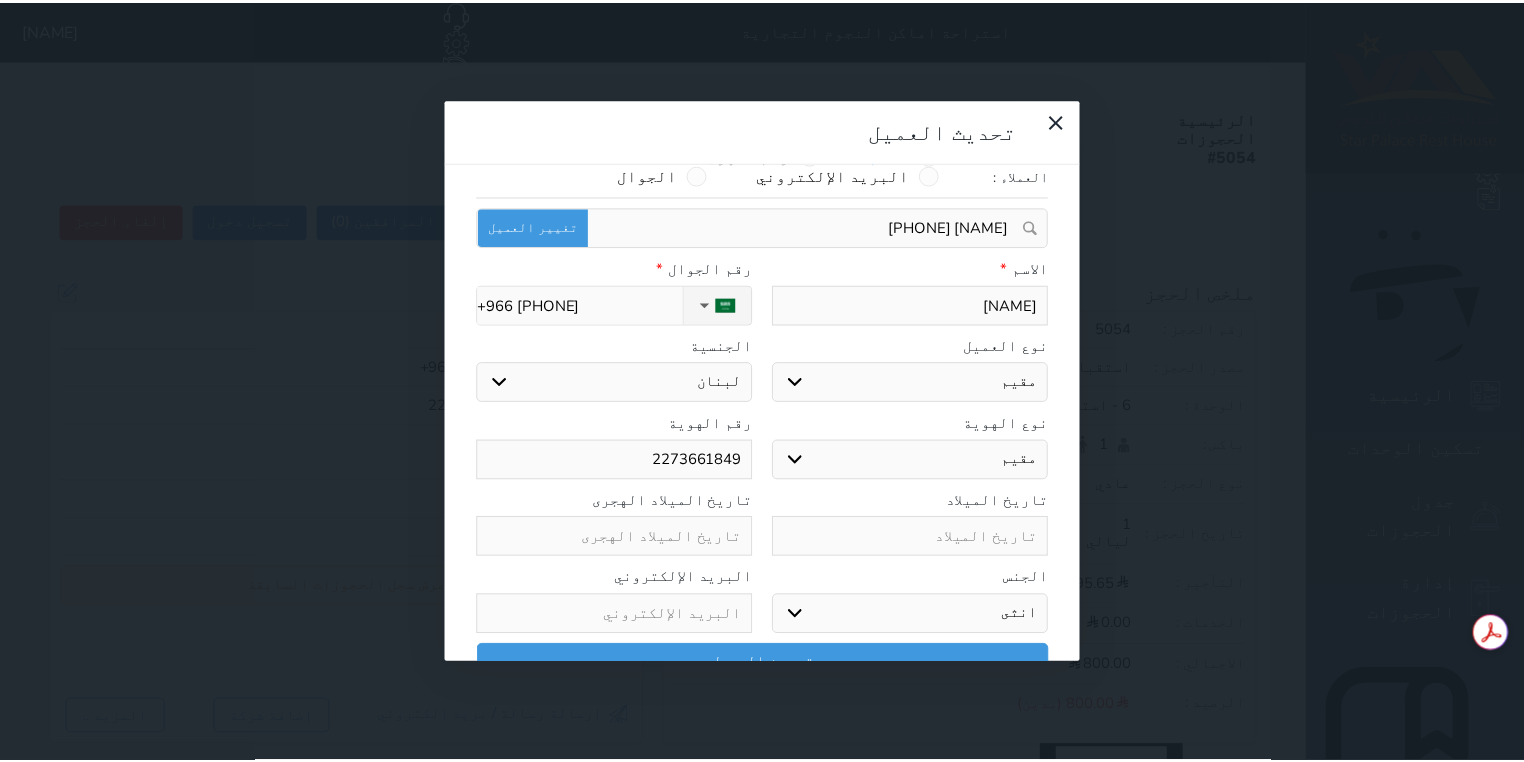 scroll, scrollTop: 44, scrollLeft: 0, axis: vertical 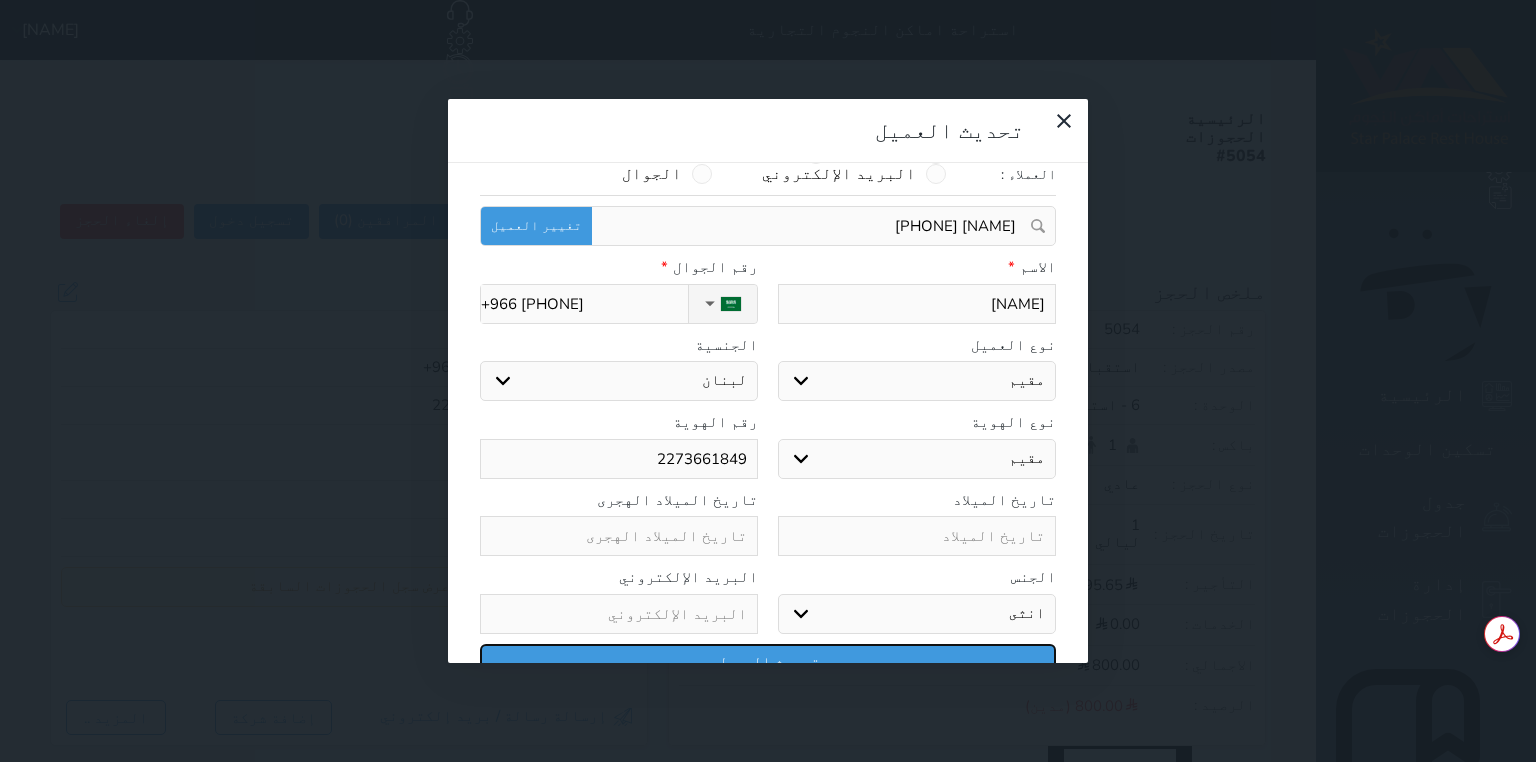 click on "تحديث العميل" at bounding box center (768, 661) 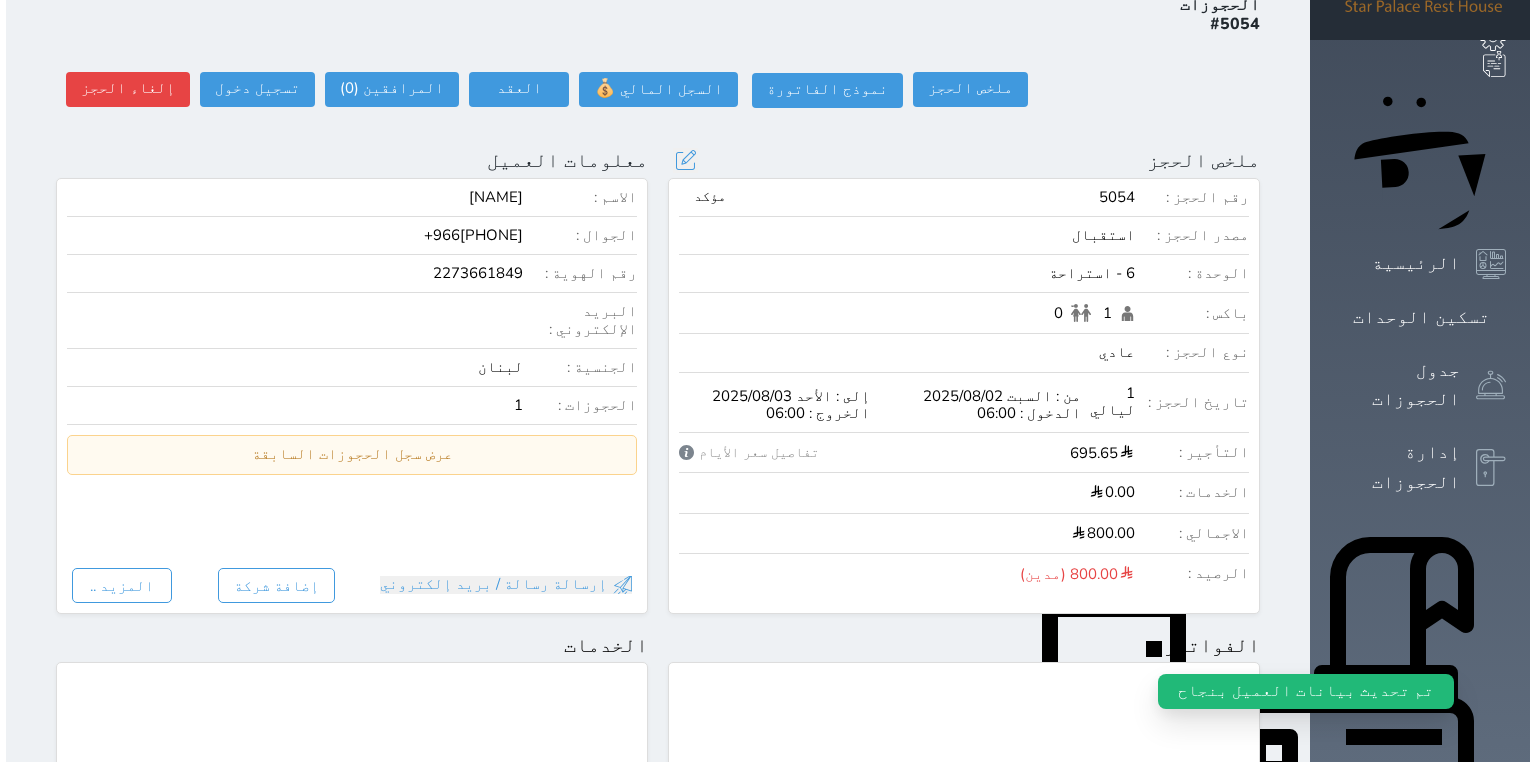 scroll, scrollTop: 0, scrollLeft: 0, axis: both 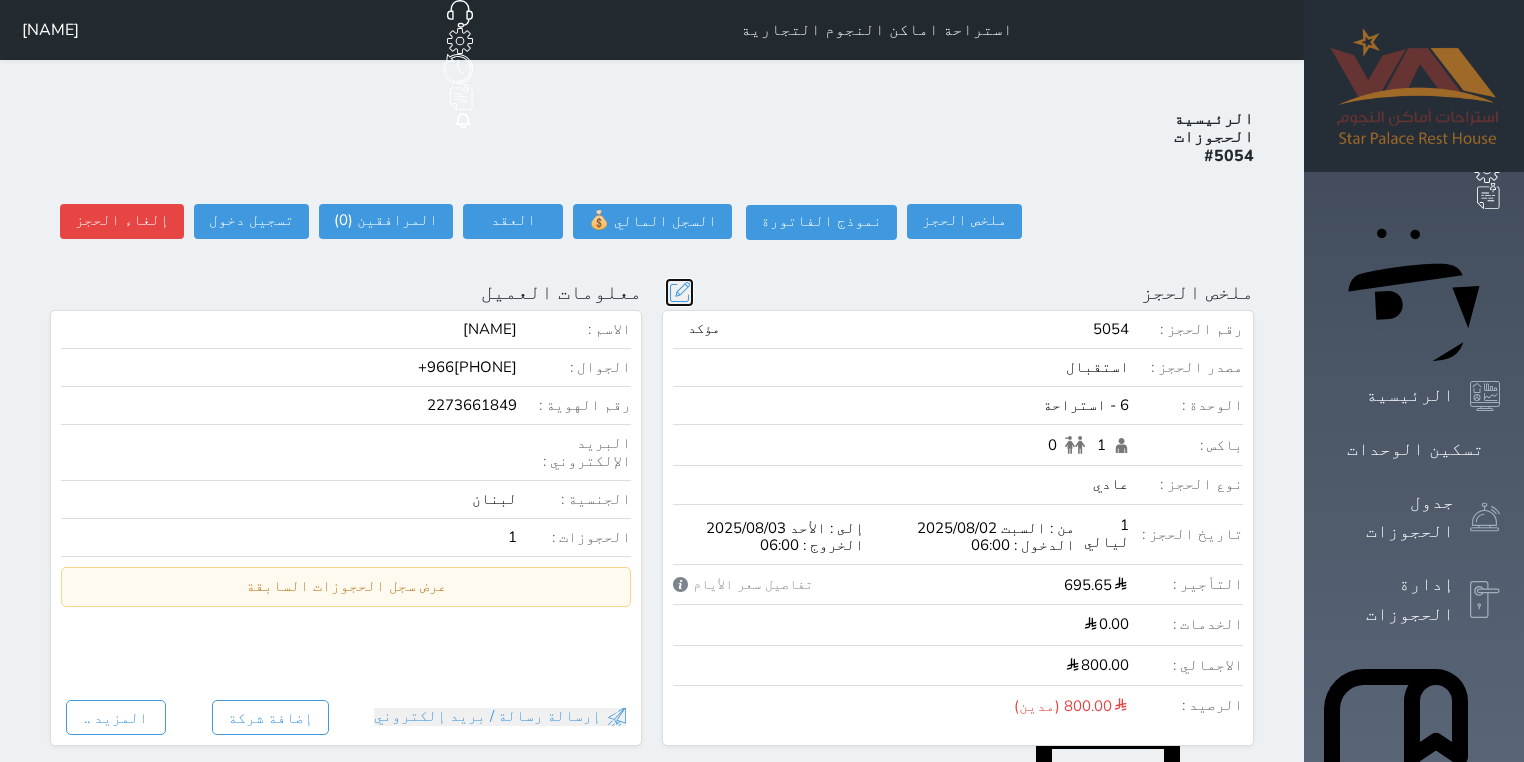 click at bounding box center [679, 292] 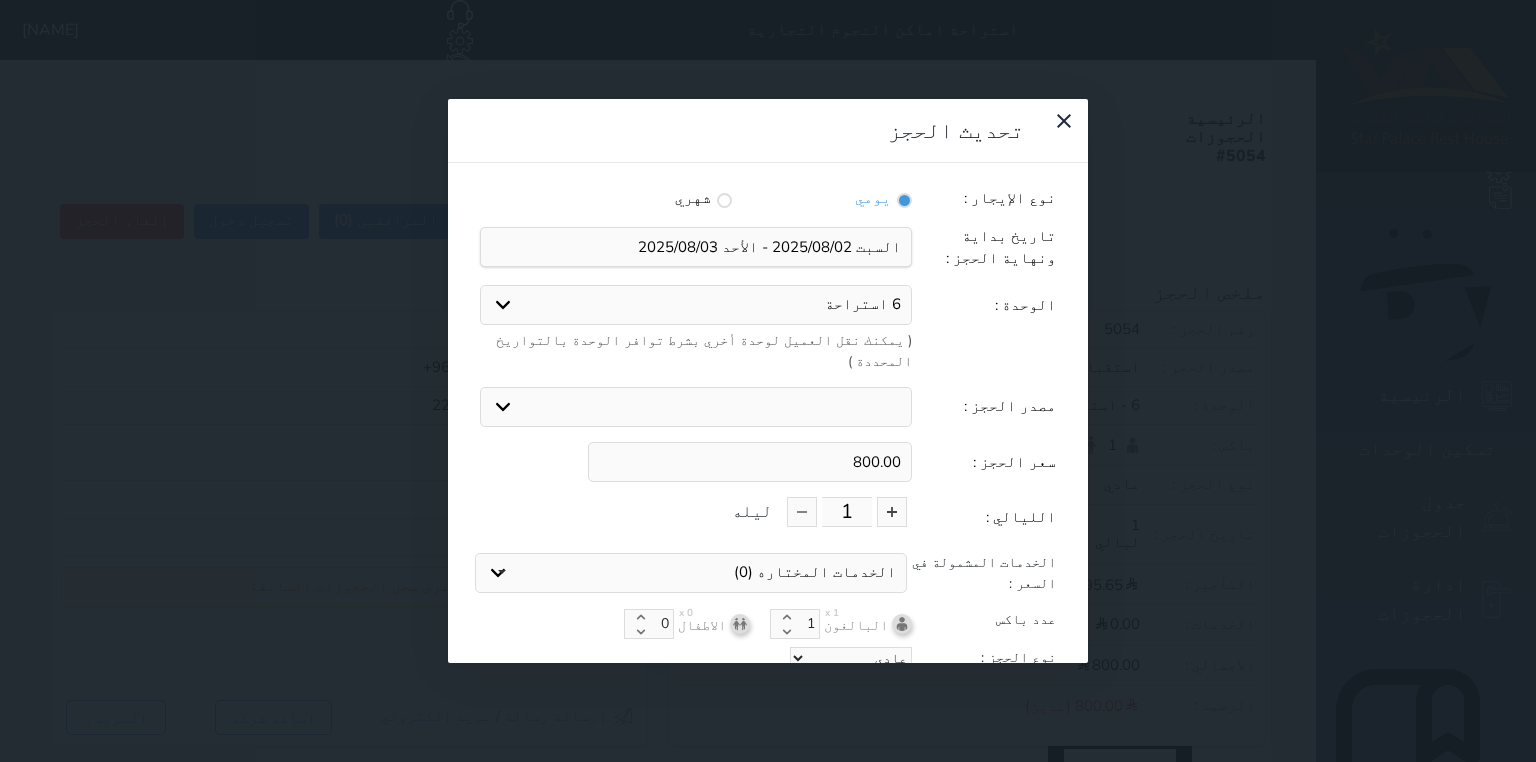 drag, startPoint x: 862, startPoint y: 336, endPoint x: 924, endPoint y: 340, distance: 62.1289 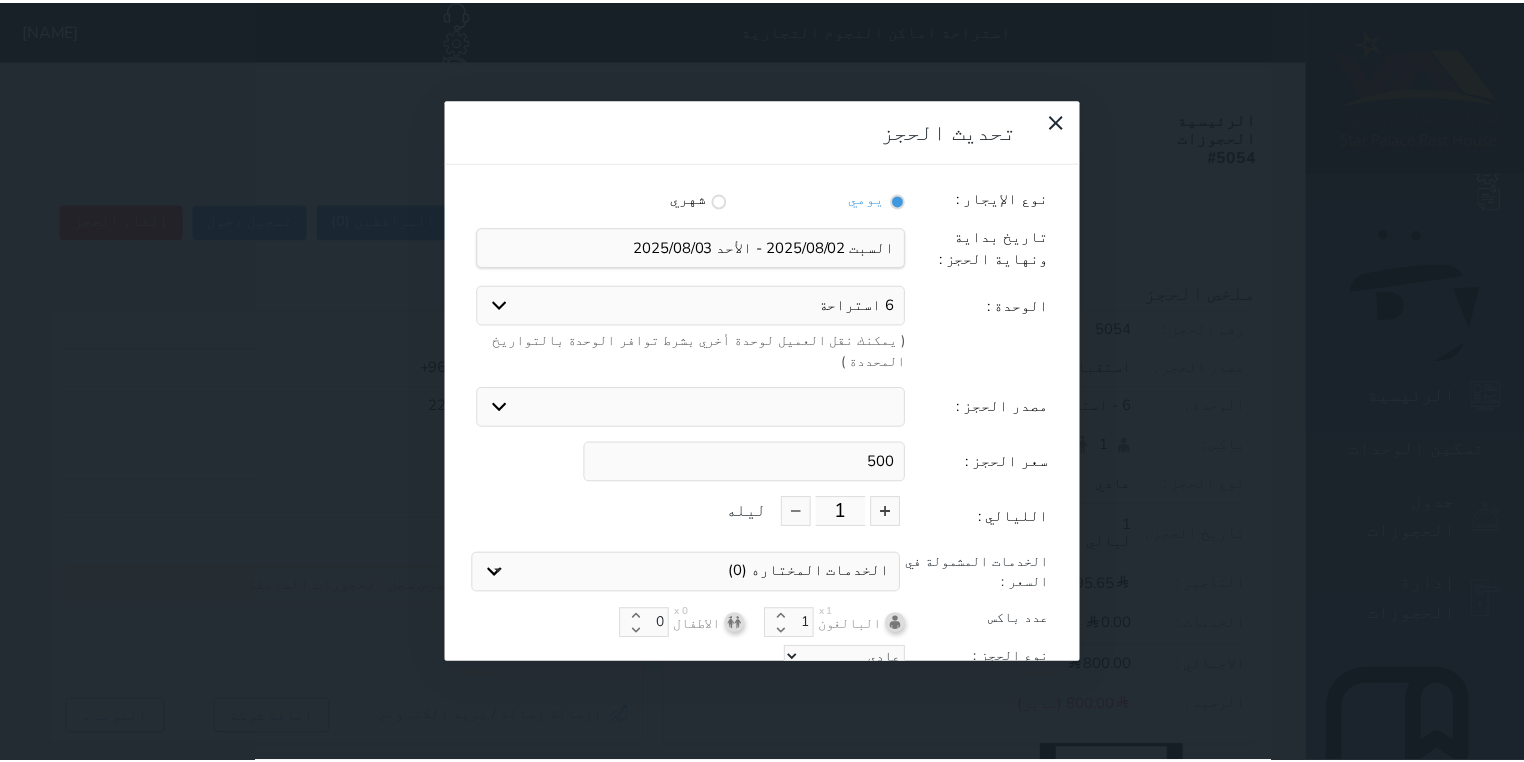 scroll, scrollTop: 44, scrollLeft: 0, axis: vertical 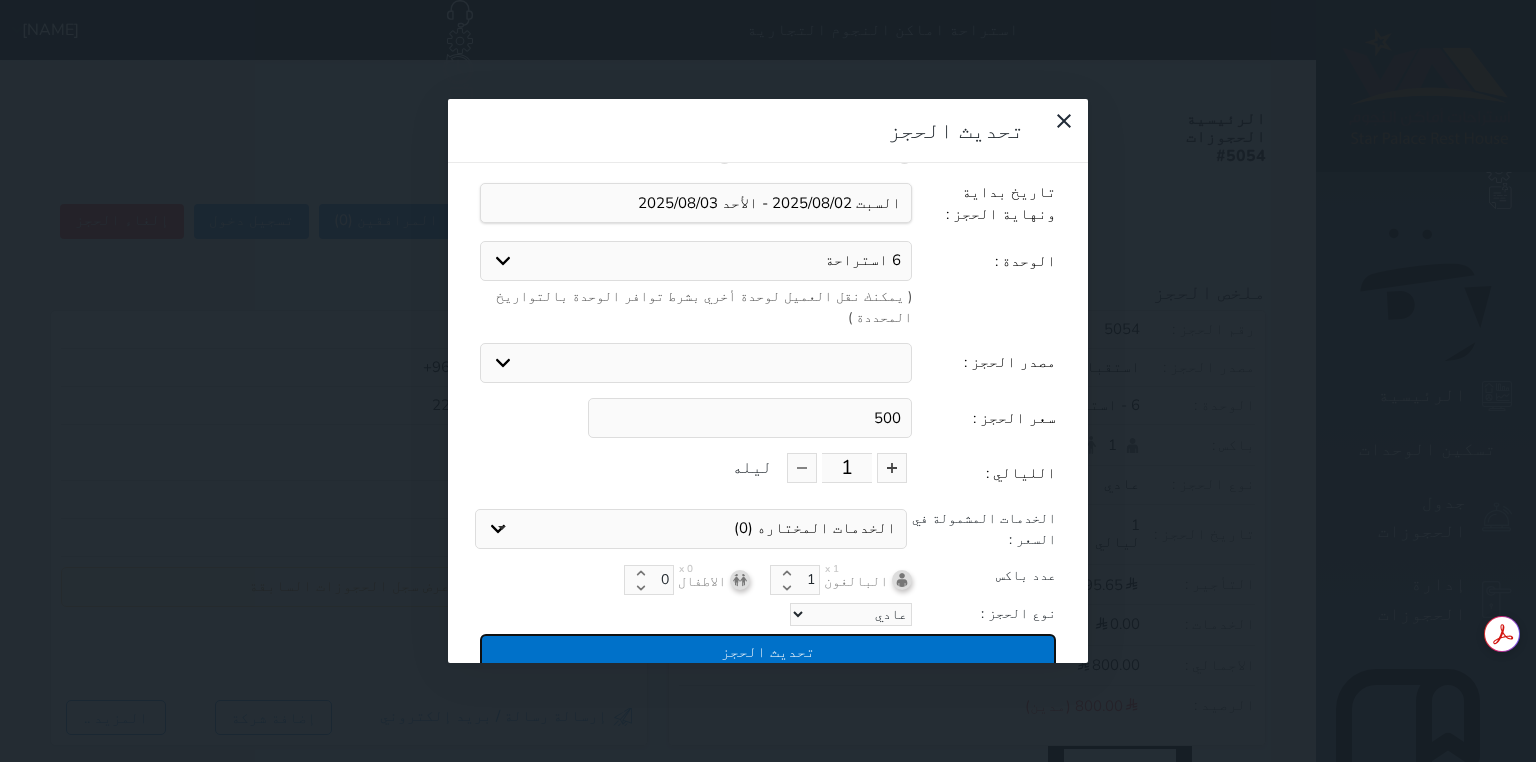 click on "تحديث الحجز" at bounding box center [768, 651] 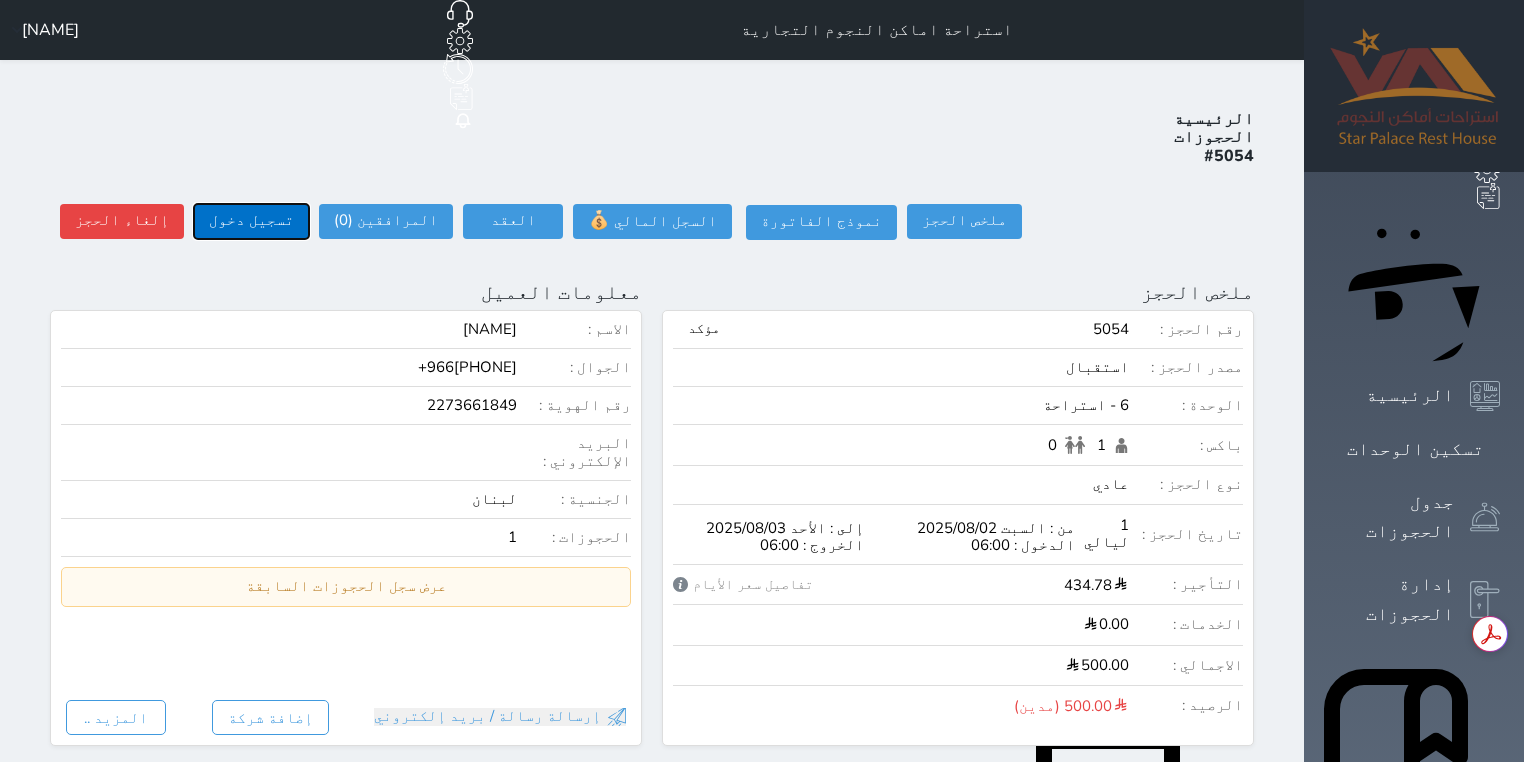 click on "تسجيل دخول" at bounding box center (251, 221) 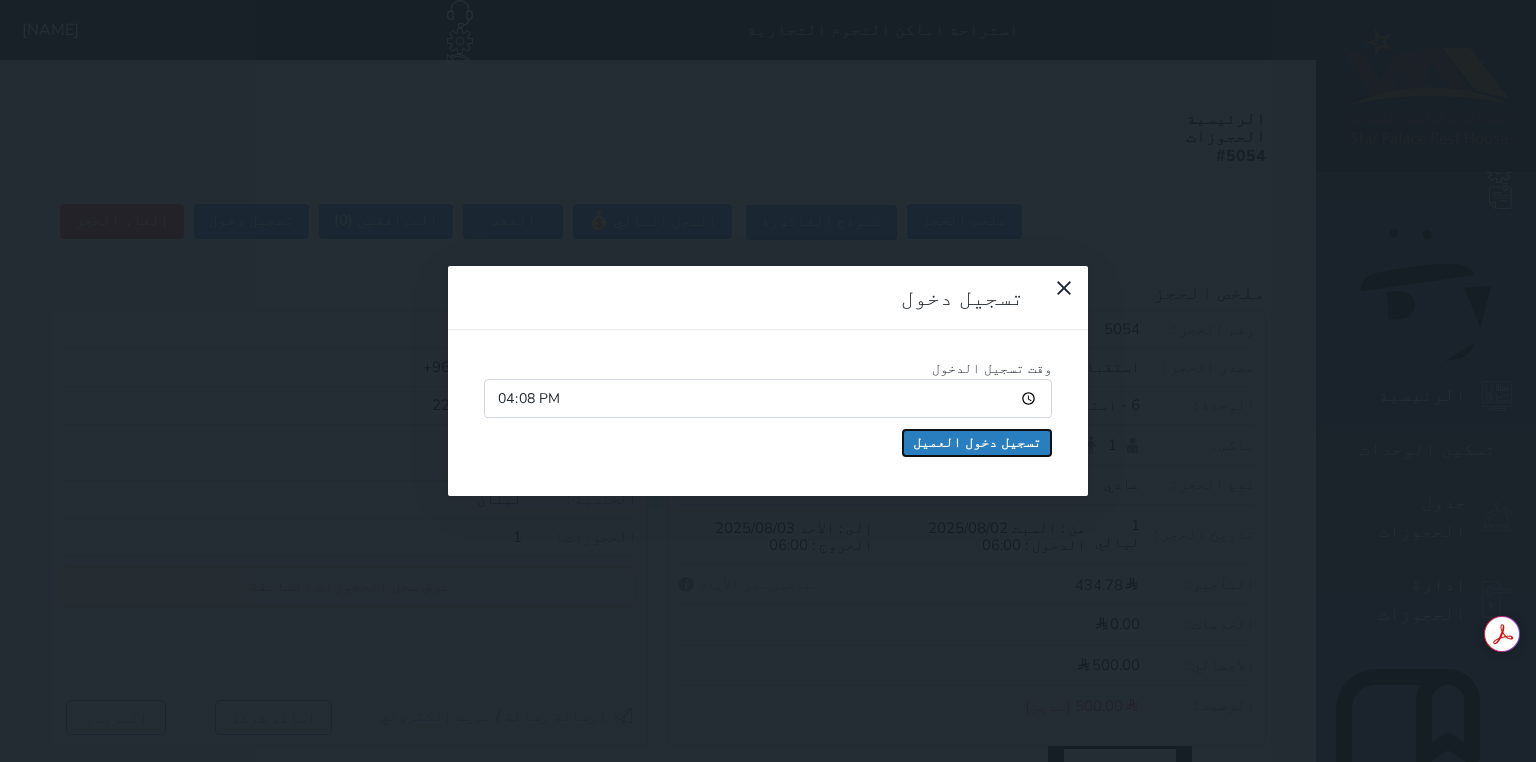 click on "تسجيل دخول العميل" at bounding box center (977, 443) 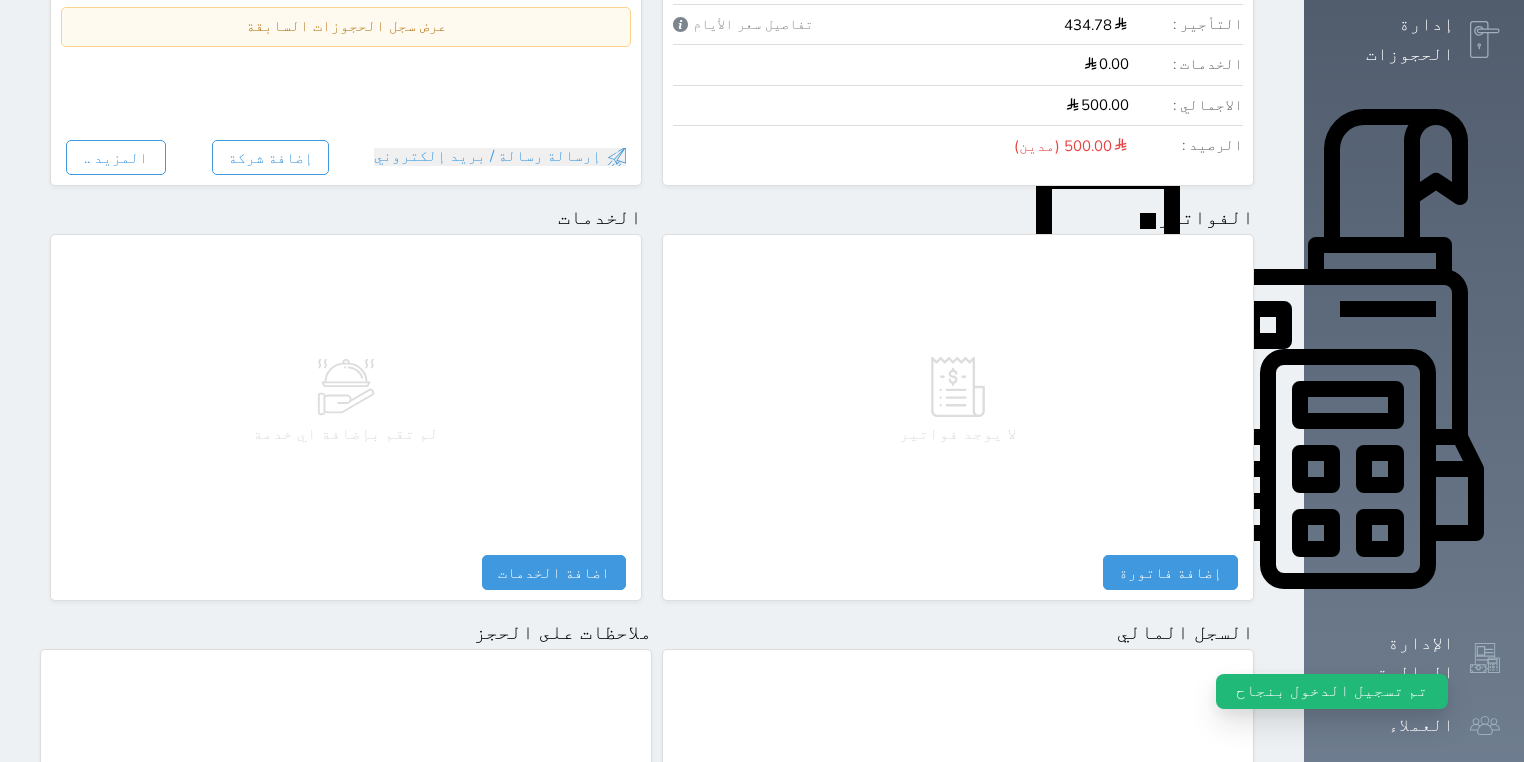 scroll, scrollTop: 883, scrollLeft: 0, axis: vertical 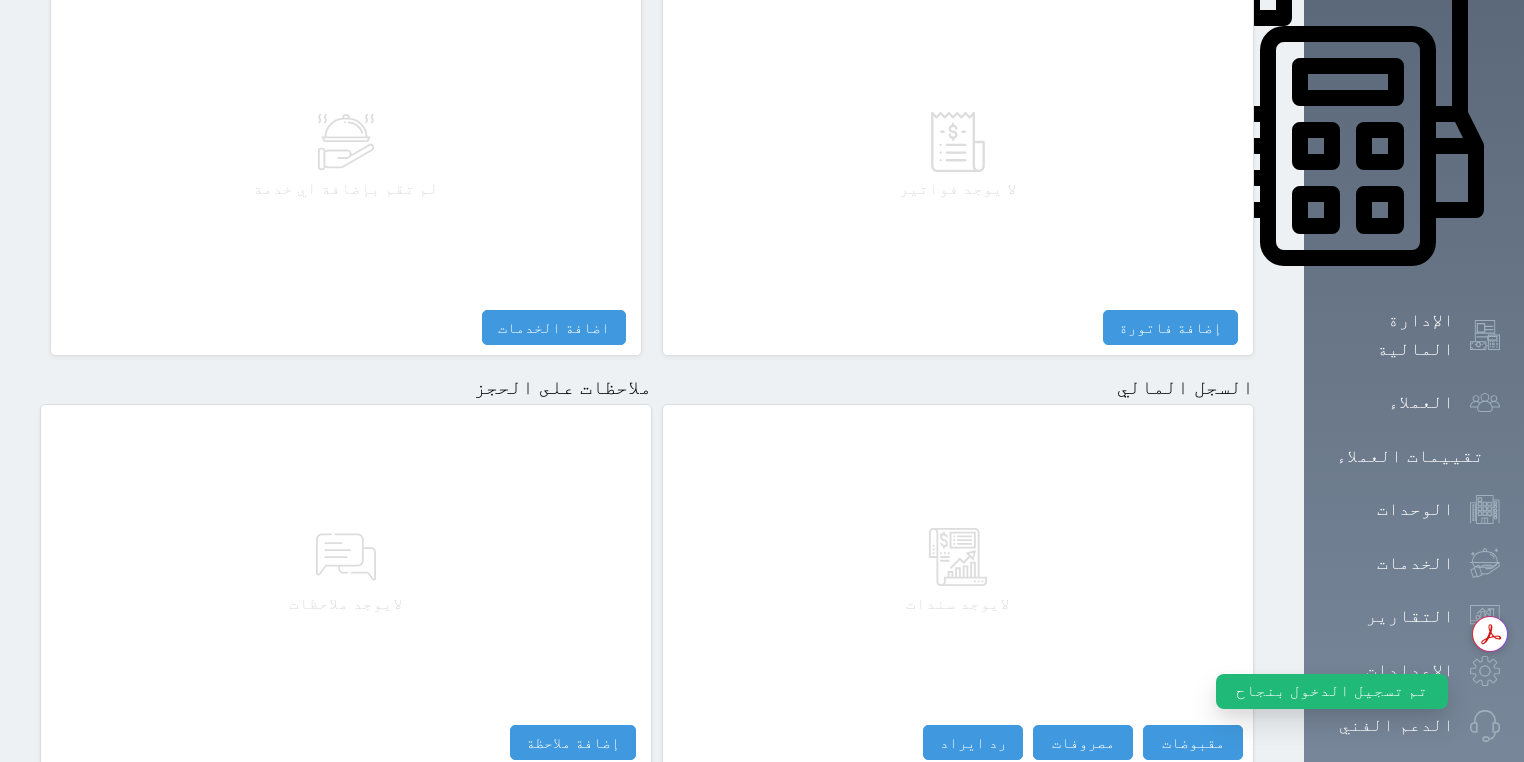 click on "لايوجد سندات" at bounding box center (958, 570) 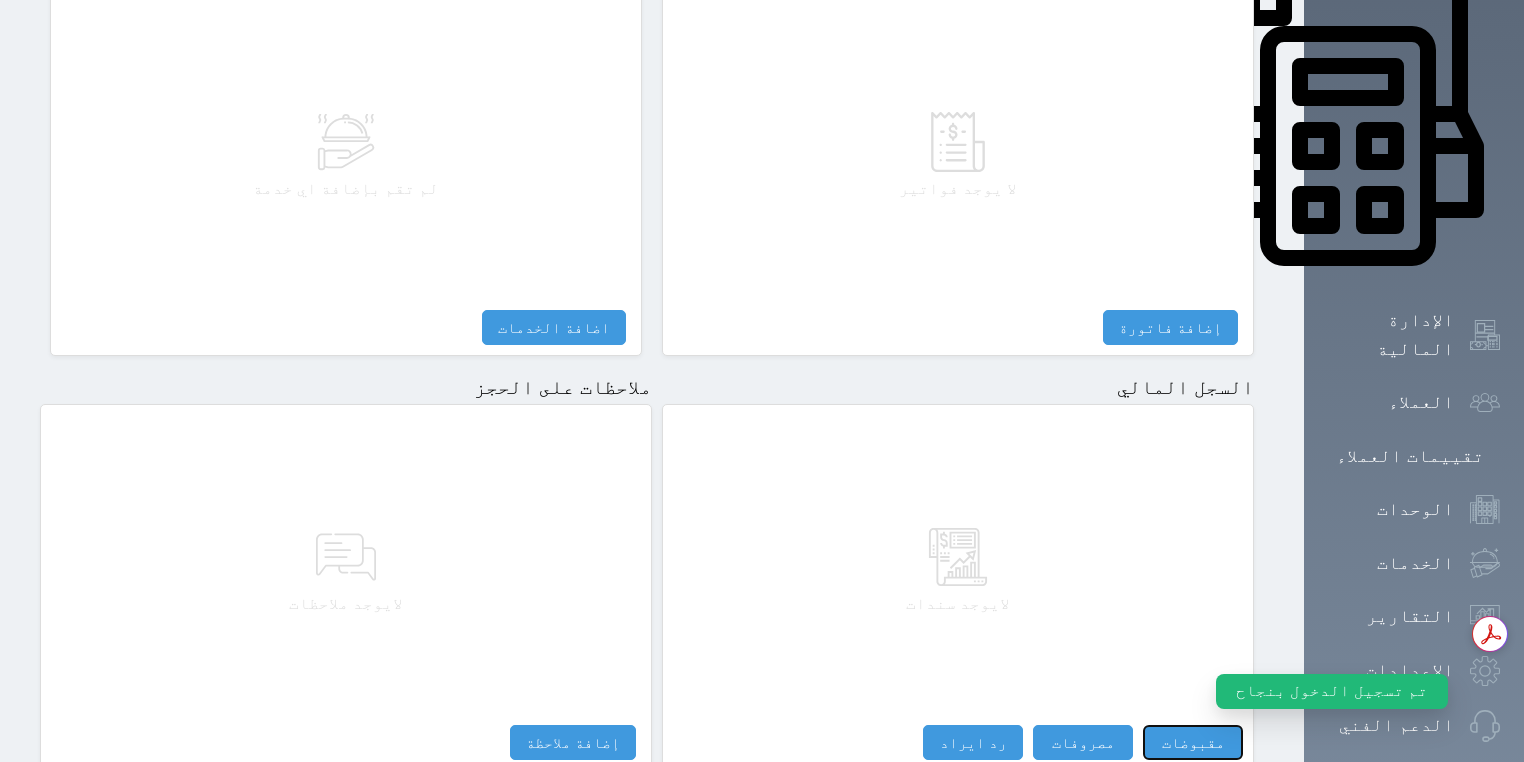 click on "مقبوضات" at bounding box center [1193, 742] 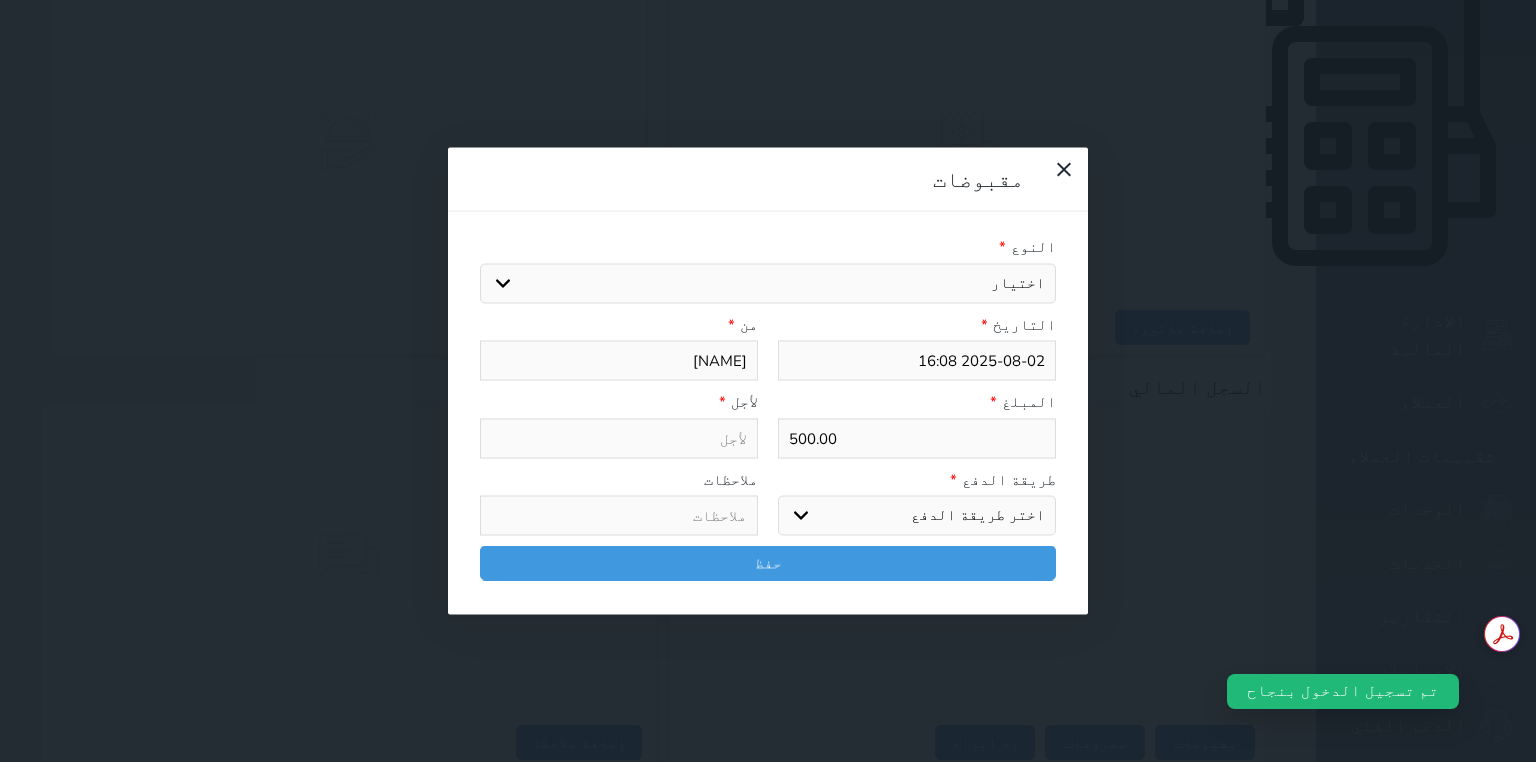 click on "اختر طريقة الدفع   دفع نقدى   تحويل بنكى   مدى   بطاقة ائتمان   آجل" at bounding box center (917, 516) 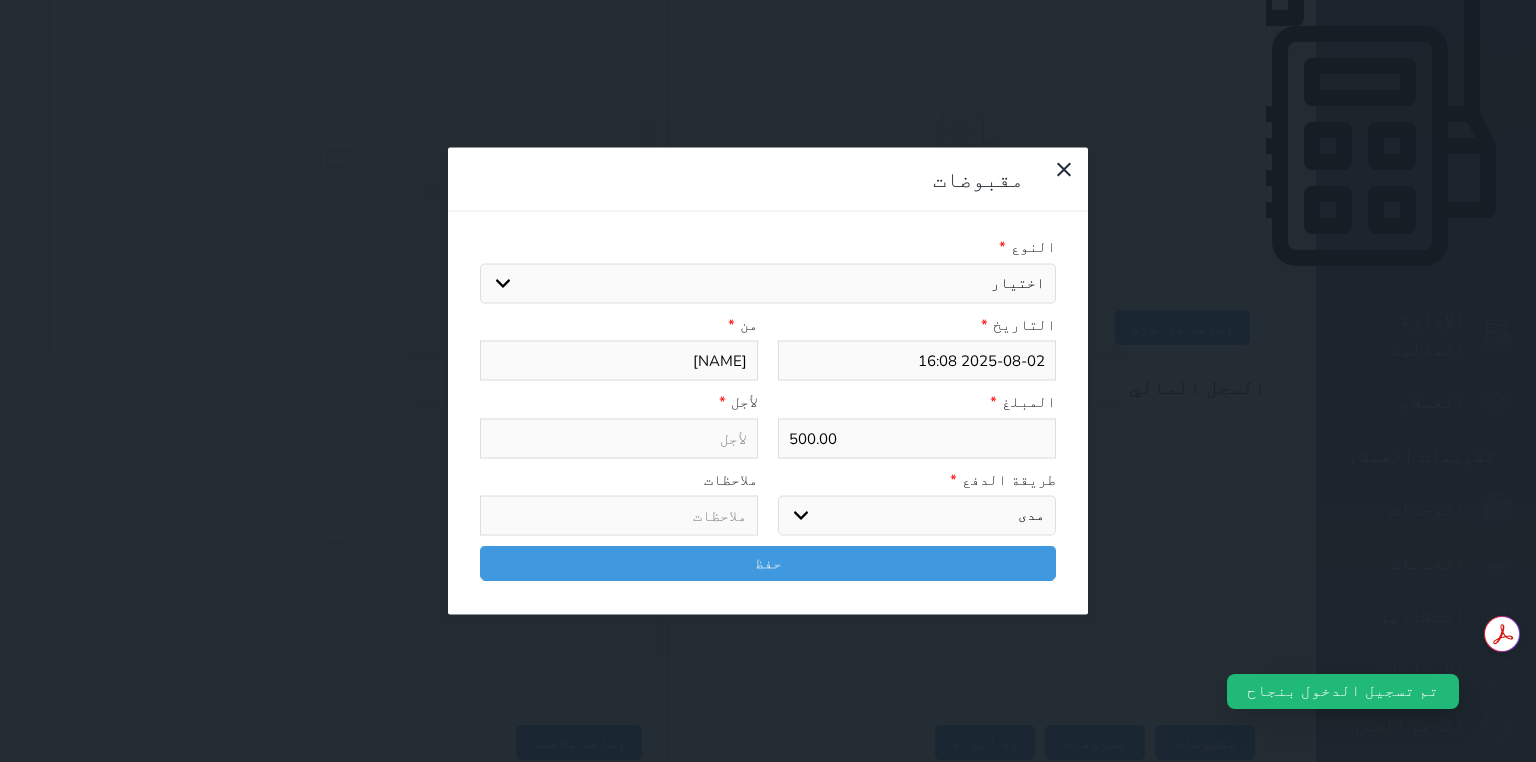 click on "اختر طريقة الدفع   دفع نقدى   تحويل بنكى   مدى   بطاقة ائتمان   آجل" at bounding box center (917, 516) 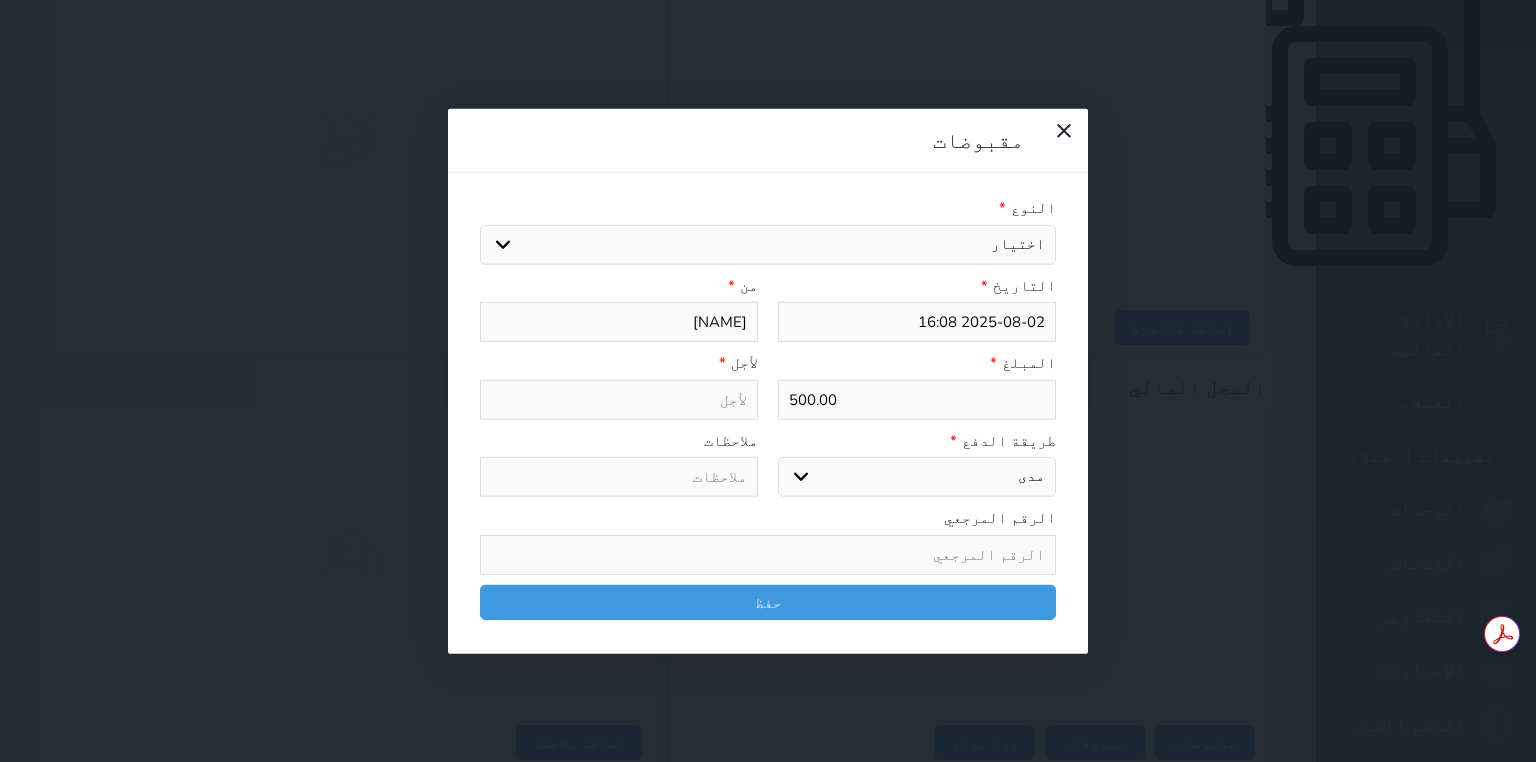 click on "اختيار   قيمة إيجار فواتير تامين عربون" at bounding box center [768, 244] 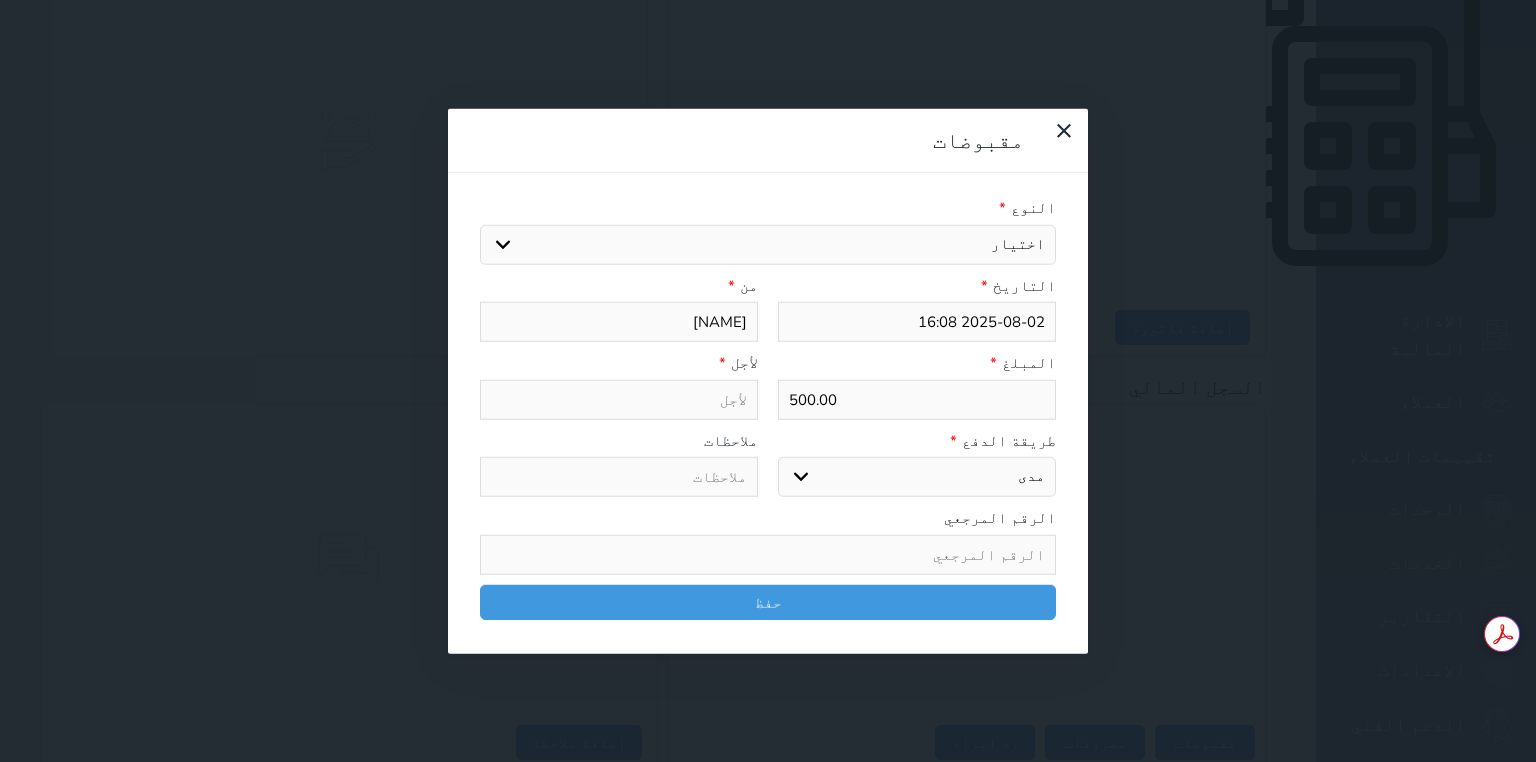 click on "اختيار   قيمة إيجار فواتير تامين عربون" at bounding box center (768, 244) 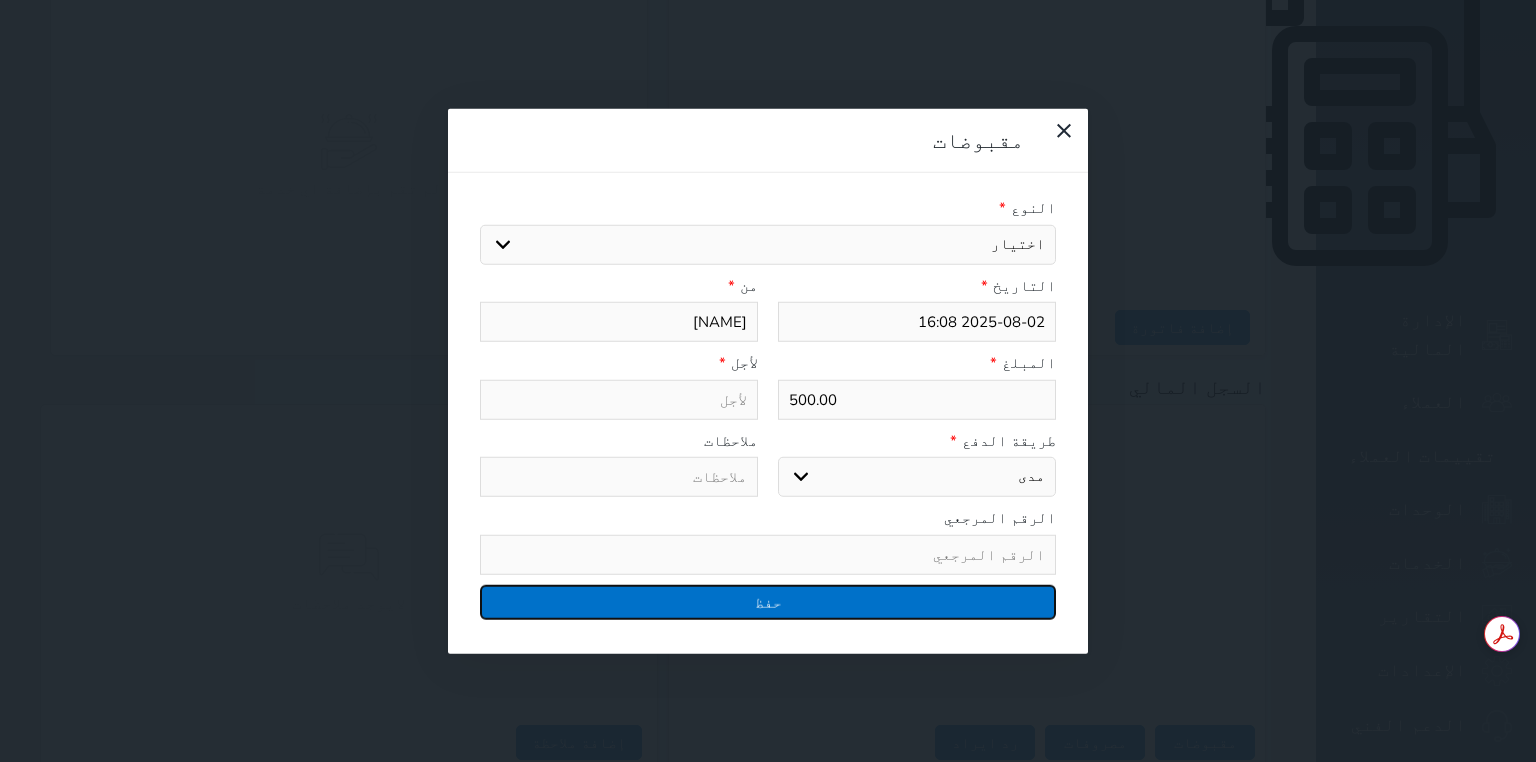 click on "حفظ" at bounding box center [768, 601] 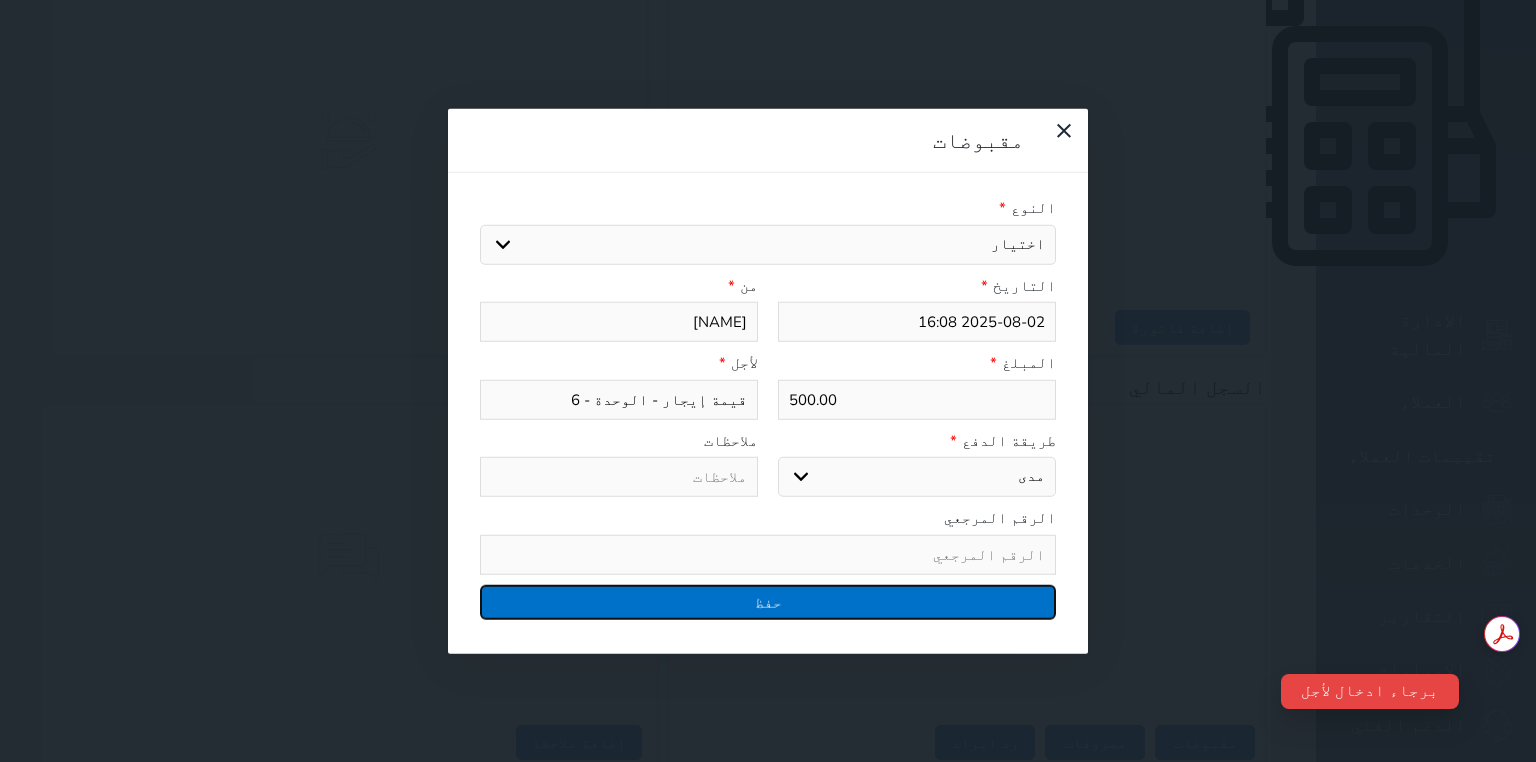 click on "حفظ" at bounding box center [768, 601] 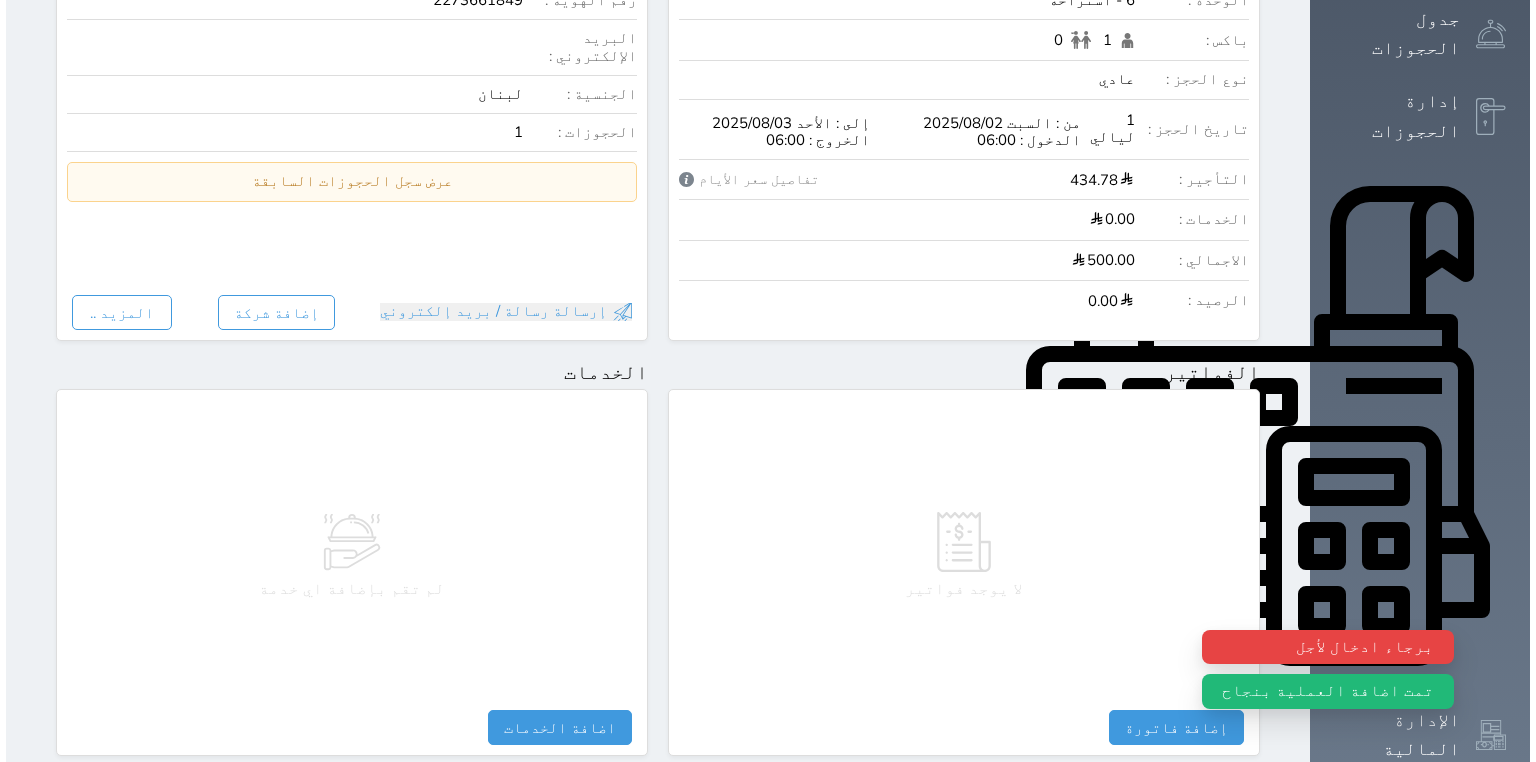 scroll, scrollTop: 0, scrollLeft: 0, axis: both 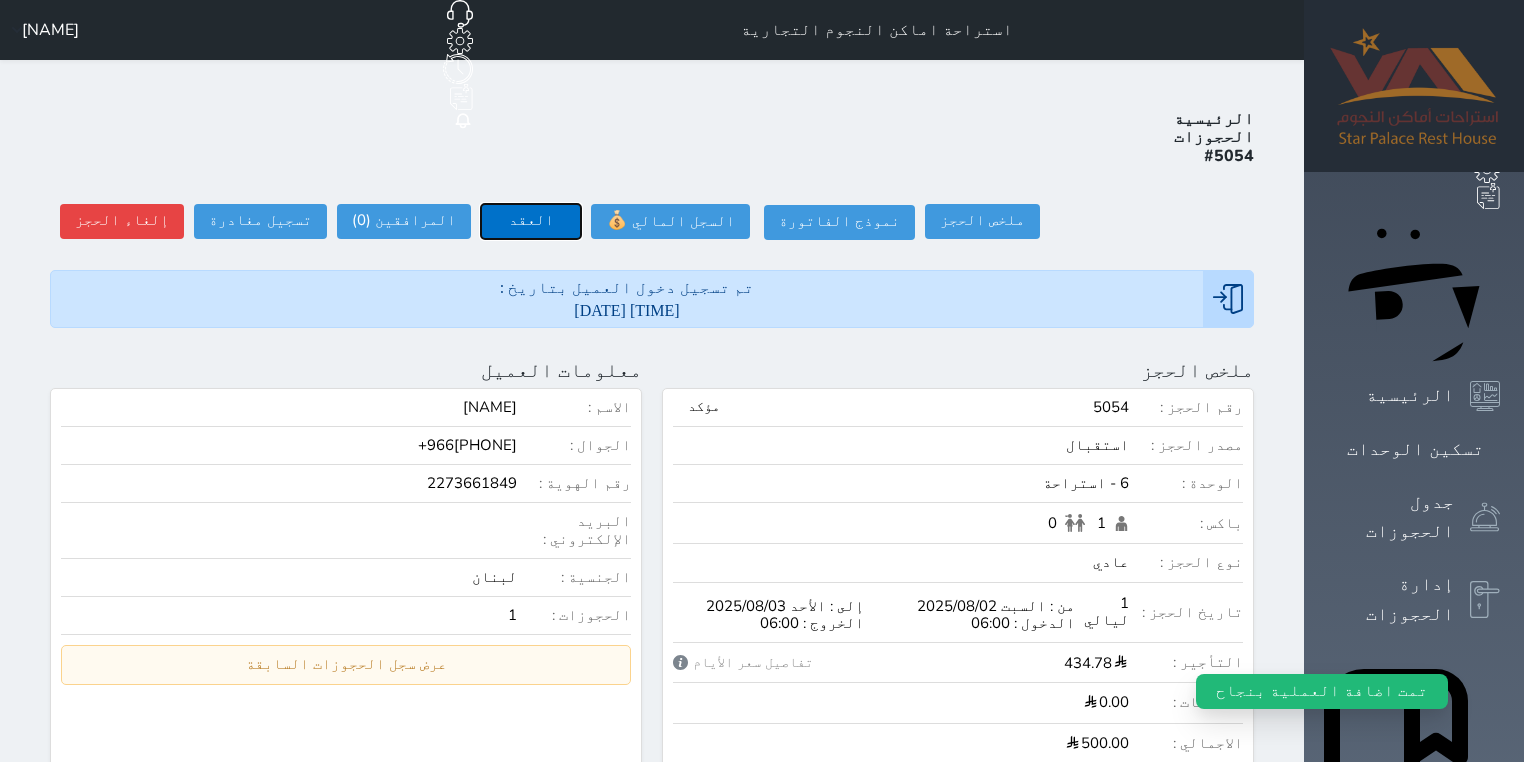 click on "العقد" at bounding box center [531, 221] 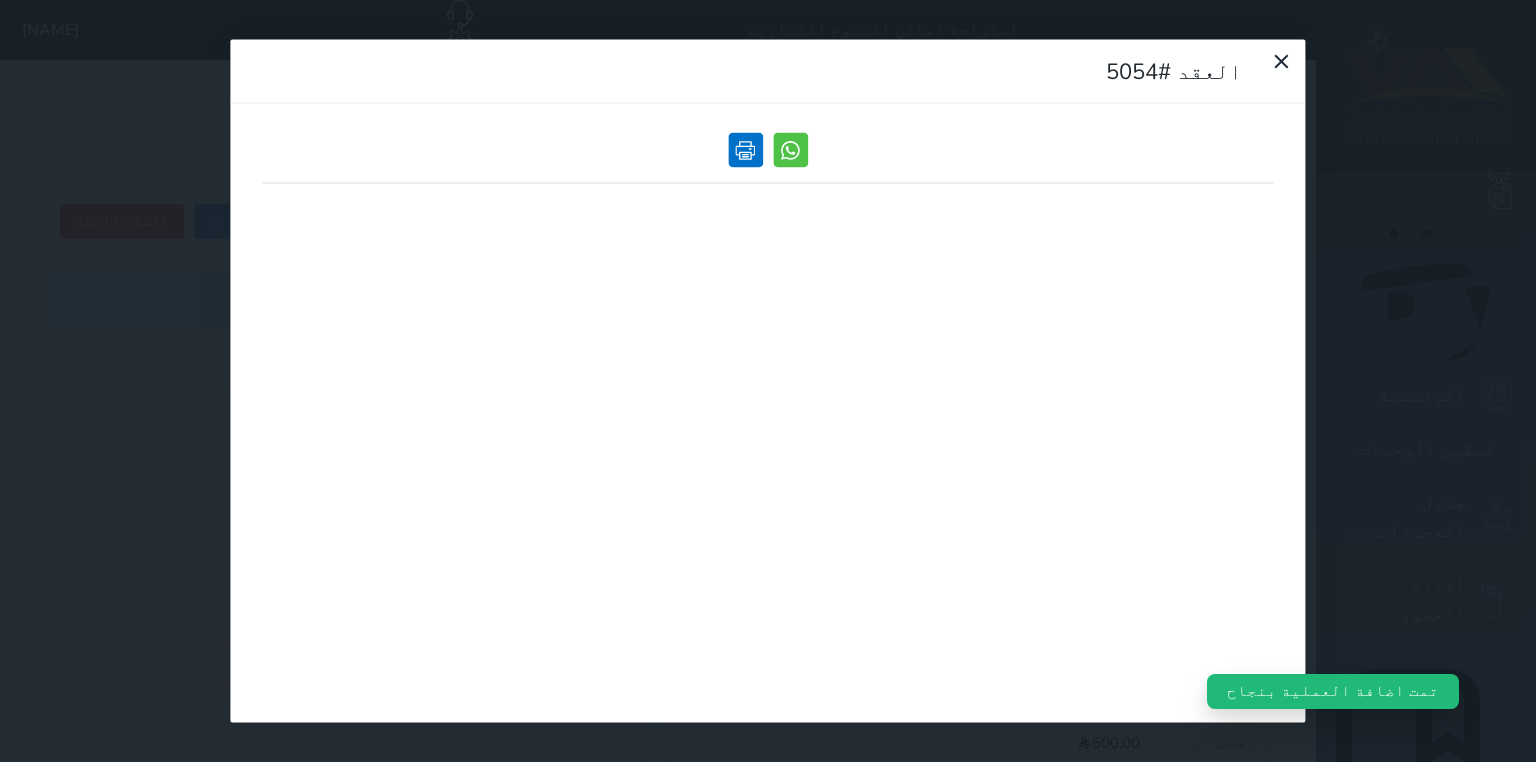 click at bounding box center [745, 150] 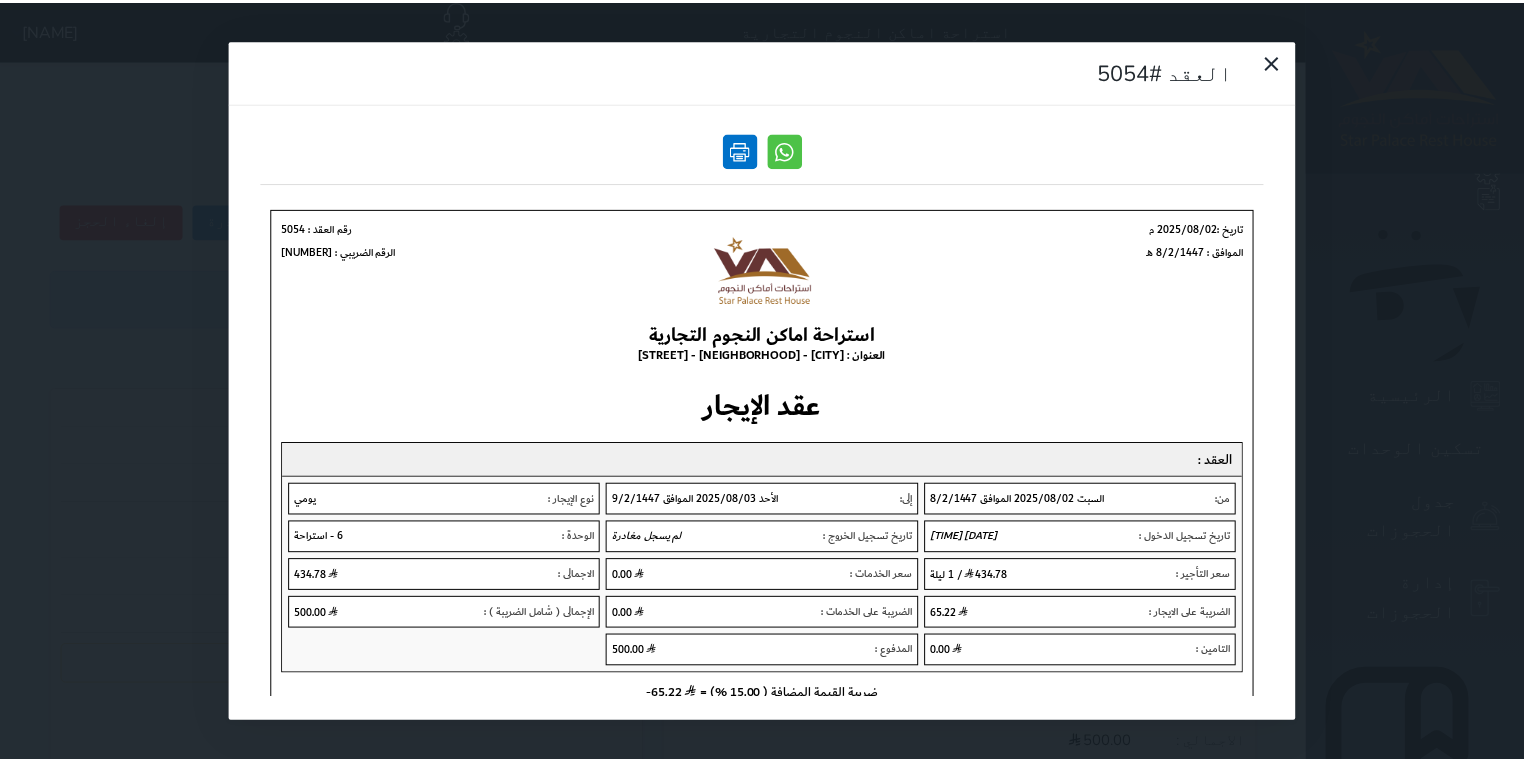 scroll, scrollTop: 0, scrollLeft: 0, axis: both 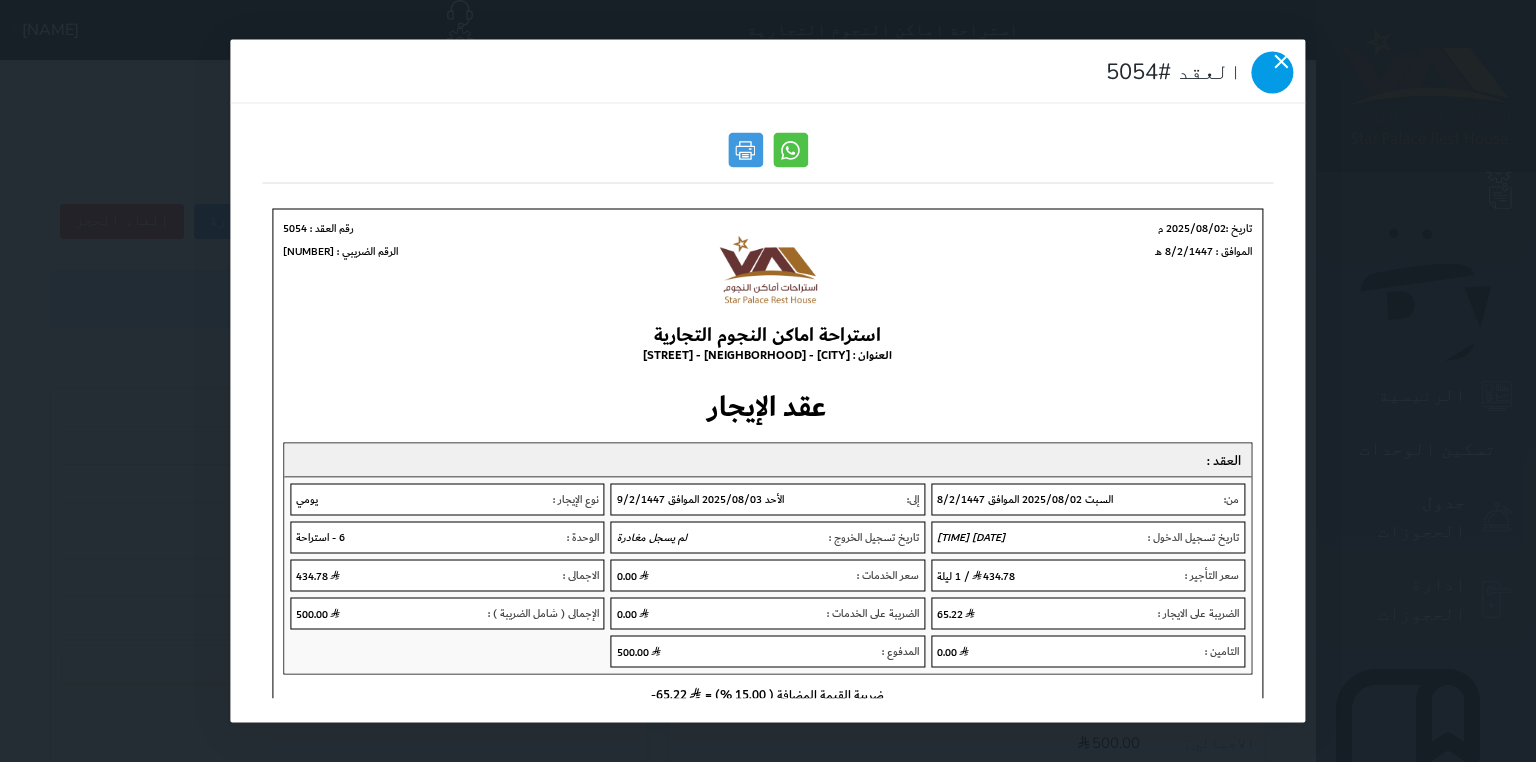 click 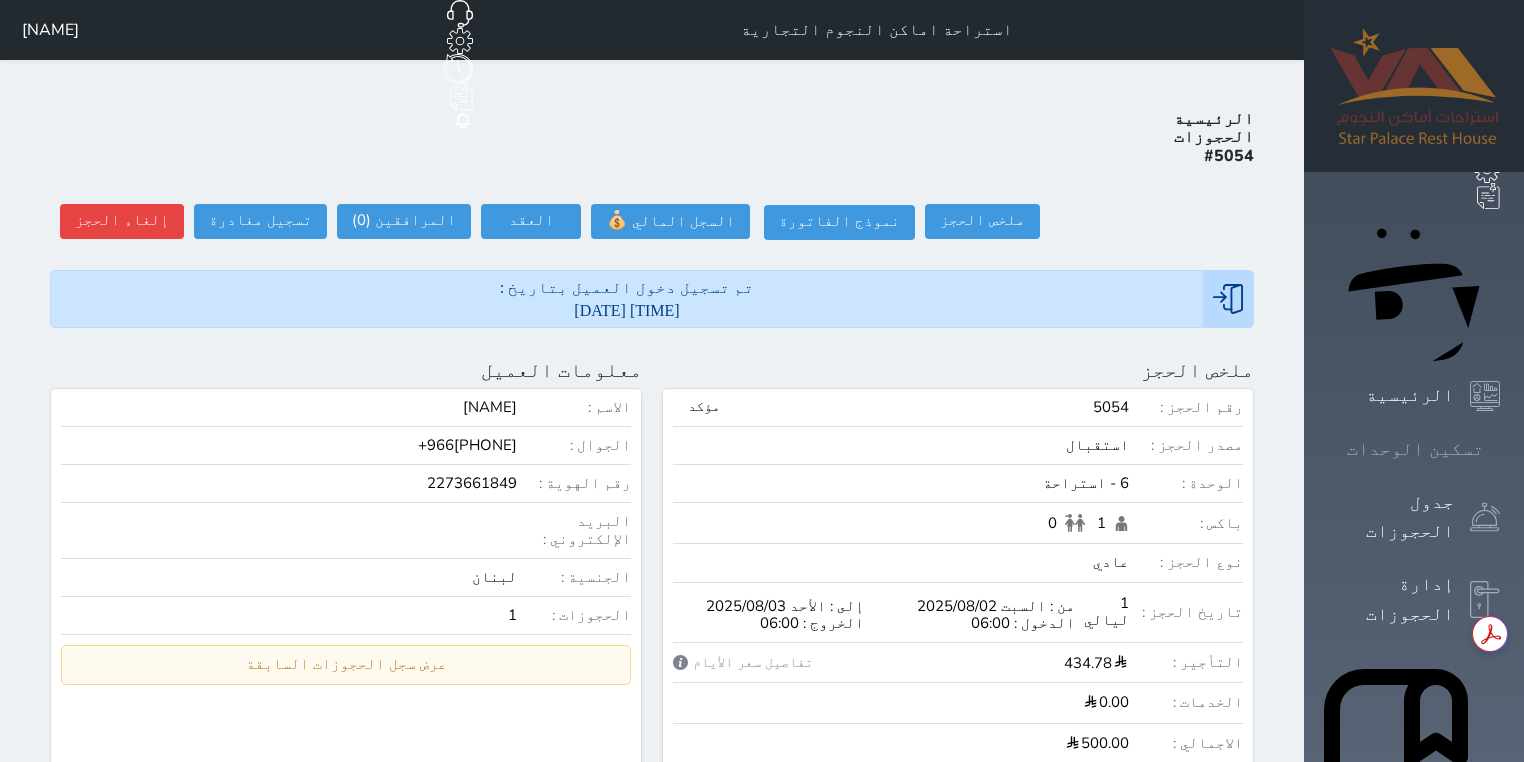 click 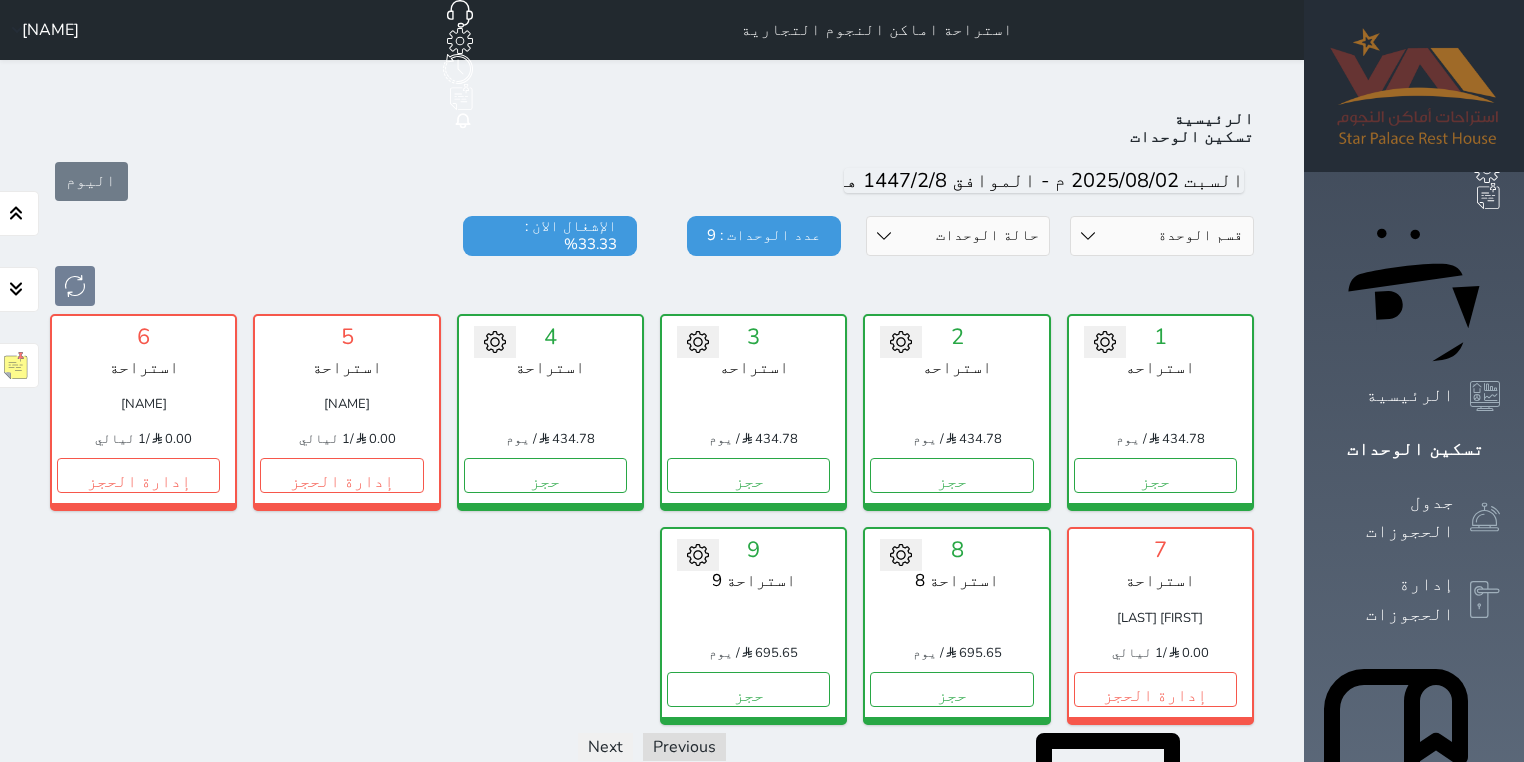 scroll, scrollTop: 78, scrollLeft: 0, axis: vertical 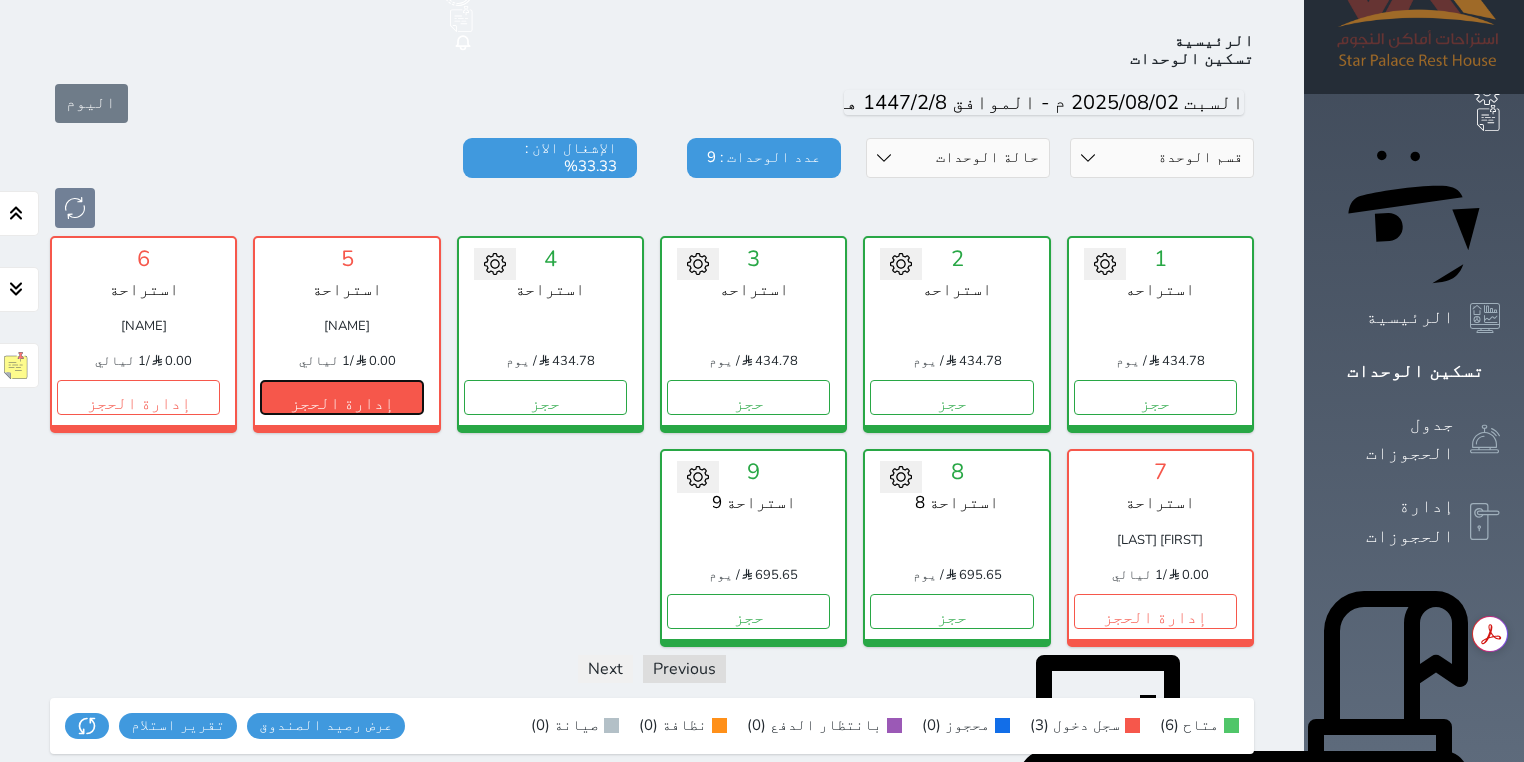 click on "إدارة الحجز" at bounding box center [341, 397] 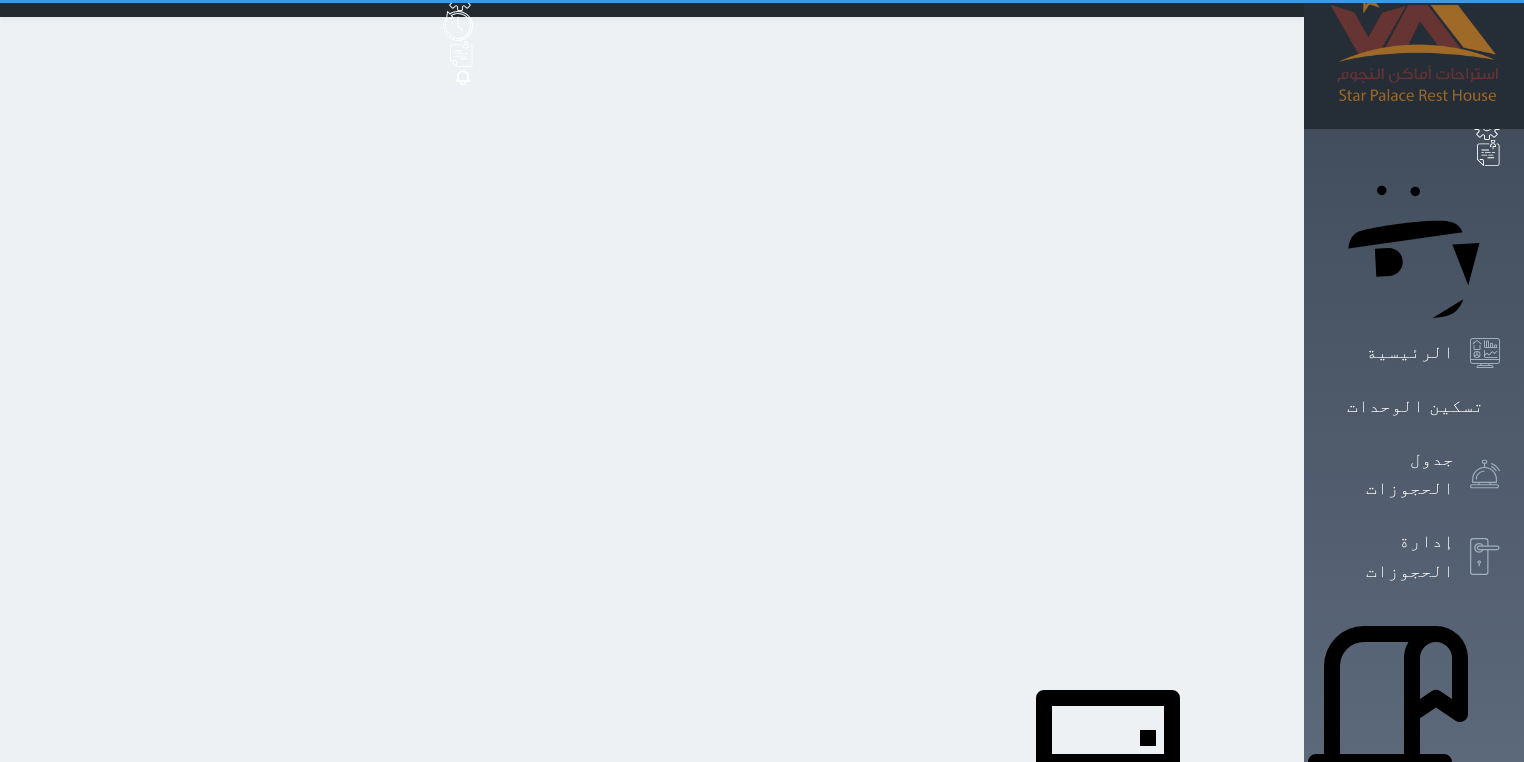 scroll, scrollTop: 0, scrollLeft: 0, axis: both 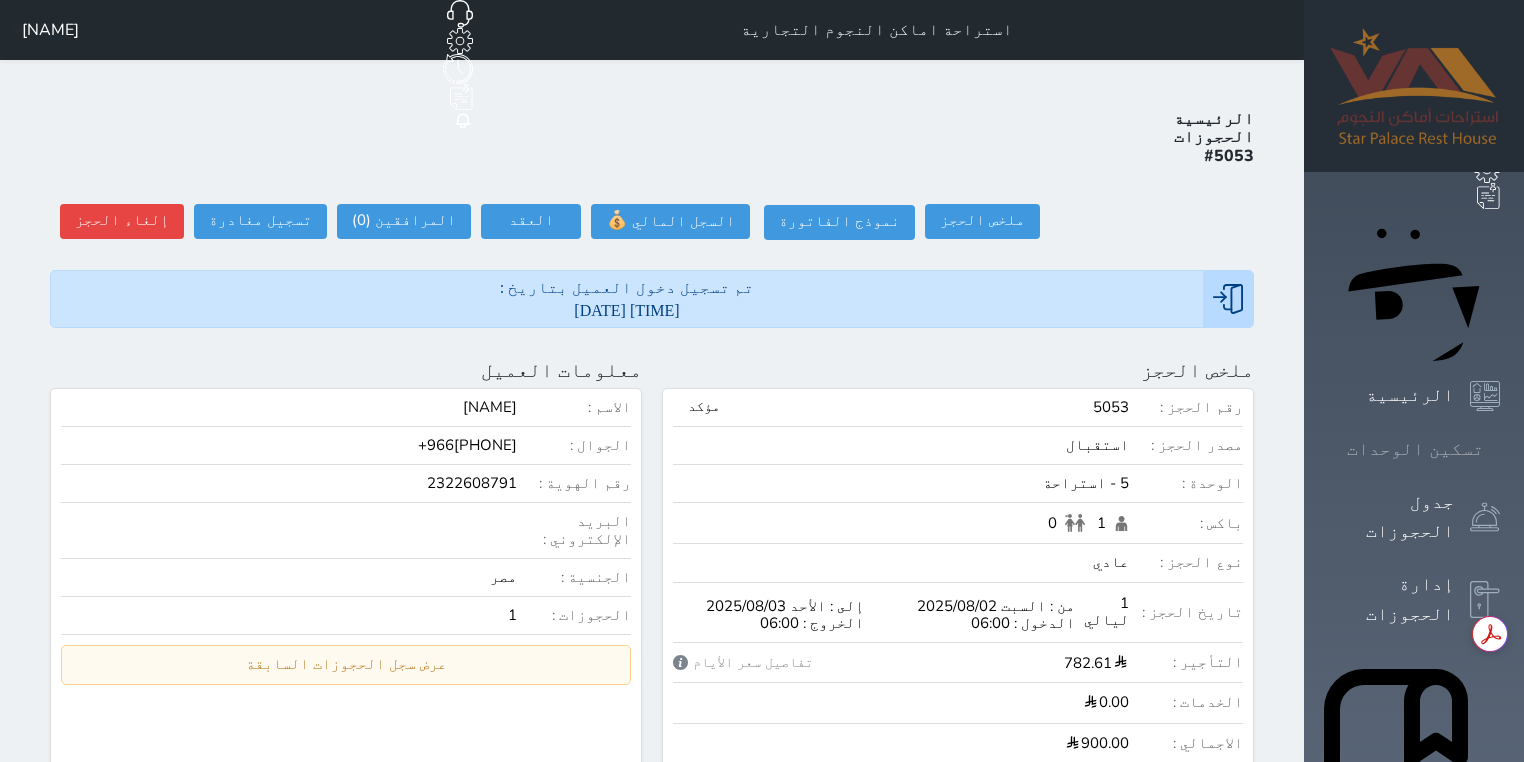 click at bounding box center (1500, 449) 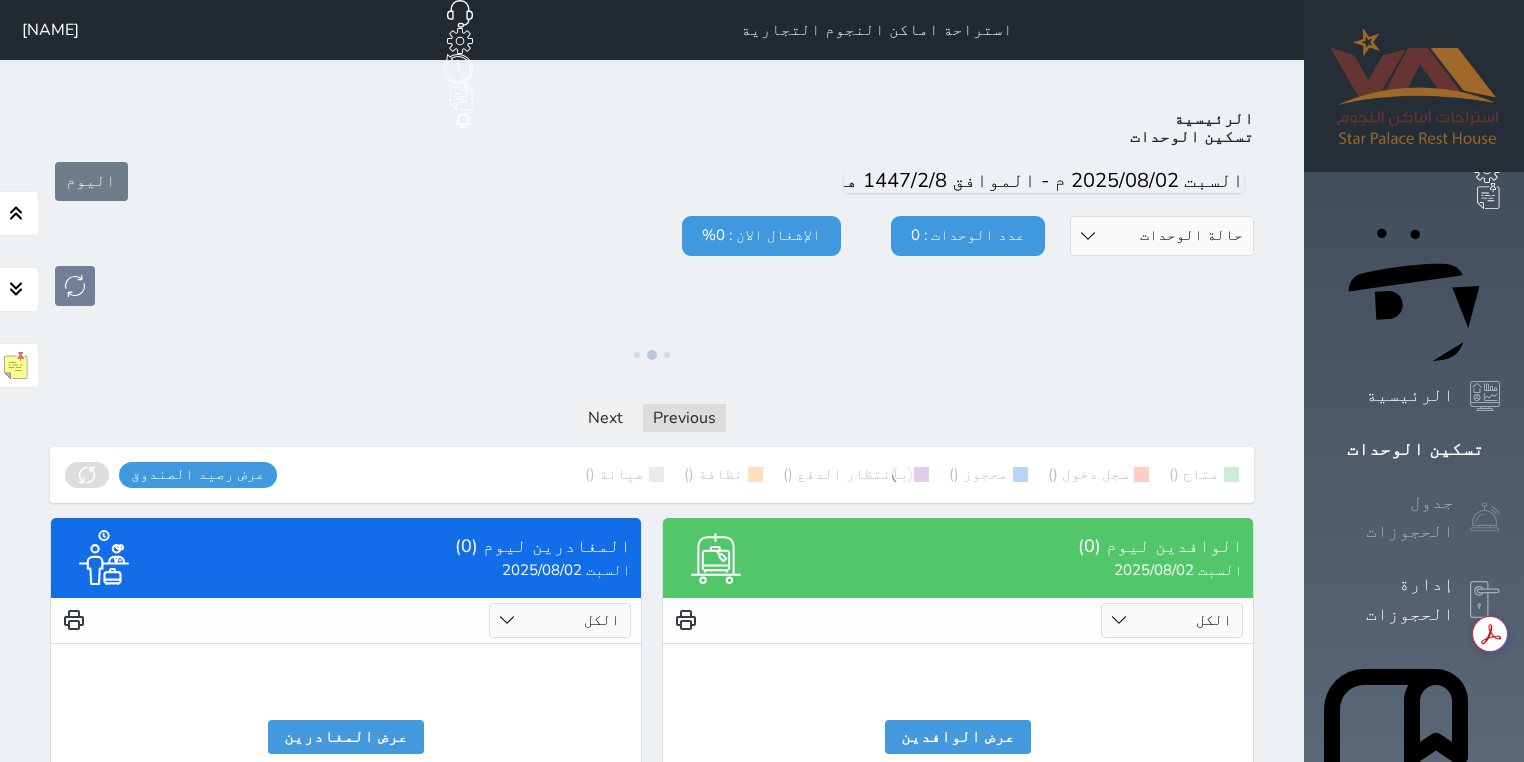 click on "جدول الحجوزات" at bounding box center [1391, 517] 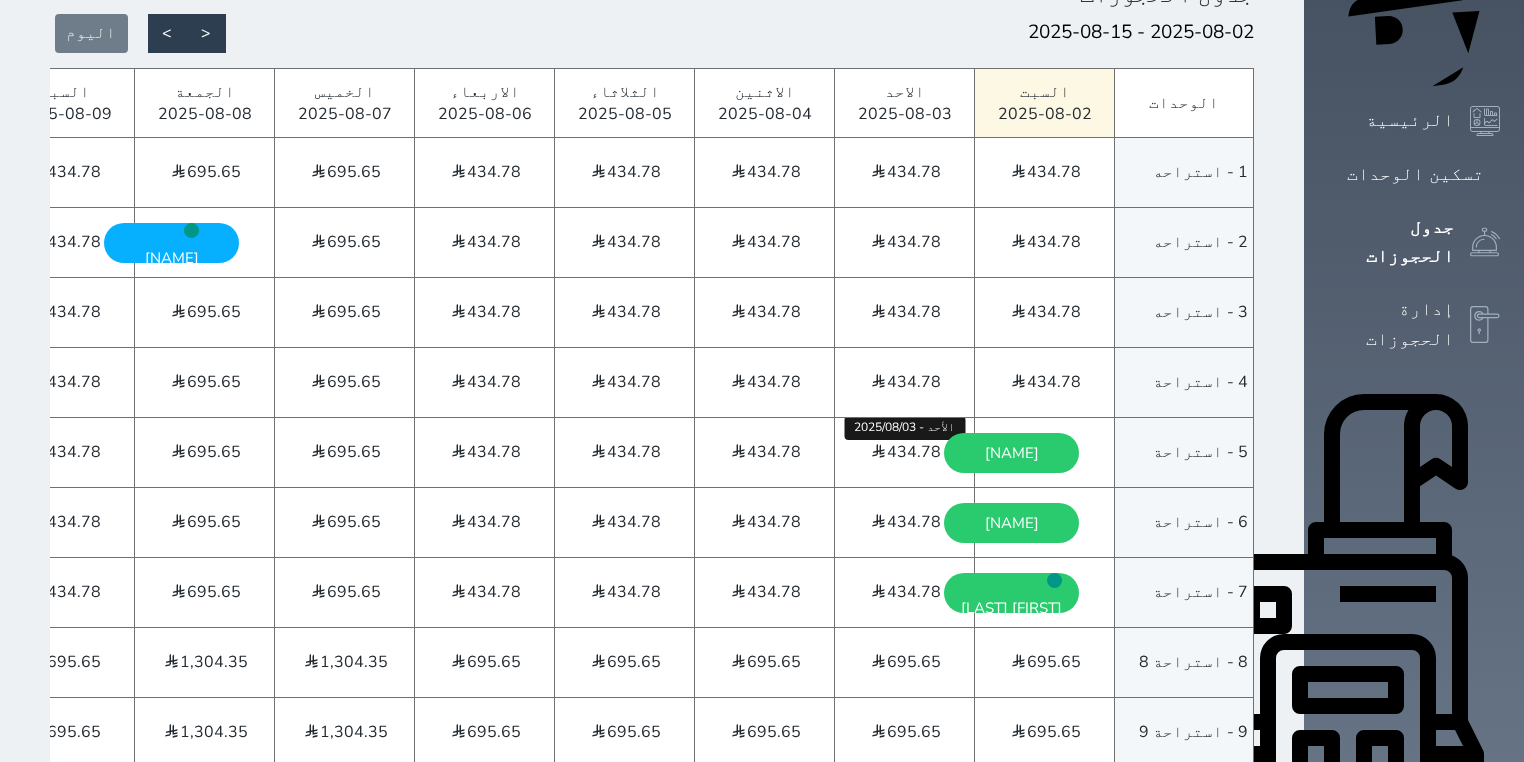 scroll, scrollTop: 320, scrollLeft: 0, axis: vertical 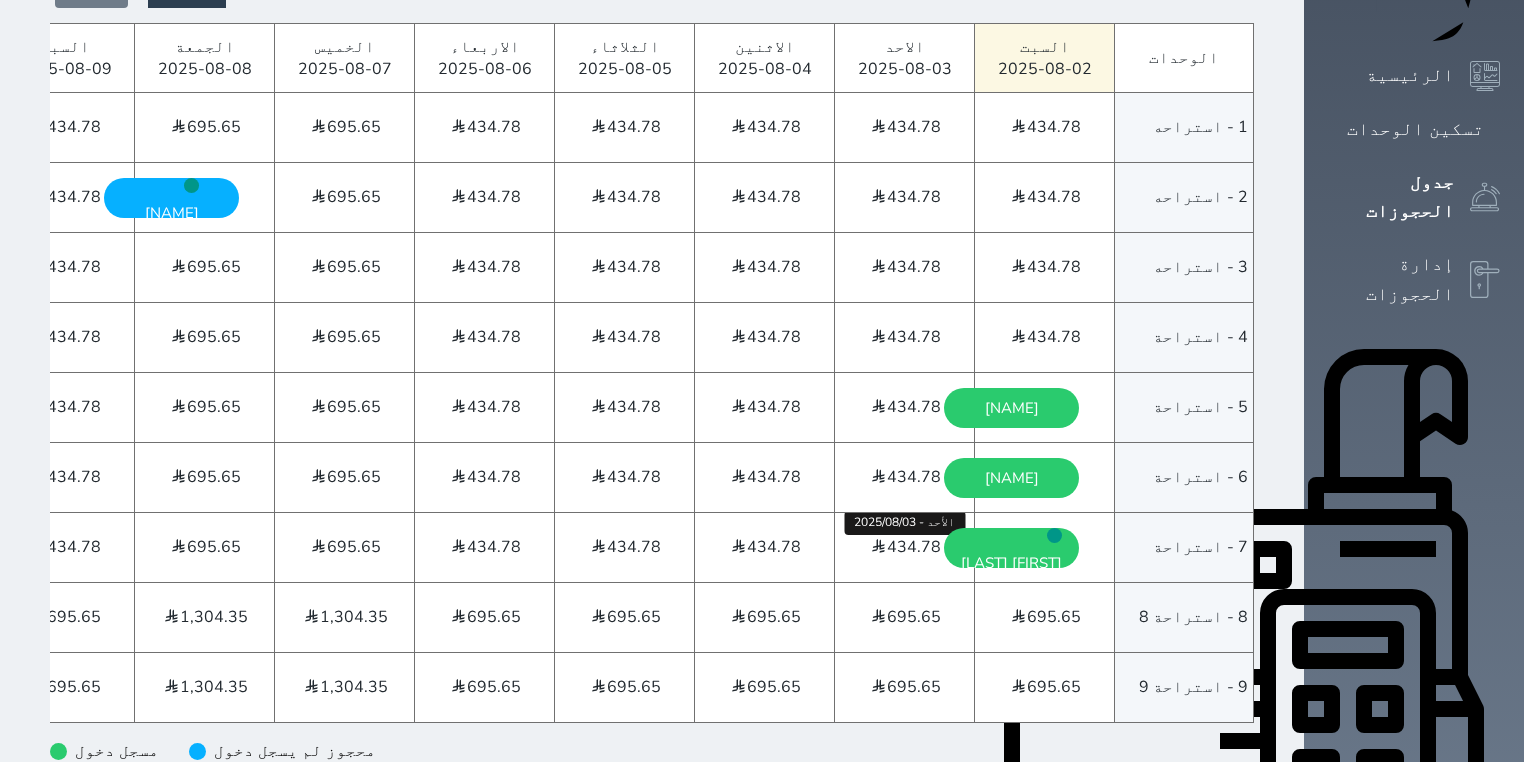 click on "434.78" at bounding box center [914, 547] 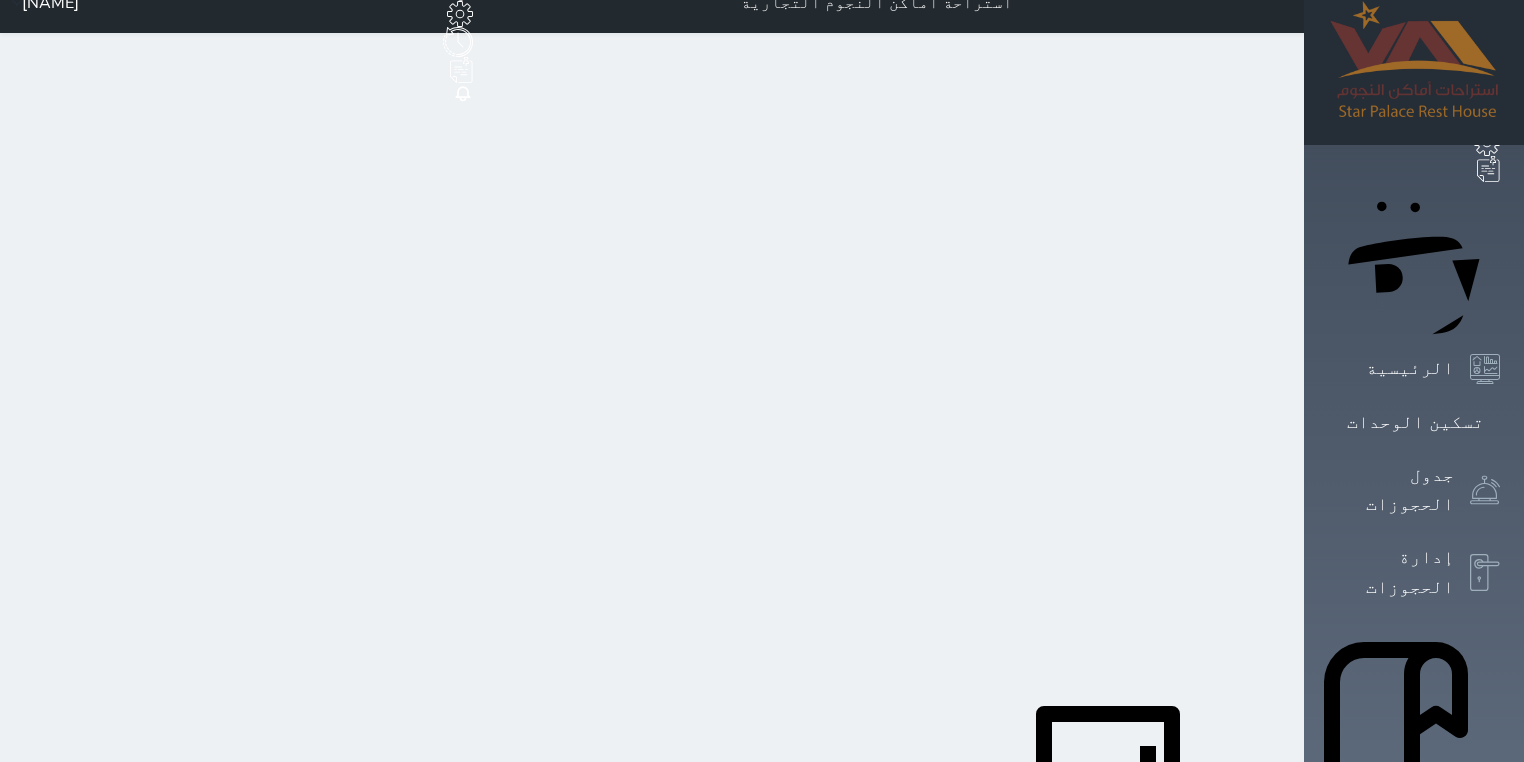 scroll, scrollTop: 0, scrollLeft: 0, axis: both 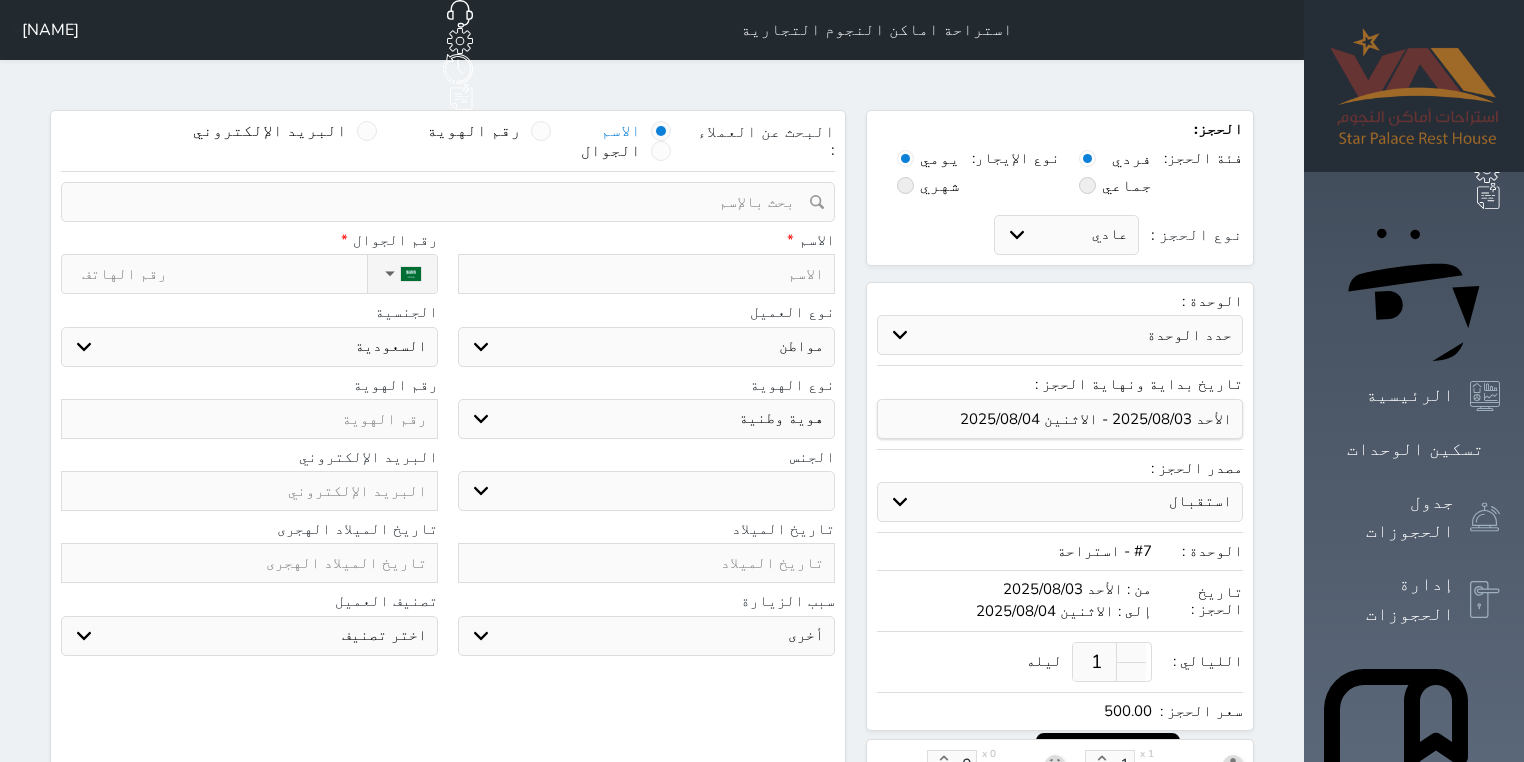 click at bounding box center [646, 274] 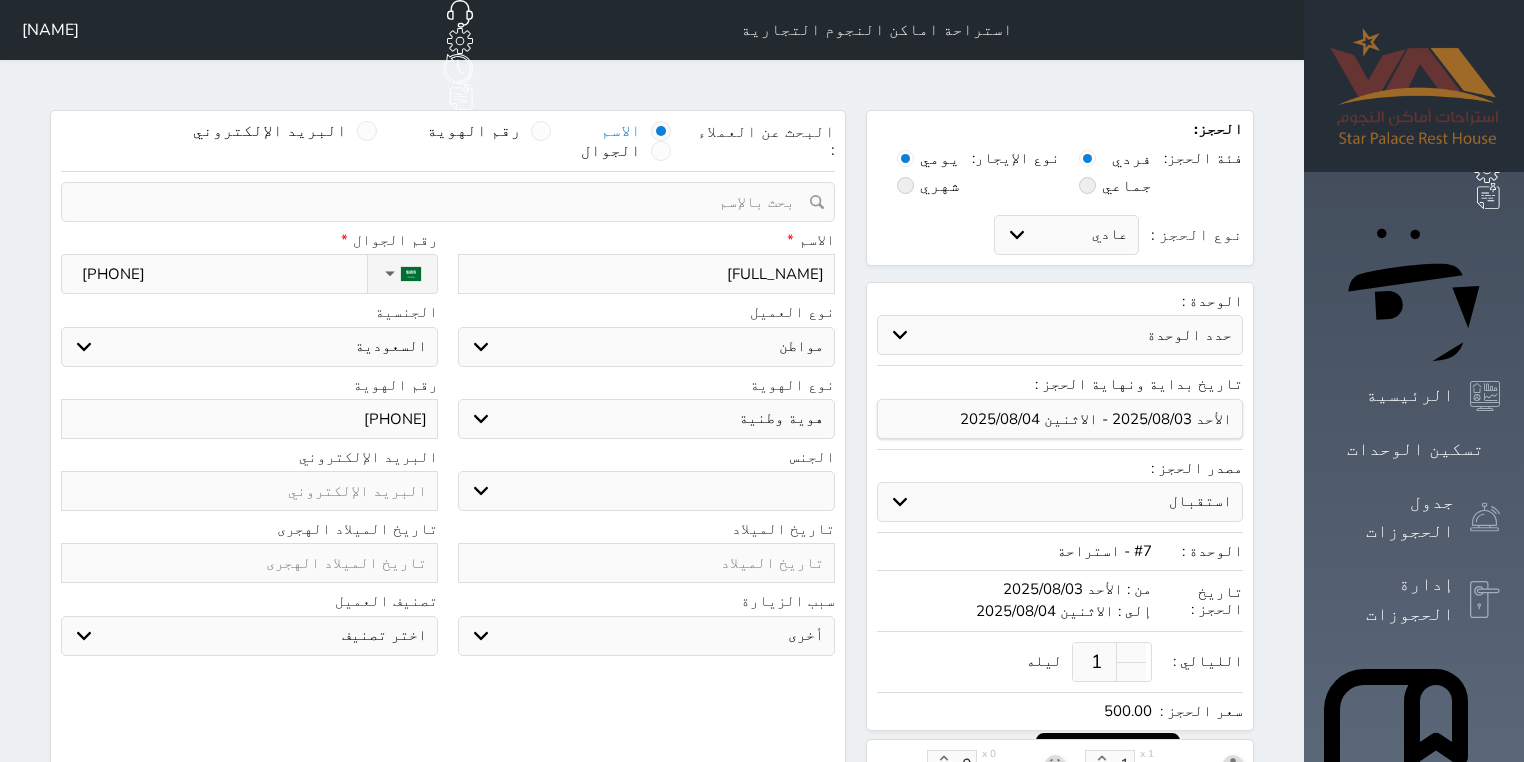 click on "ذكر   انثى" at bounding box center (646, 491) 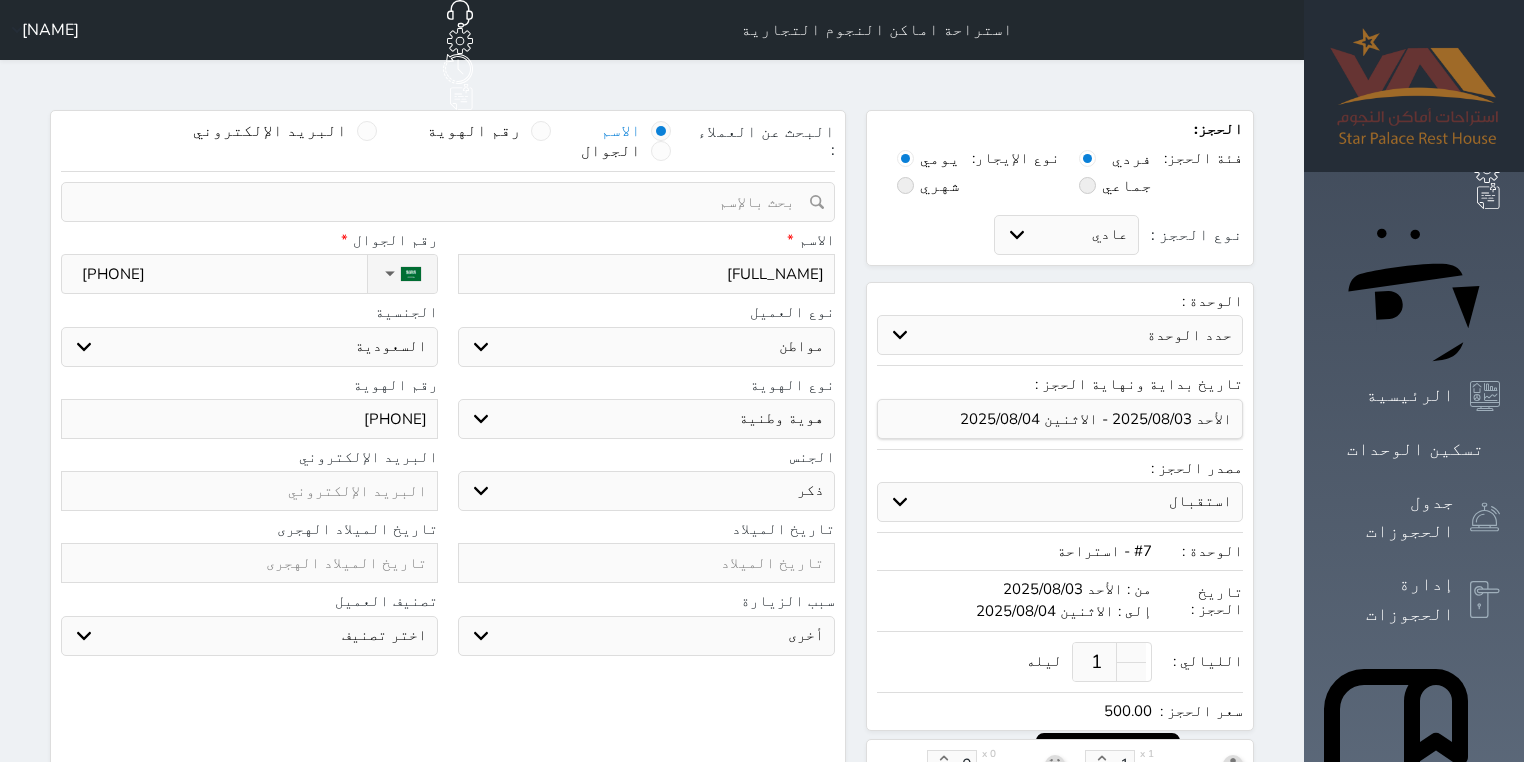 click on "ذكر   انثى" at bounding box center (646, 491) 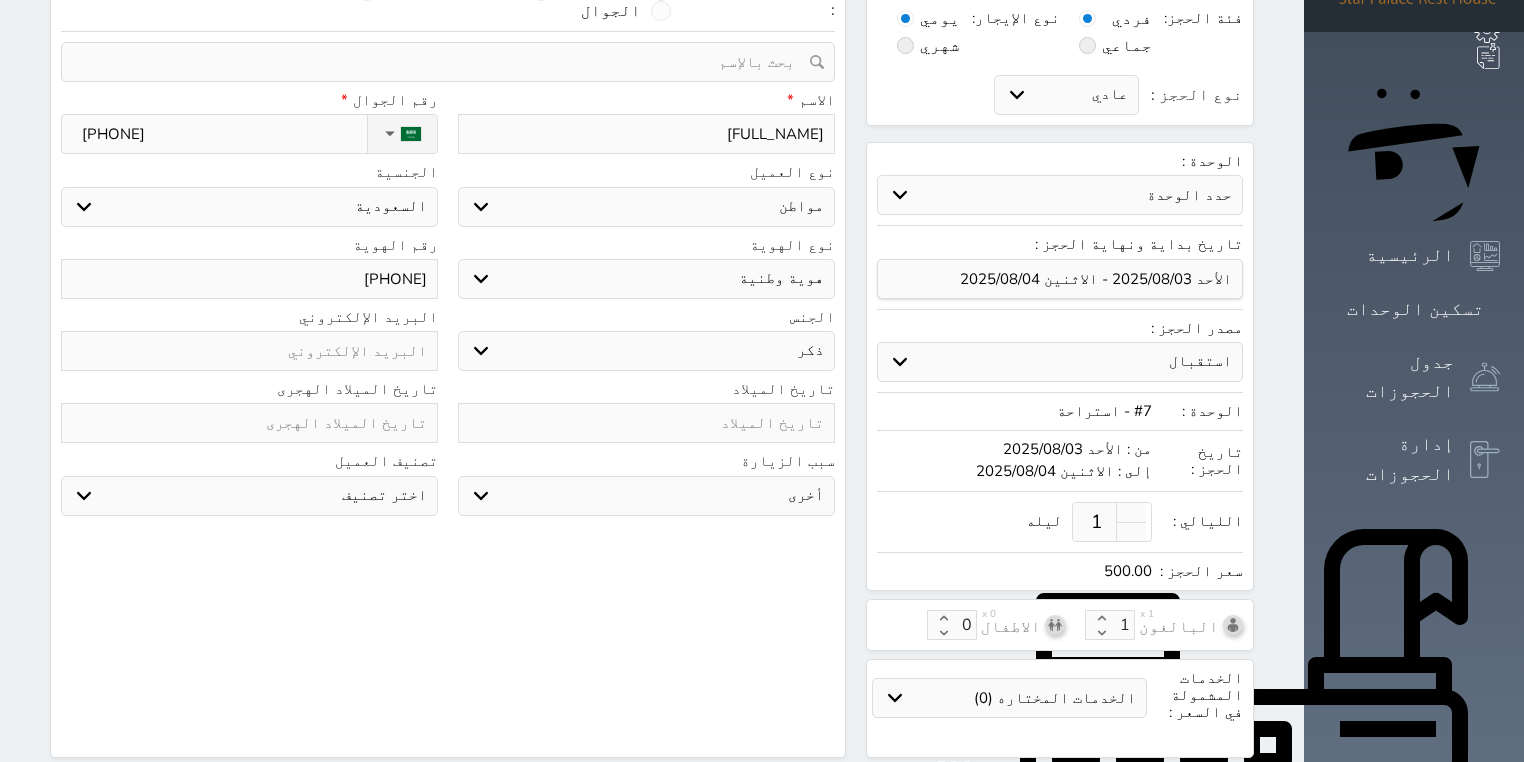 scroll, scrollTop: 400, scrollLeft: 0, axis: vertical 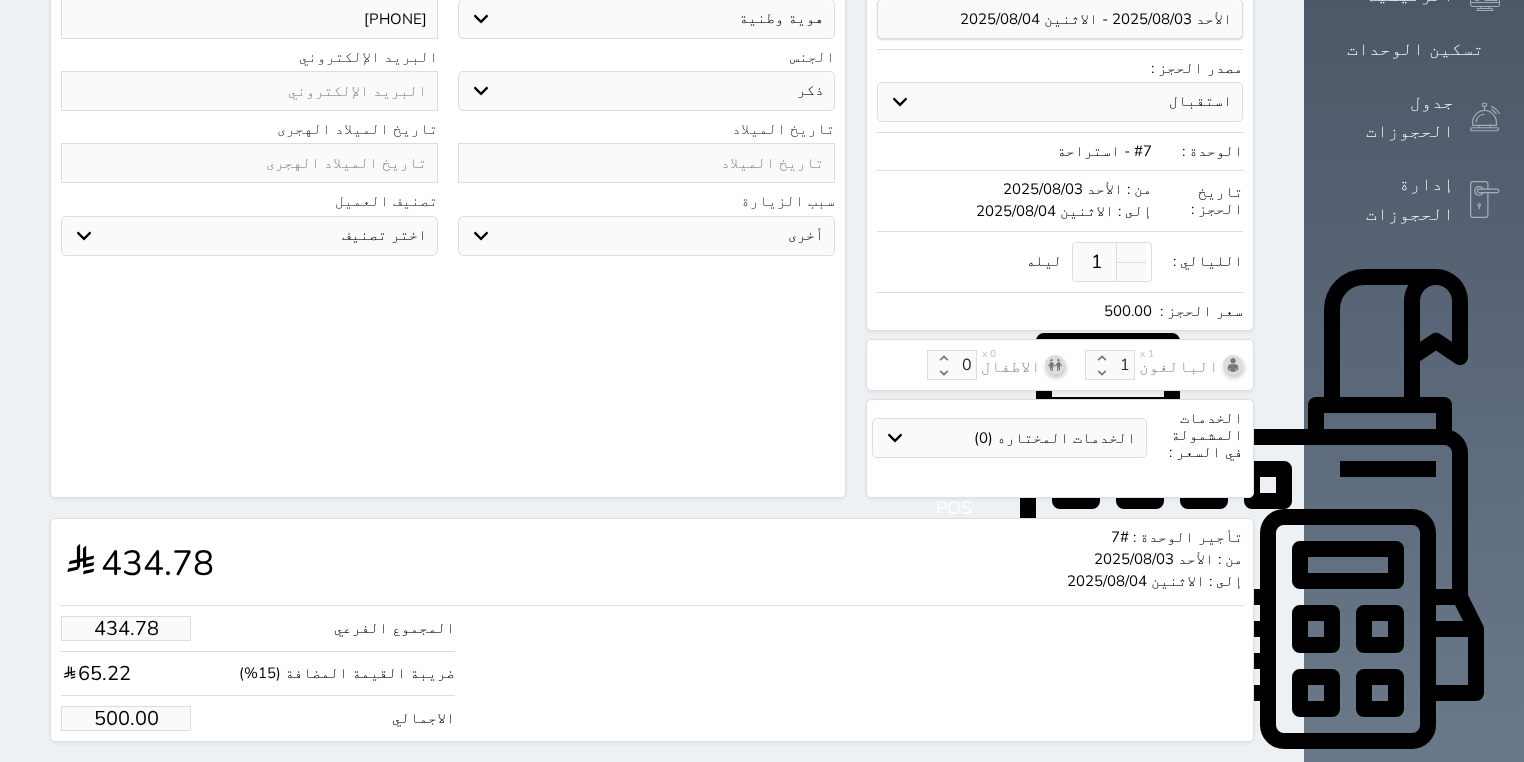 click on "سياحة زيارة الاهل والاصدقاء زيارة دينية زيارة عمل زيارة رياضية زيارة ترفيهية أخرى موظف ديوان عمل نزيل حجر موظف وزارة الصحة" at bounding box center [646, 236] 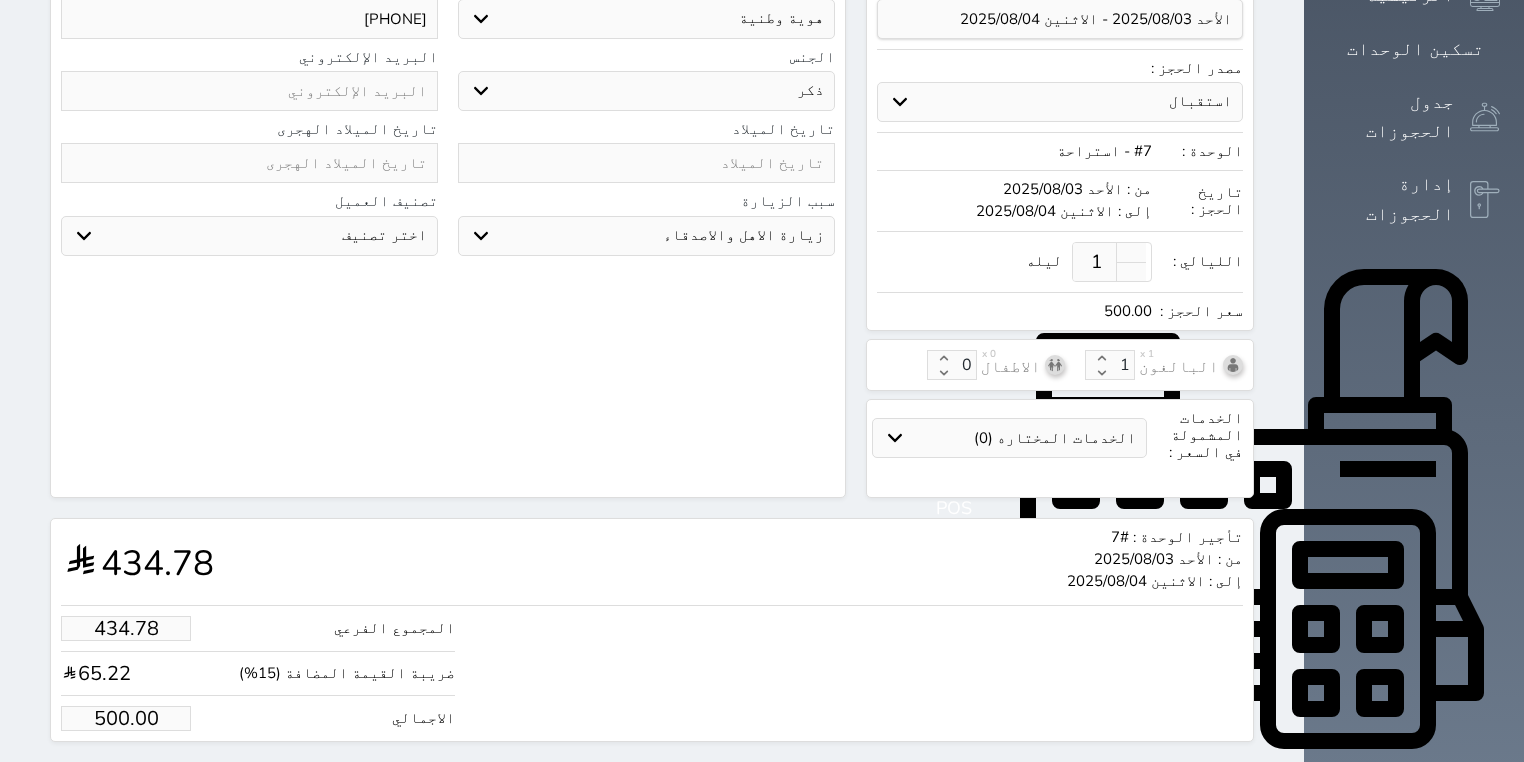click on "سياحة زيارة الاهل والاصدقاء زيارة دينية زيارة عمل زيارة رياضية زيارة ترفيهية أخرى موظف ديوان عمل نزيل حجر موظف وزارة الصحة" at bounding box center (646, 236) 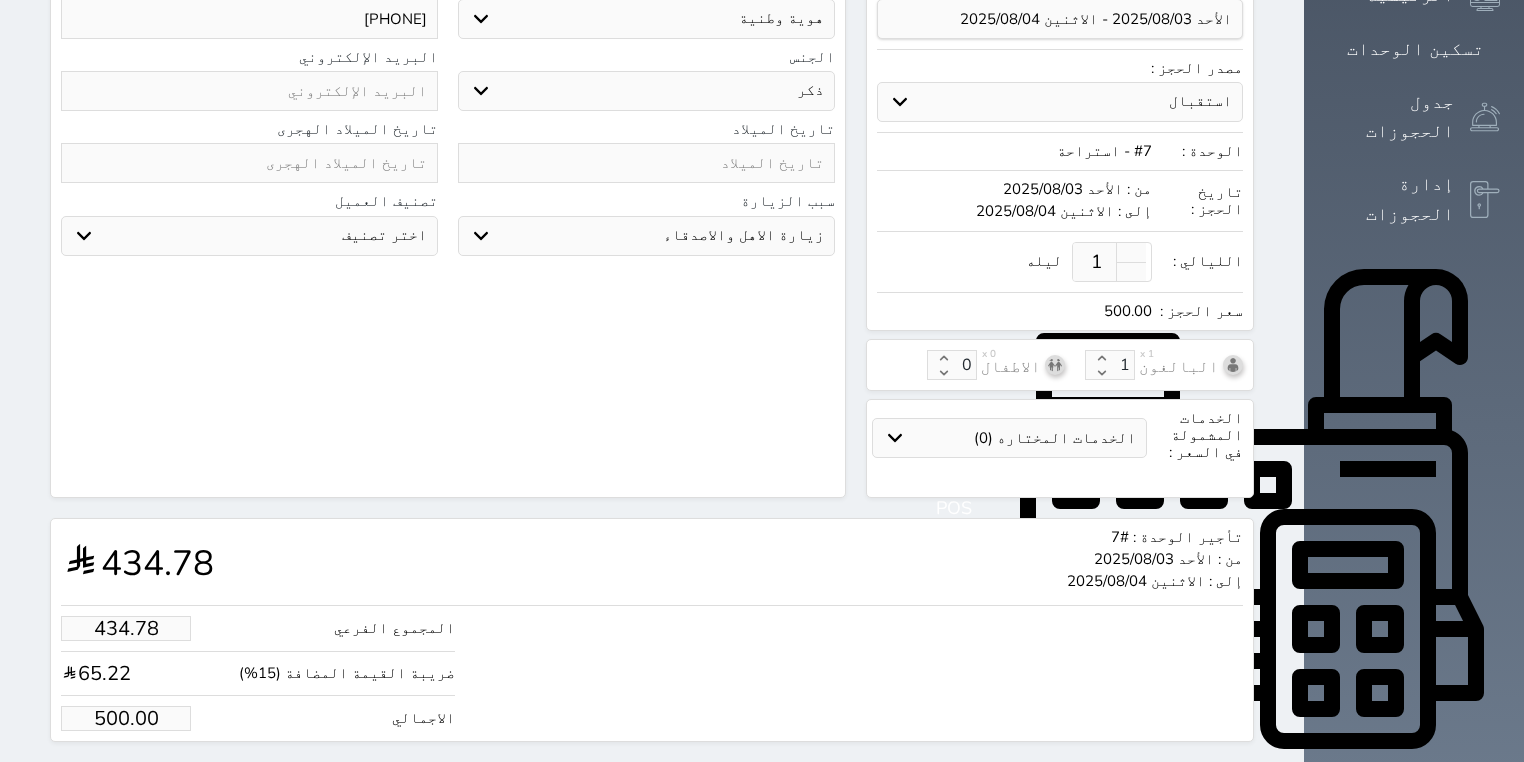 click on "اختر تصنيف
جديد
مميز
خاص
غير مرغوب فيه" at bounding box center (249, 236) 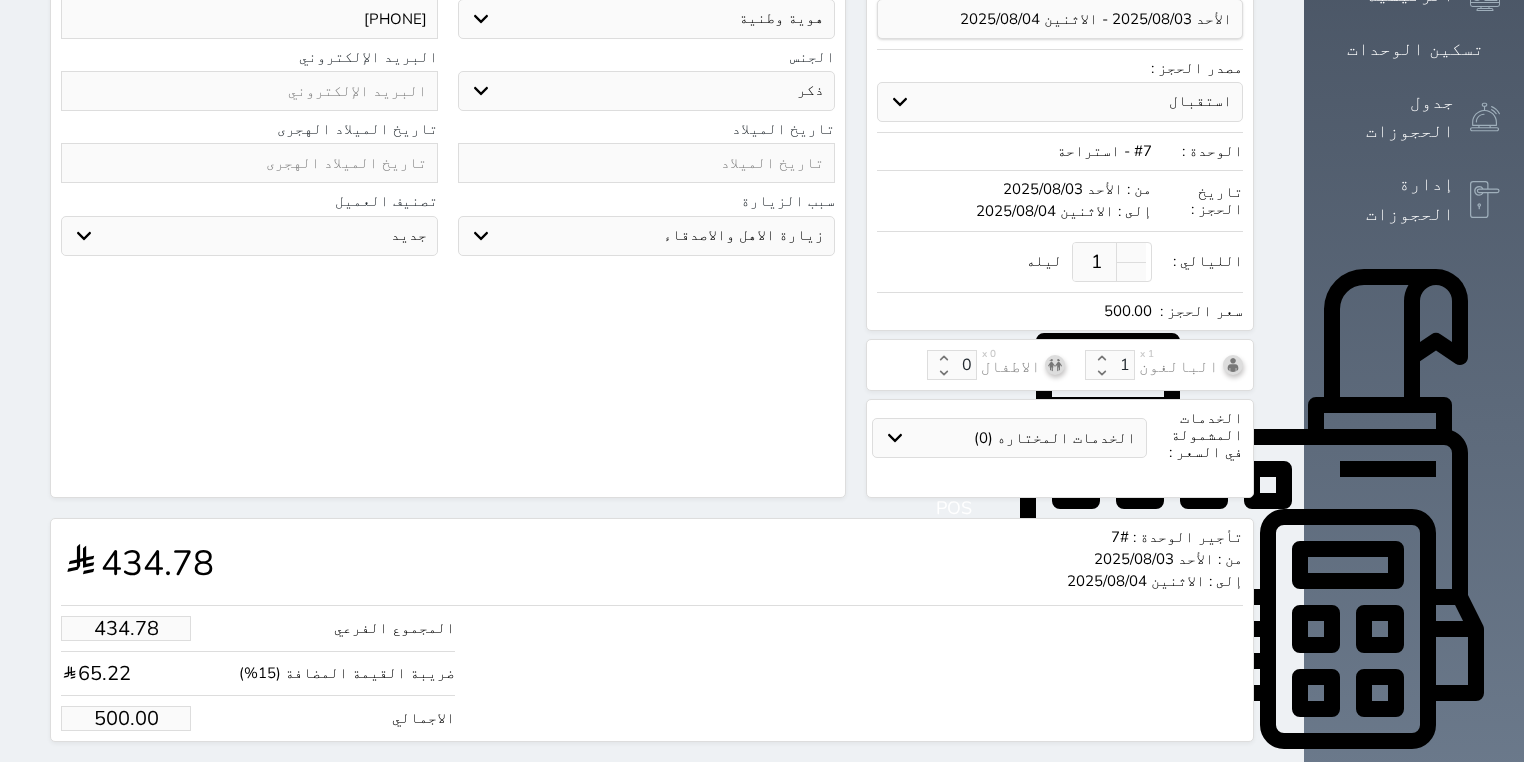 click on "اختر تصنيف
جديد
مميز
خاص
غير مرغوب فيه" at bounding box center (249, 236) 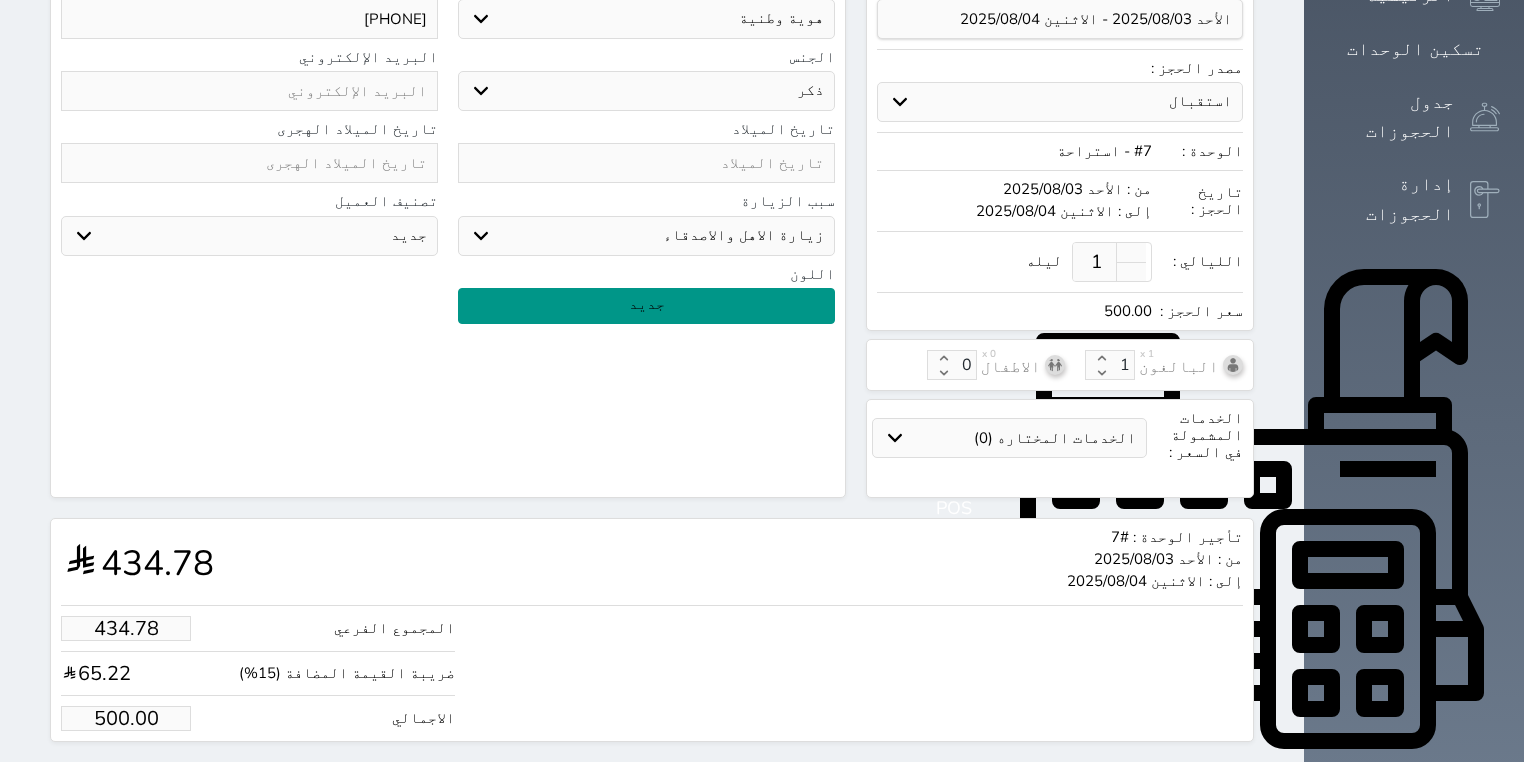 scroll, scrollTop: 424, scrollLeft: 0, axis: vertical 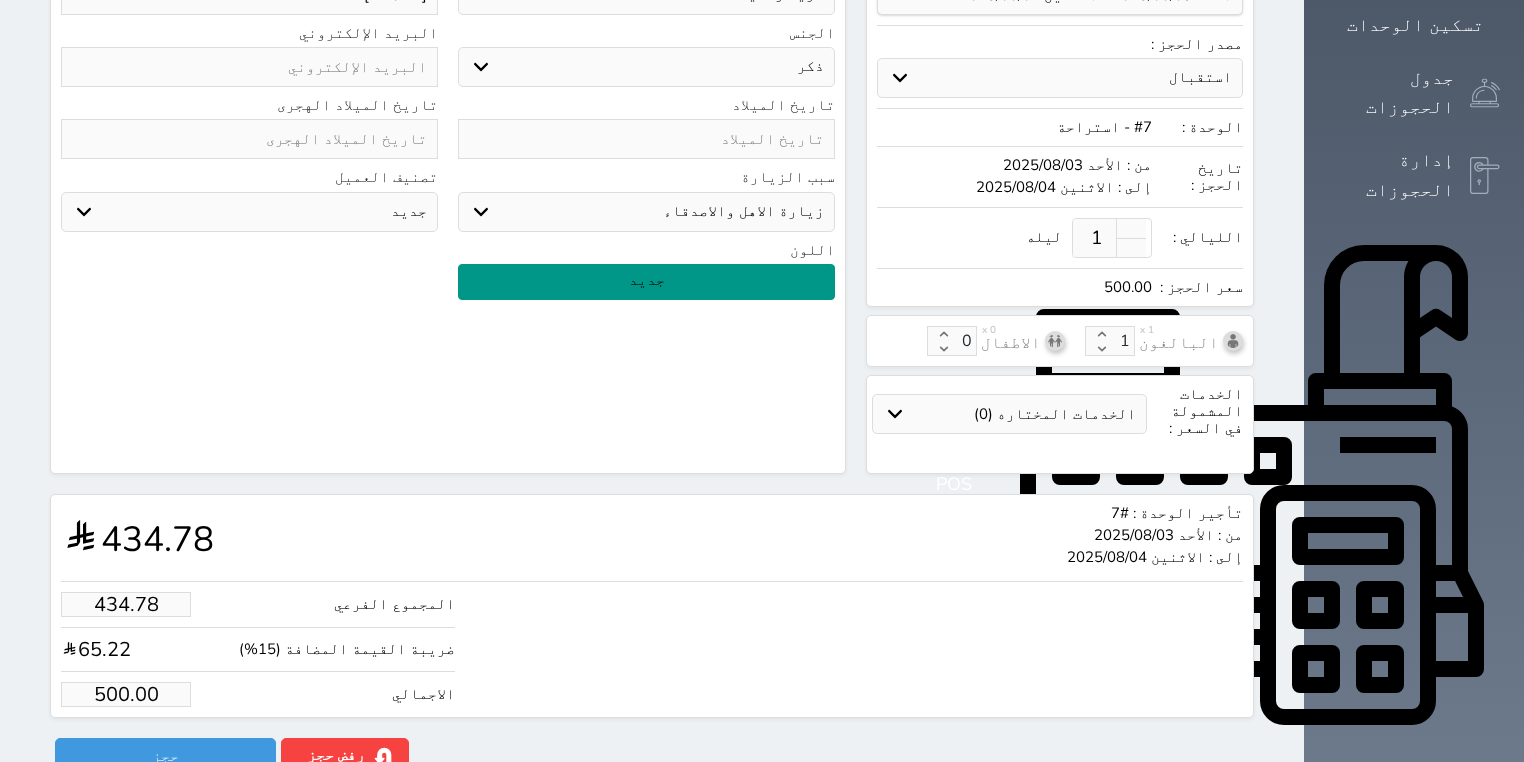 drag, startPoint x: 57, startPoint y: 652, endPoint x: 193, endPoint y: 648, distance: 136.0588 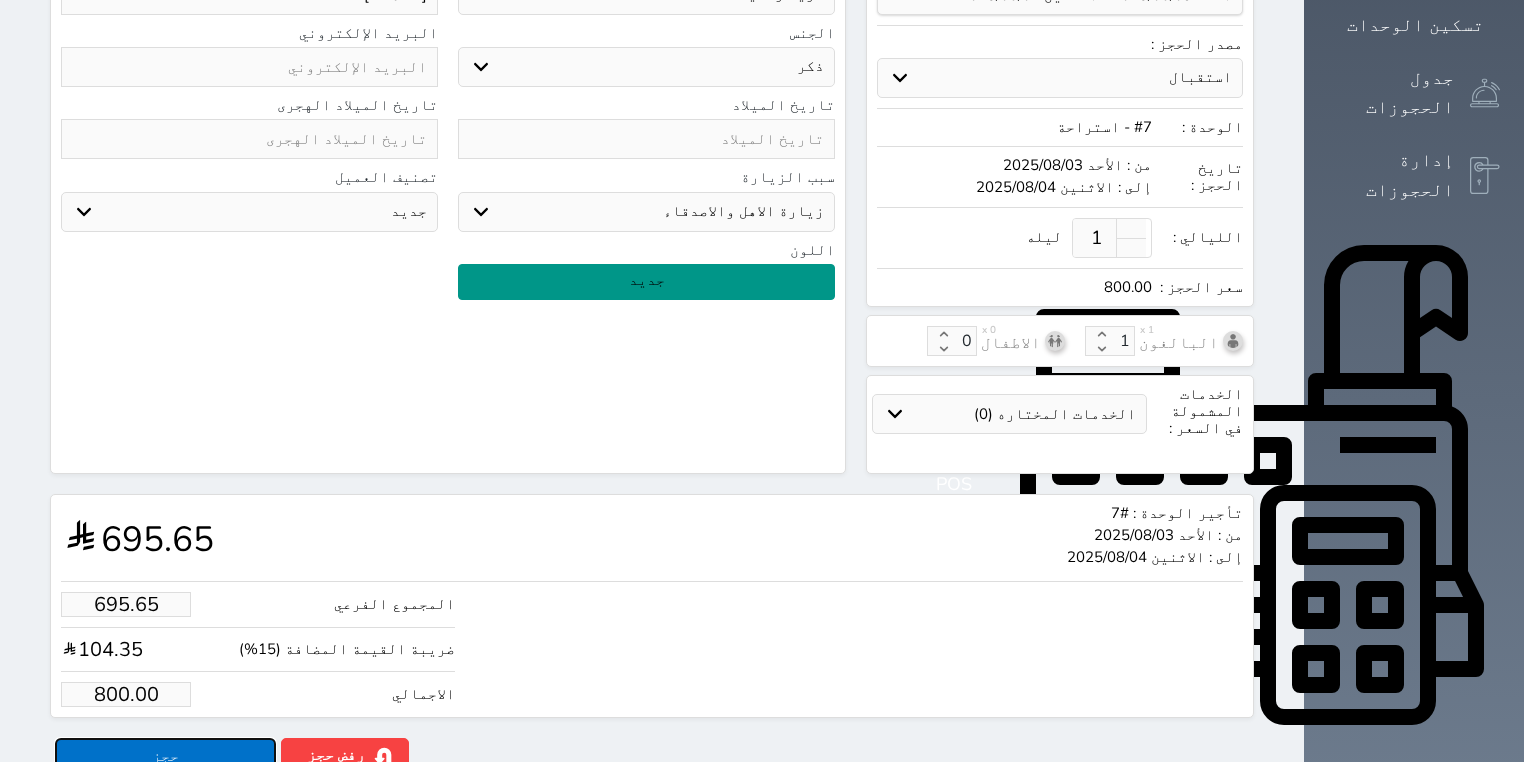 click on "حجز" at bounding box center (165, 755) 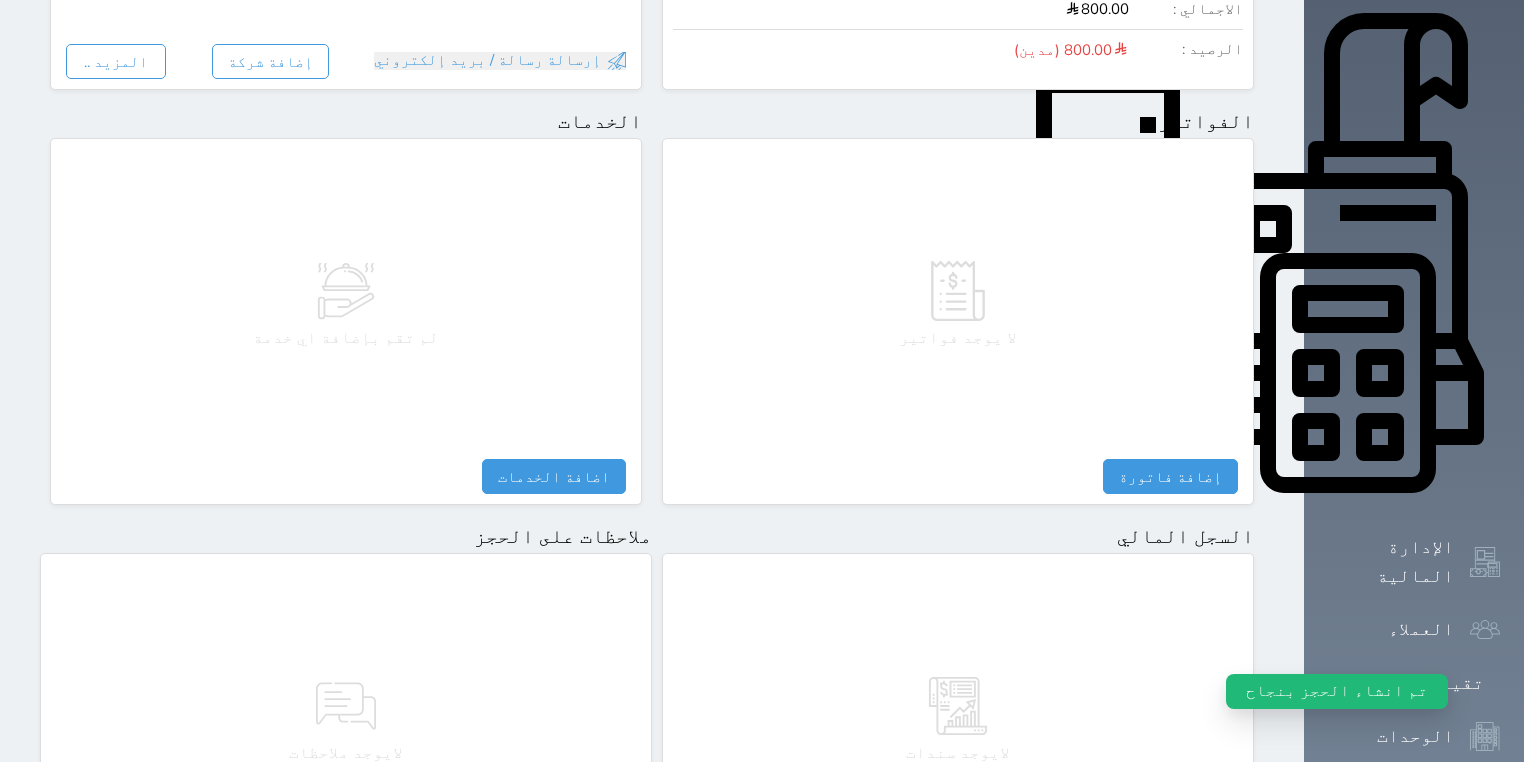 scroll, scrollTop: 883, scrollLeft: 0, axis: vertical 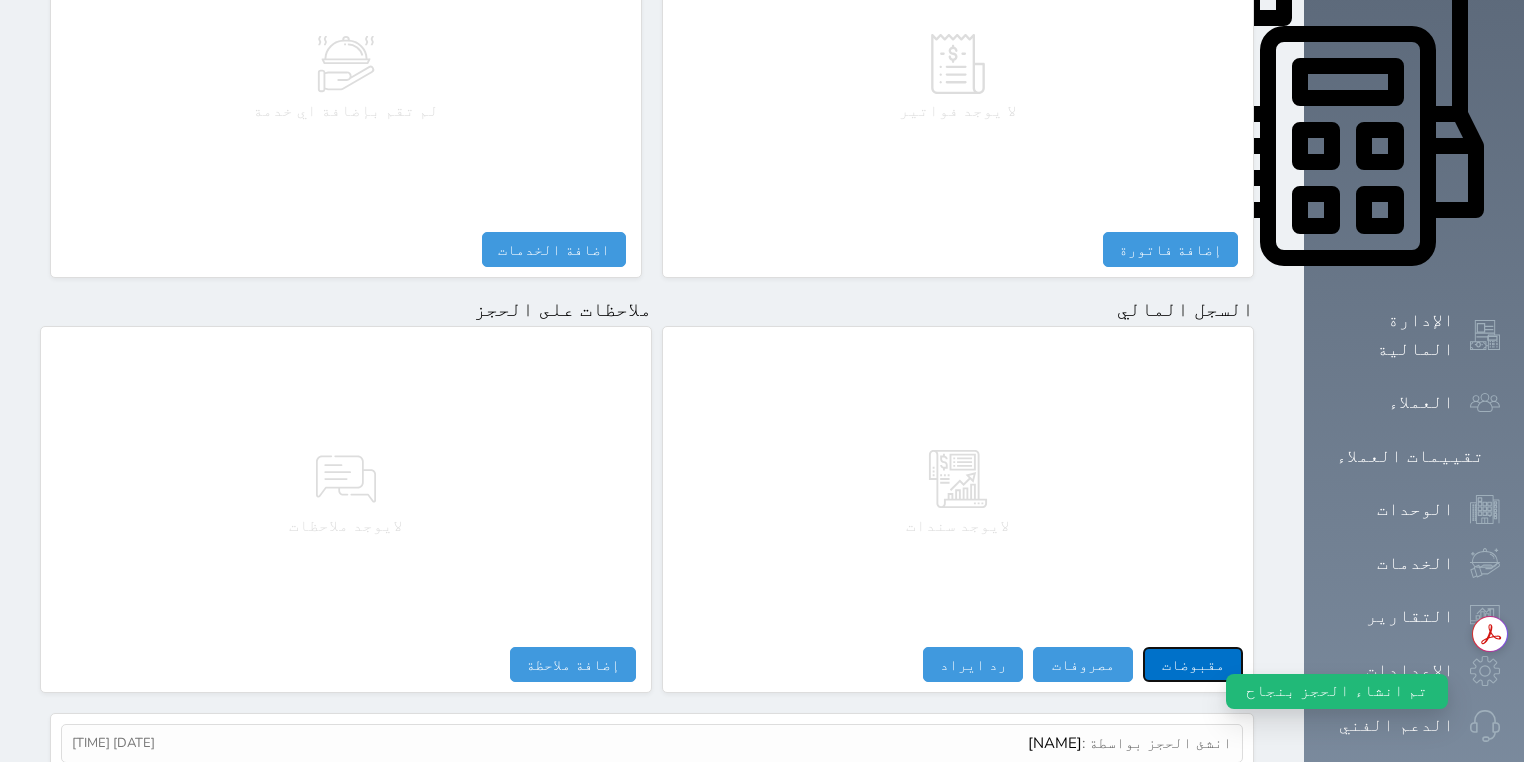 click on "مقبوضات" at bounding box center [1193, 664] 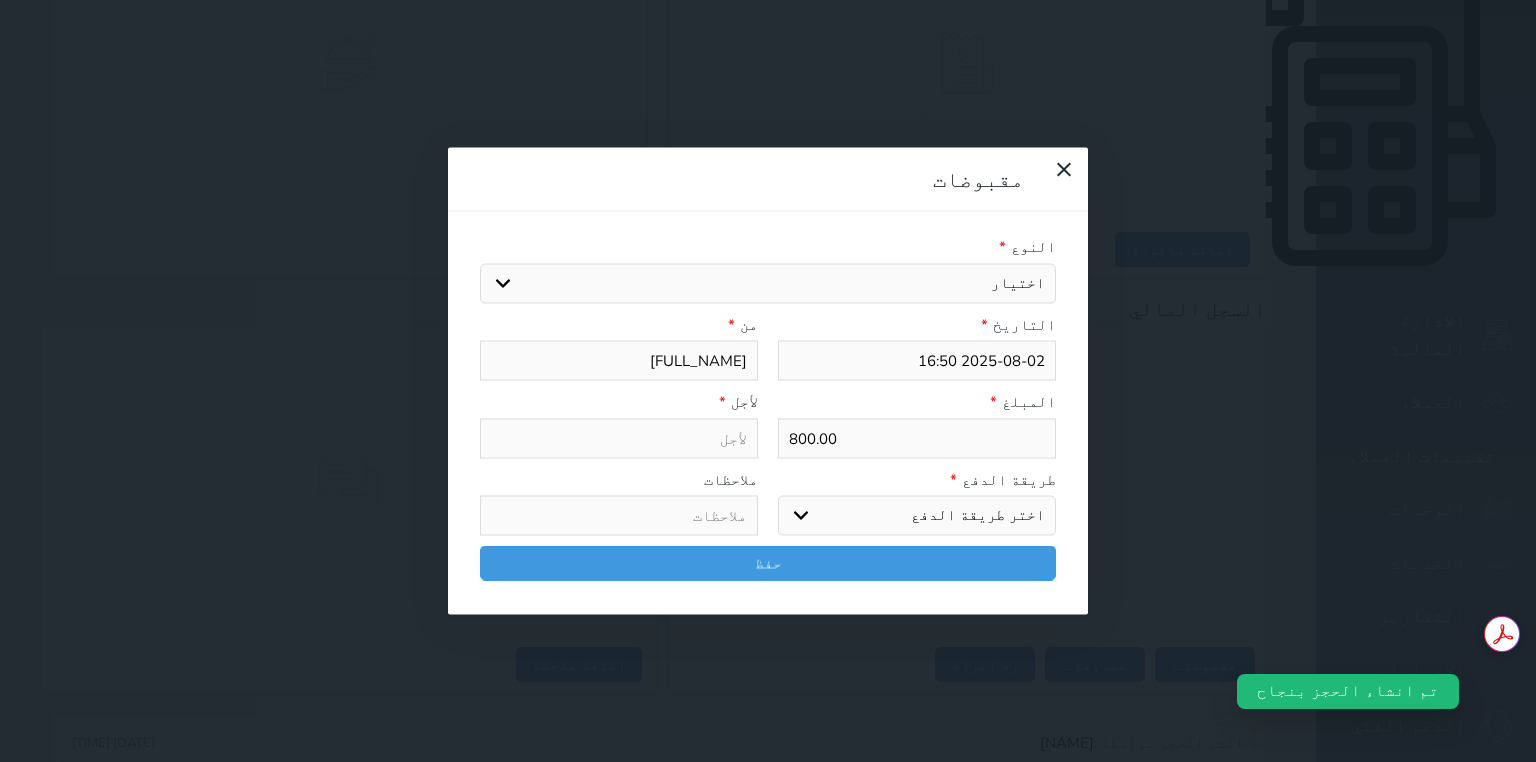 click on "اختر طريقة الدفع   دفع نقدى   تحويل بنكى   مدى   بطاقة ائتمان   آجل" at bounding box center (917, 516) 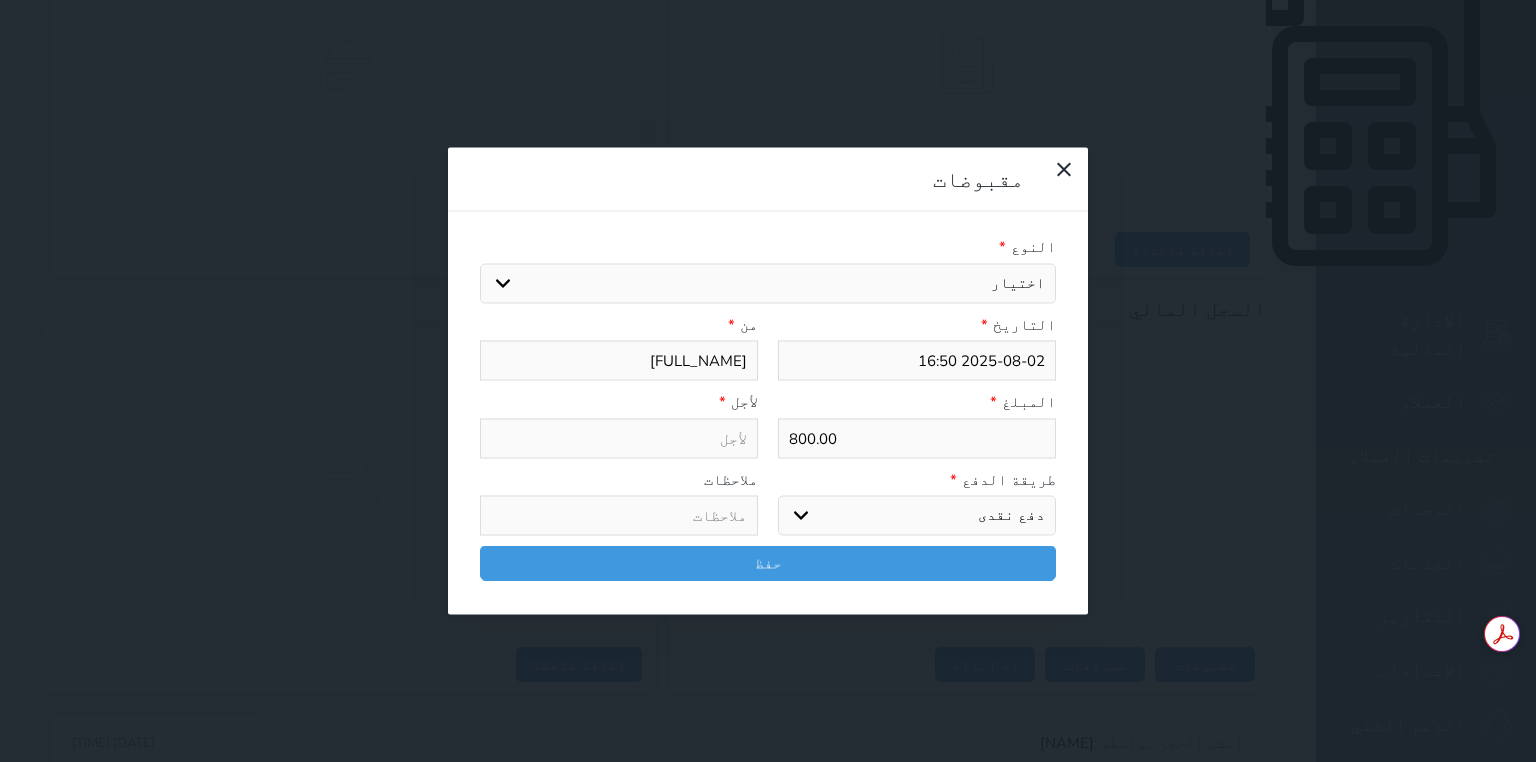 click on "اختر طريقة الدفع   دفع نقدى   تحويل بنكى   مدى   بطاقة ائتمان   آجل" at bounding box center [917, 516] 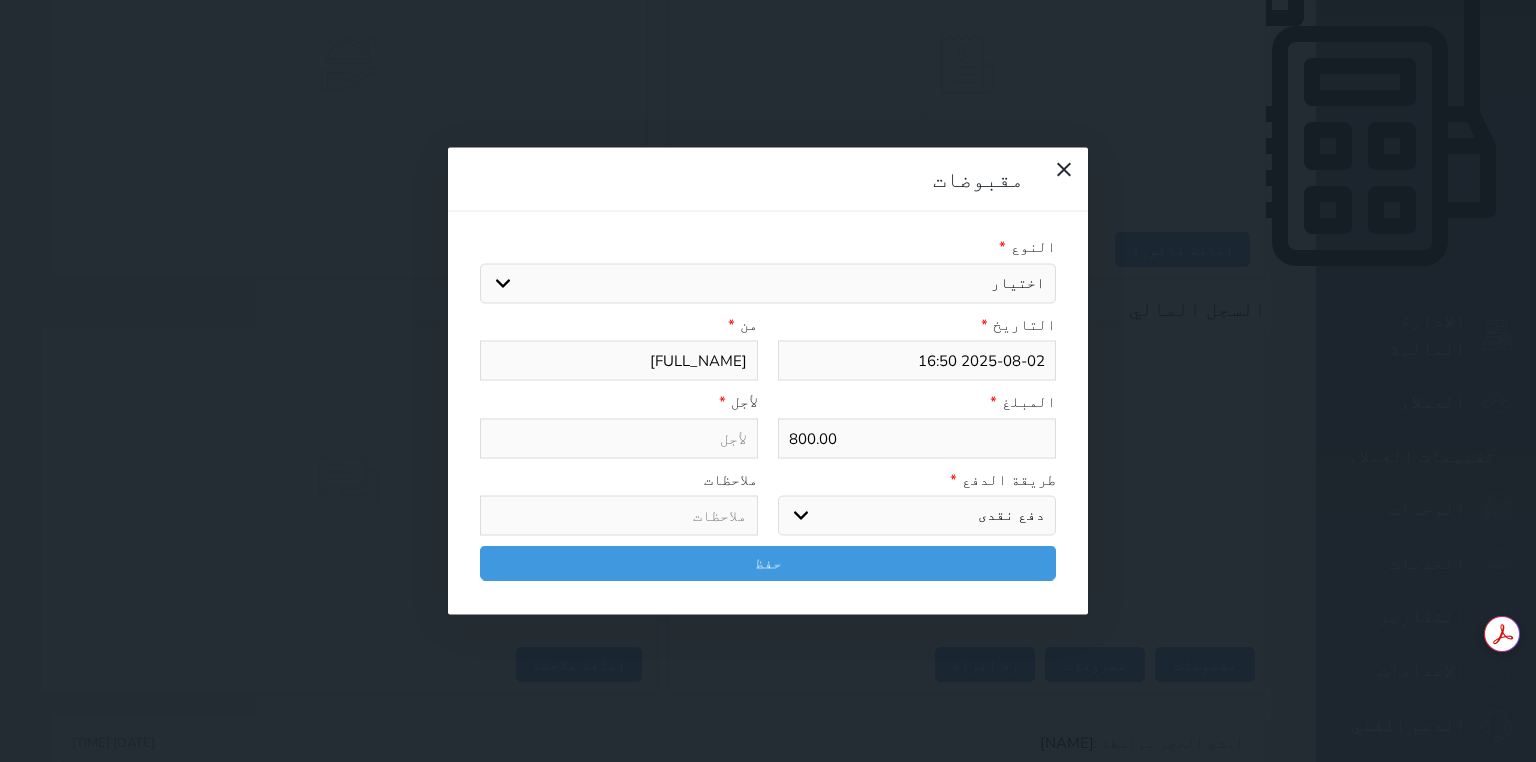 drag, startPoint x: 1020, startPoint y: 290, endPoint x: 1069, endPoint y: 294, distance: 49.162994 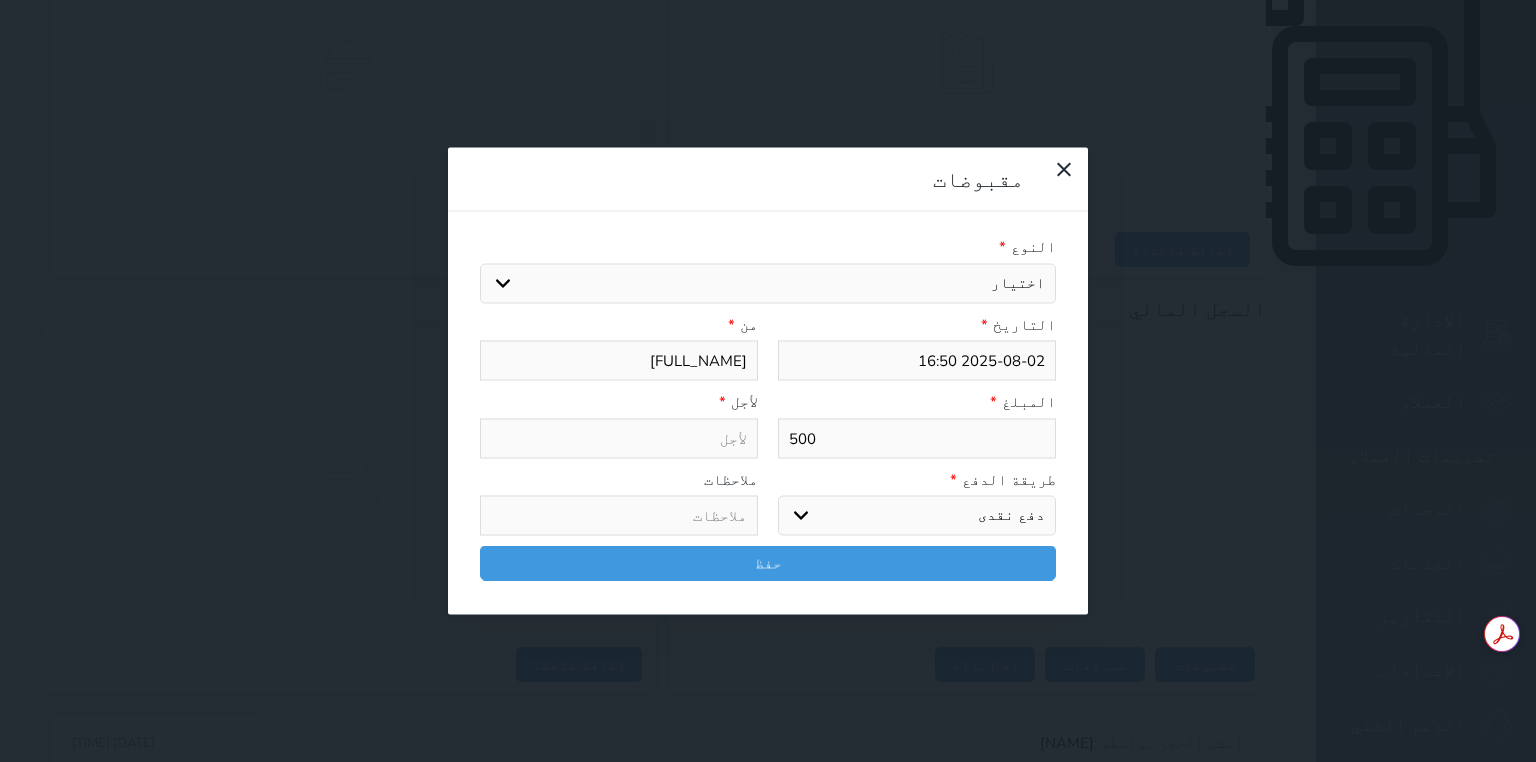 click on "اختيار   قيمة إيجار فواتير تامين عربون" at bounding box center [768, 283] 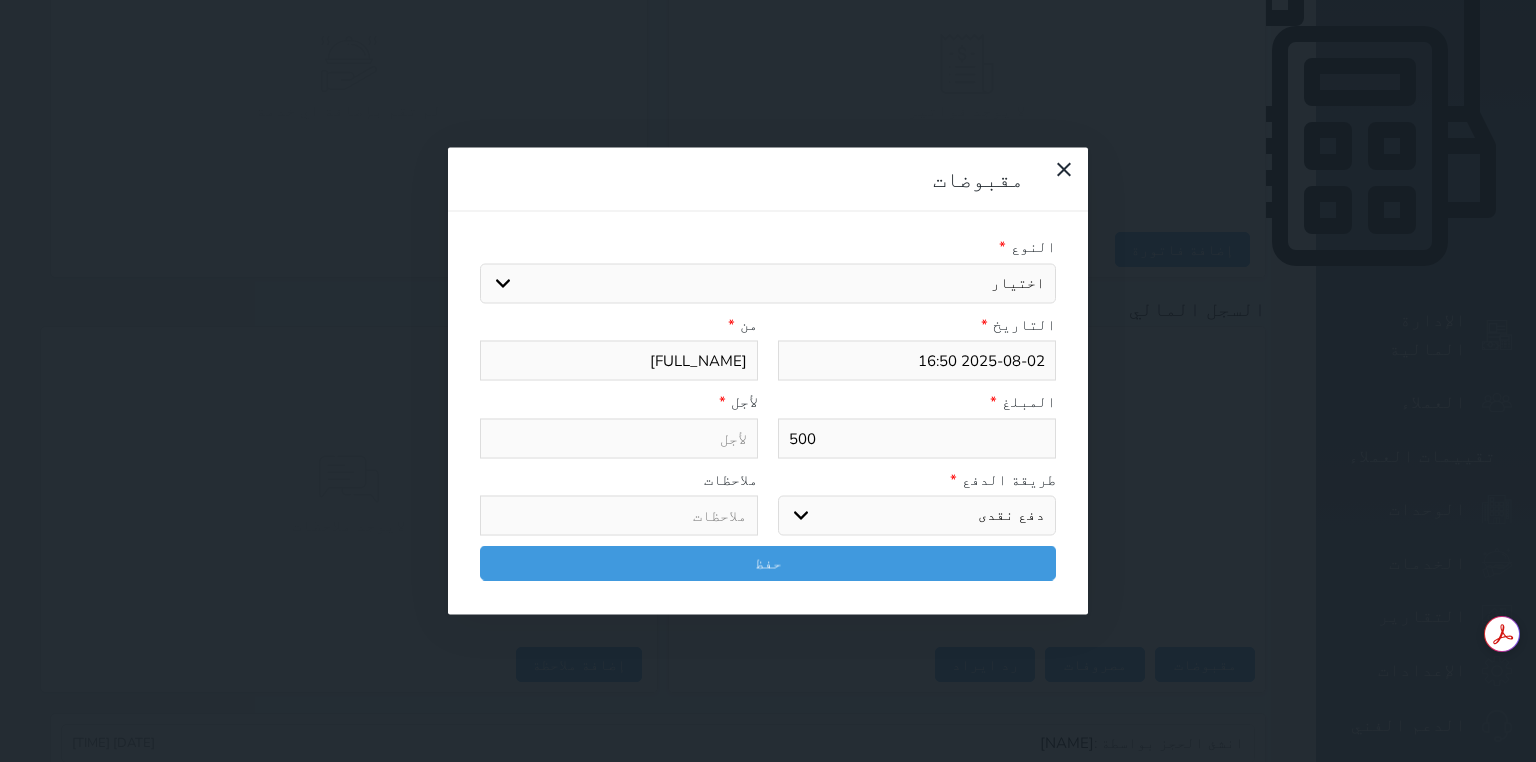 click on "اختيار   قيمة إيجار فواتير تامين عربون" at bounding box center (768, 283) 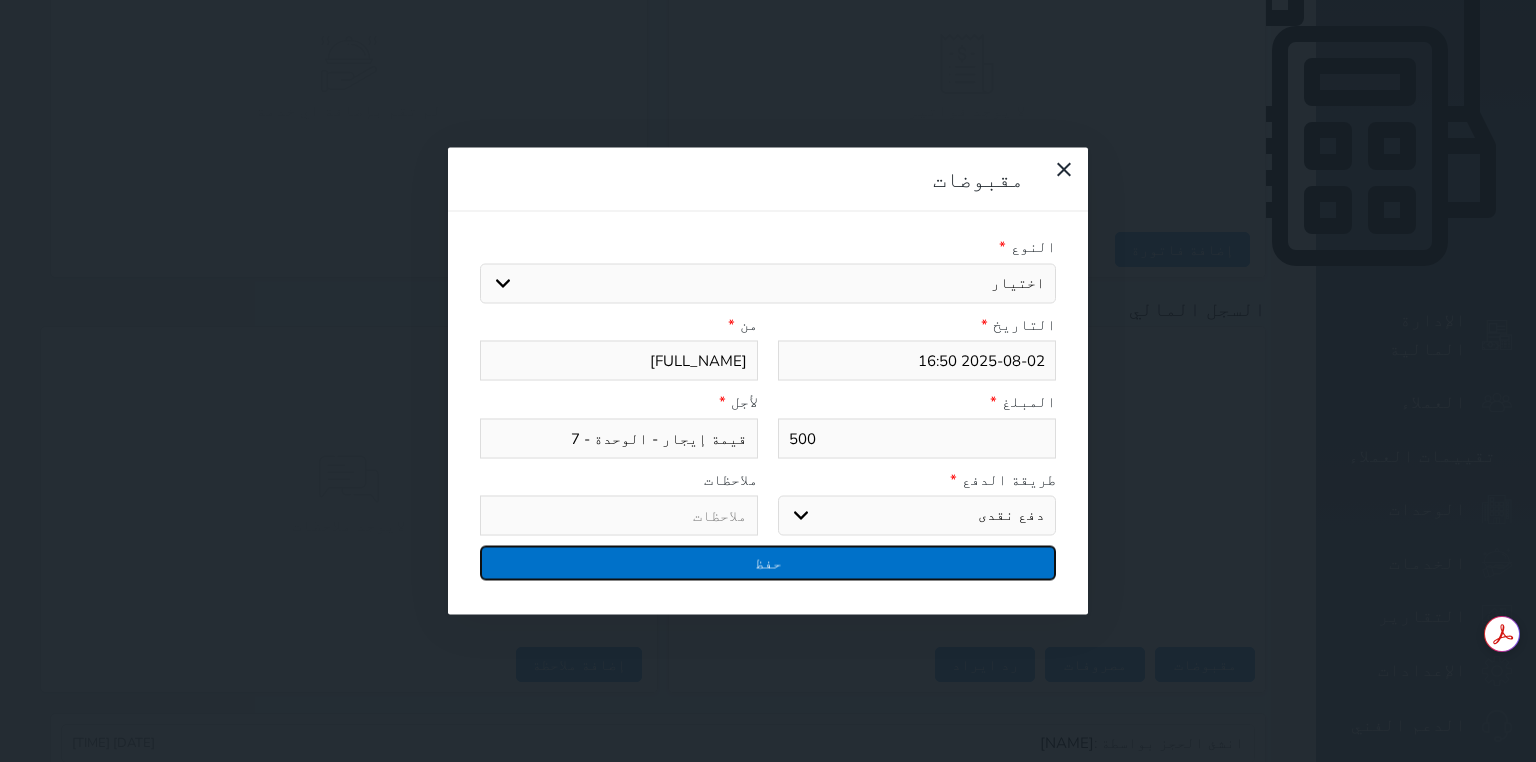 click on "حفظ" at bounding box center [768, 563] 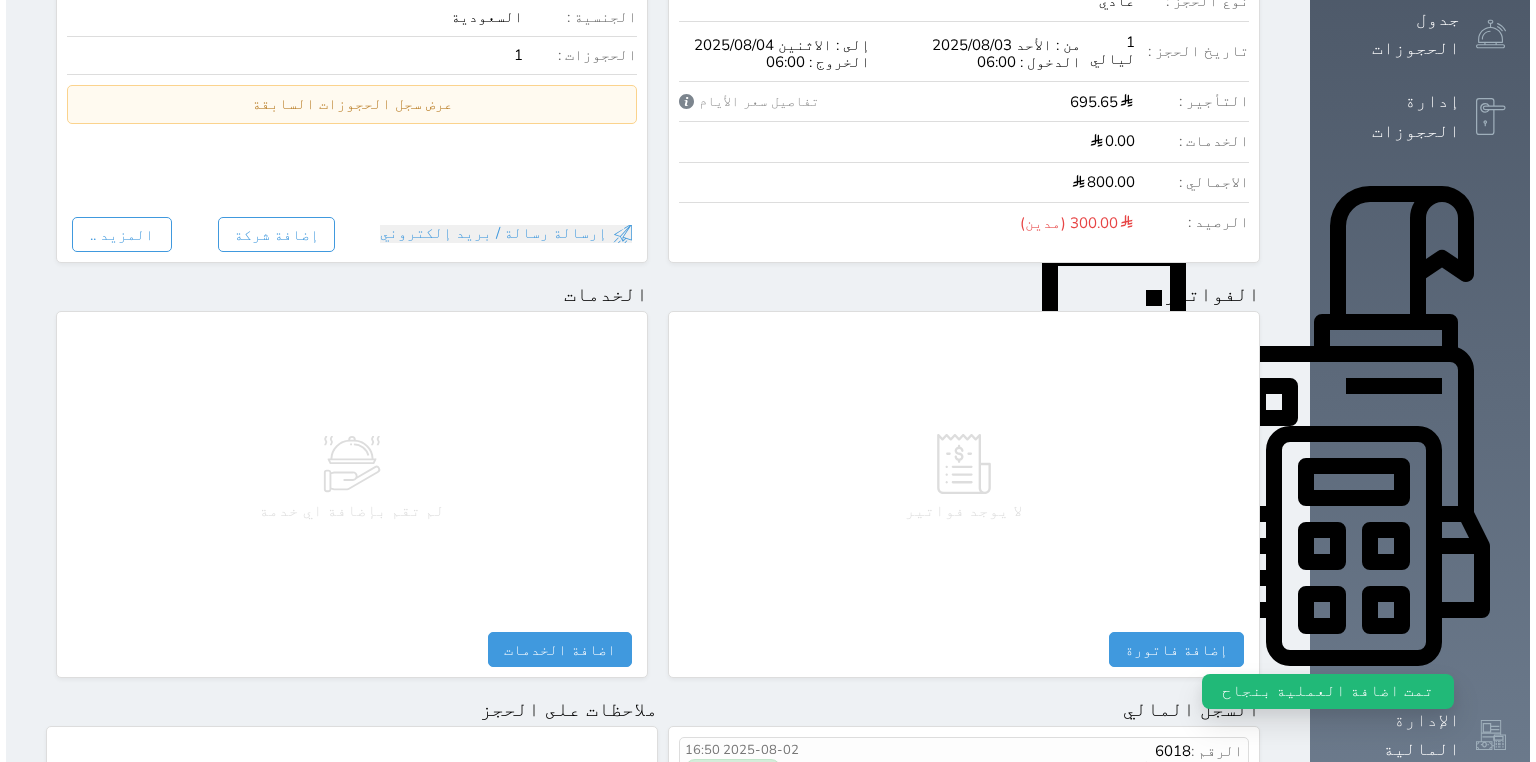 scroll, scrollTop: 0, scrollLeft: 0, axis: both 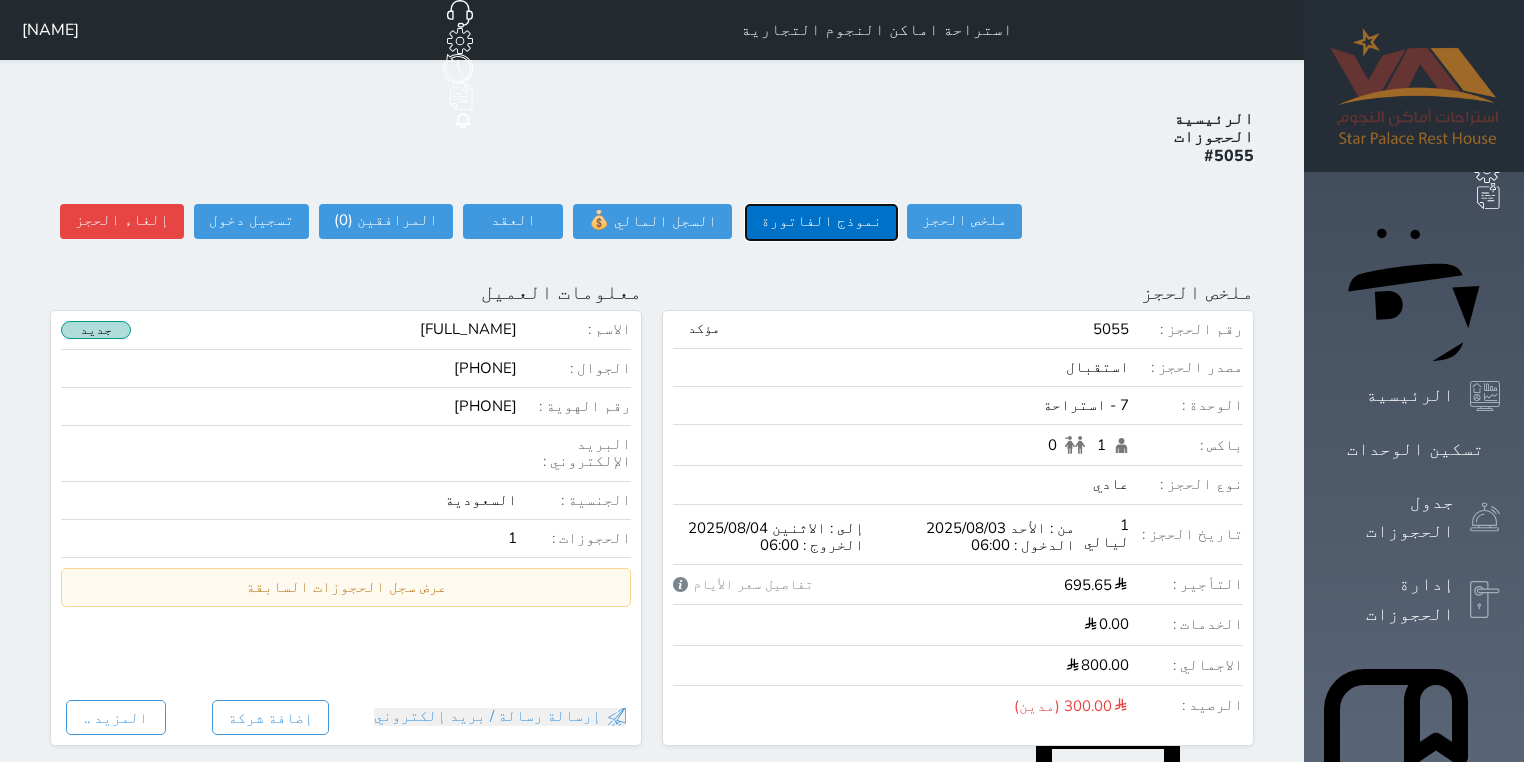 click on "نموذج الفاتورة" at bounding box center (821, 222) 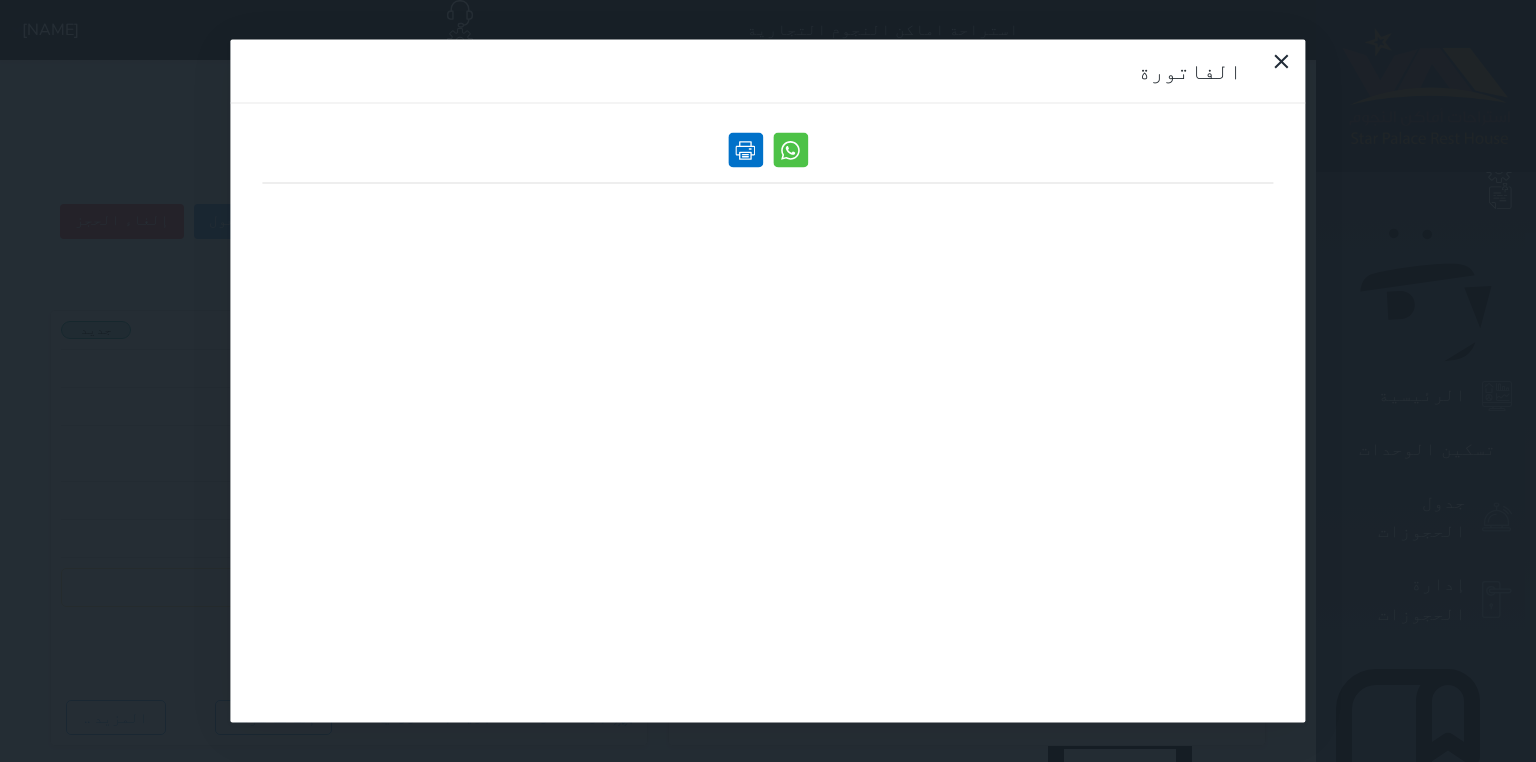 click at bounding box center (745, 150) 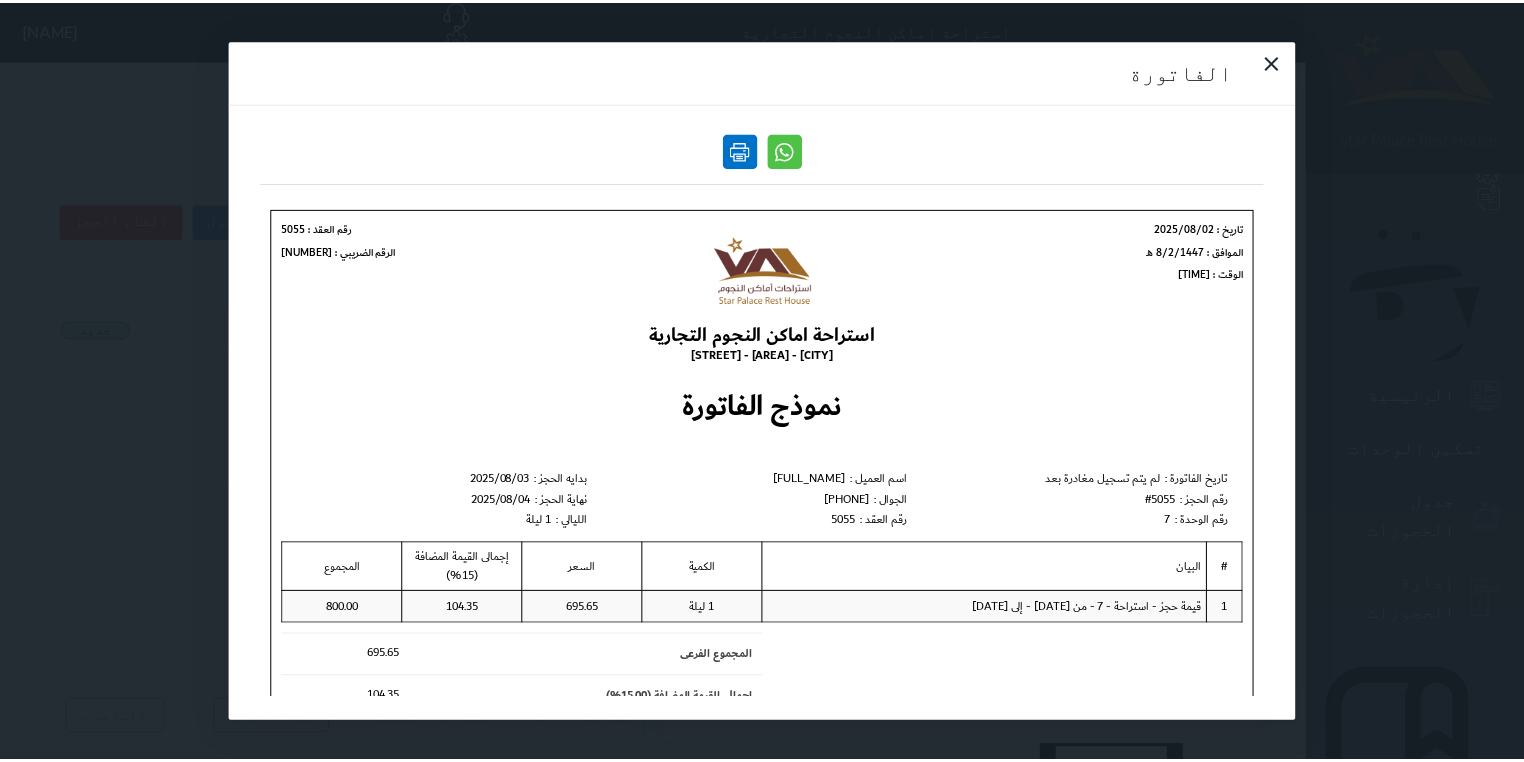 scroll, scrollTop: 0, scrollLeft: 0, axis: both 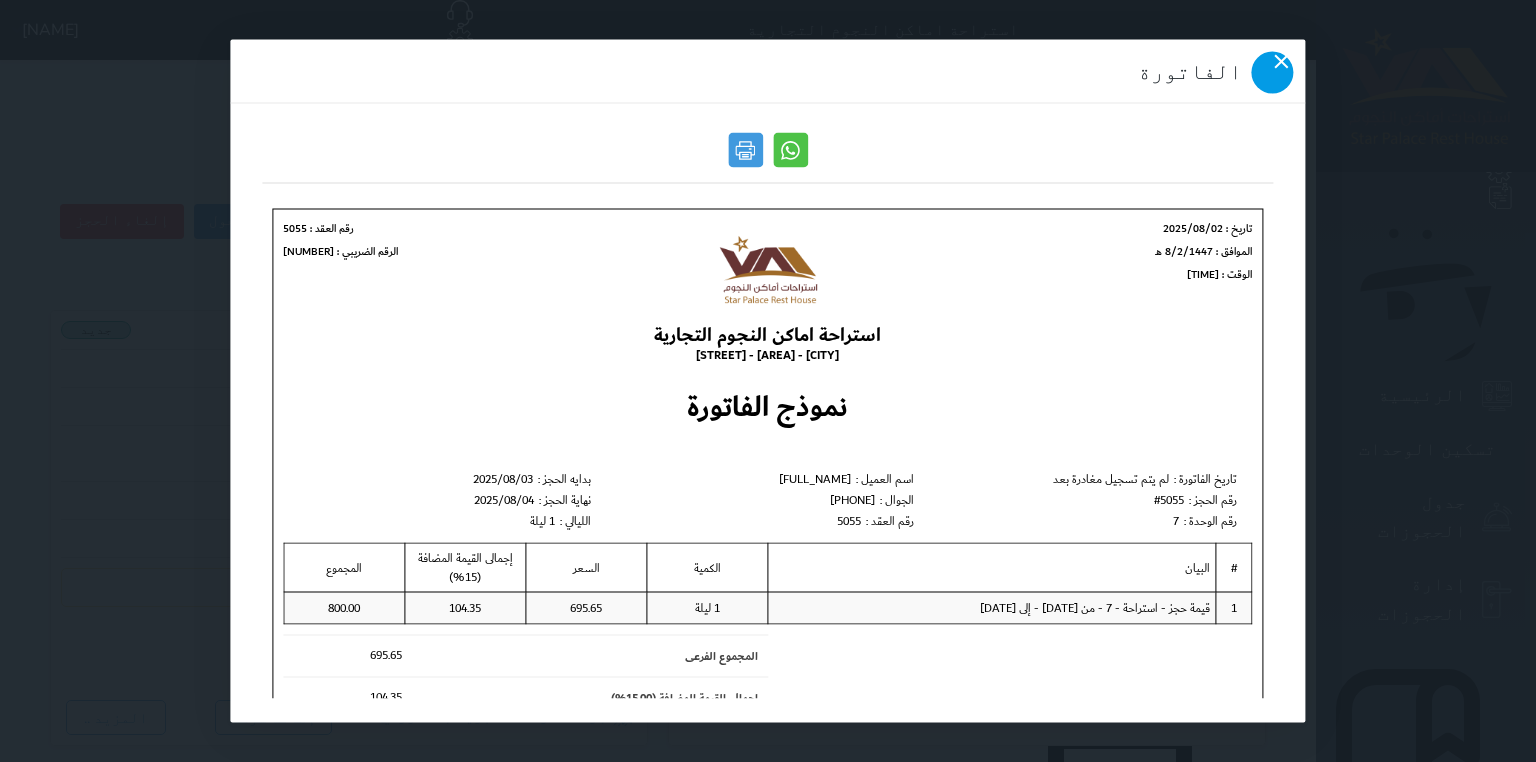 click 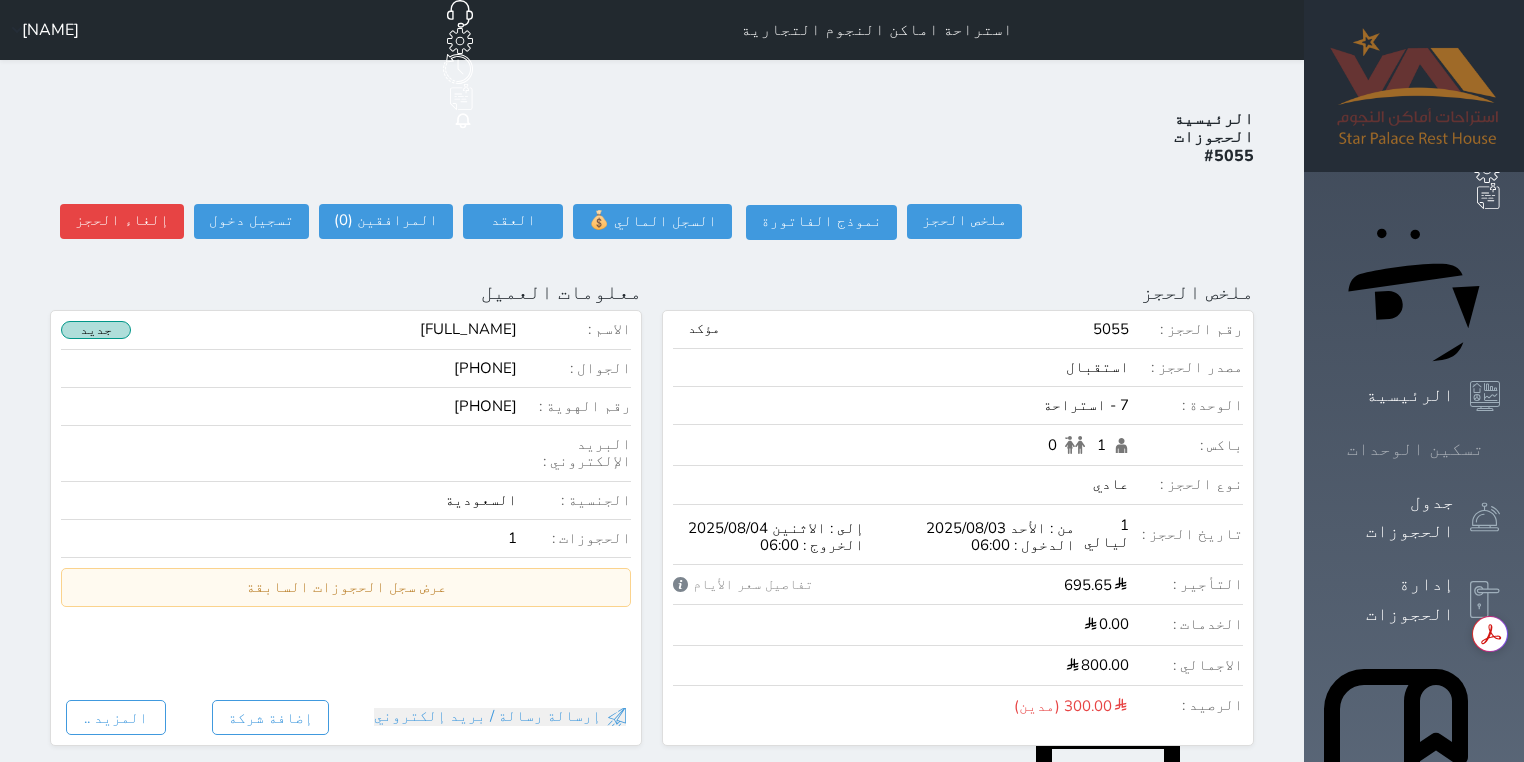 click 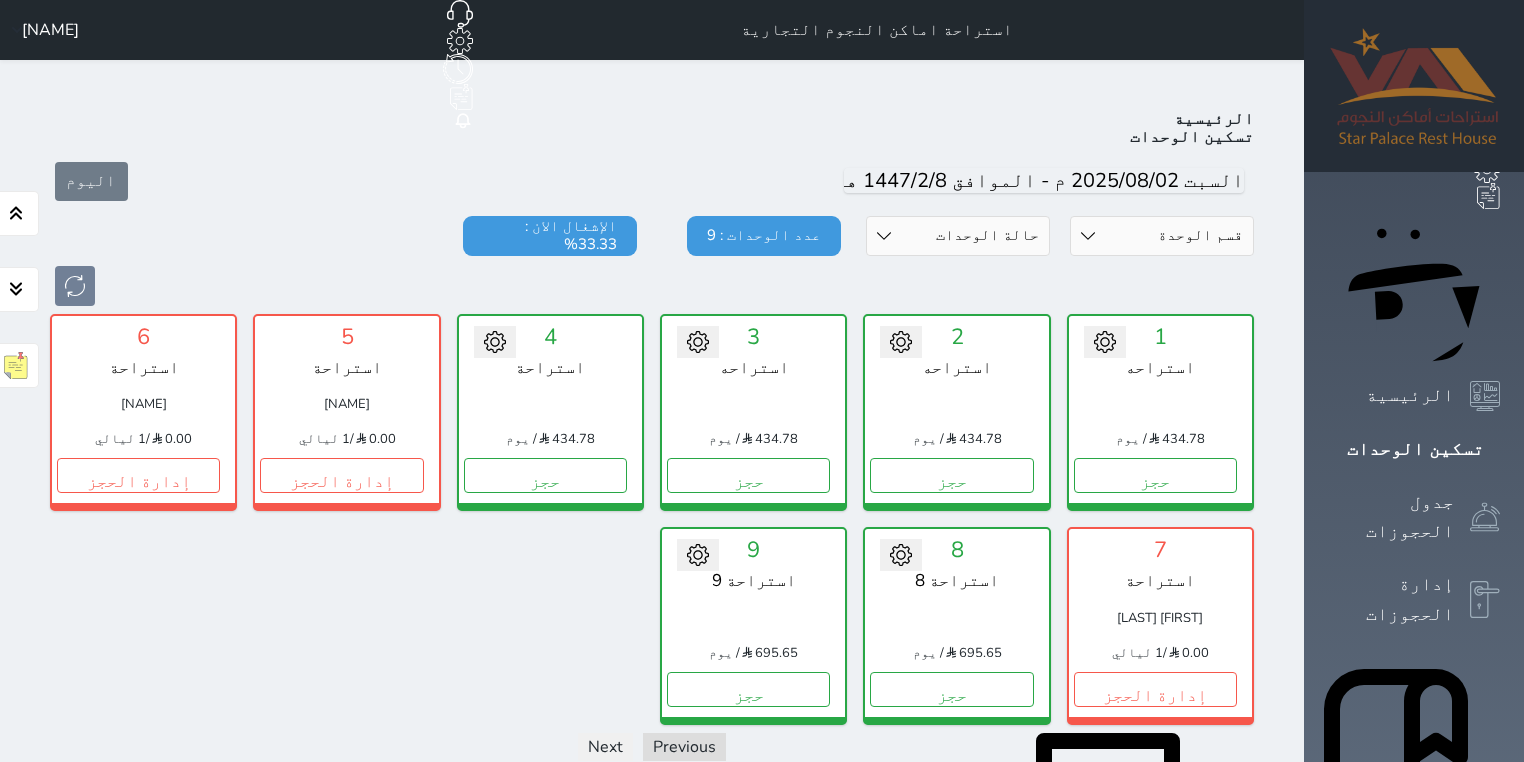 scroll, scrollTop: 78, scrollLeft: 0, axis: vertical 